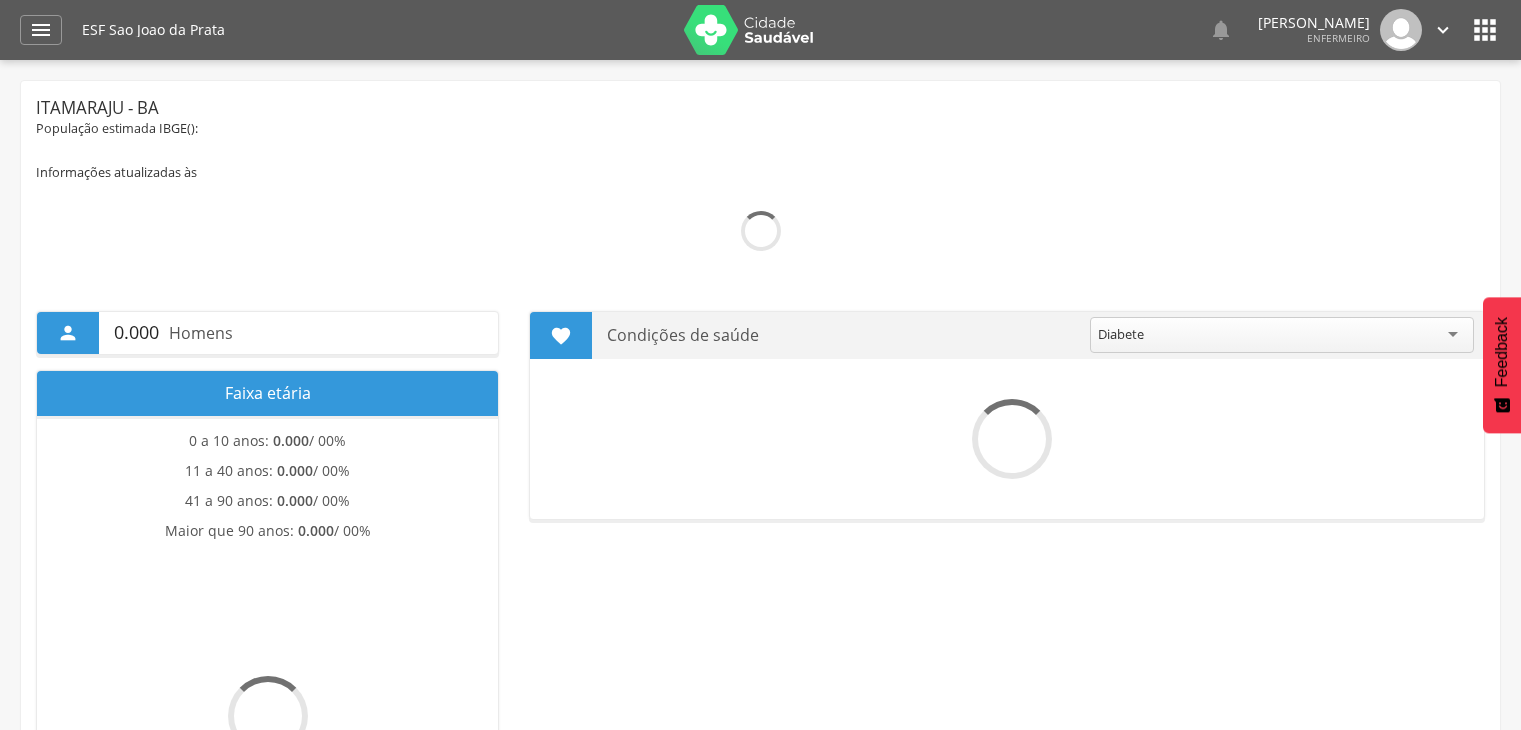 scroll, scrollTop: 0, scrollLeft: 0, axis: both 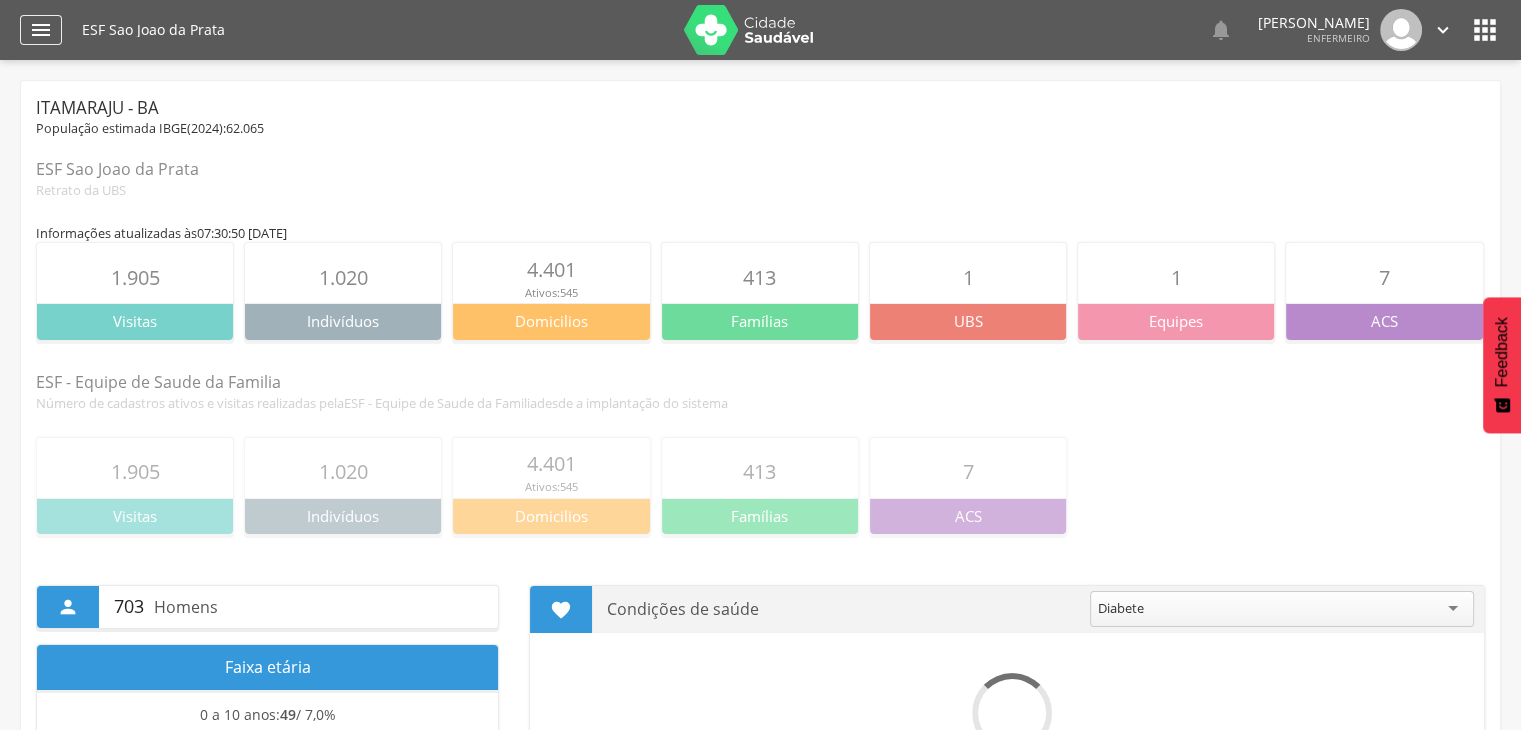 click on "" at bounding box center (41, 30) 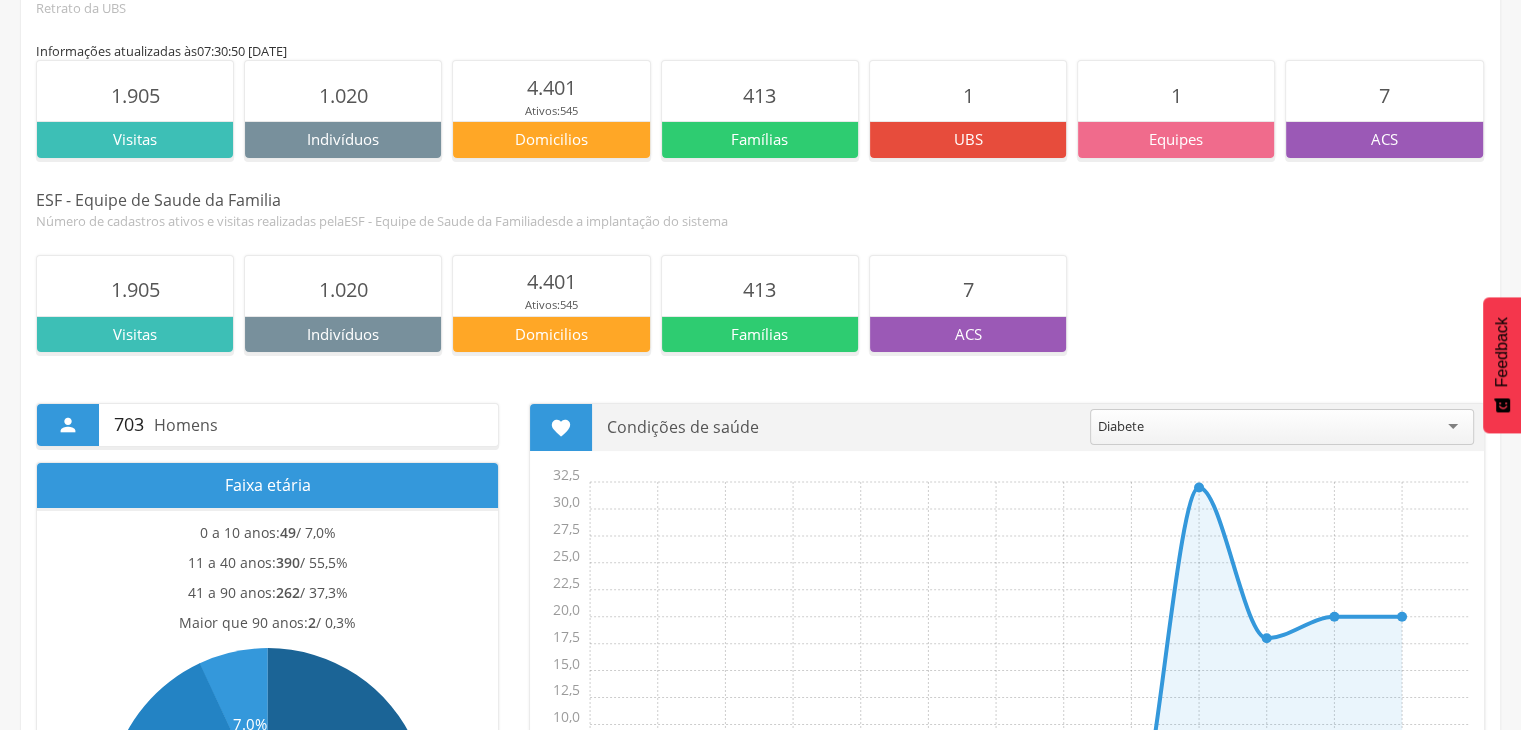 scroll, scrollTop: 0, scrollLeft: 0, axis: both 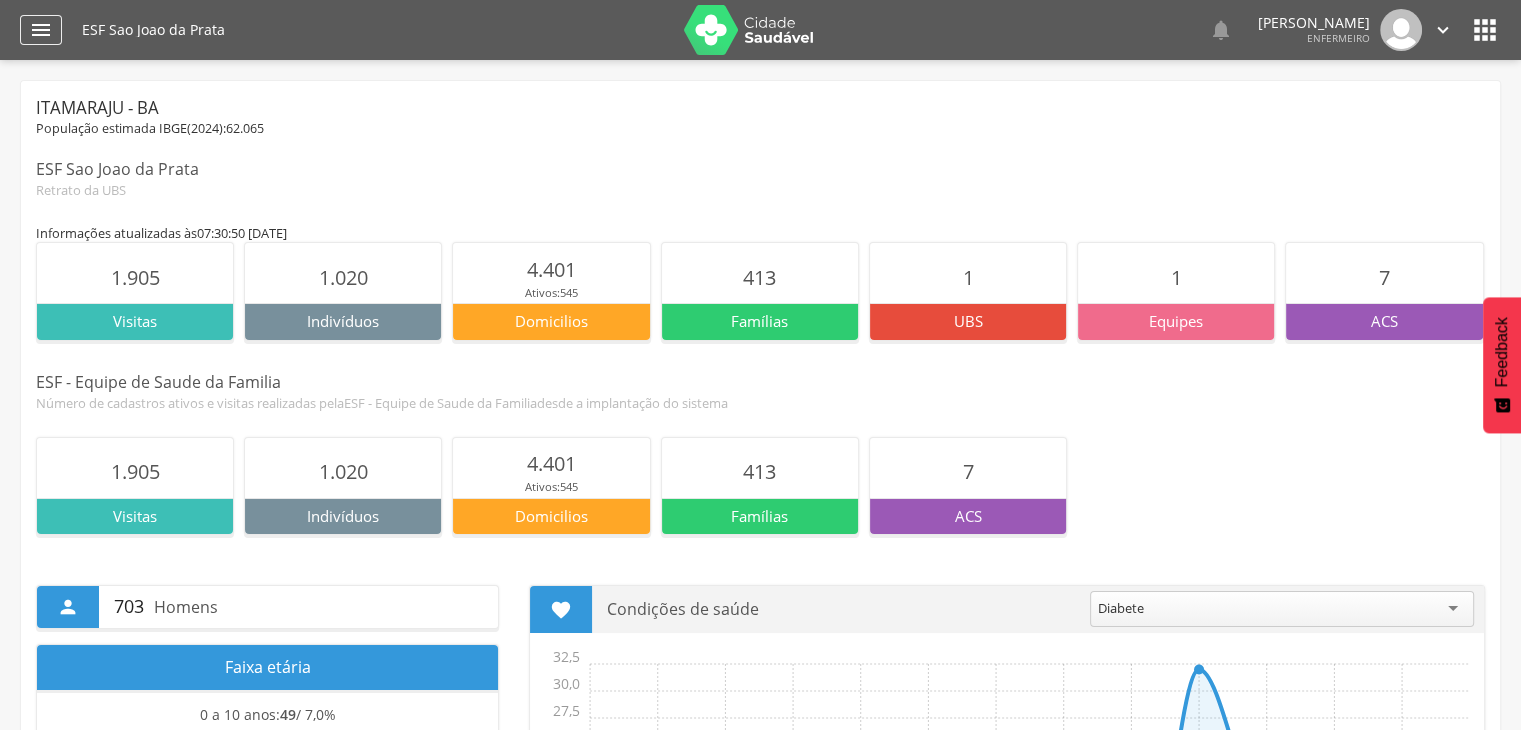 click on "" at bounding box center [41, 30] 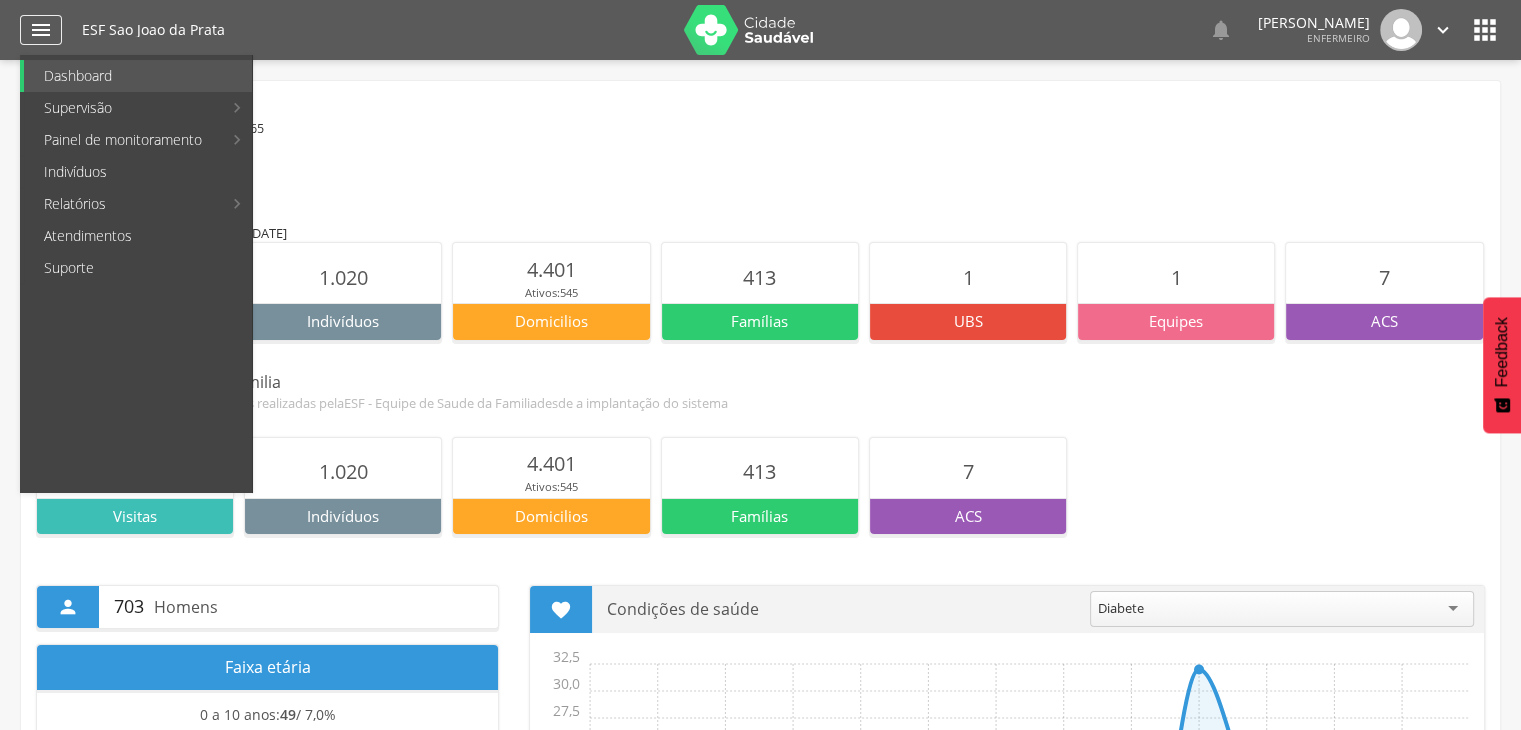 click on "" at bounding box center (41, 30) 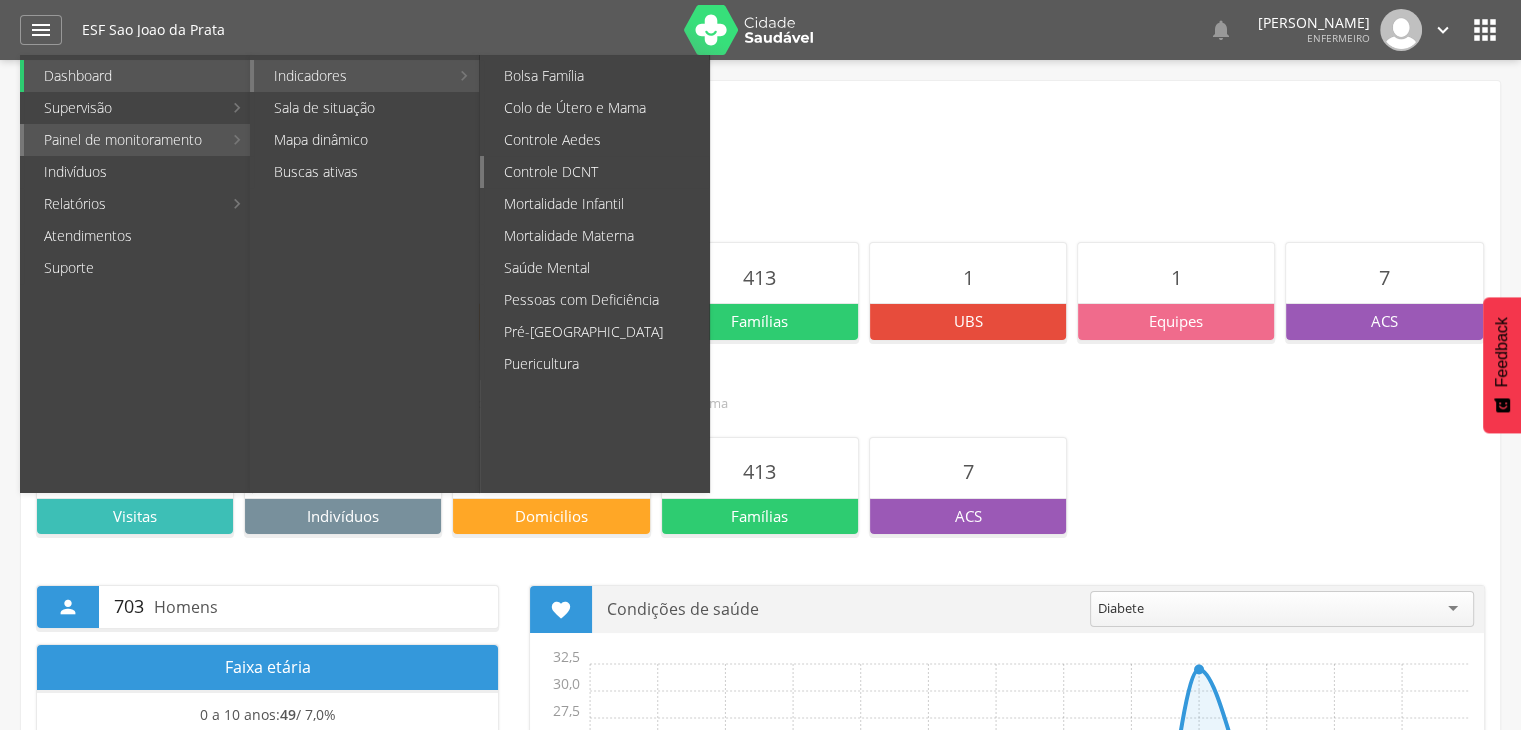 click on "Controle DCNT" at bounding box center [596, 172] 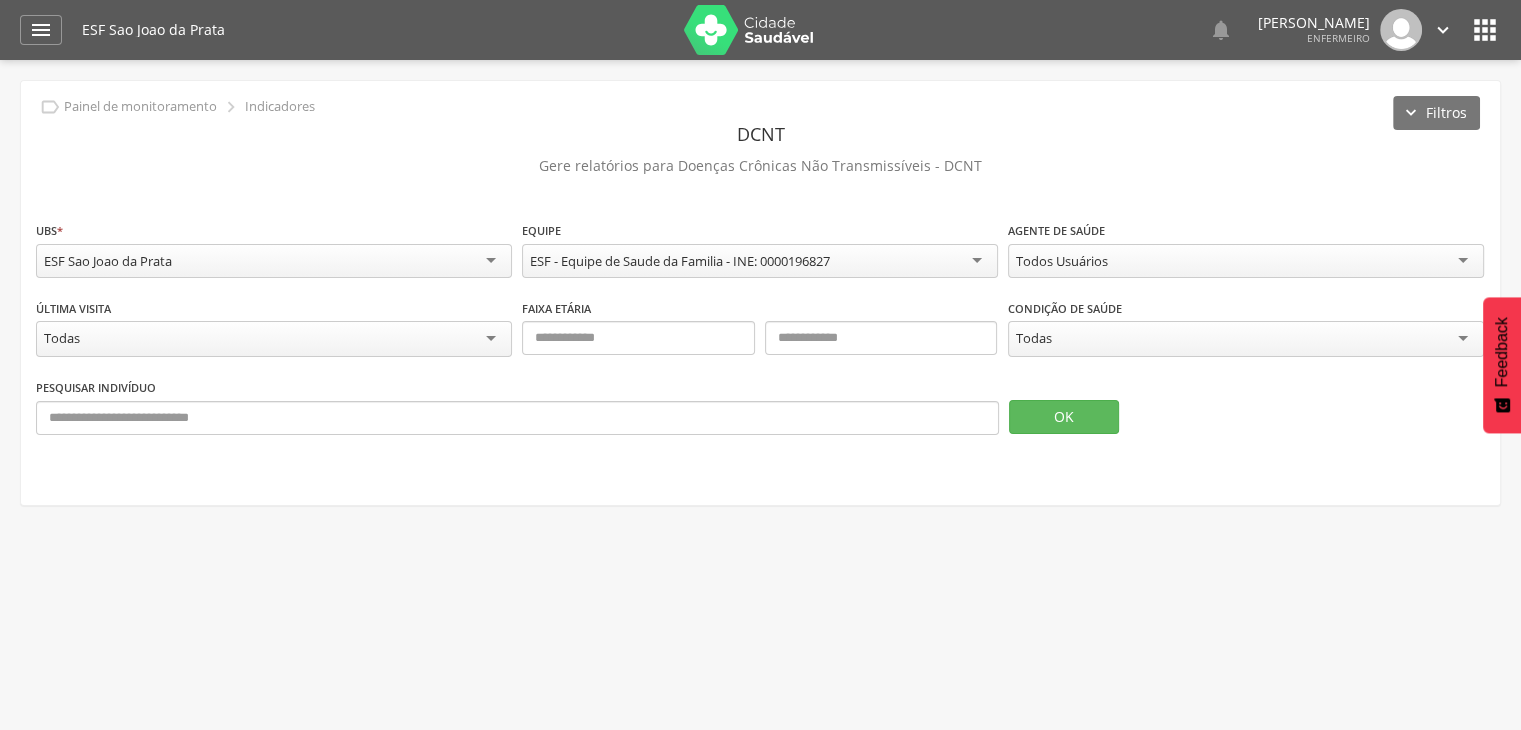 click on "Todos Usuários" at bounding box center (1246, 261) 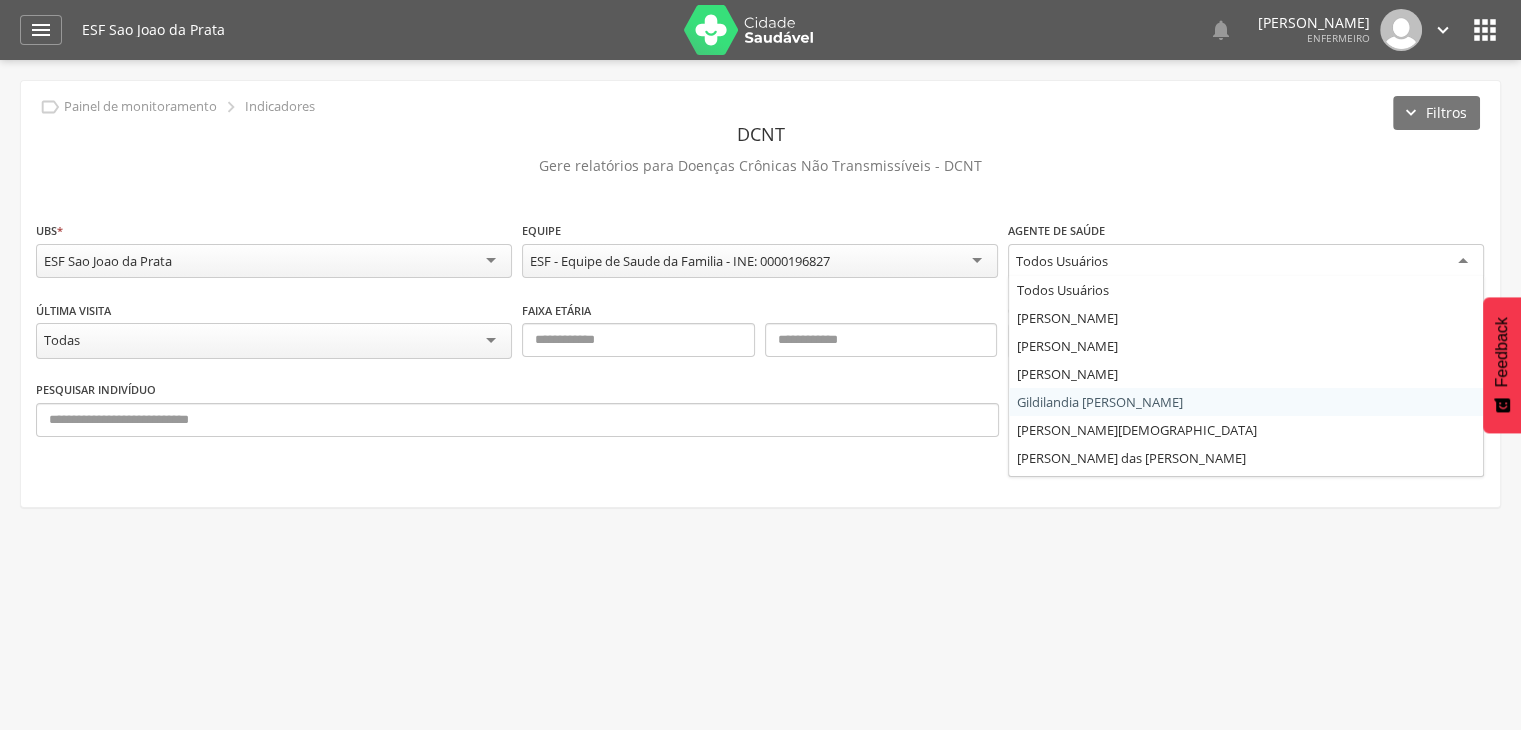 click on "OK" at bounding box center (1064, 419) 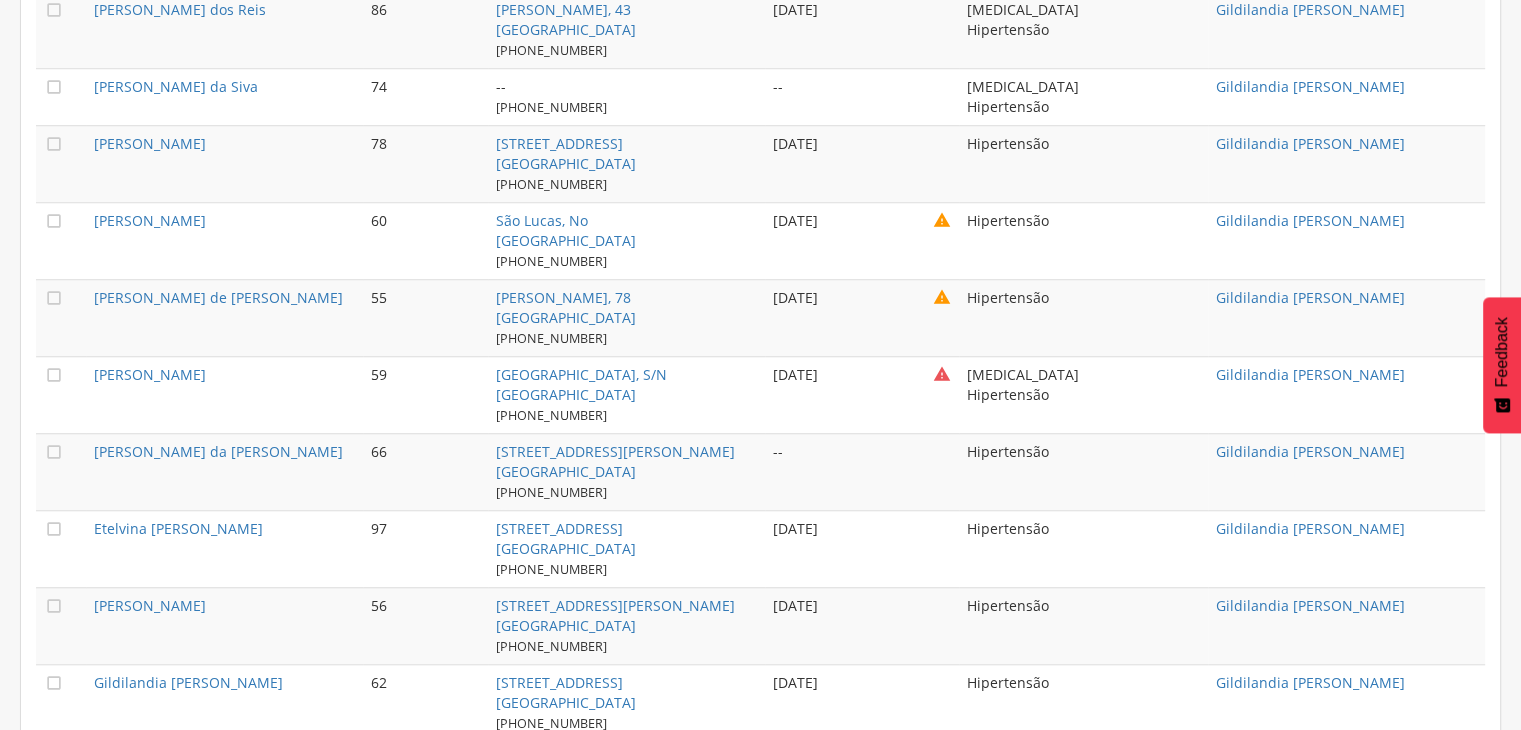 scroll, scrollTop: 1700, scrollLeft: 0, axis: vertical 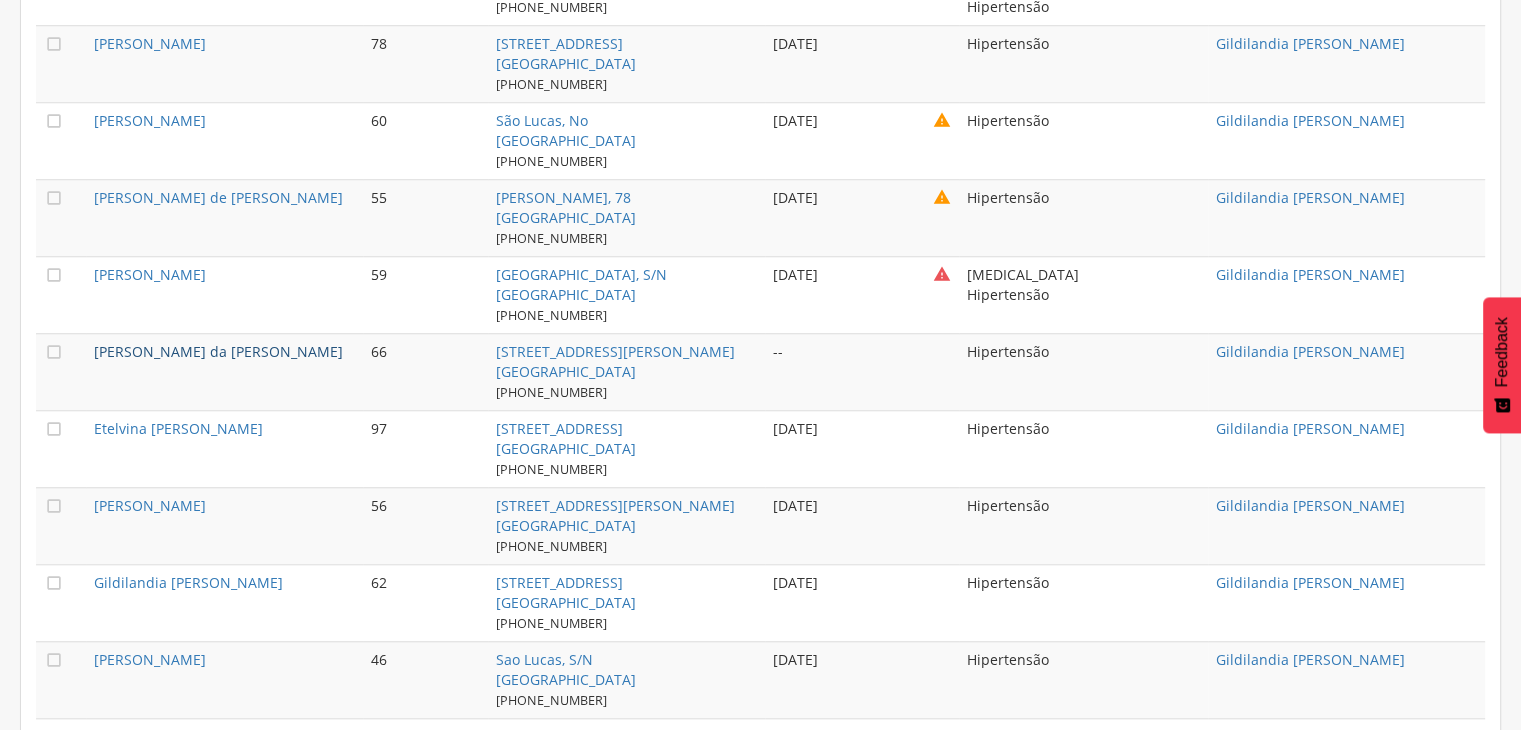 click on "[PERSON_NAME] da [PERSON_NAME]" at bounding box center (218, 351) 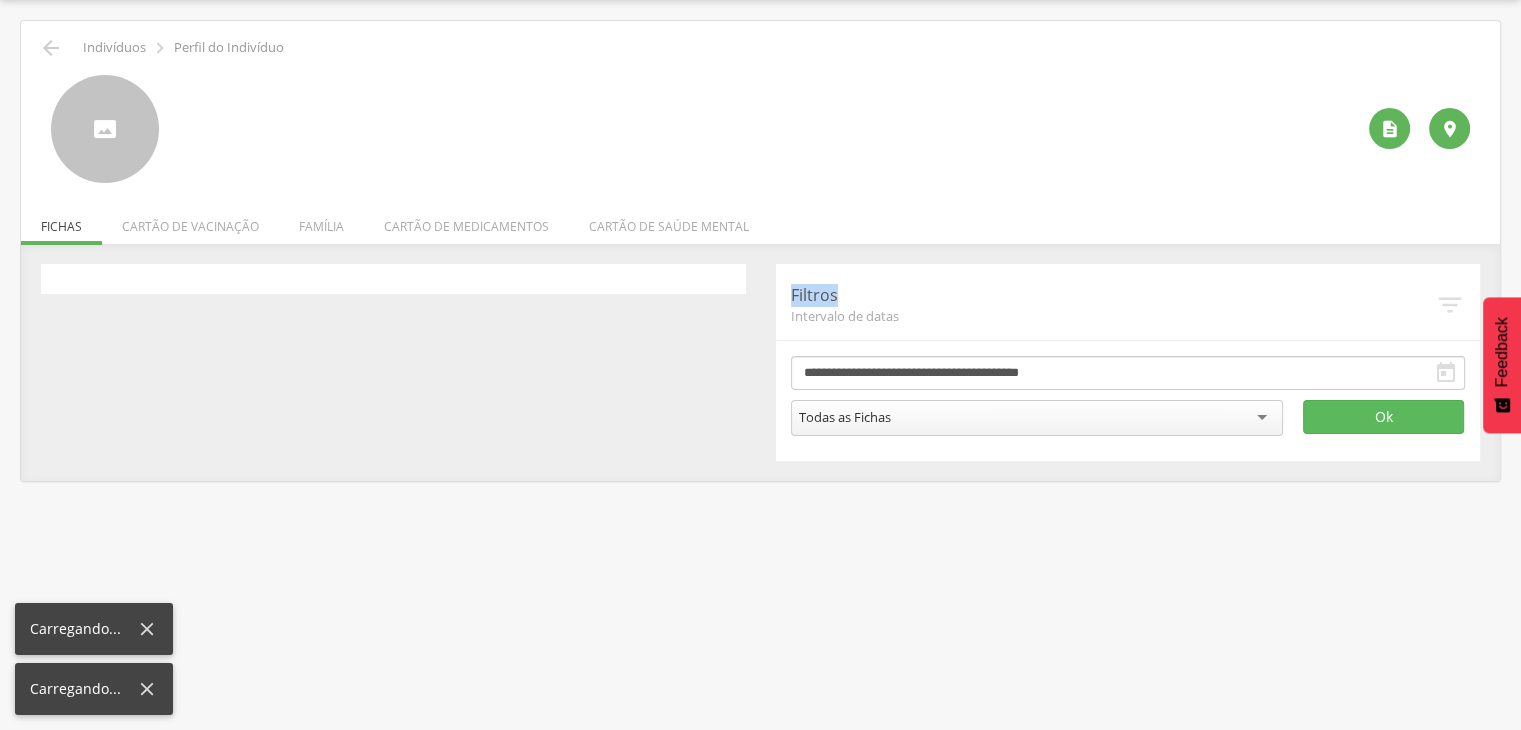 scroll, scrollTop: 60, scrollLeft: 0, axis: vertical 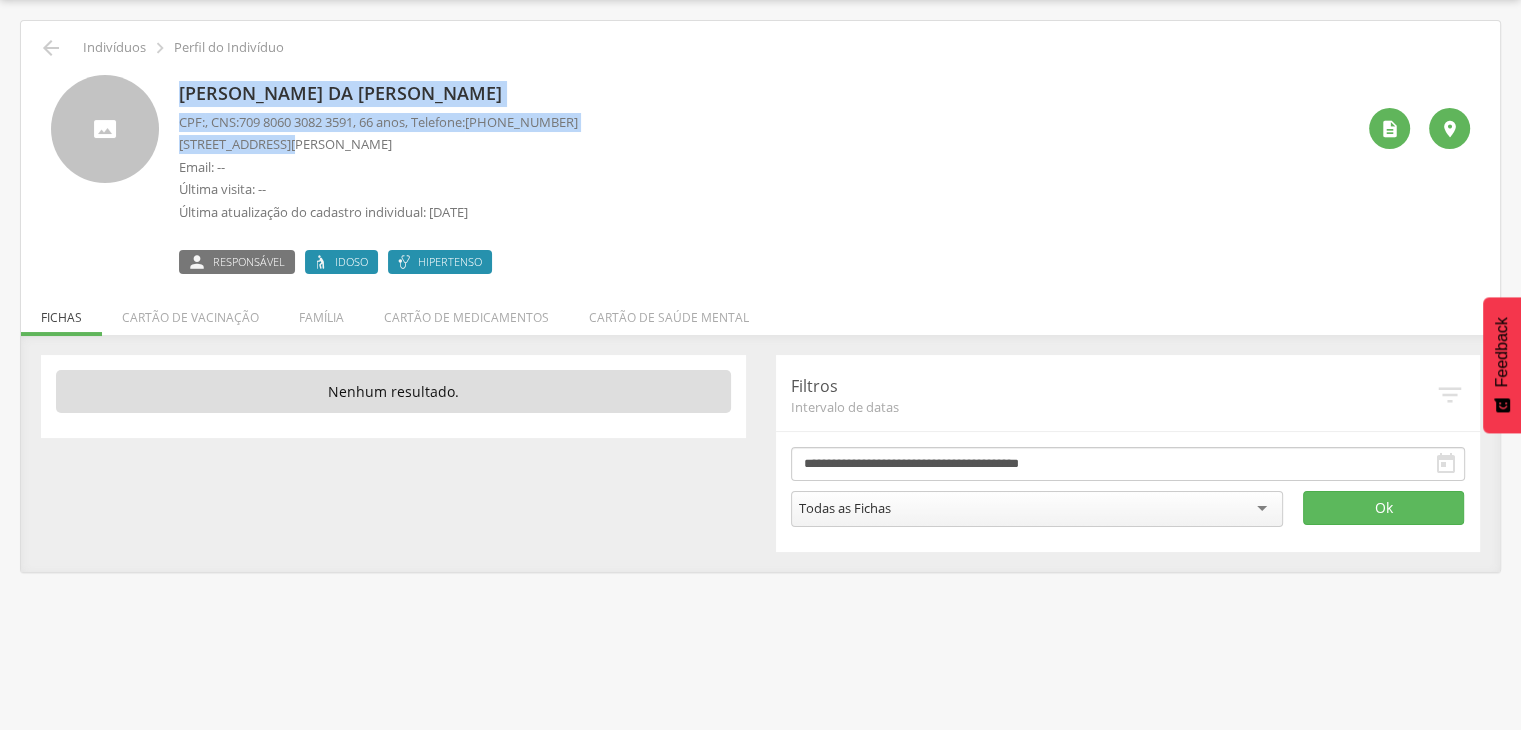 drag, startPoint x: 169, startPoint y: 85, endPoint x: 312, endPoint y: 137, distance: 152.1611 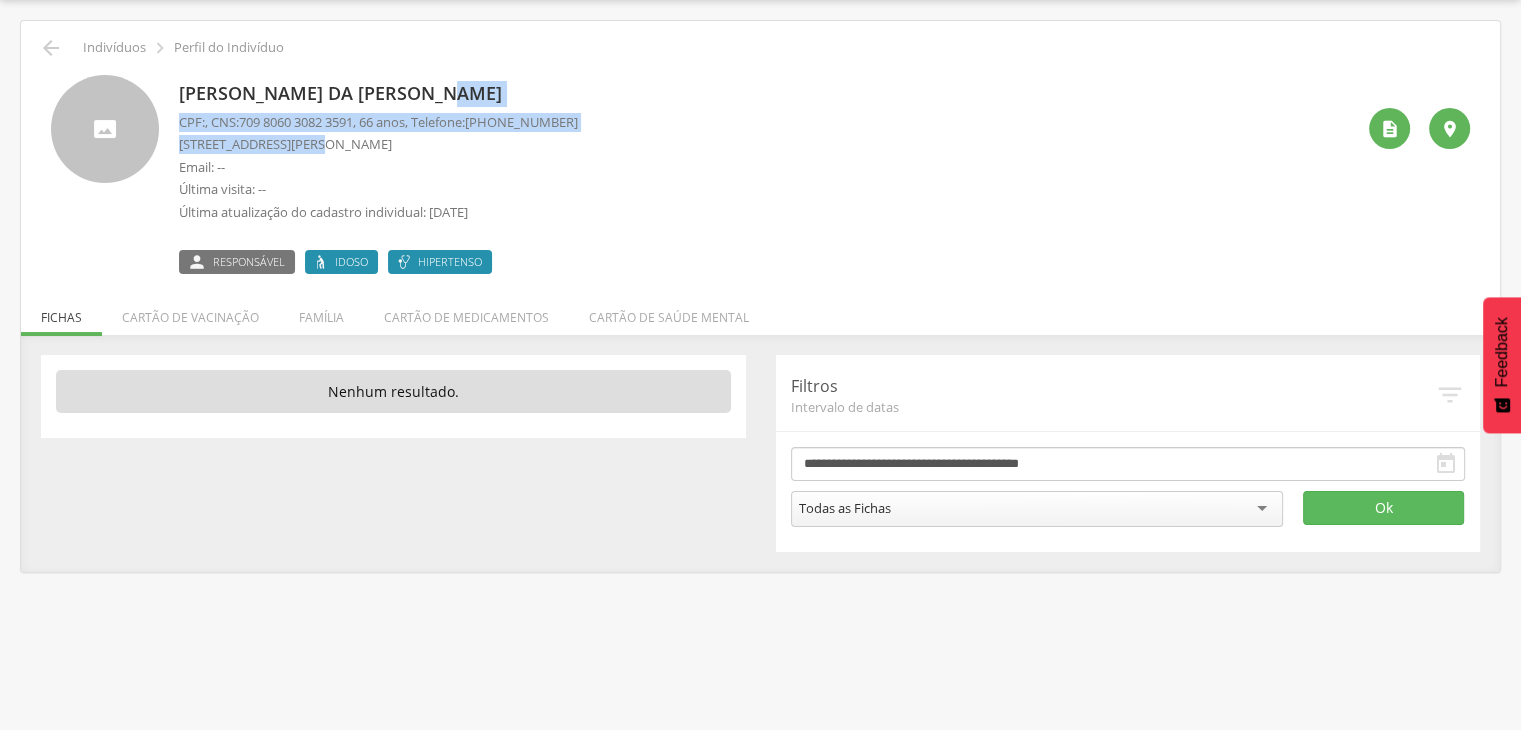 drag, startPoint x: 320, startPoint y: 132, endPoint x: 445, endPoint y: 95, distance: 130.36104 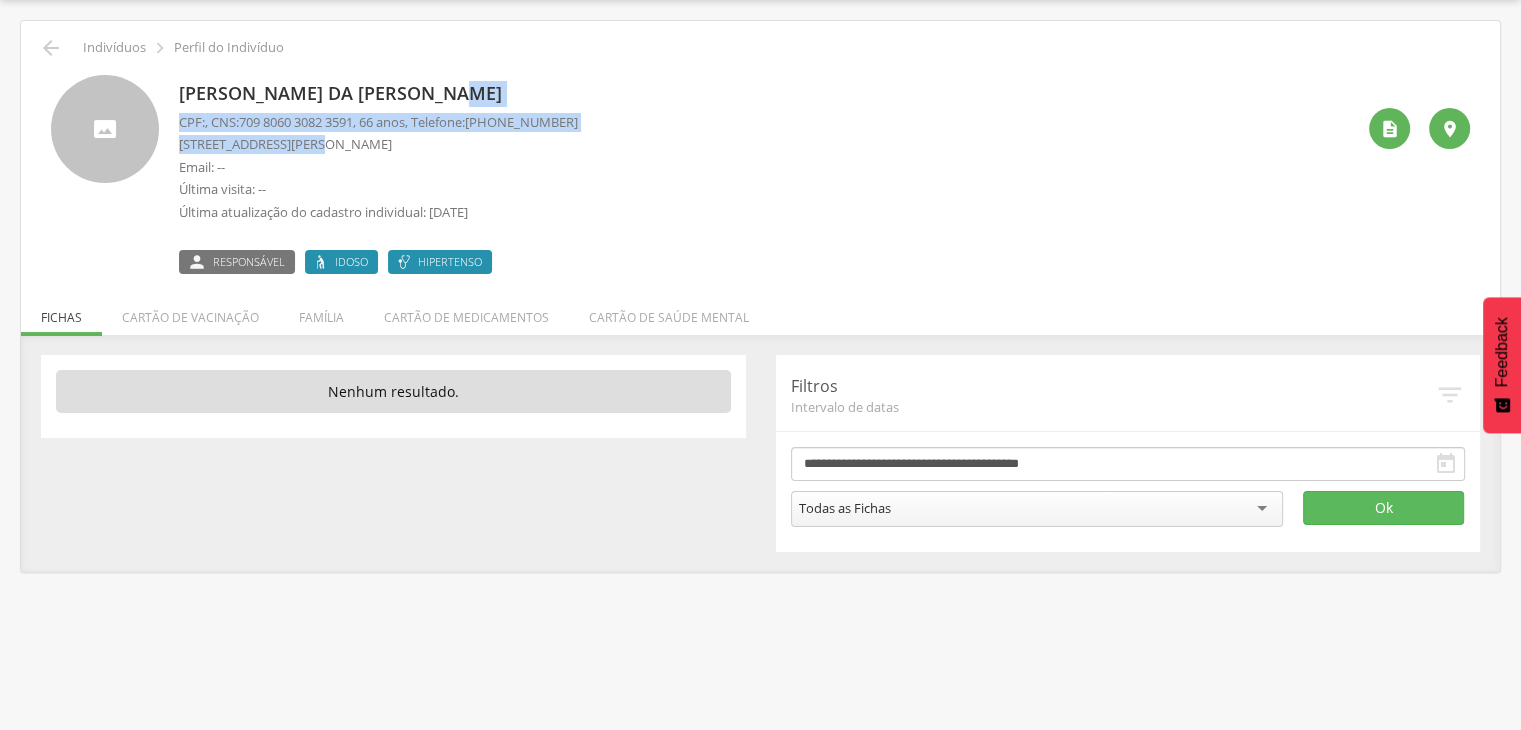 click on "[PERSON_NAME] da [PERSON_NAME]" at bounding box center (378, 94) 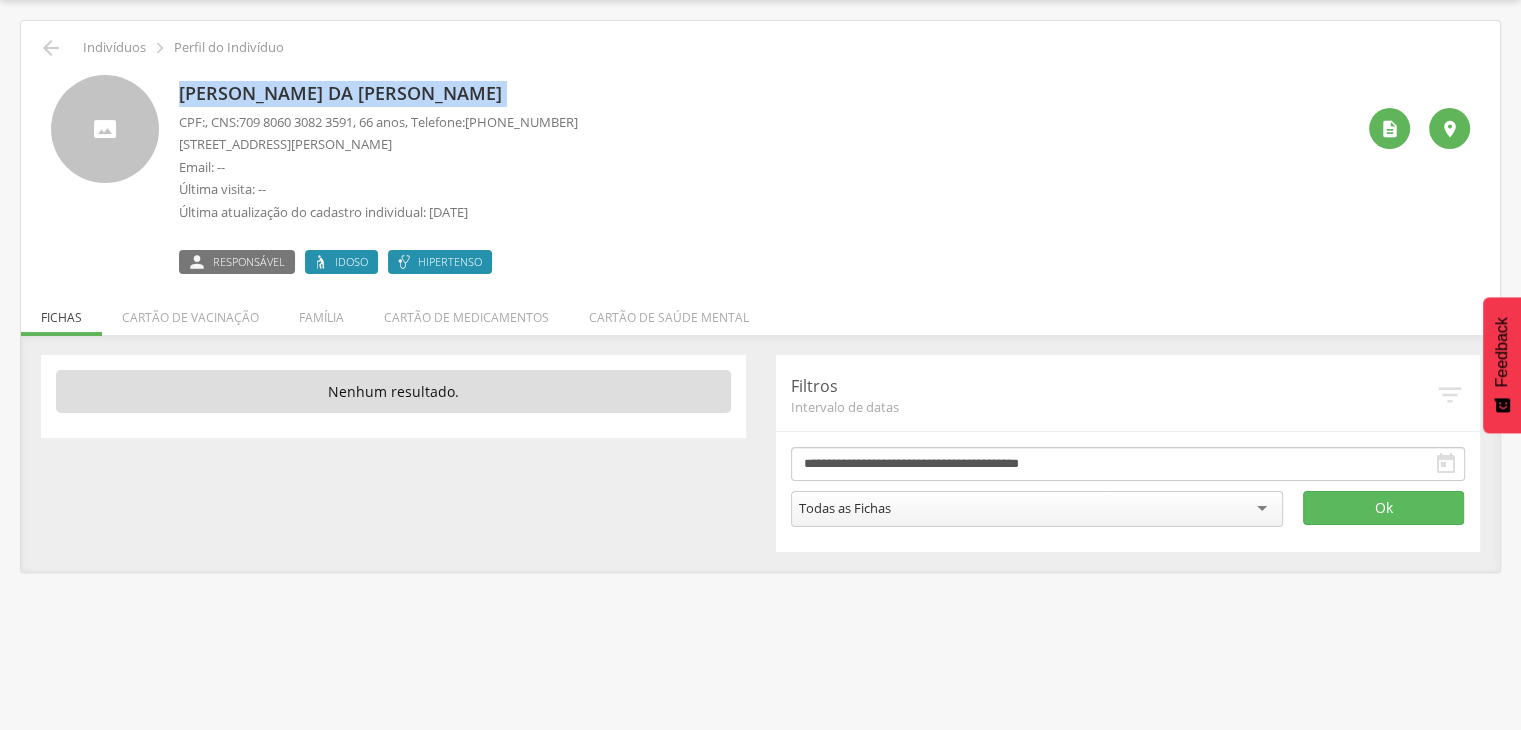 click on "[PERSON_NAME] da [PERSON_NAME]
CPF:  , CNS:  [PHONE_NUMBER] , 66 anos, Telefone:  [PHONE_NUMBER] [STREET_ADDRESS][PERSON_NAME] da Prata Email: -- Última visita: -- Última atualização do cadastro individual: [DATE]
   Responsável   Idoso   Hipertenso" at bounding box center [378, 174] 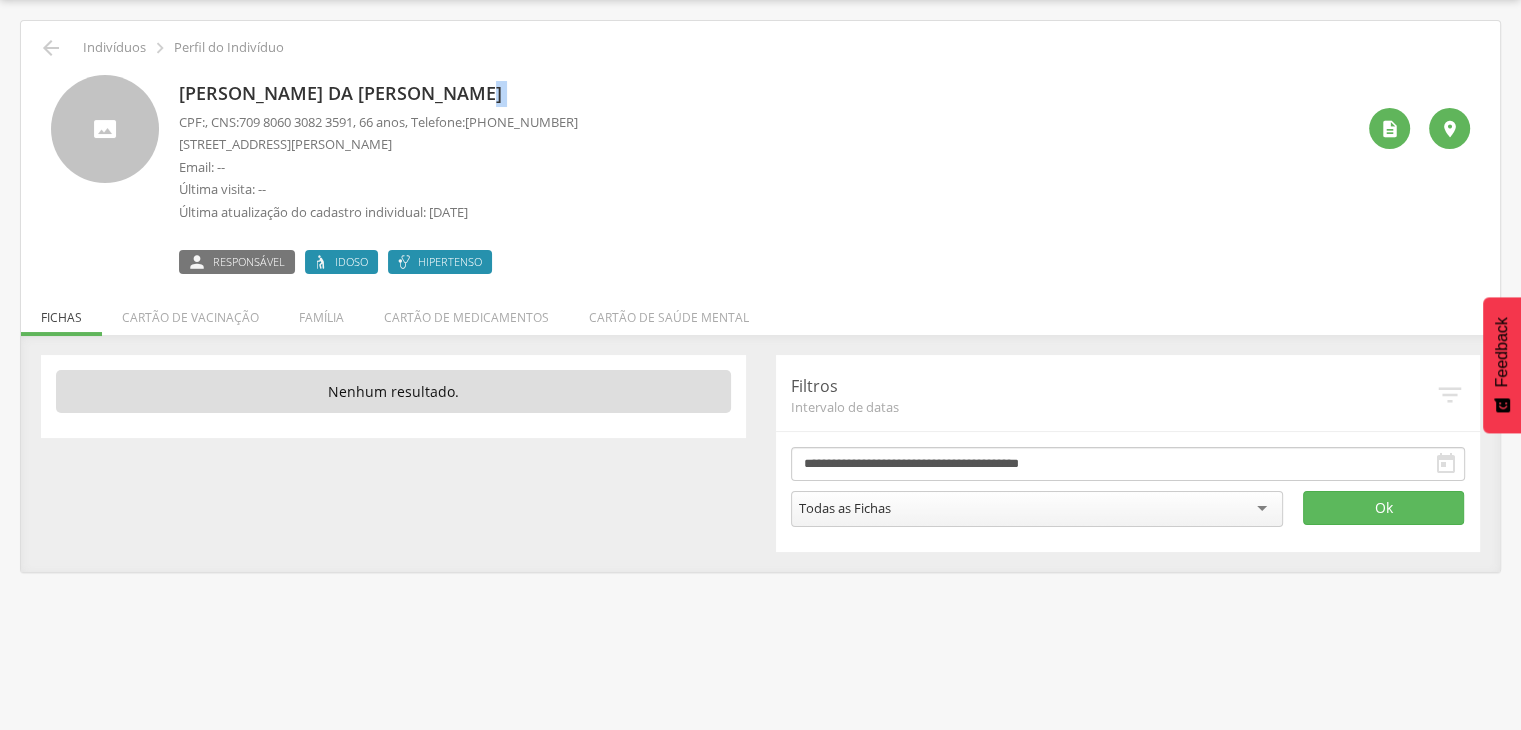 click on "[PERSON_NAME] da [PERSON_NAME]
CPF:  , CNS:  [PHONE_NUMBER] , 66 anos, Telefone:  [PHONE_NUMBER] [STREET_ADDRESS][PERSON_NAME] da Prata Email: -- Última visita: -- Última atualização do cadastro individual: [DATE]
   Responsável   Idoso   Hipertenso" at bounding box center [378, 174] 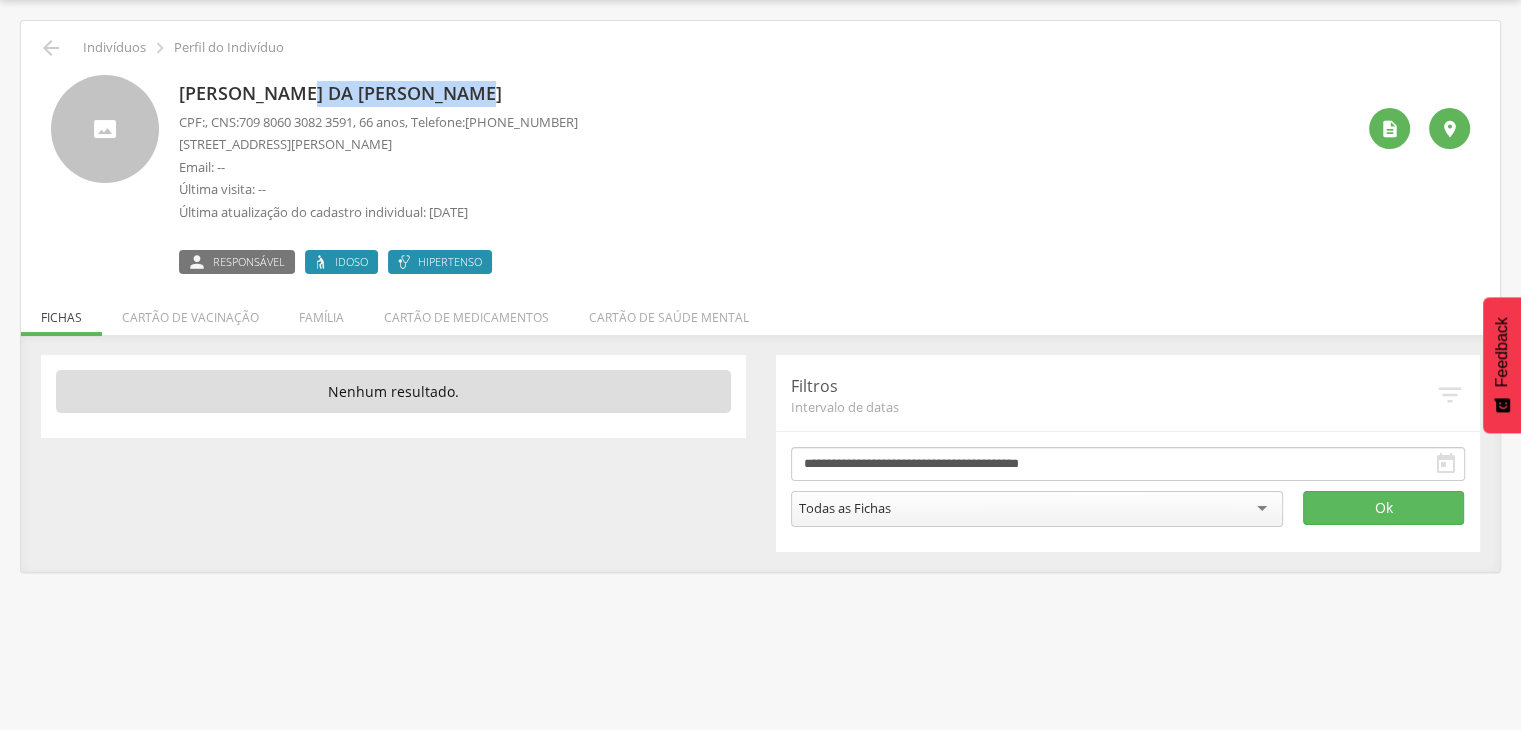 drag, startPoint x: 466, startPoint y: 88, endPoint x: 300, endPoint y: 90, distance: 166.01205 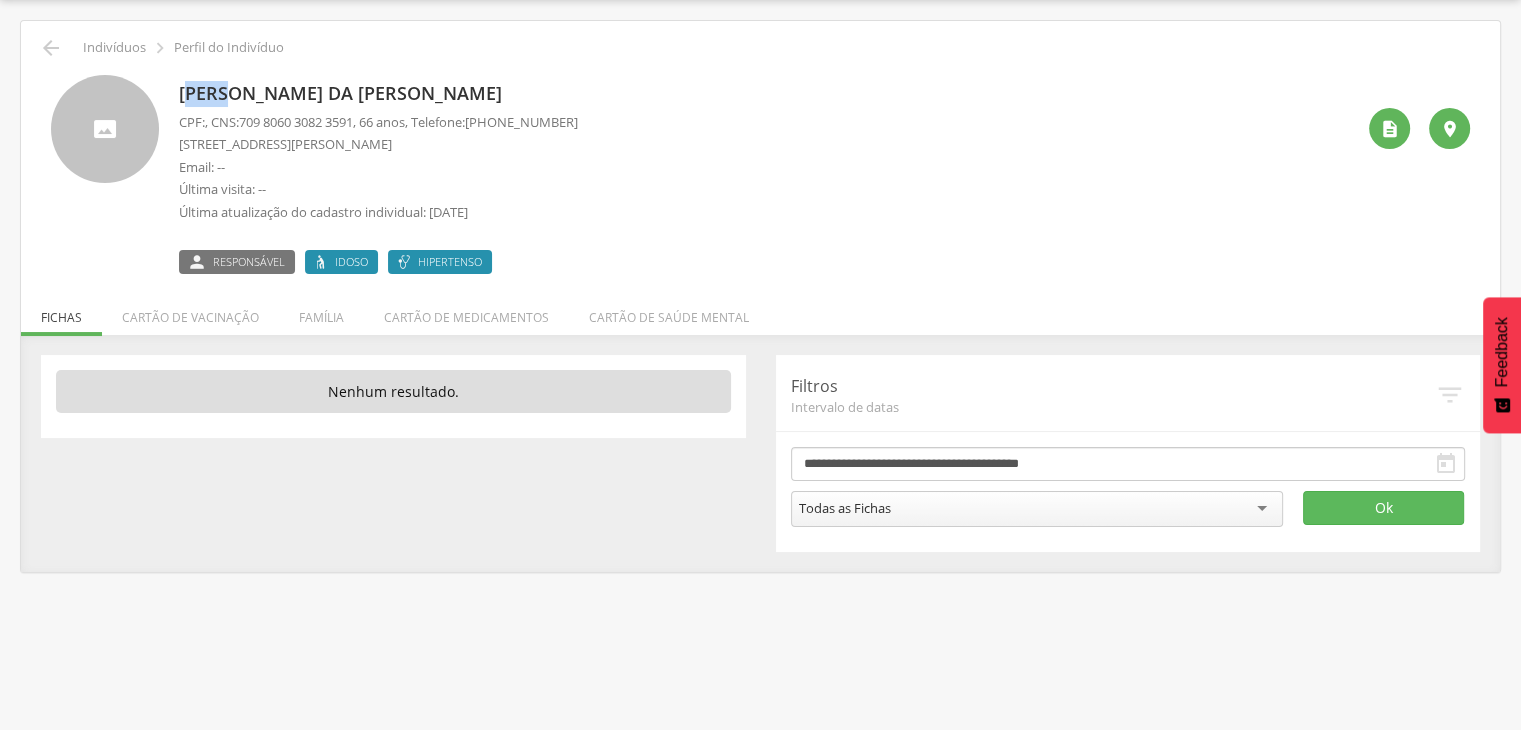 drag, startPoint x: 220, startPoint y: 90, endPoint x: 188, endPoint y: 93, distance: 32.140316 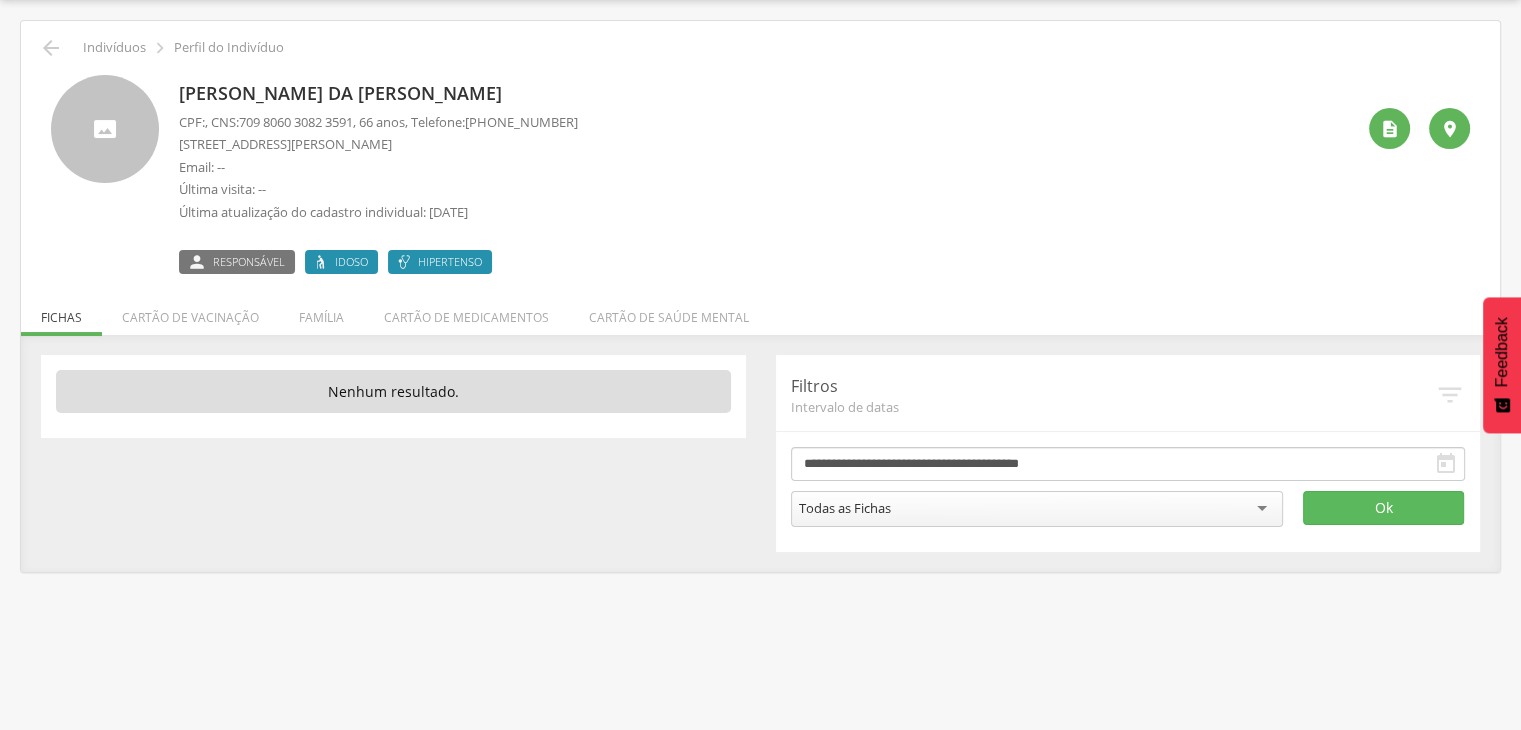 click on "[PERSON_NAME] da [PERSON_NAME]" at bounding box center [378, 94] 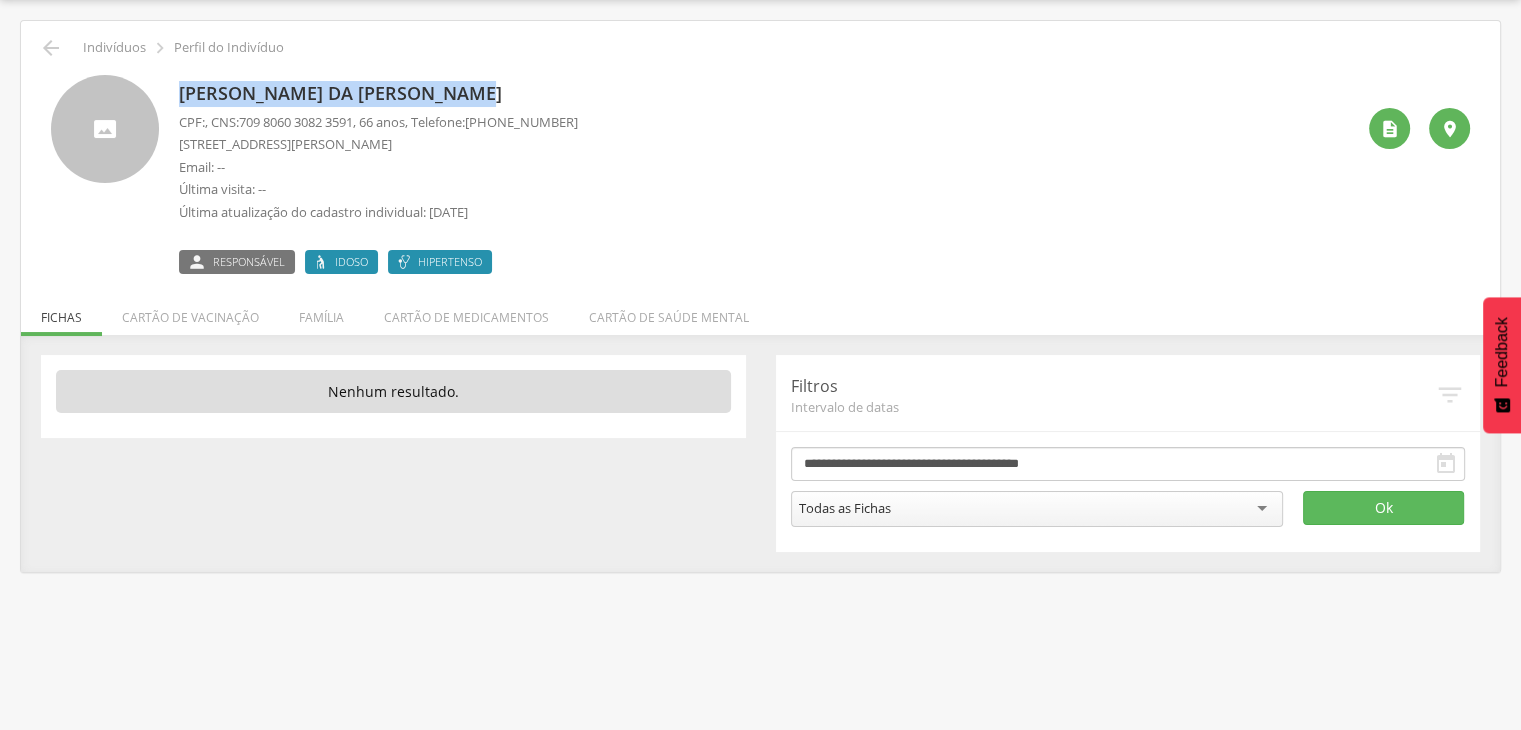 drag, startPoint x: 180, startPoint y: 91, endPoint x: 430, endPoint y: 94, distance: 250.018 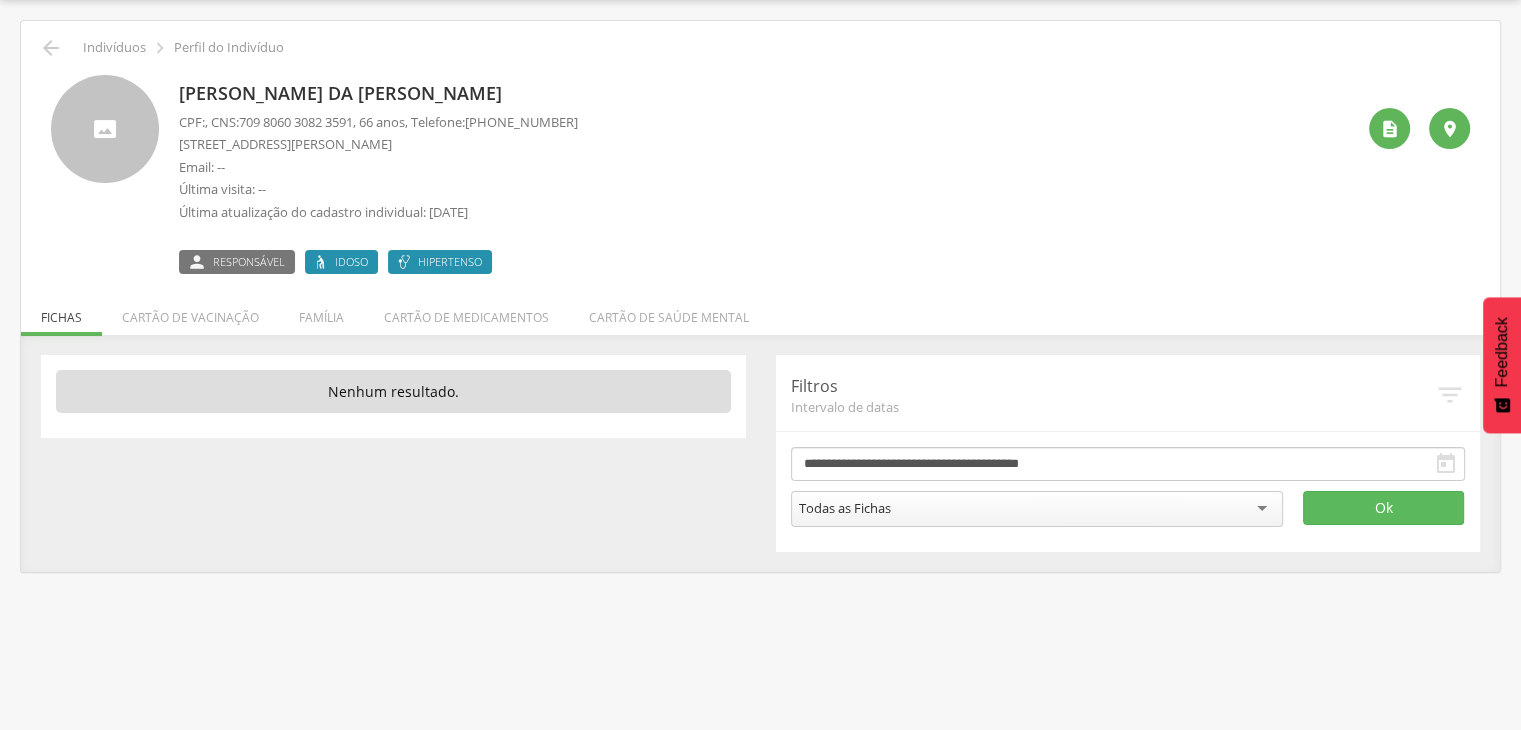 click on "[PERSON_NAME] da [PERSON_NAME]" at bounding box center [378, 94] 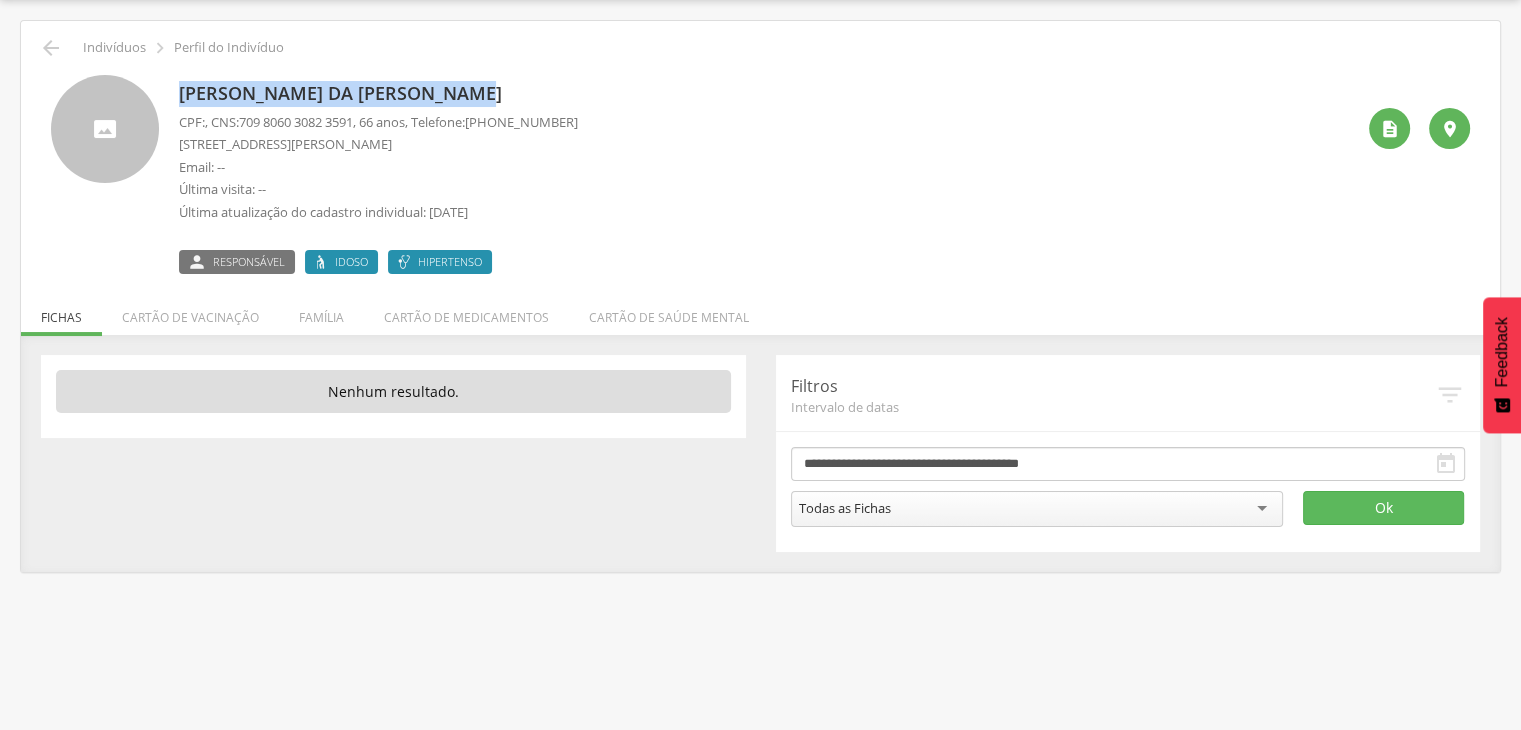 drag, startPoint x: 180, startPoint y: 93, endPoint x: 415, endPoint y: 85, distance: 235.13612 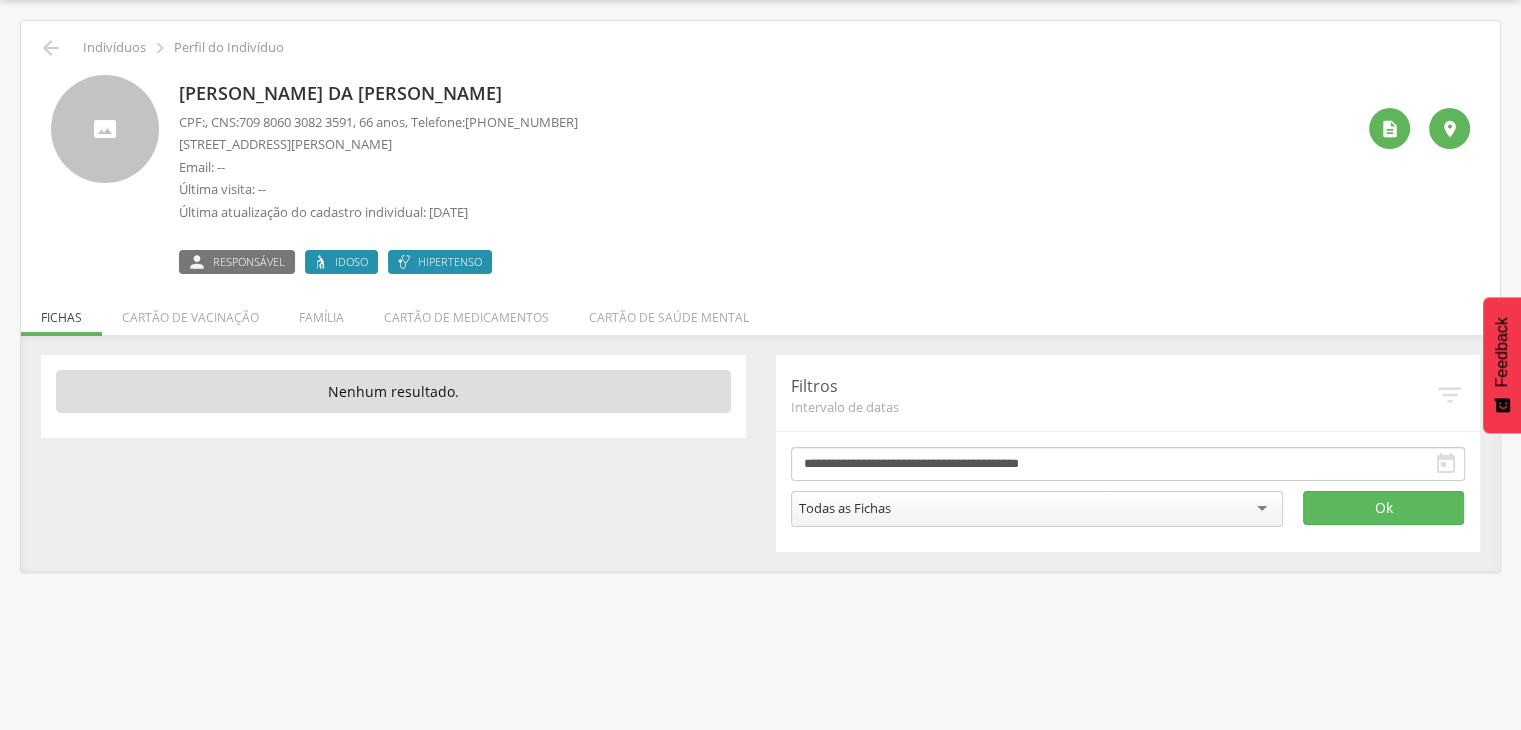 click on "[PERSON_NAME] da [PERSON_NAME]
CPF:  , CNS:  [PHONE_NUMBER] , 66 anos, Telefone:  [PHONE_NUMBER] [STREET_ADDRESS][PERSON_NAME] da Prata Email: -- Última visita: -- Última atualização do cadastro individual: [DATE]
   Responsável   Idoso   Hipertenso

" at bounding box center (760, 174) 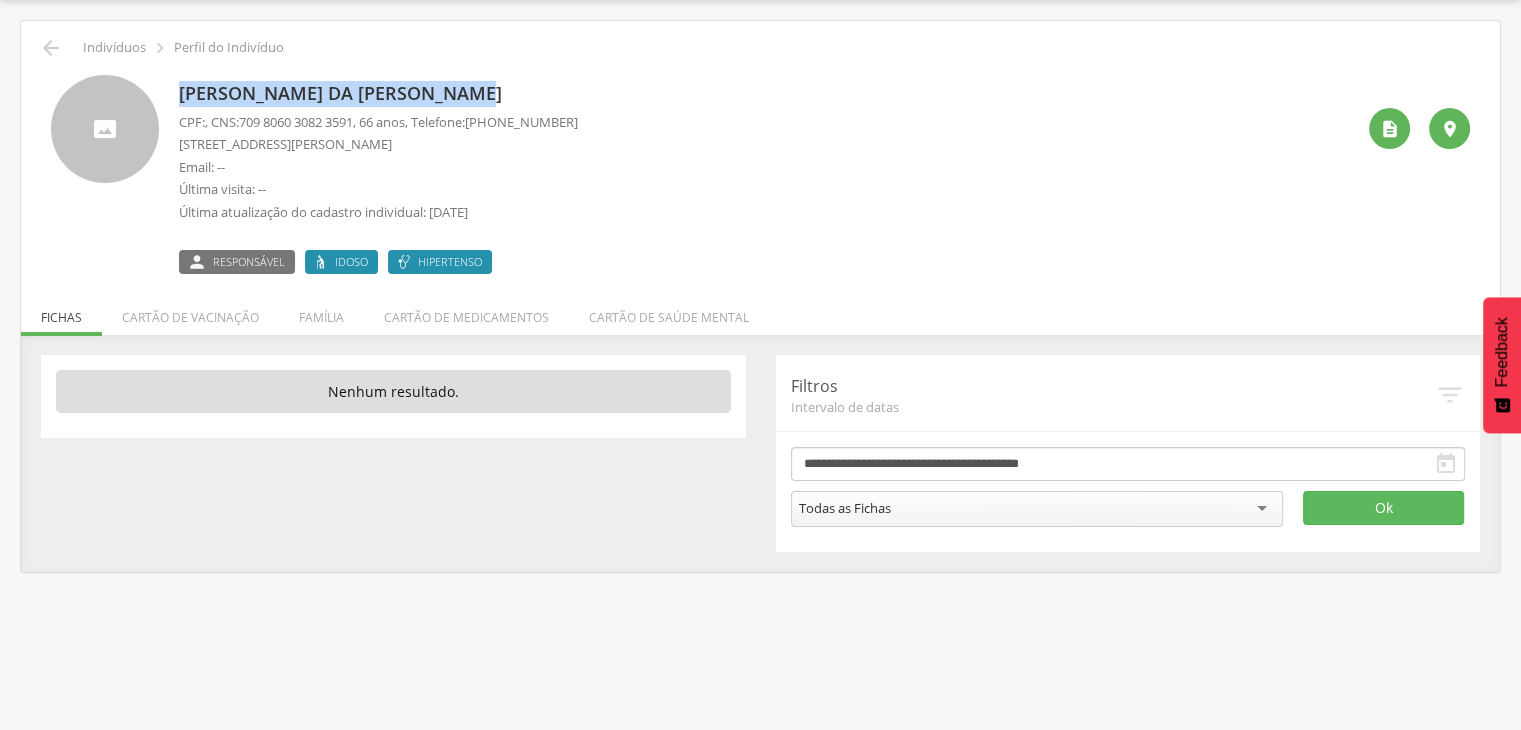 drag, startPoint x: 160, startPoint y: 100, endPoint x: 408, endPoint y: 80, distance: 248.80515 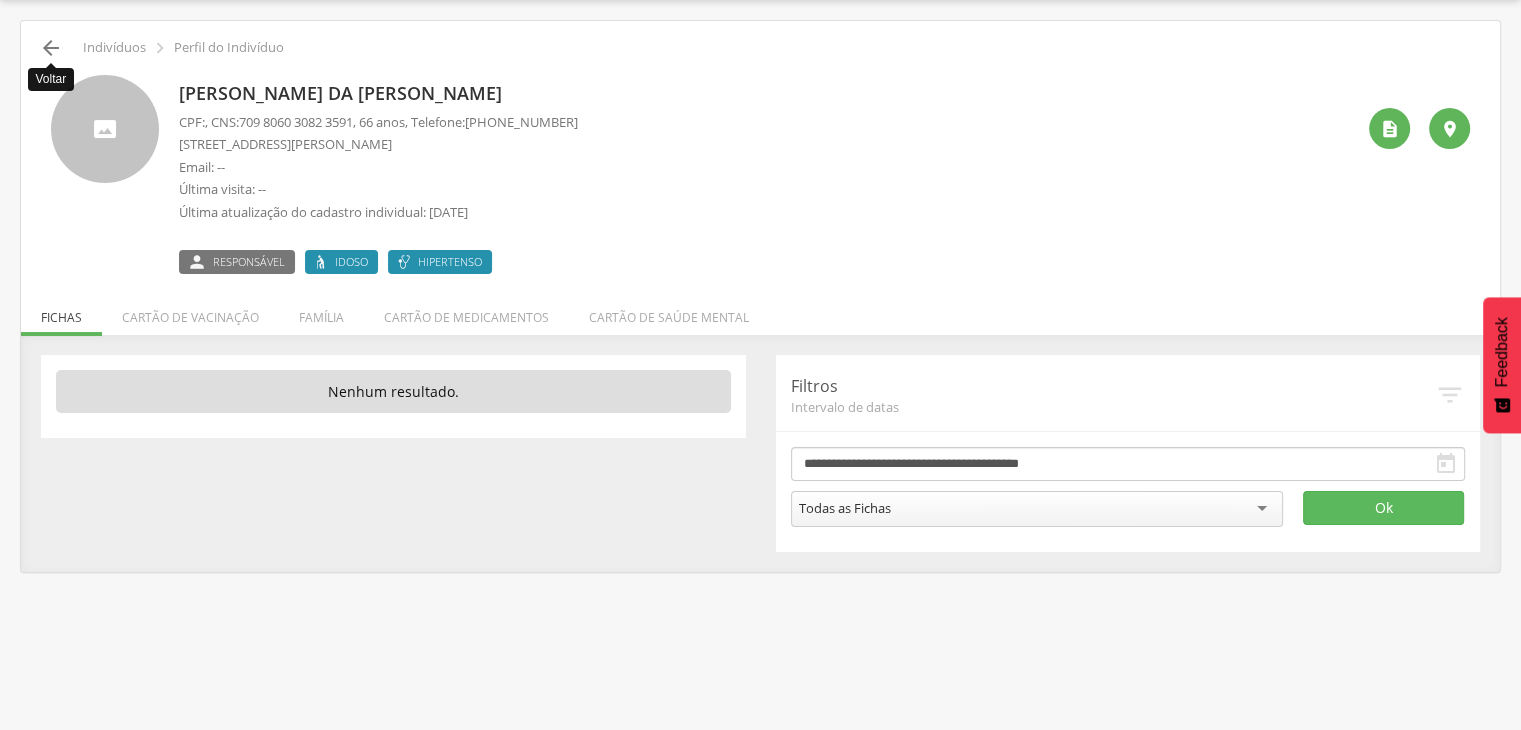 click on "" at bounding box center (51, 48) 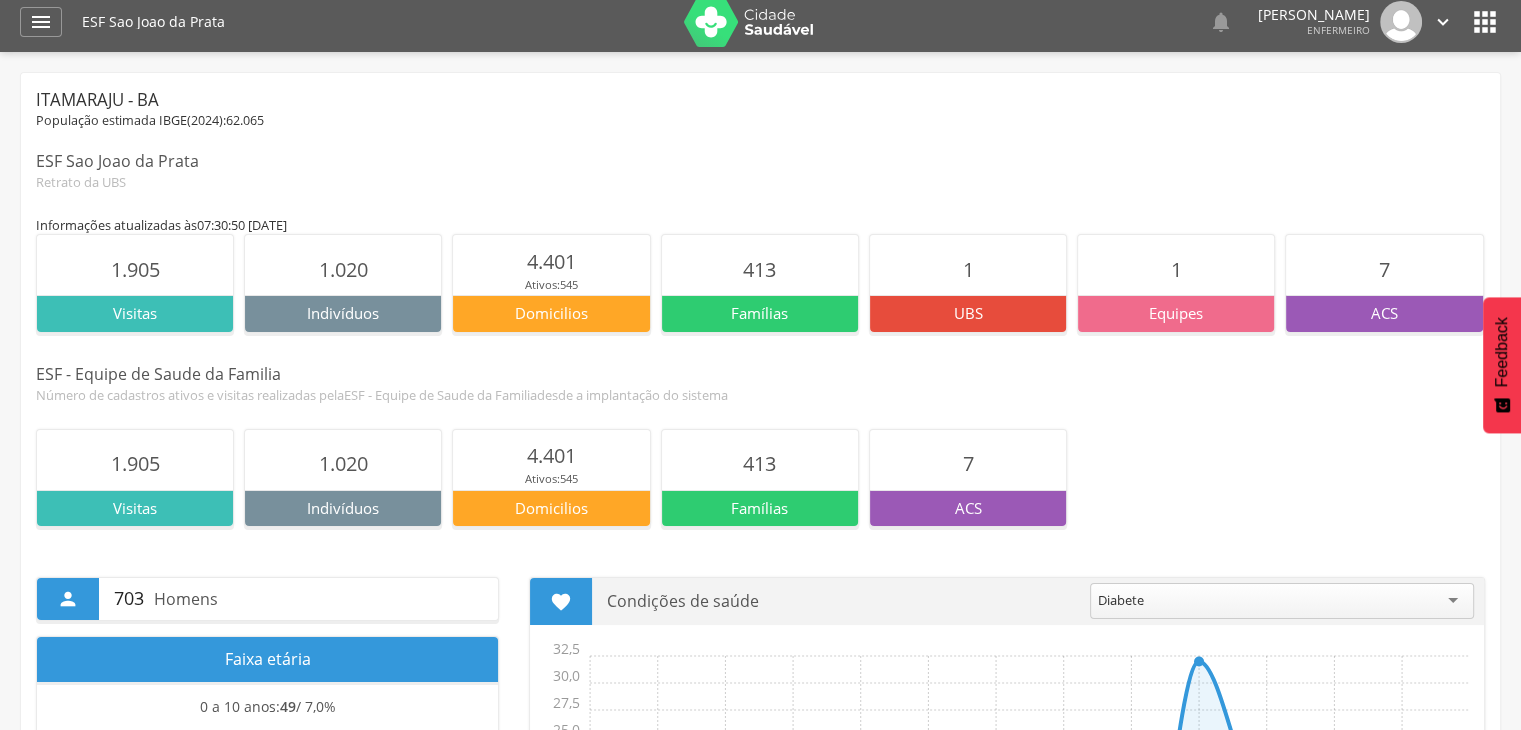 scroll, scrollTop: 0, scrollLeft: 0, axis: both 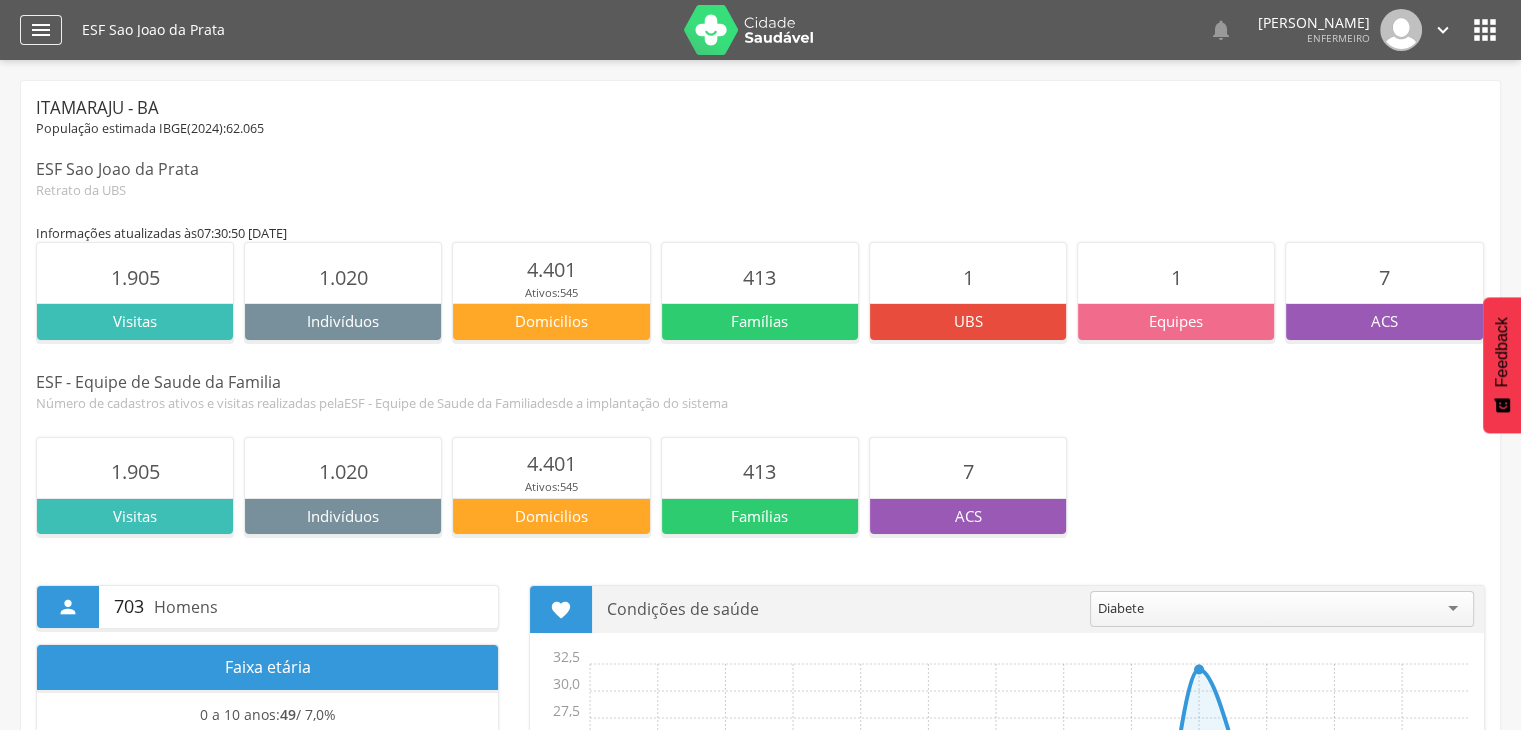 click on "" at bounding box center [41, 30] 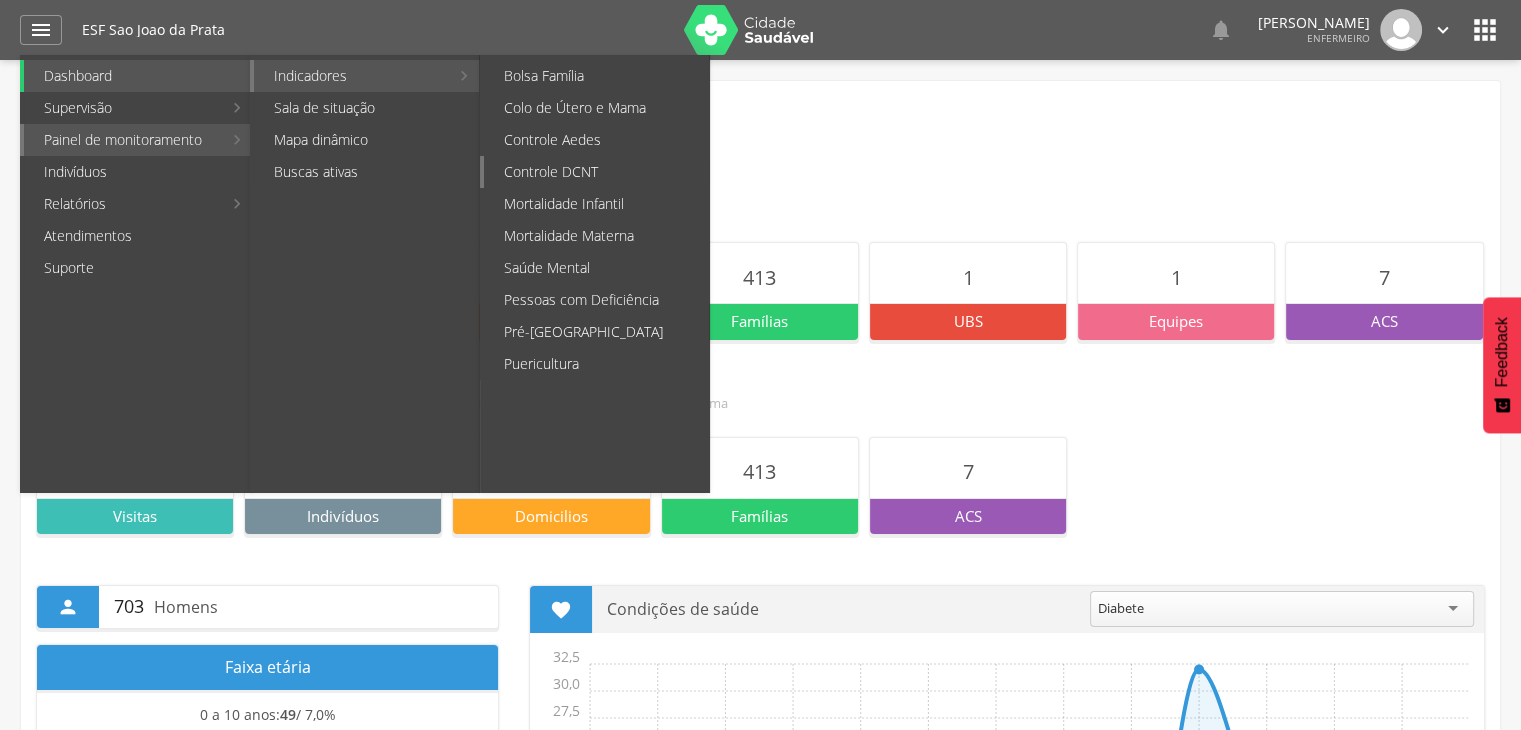click on "Controle DCNT" at bounding box center [596, 172] 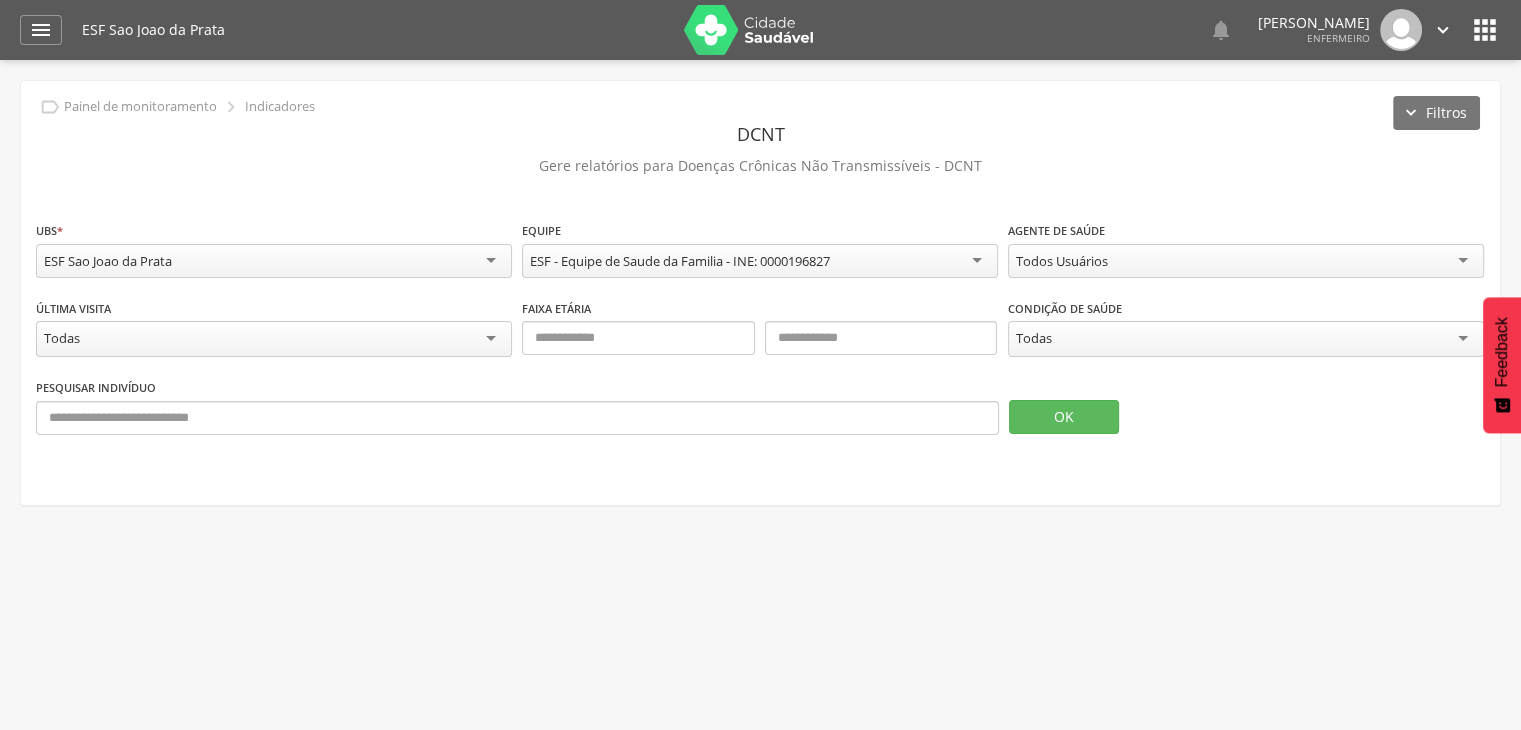 click on "Todos Usuários" at bounding box center (1246, 261) 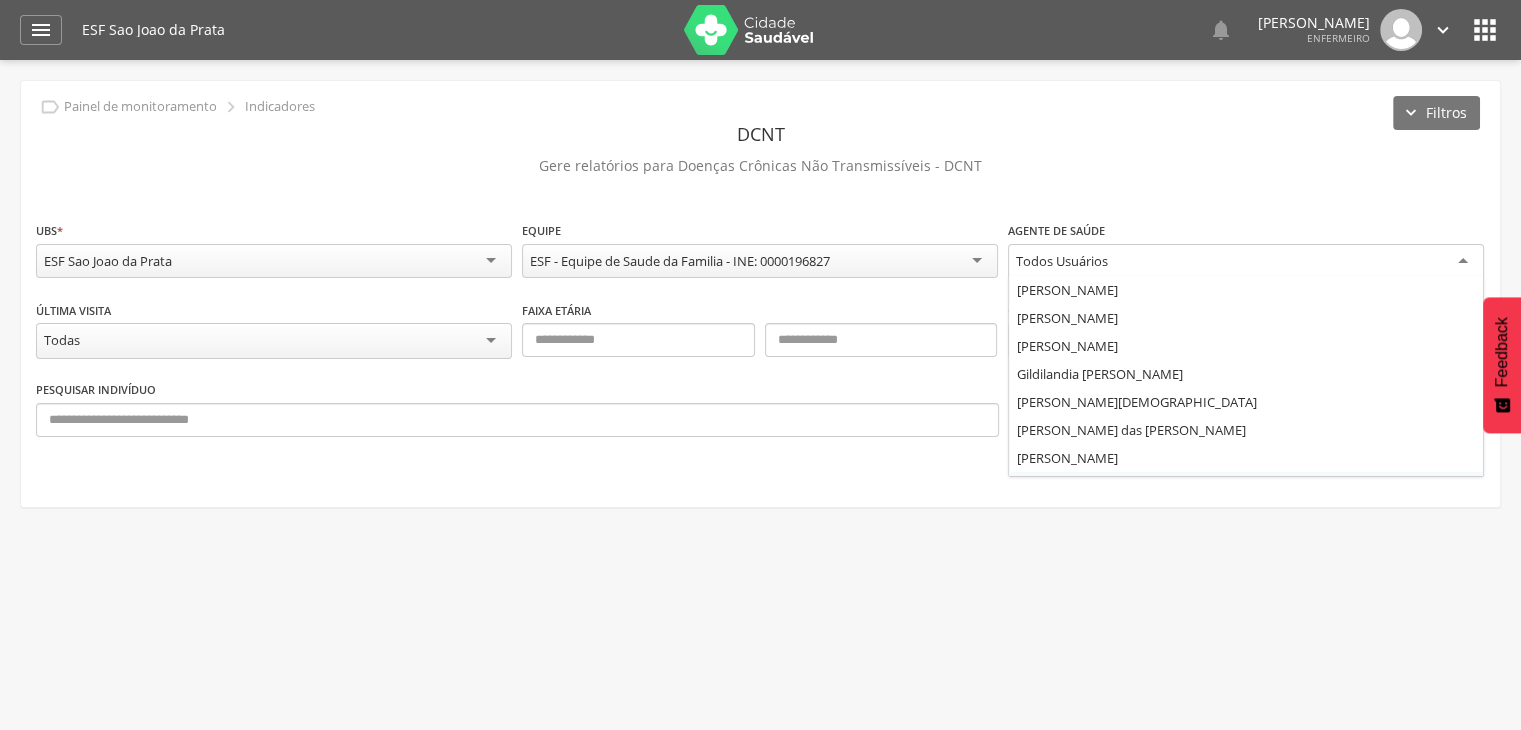 click on "Todos Usuários" at bounding box center [1246, 262] 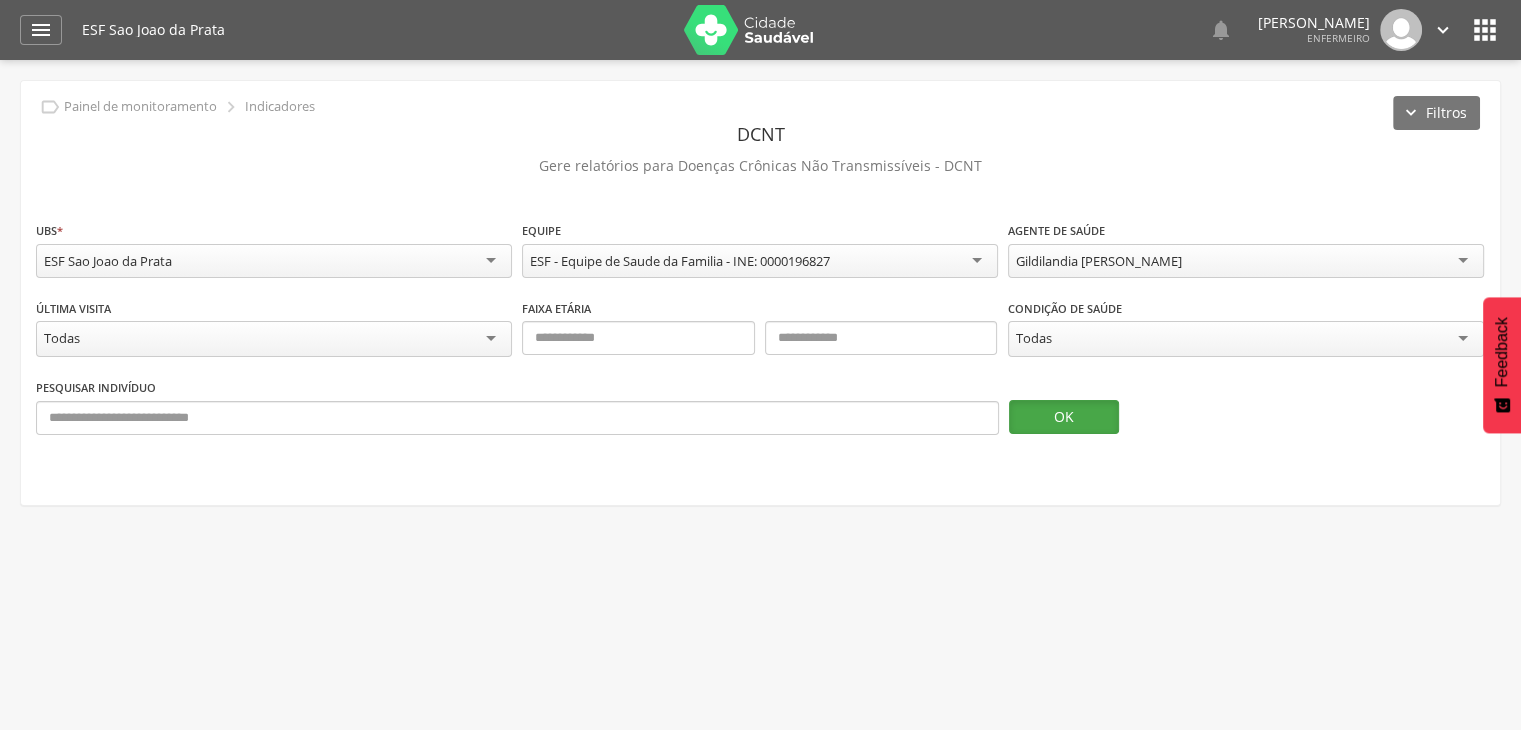 click on "OK" at bounding box center (1064, 417) 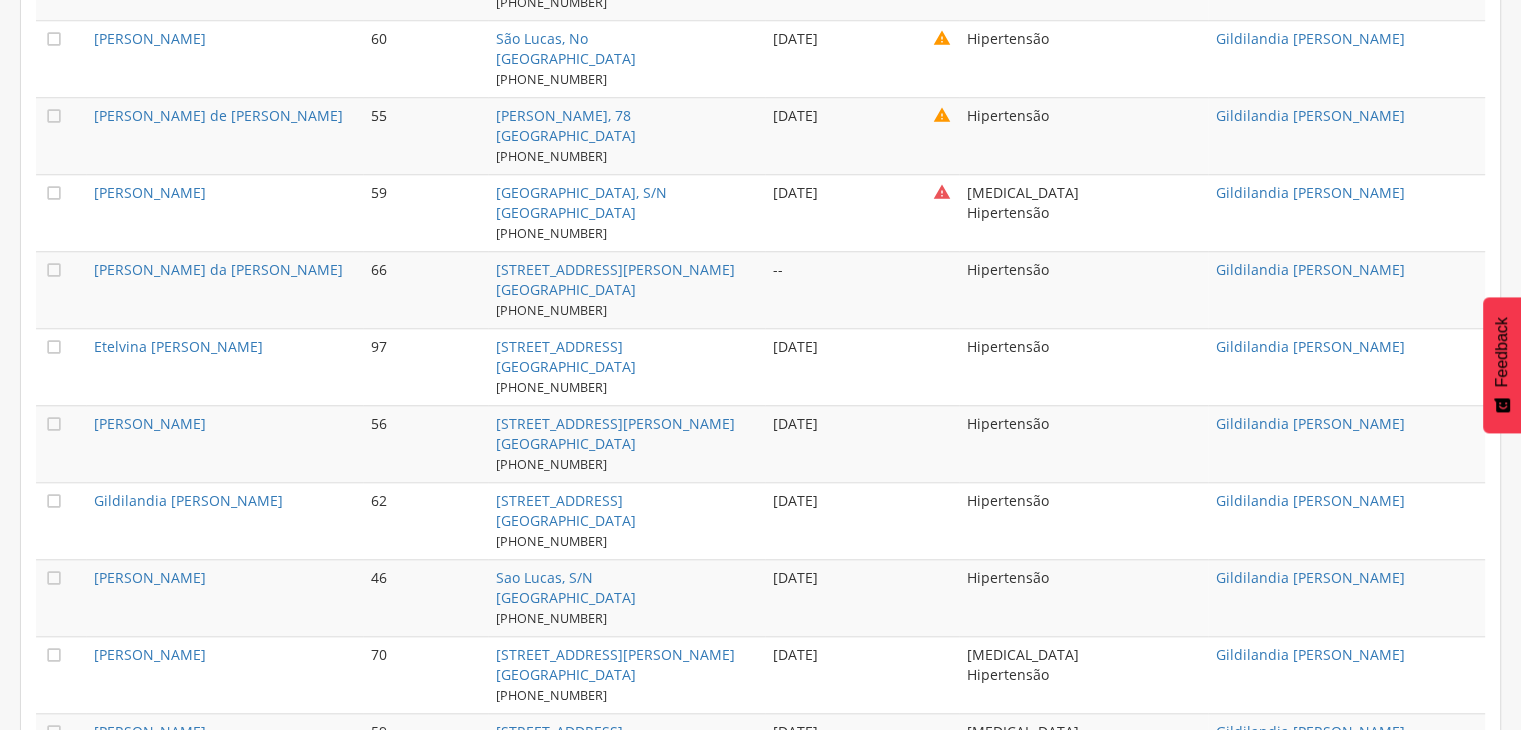 scroll, scrollTop: 1900, scrollLeft: 0, axis: vertical 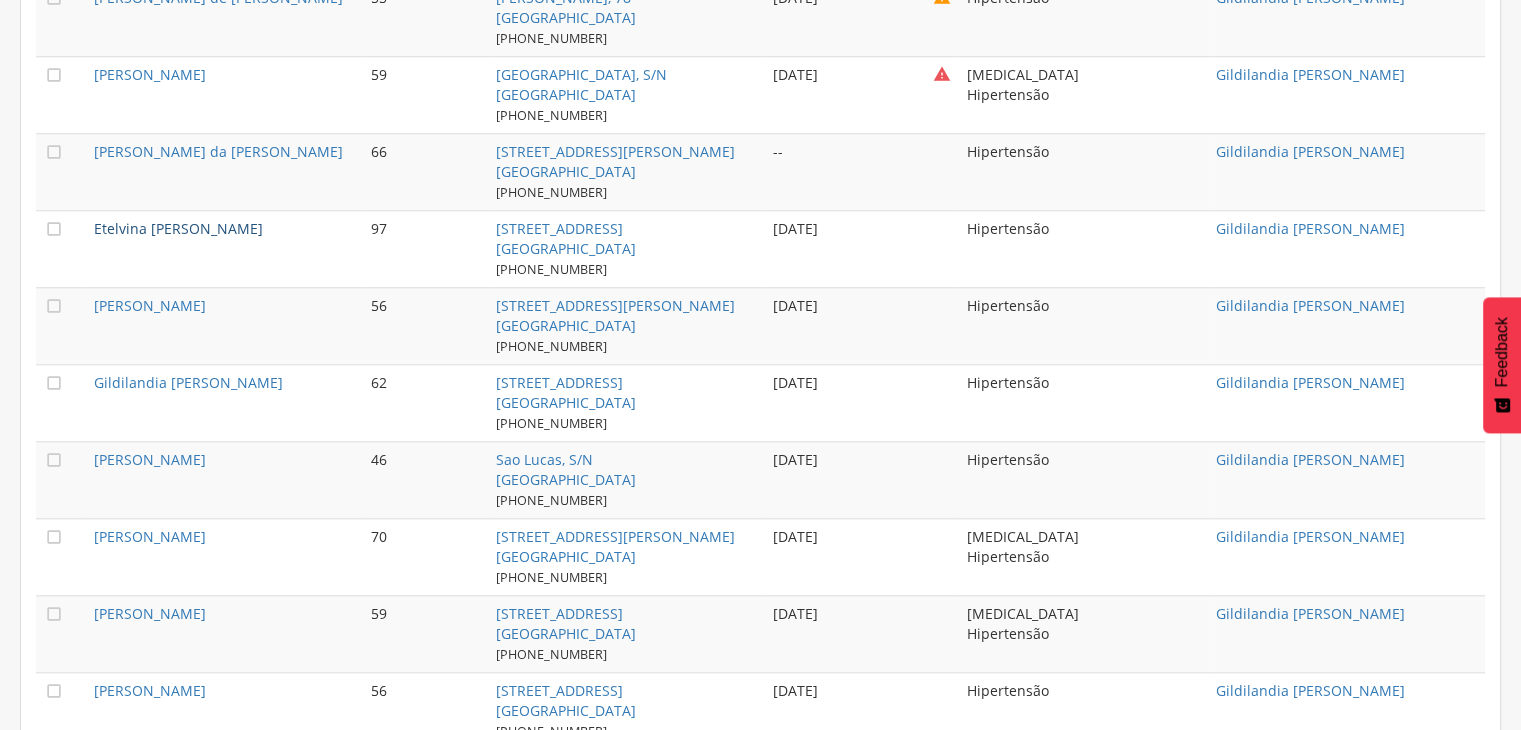 click on "Etelvina [PERSON_NAME]" at bounding box center (178, 228) 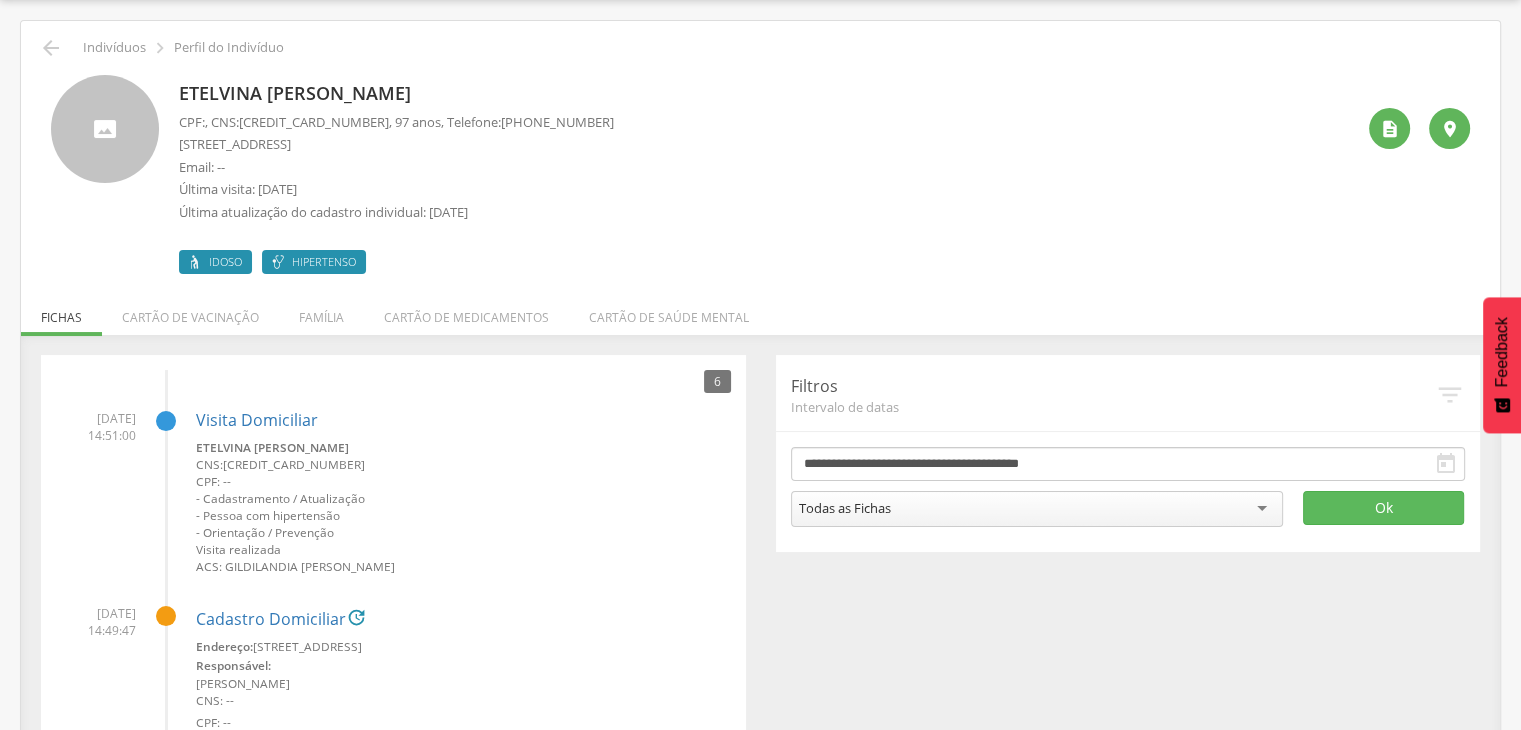 drag, startPoint x: 183, startPoint y: 94, endPoint x: 412, endPoint y: 86, distance: 229.1397 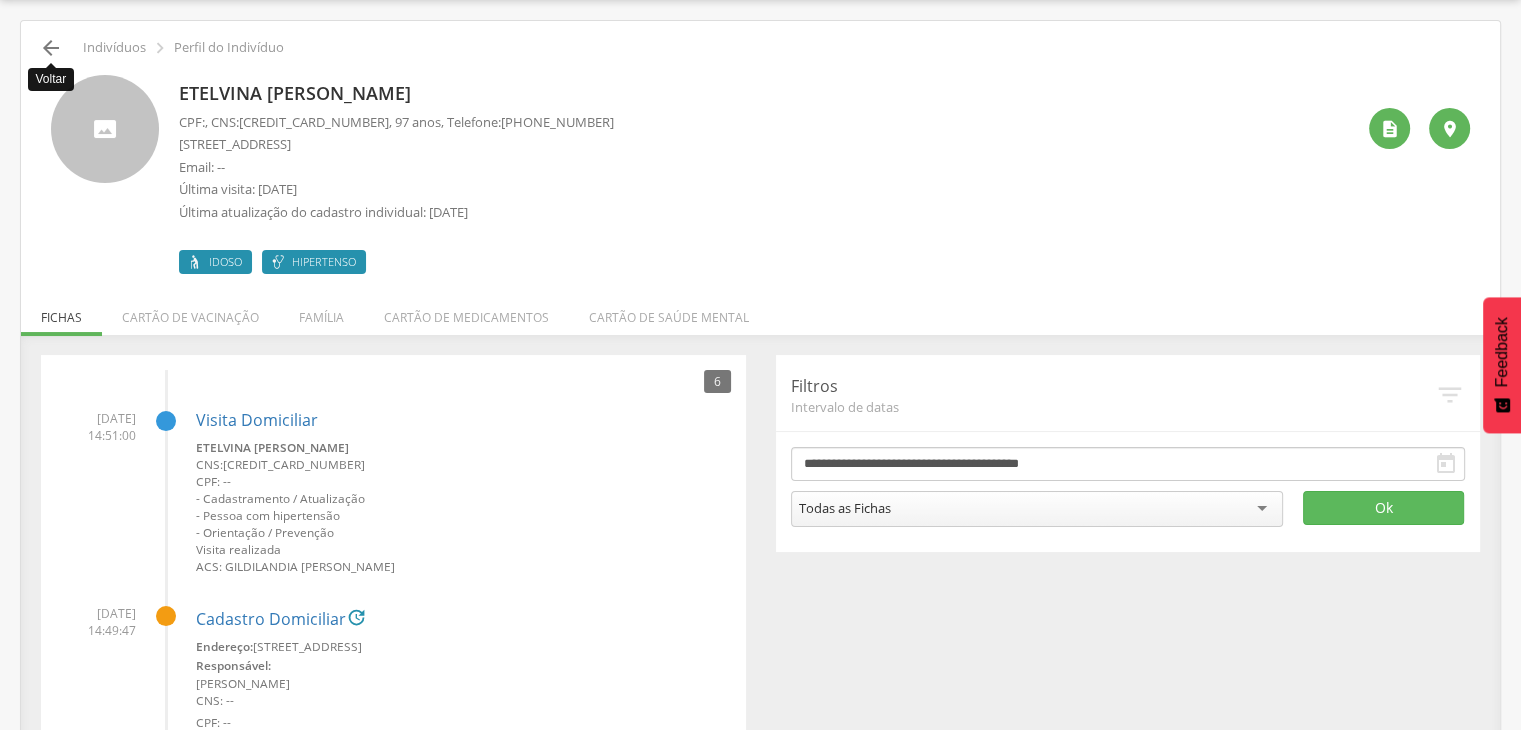 click on "" at bounding box center (51, 48) 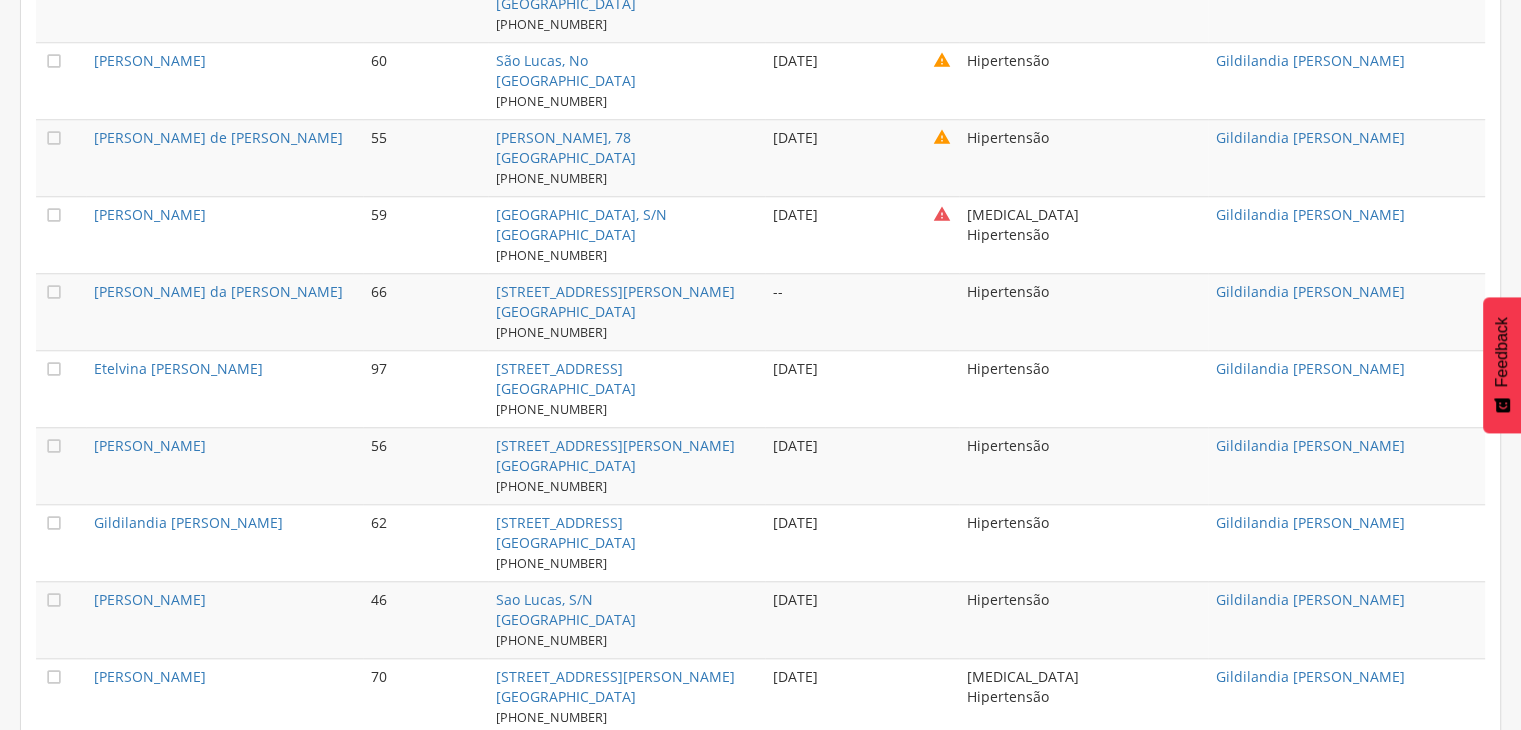 scroll, scrollTop: 1860, scrollLeft: 0, axis: vertical 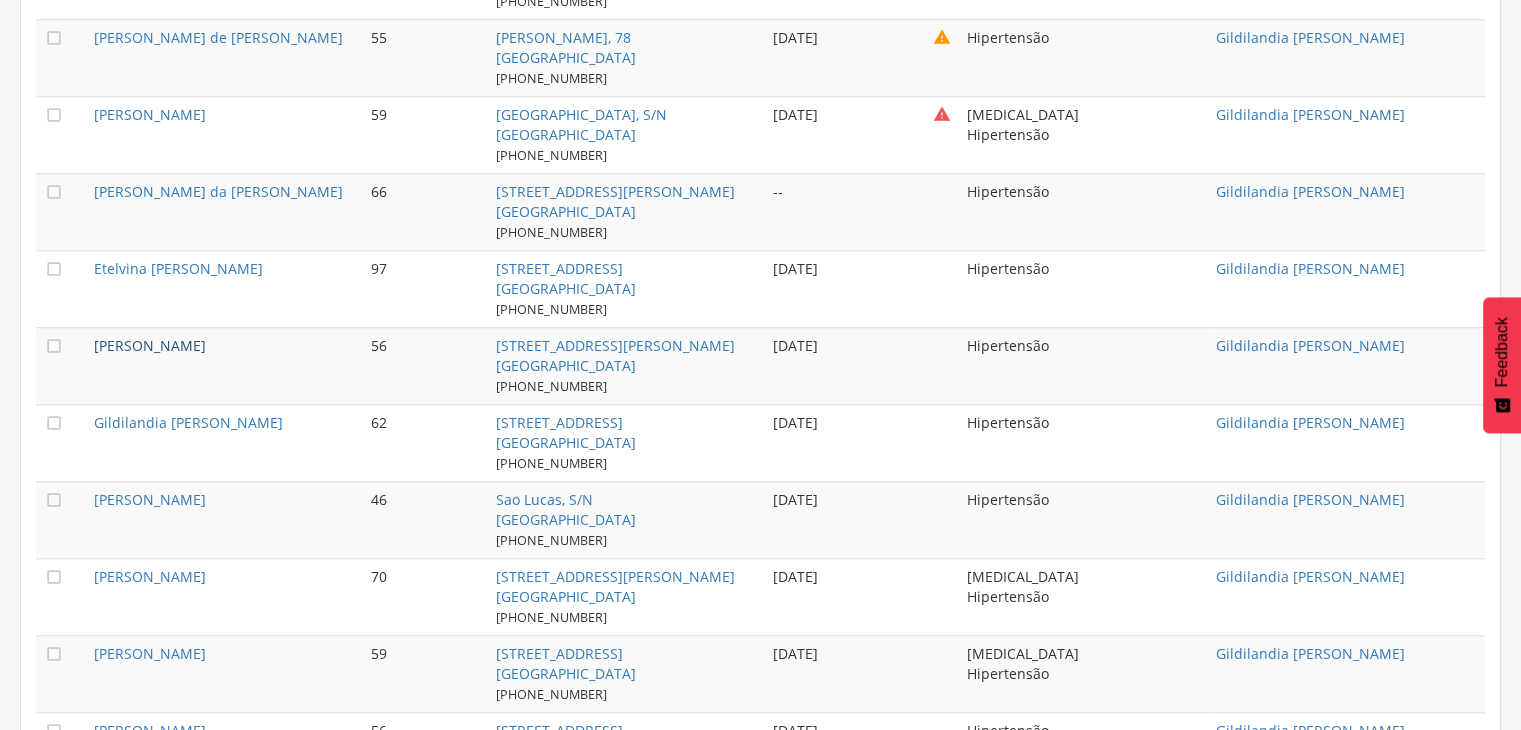 click on "[PERSON_NAME]" at bounding box center [150, 345] 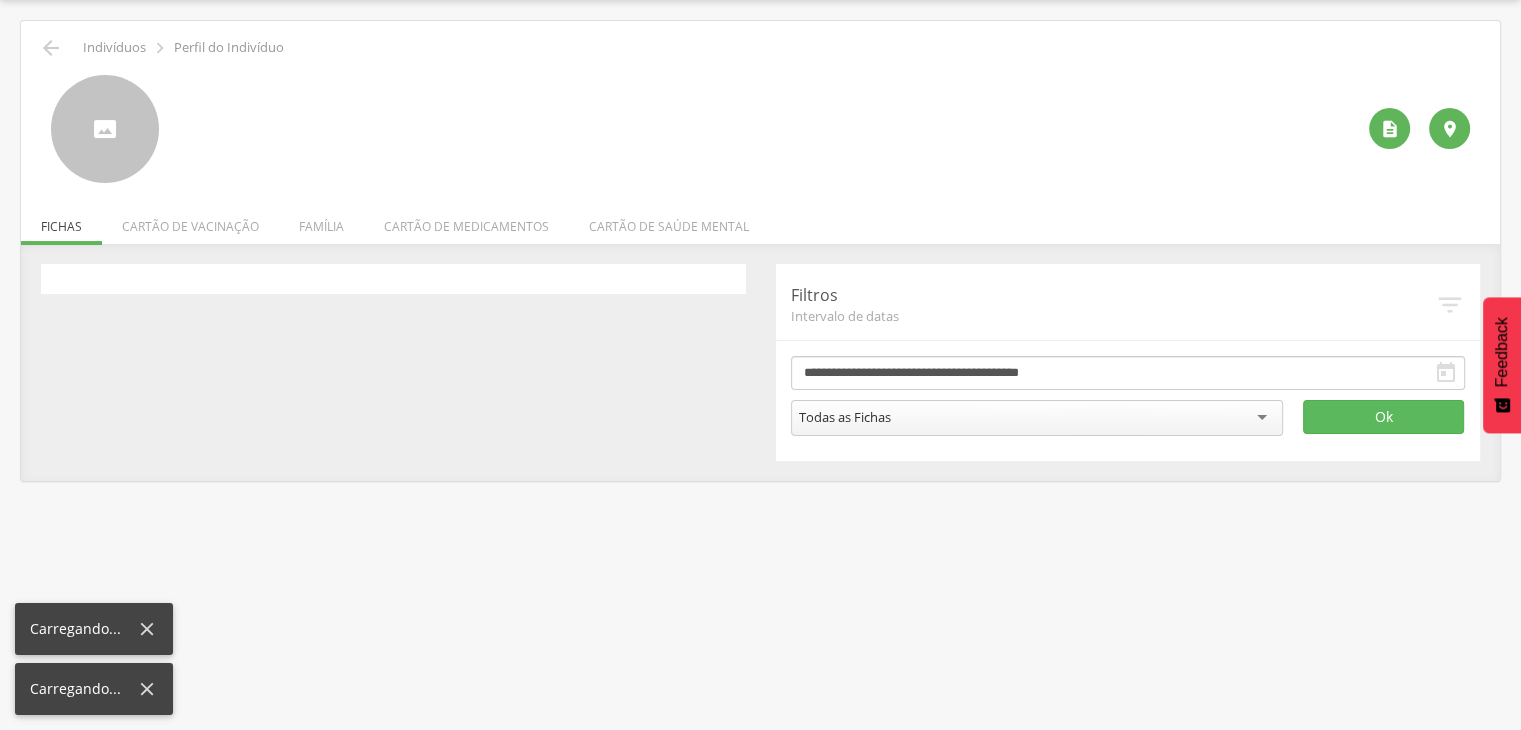 scroll, scrollTop: 60, scrollLeft: 0, axis: vertical 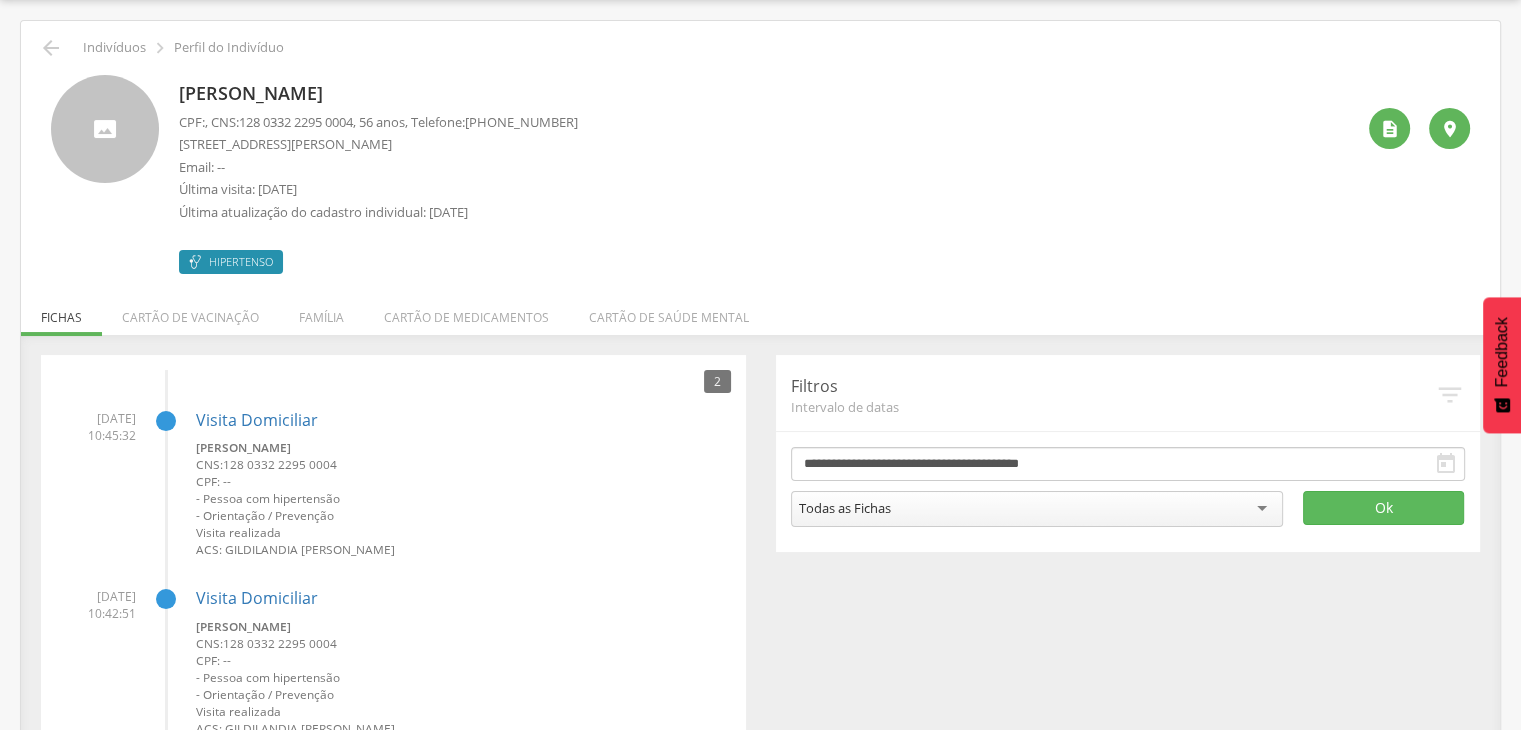 drag, startPoint x: 180, startPoint y: 91, endPoint x: 472, endPoint y: 91, distance: 292 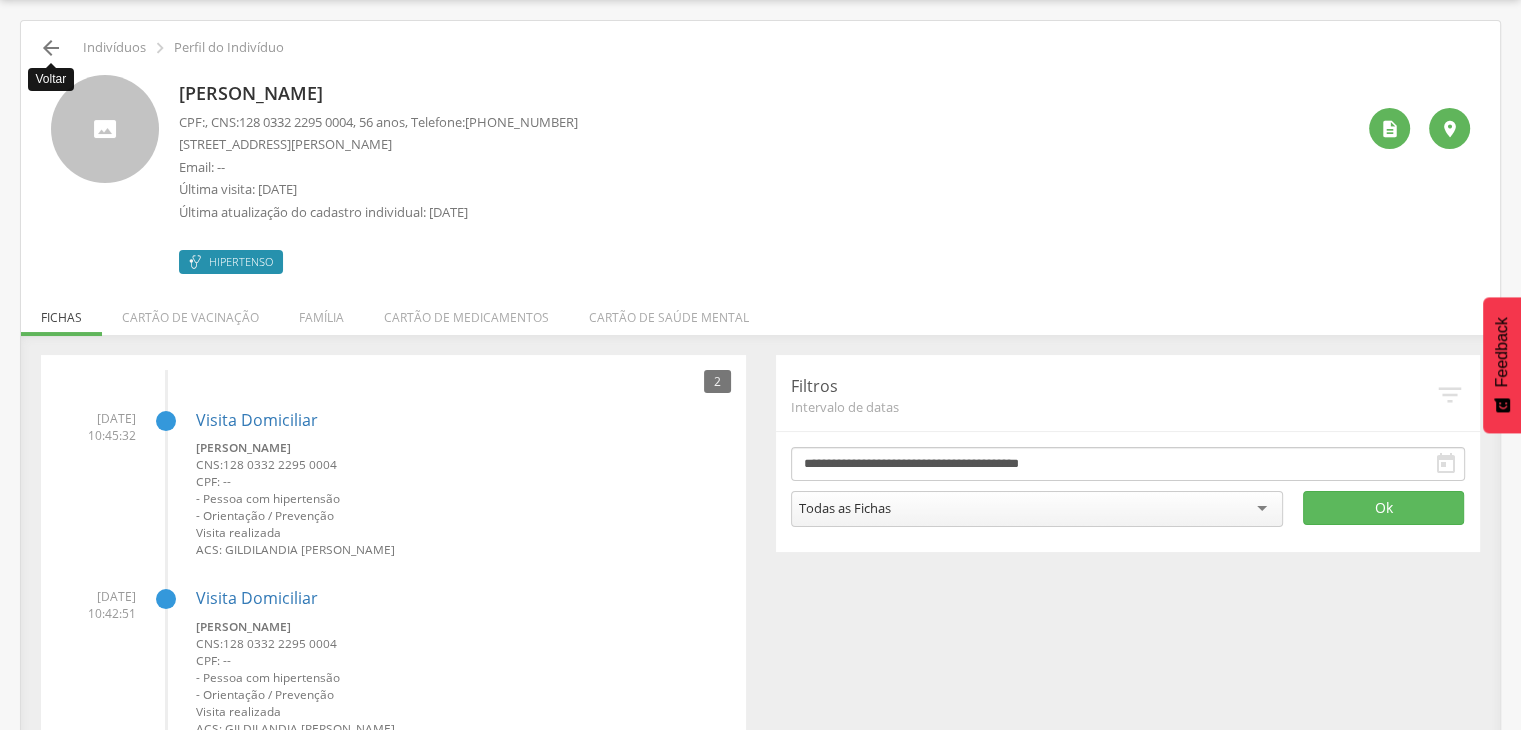 click on "" at bounding box center [51, 48] 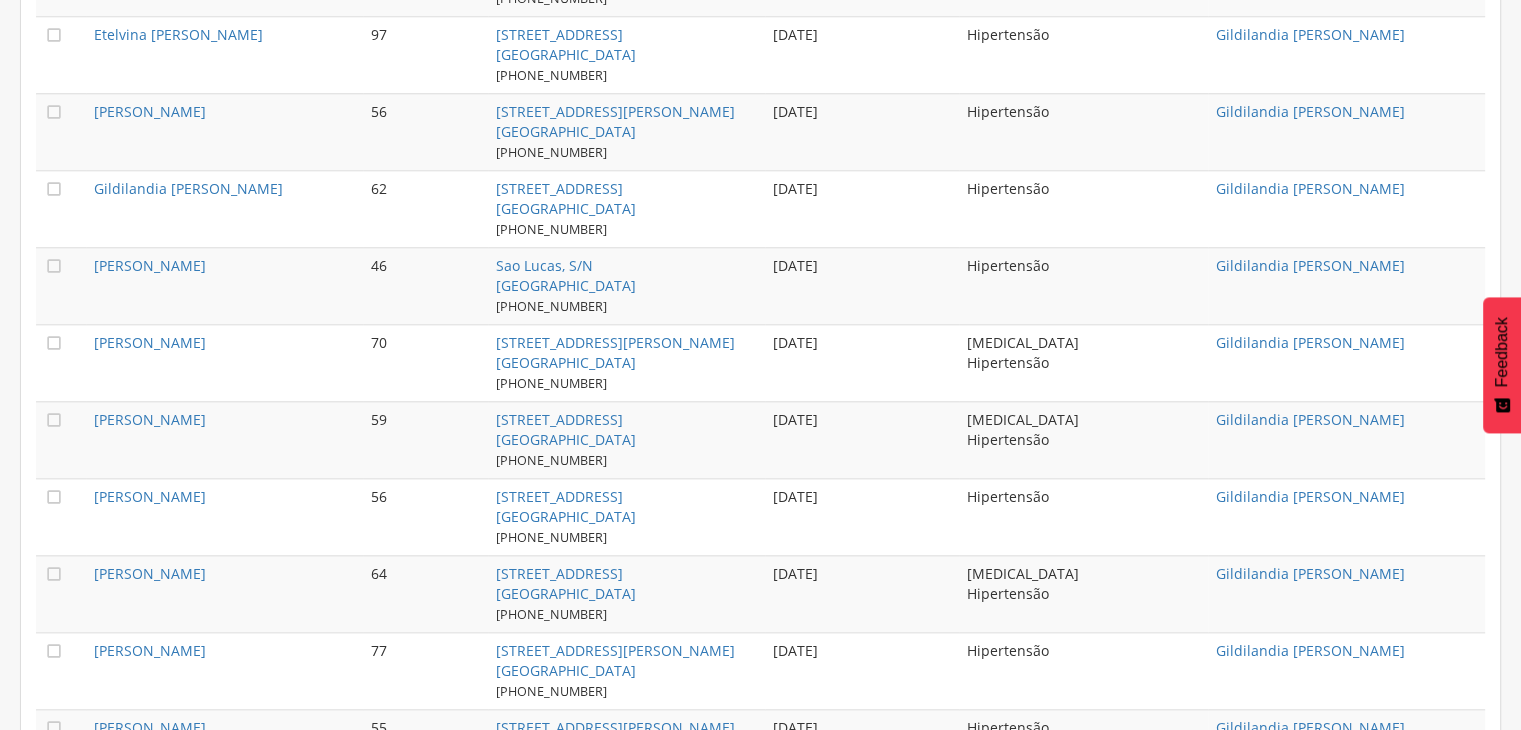 scroll, scrollTop: 2060, scrollLeft: 0, axis: vertical 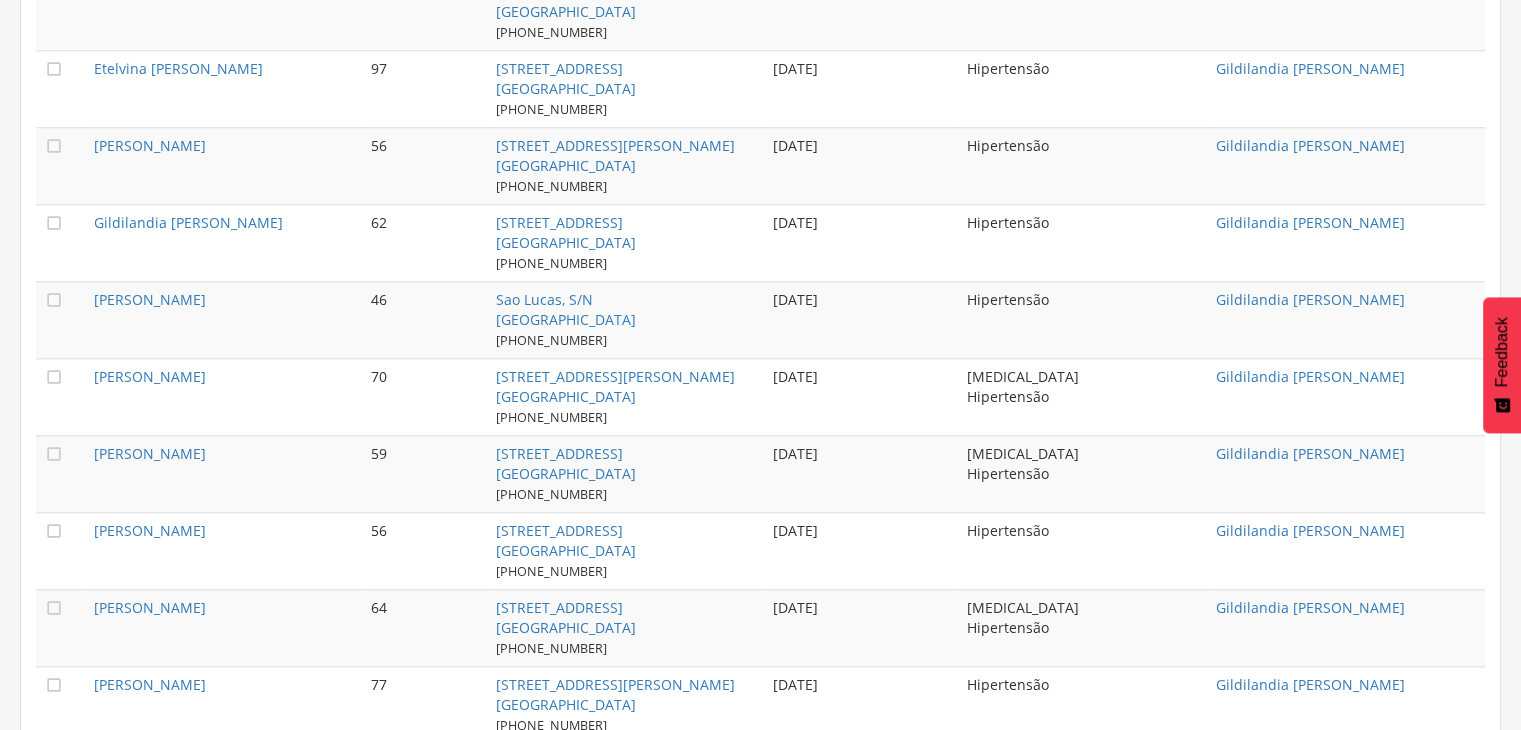 click on "Gildilandia [PERSON_NAME]" at bounding box center (224, 242) 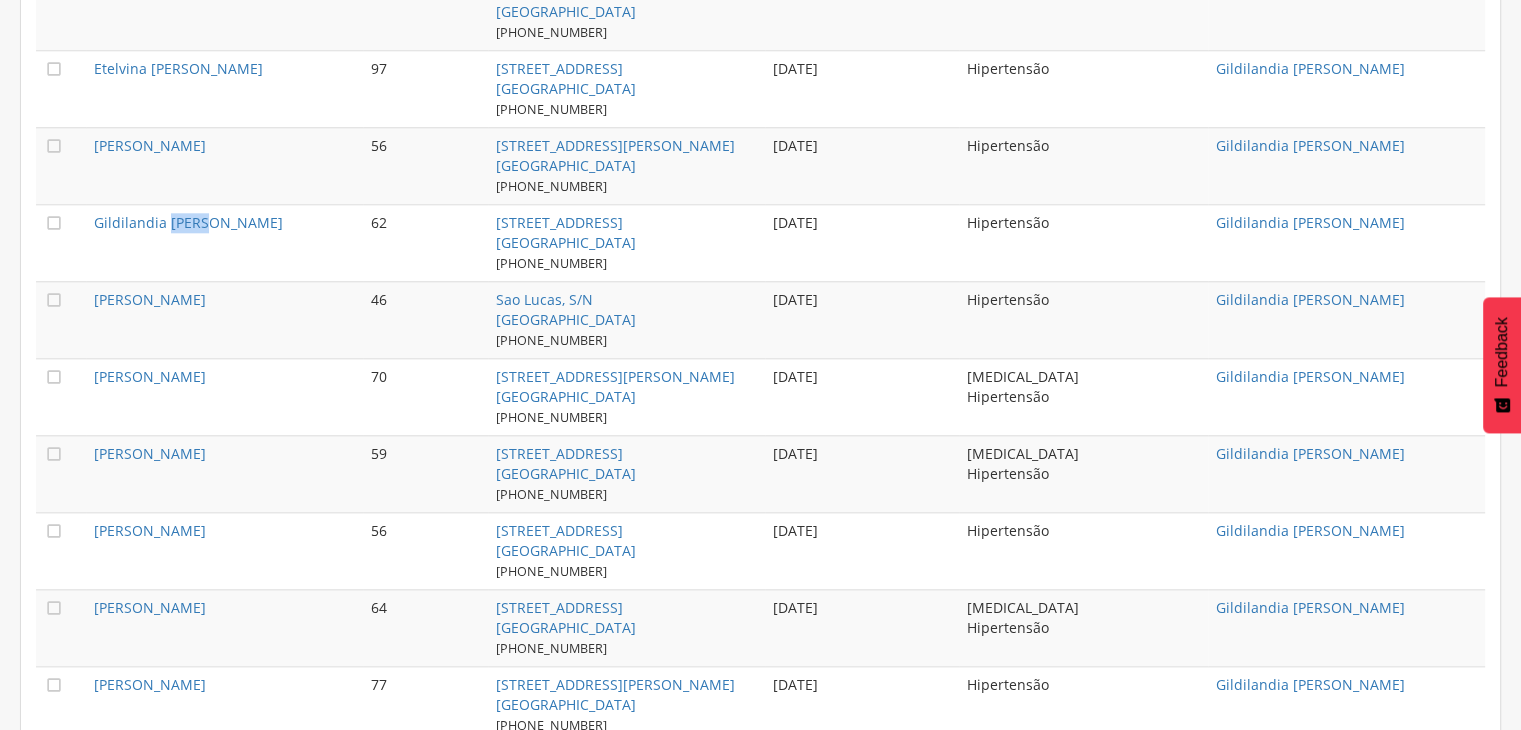 click on "Gildilandia [PERSON_NAME]" at bounding box center (224, 242) 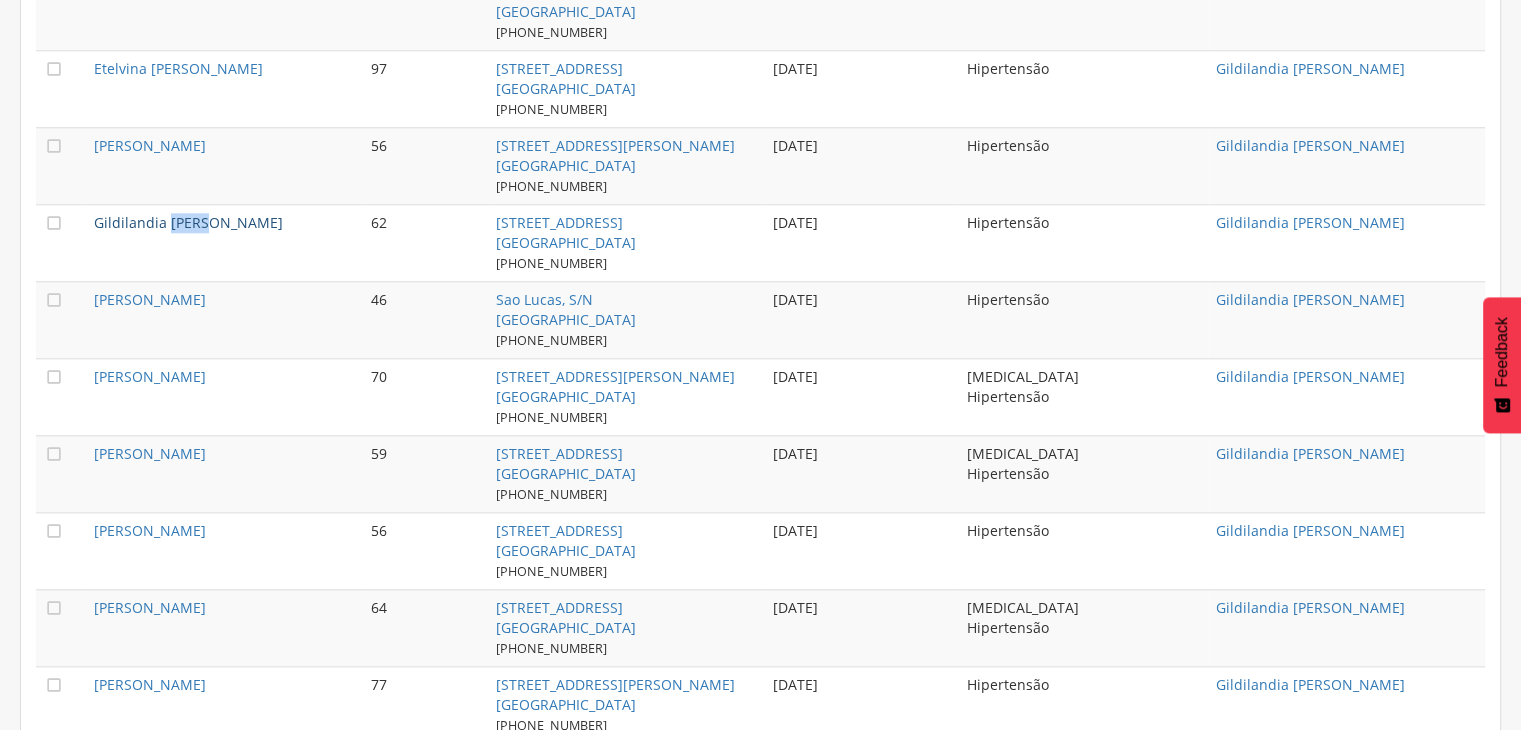 click on "Gildilandia [PERSON_NAME]" at bounding box center [188, 222] 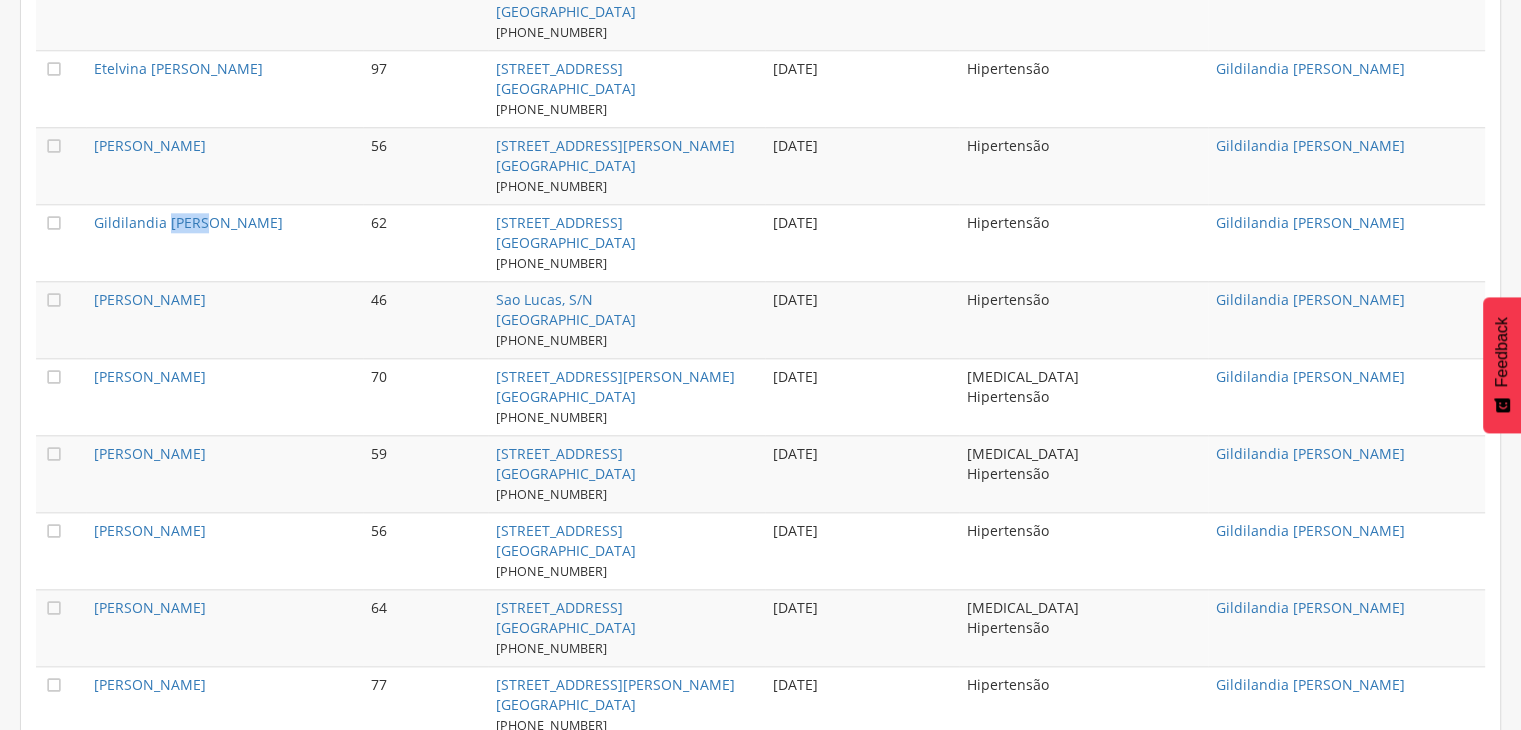 click on "Cartão de vacinação" at bounding box center (0, 0) 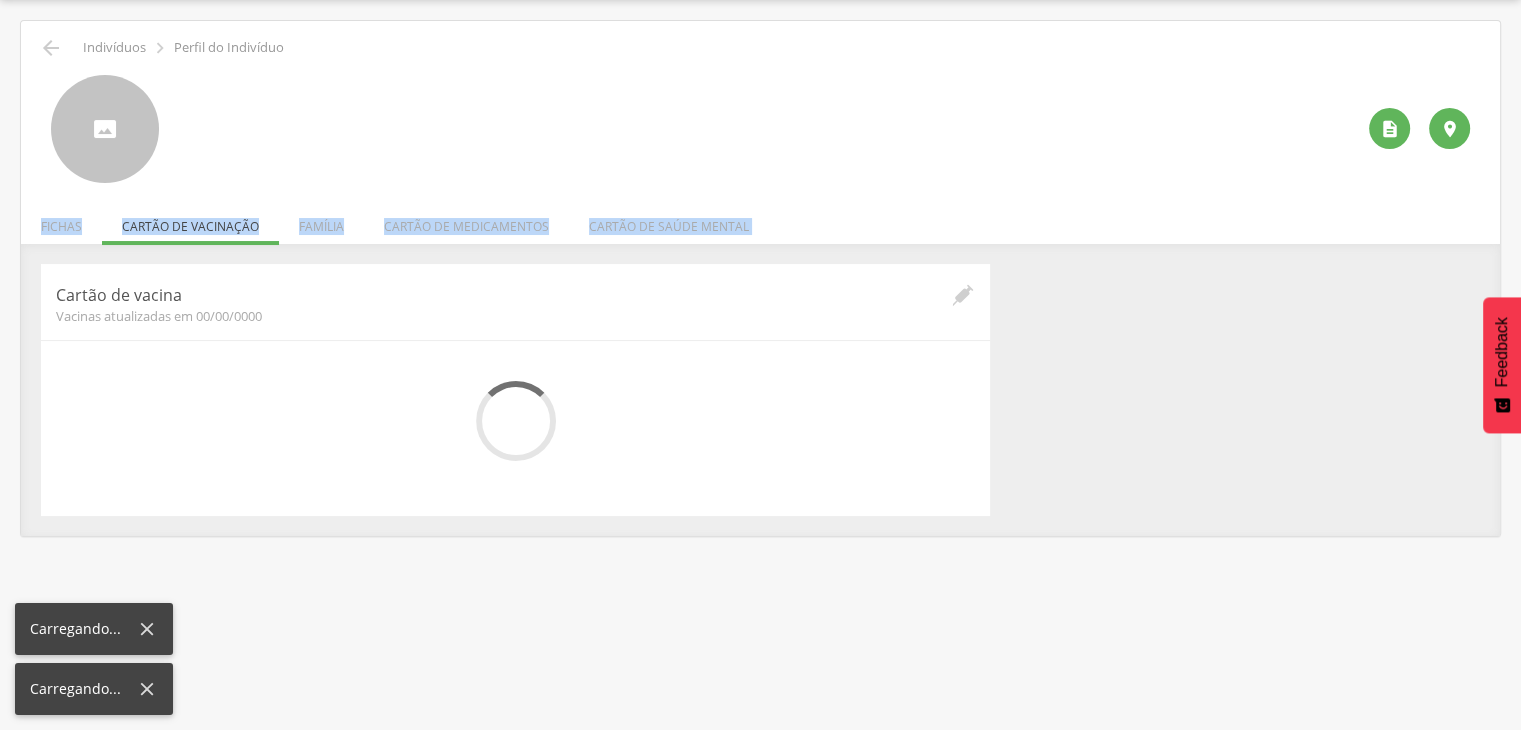 scroll, scrollTop: 60, scrollLeft: 0, axis: vertical 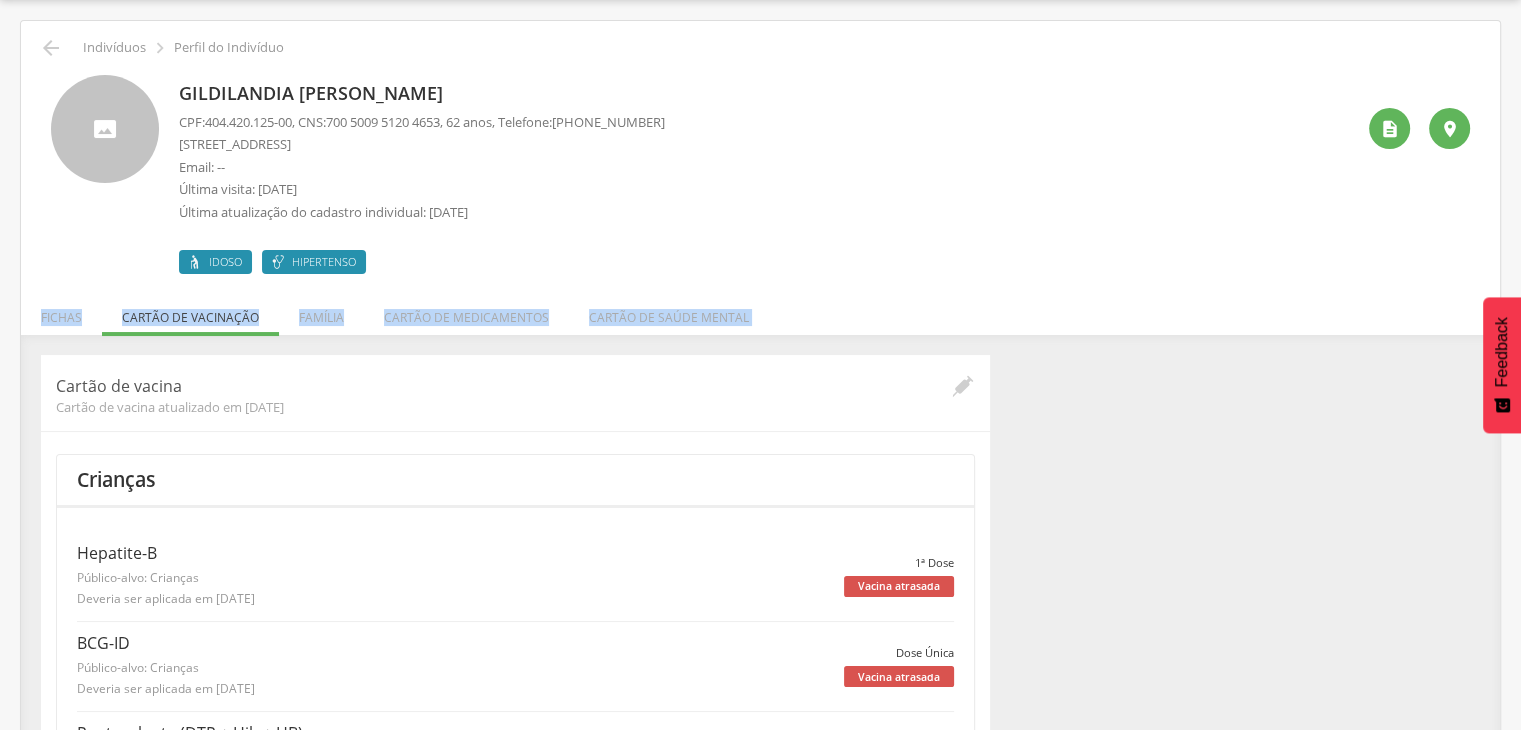 drag, startPoint x: 180, startPoint y: 93, endPoint x: 516, endPoint y: 74, distance: 336.53677 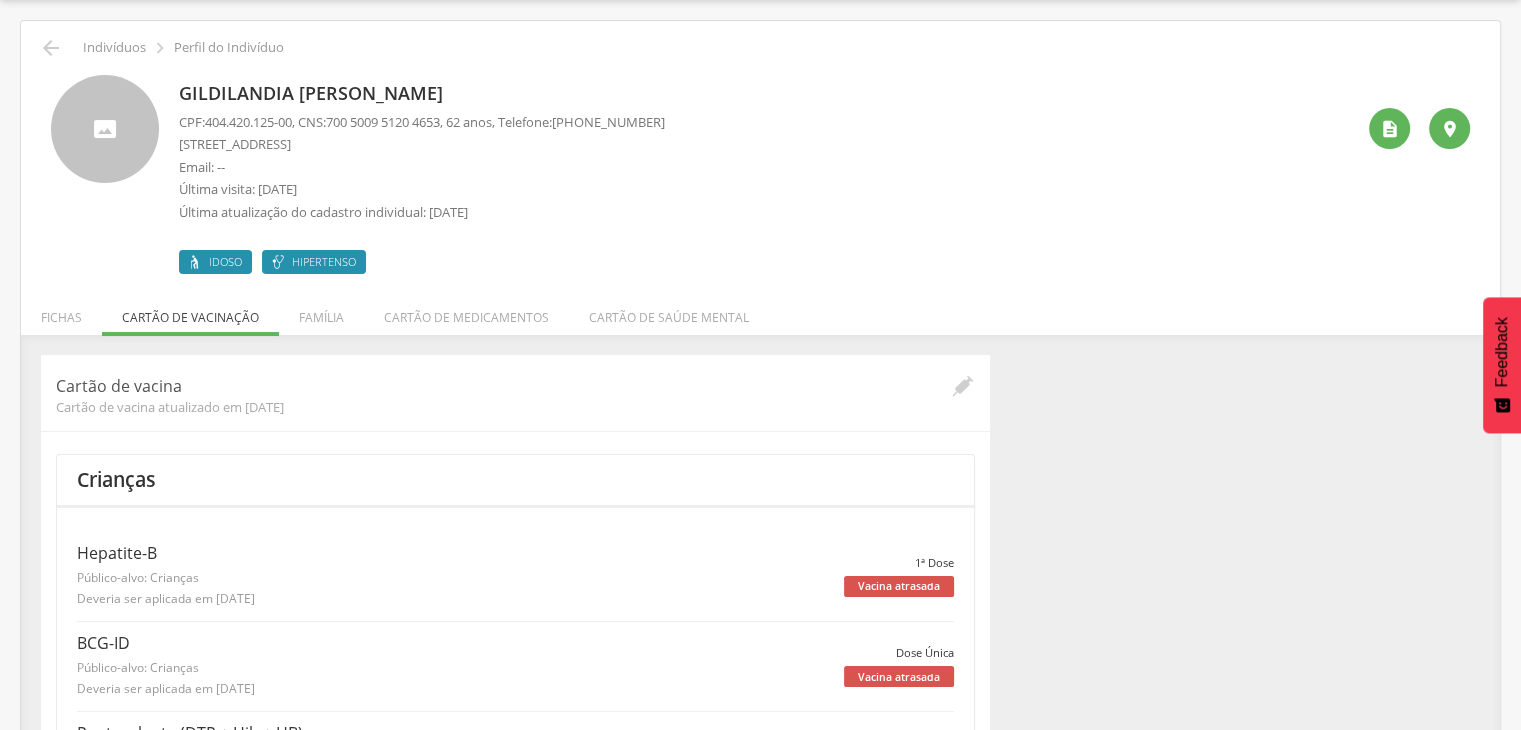 click on "
Indivíduos

Perfil do Indivíduo
Gildilandia [PERSON_NAME]
CPF:  404.420.125-00 , CNS:  [PHONE_NUMBER] , 62 anos, Telefone:  [PHONE_NUMBER] [STREET_ADDRESS][GEOGRAPHIC_DATA] Email: -- Última visita: [DATE] Última atualização do cadastro individual: [DATE]
Idoso   Hipertenso


Fichas
Cartão de vacinação
Família
Cartão de medicamentos
Cartão de saúde mental
1
Nenhum outro membro da família cadastrado.
[PERSON_NAME] CNS:  700 5045 6179 1450 , 79 anos 
Cartão de vacina" at bounding box center [760, 4555] 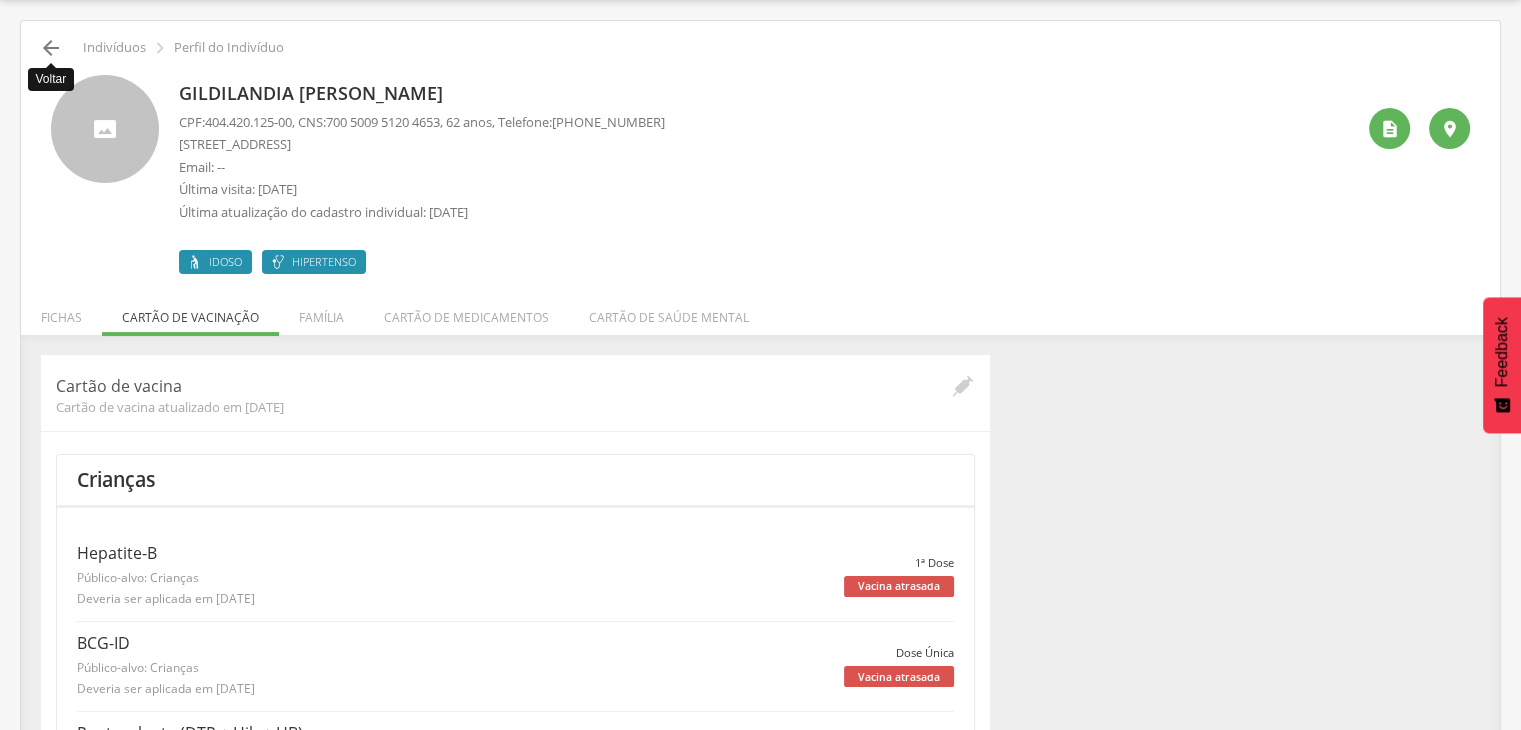 click on "" at bounding box center [51, 48] 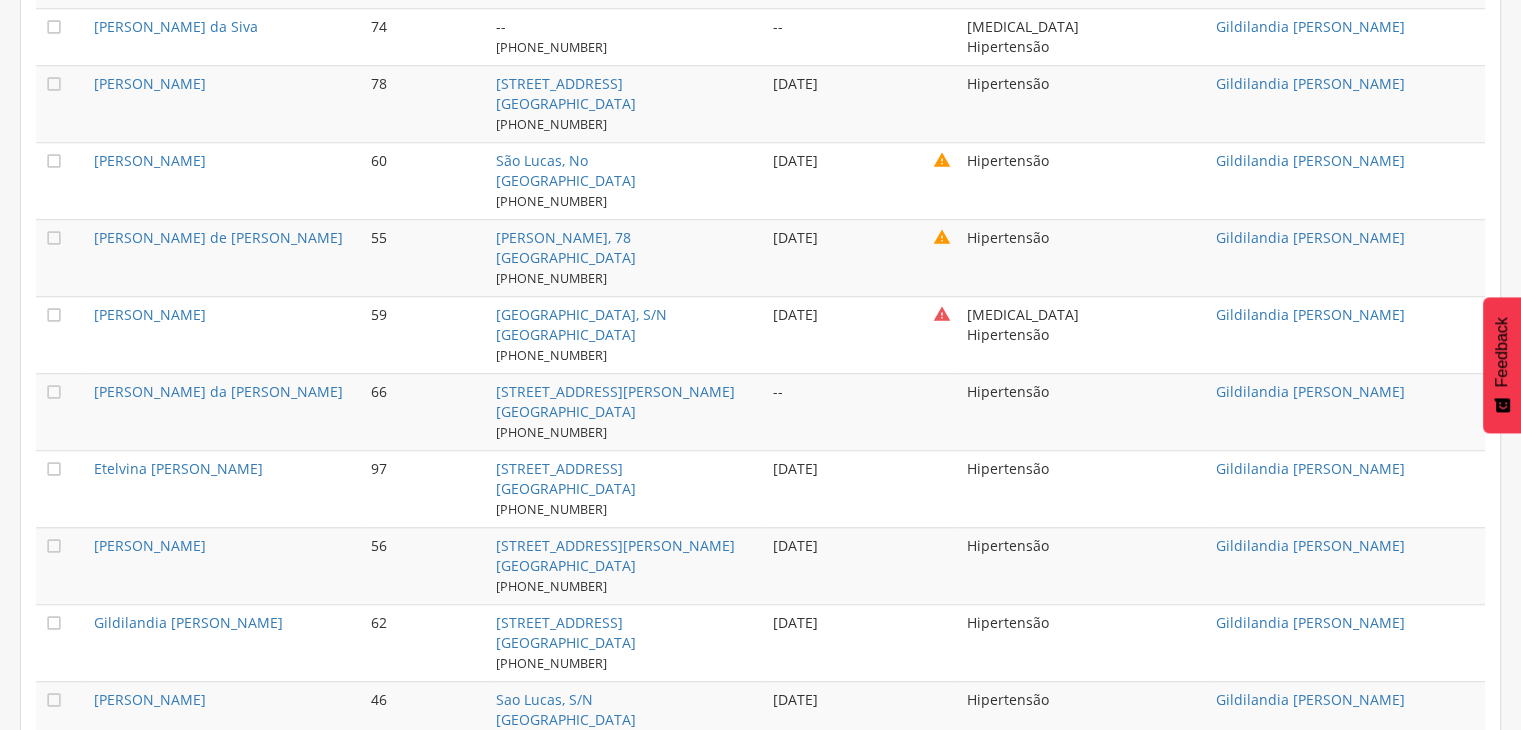 scroll, scrollTop: 1960, scrollLeft: 0, axis: vertical 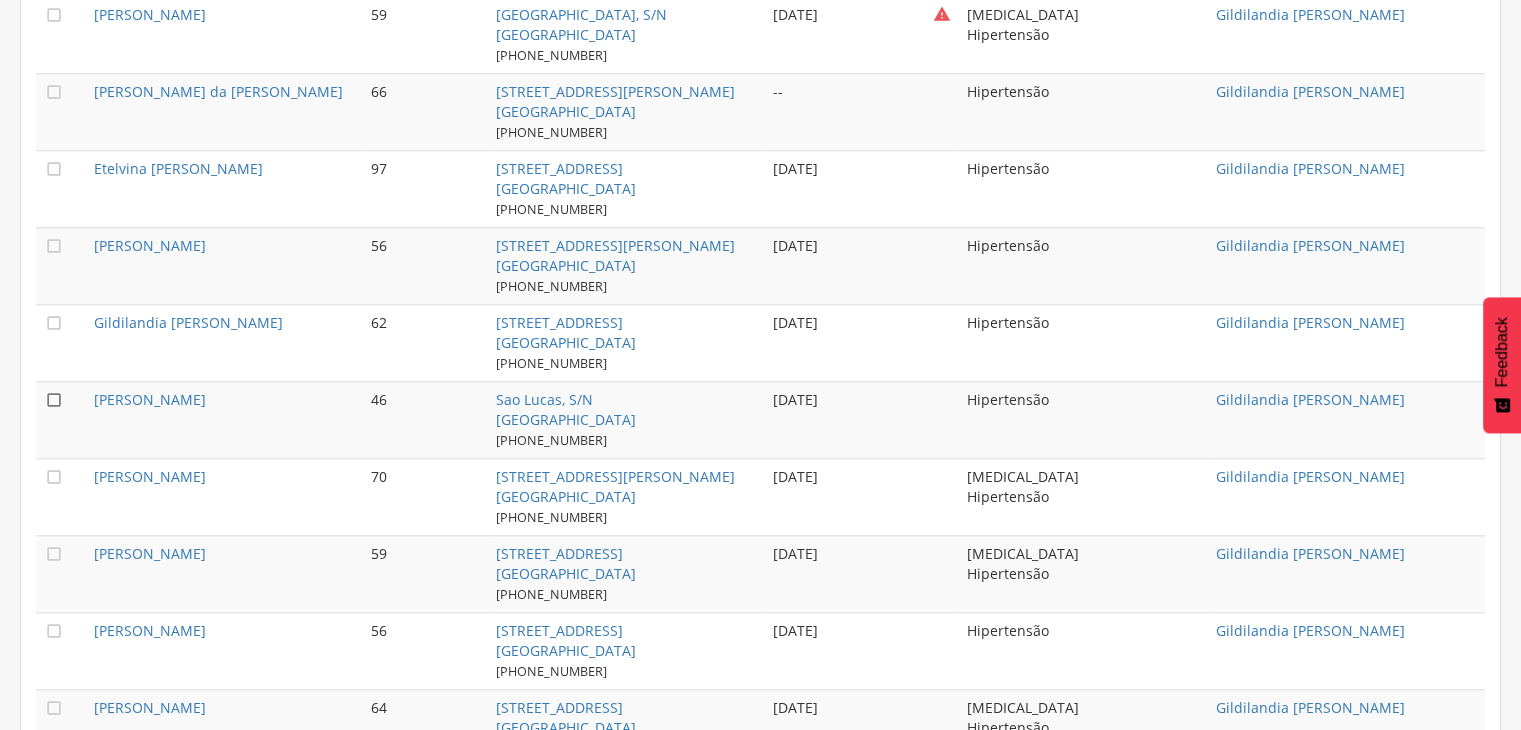 click on "" at bounding box center [54, 400] 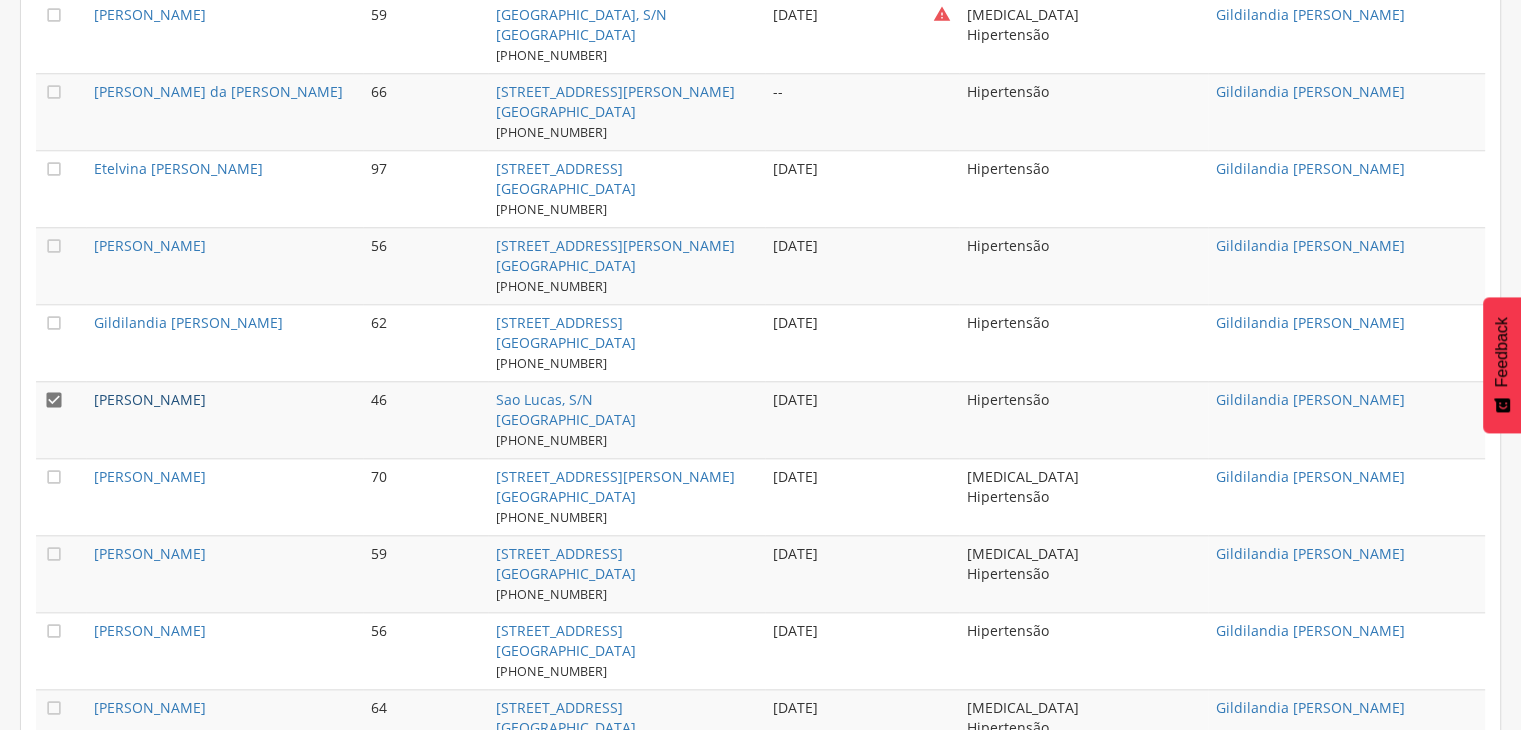 click on "[PERSON_NAME]" at bounding box center (150, 399) 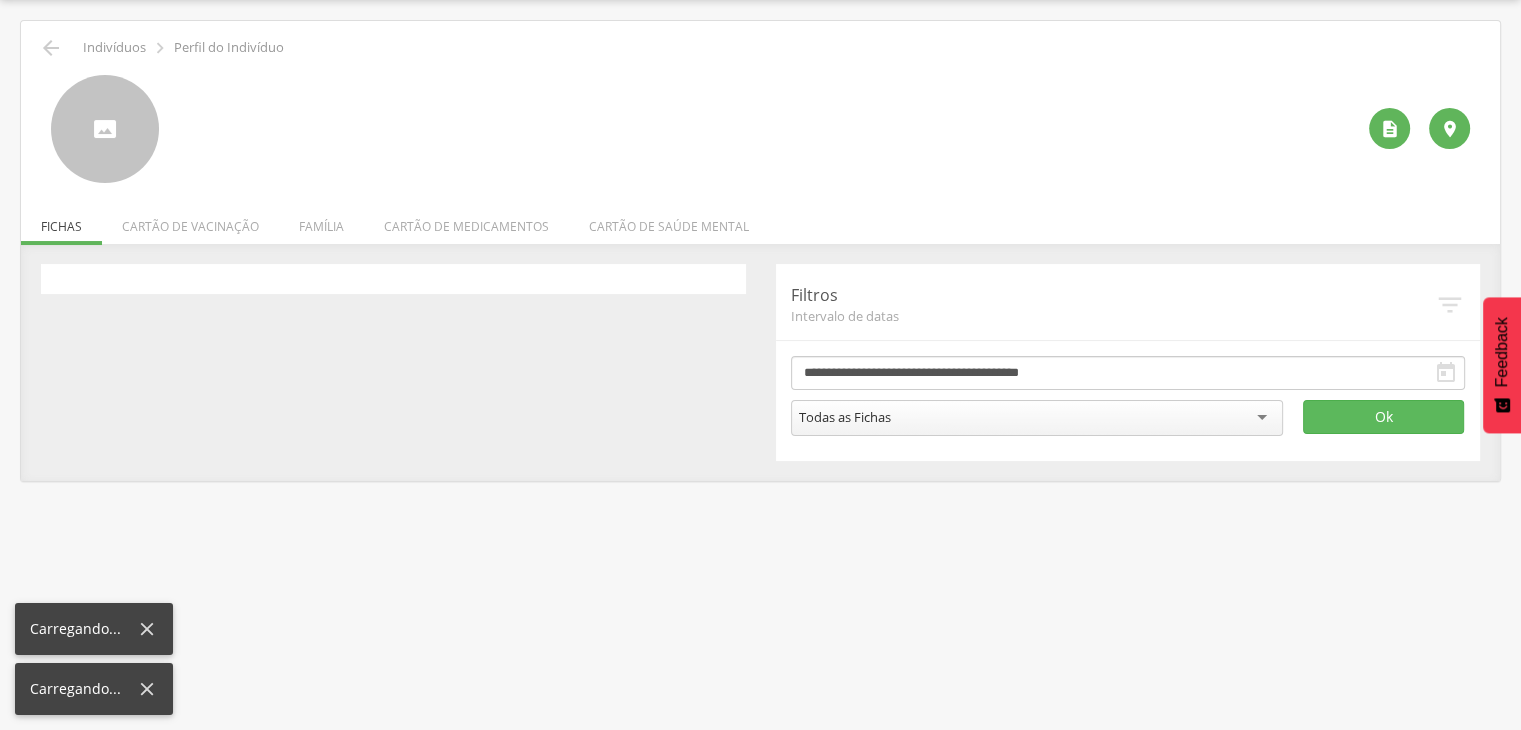 scroll, scrollTop: 60, scrollLeft: 0, axis: vertical 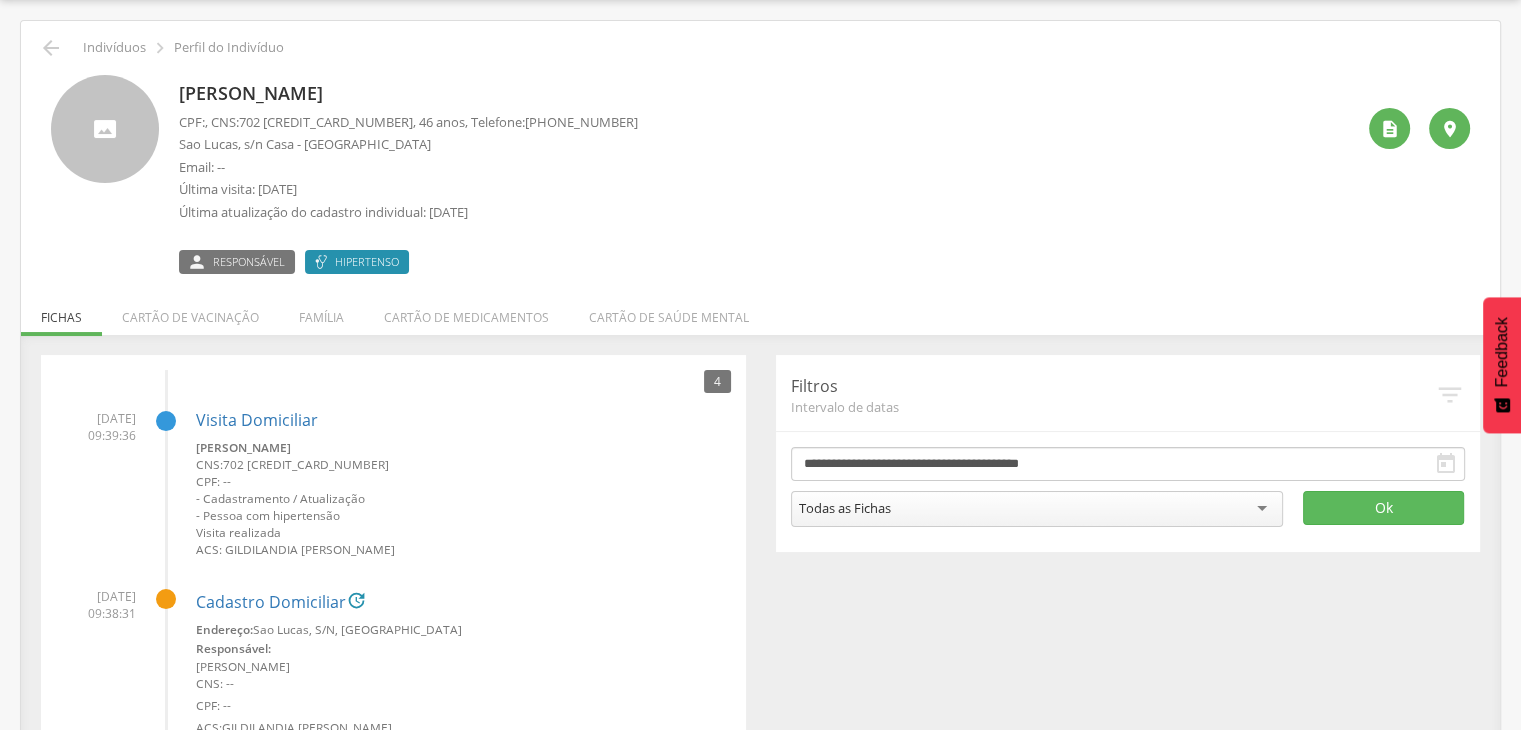click on "[PERSON_NAME]" at bounding box center (408, 94) 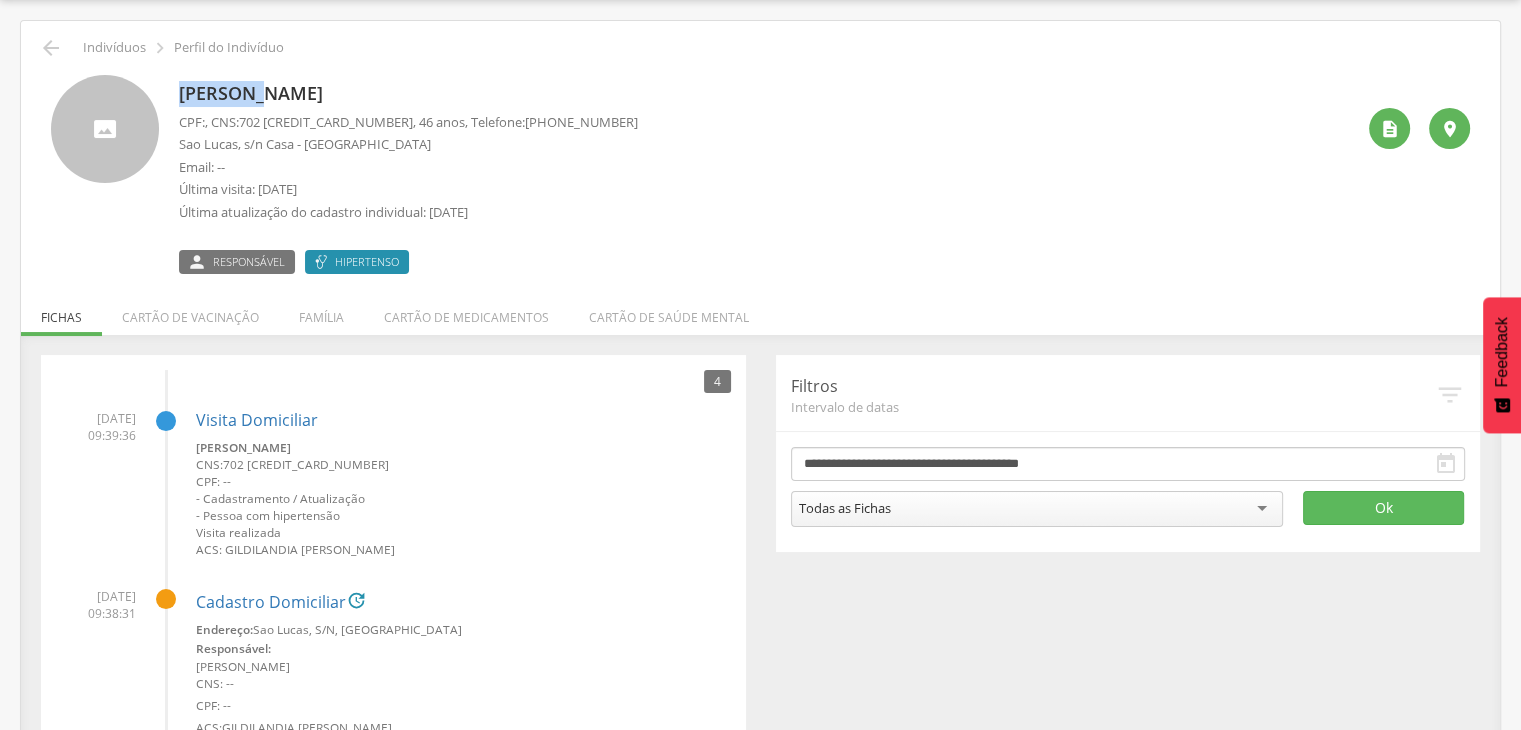 click on "[PERSON_NAME]" at bounding box center (408, 94) 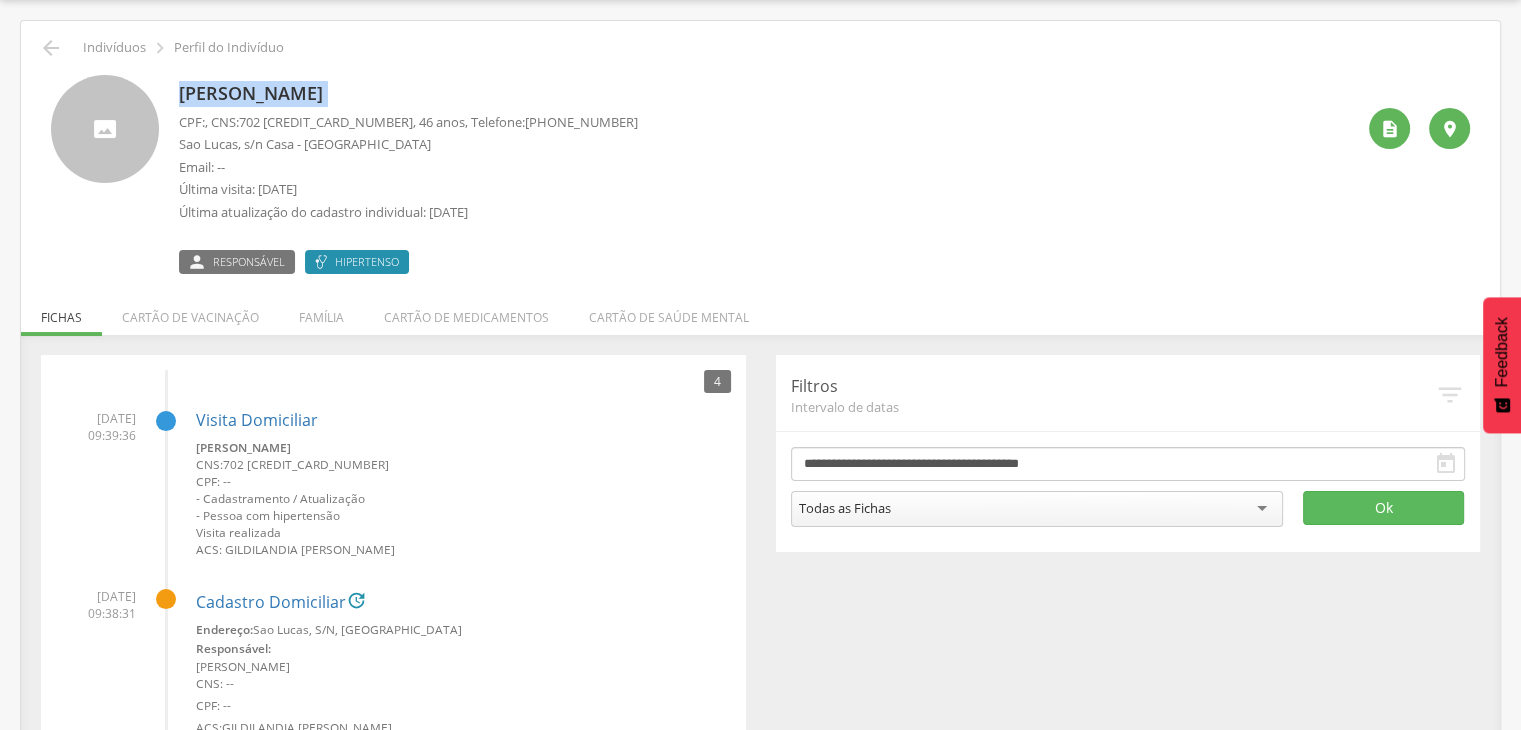 drag, startPoint x: 184, startPoint y: 99, endPoint x: 321, endPoint y: 92, distance: 137.17871 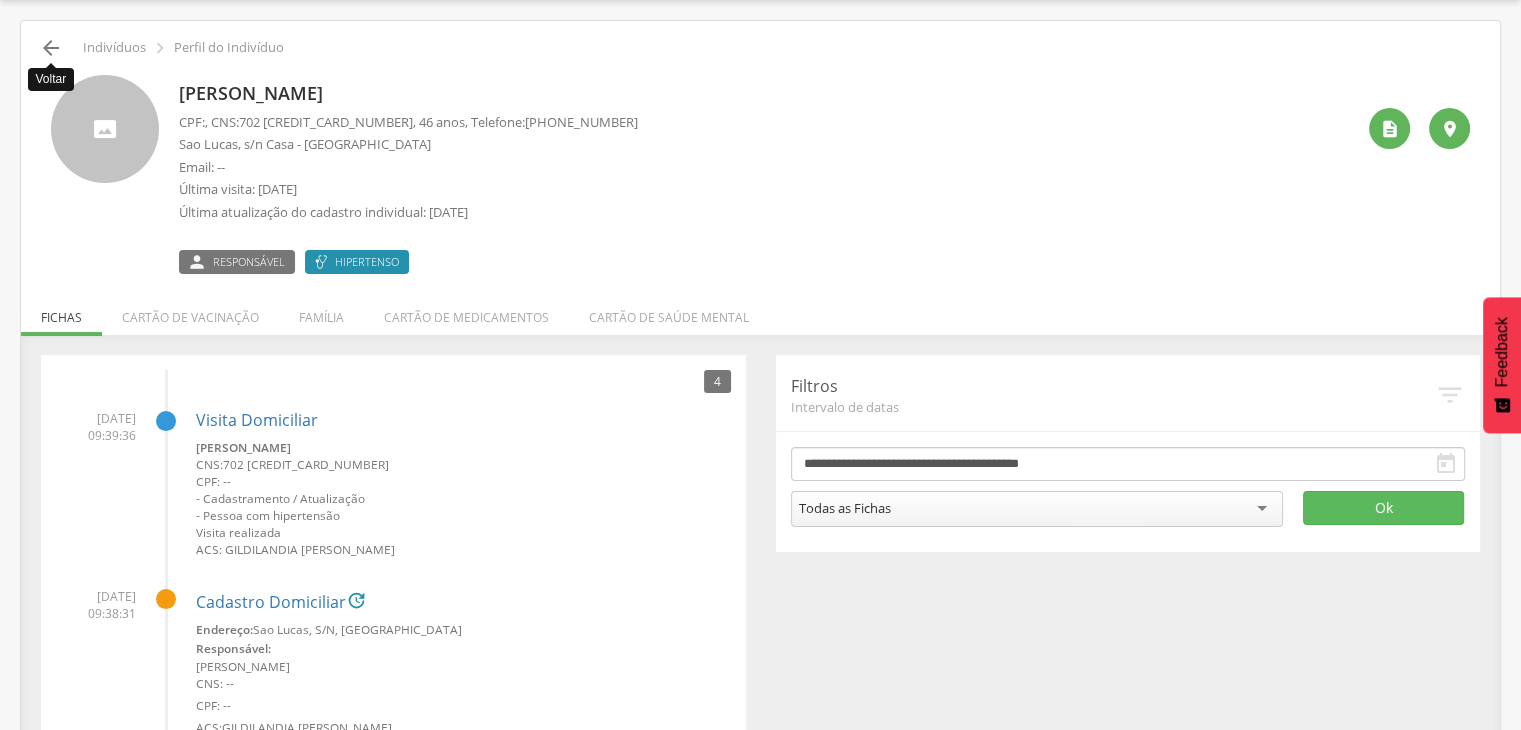 click on "" at bounding box center [51, 48] 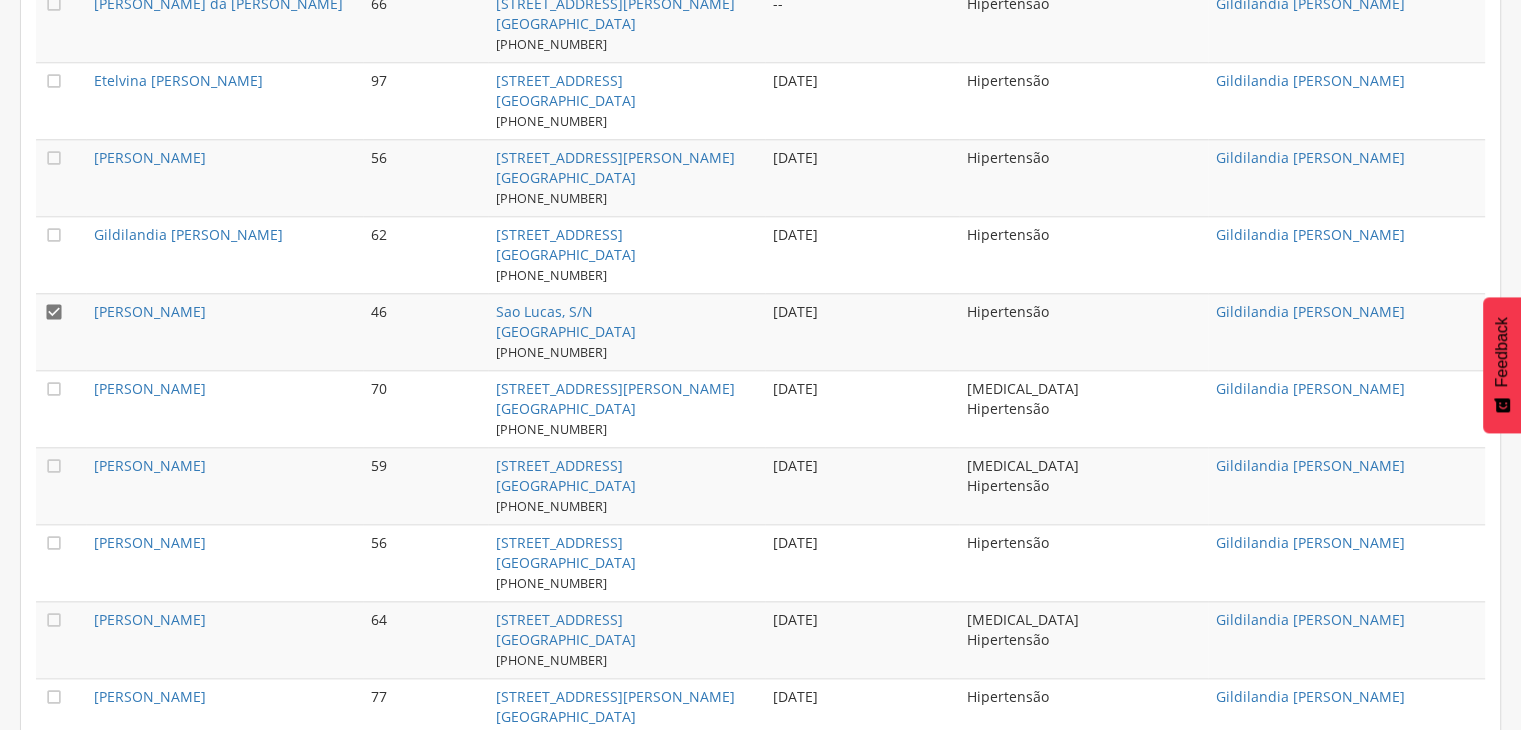 scroll, scrollTop: 2079, scrollLeft: 0, axis: vertical 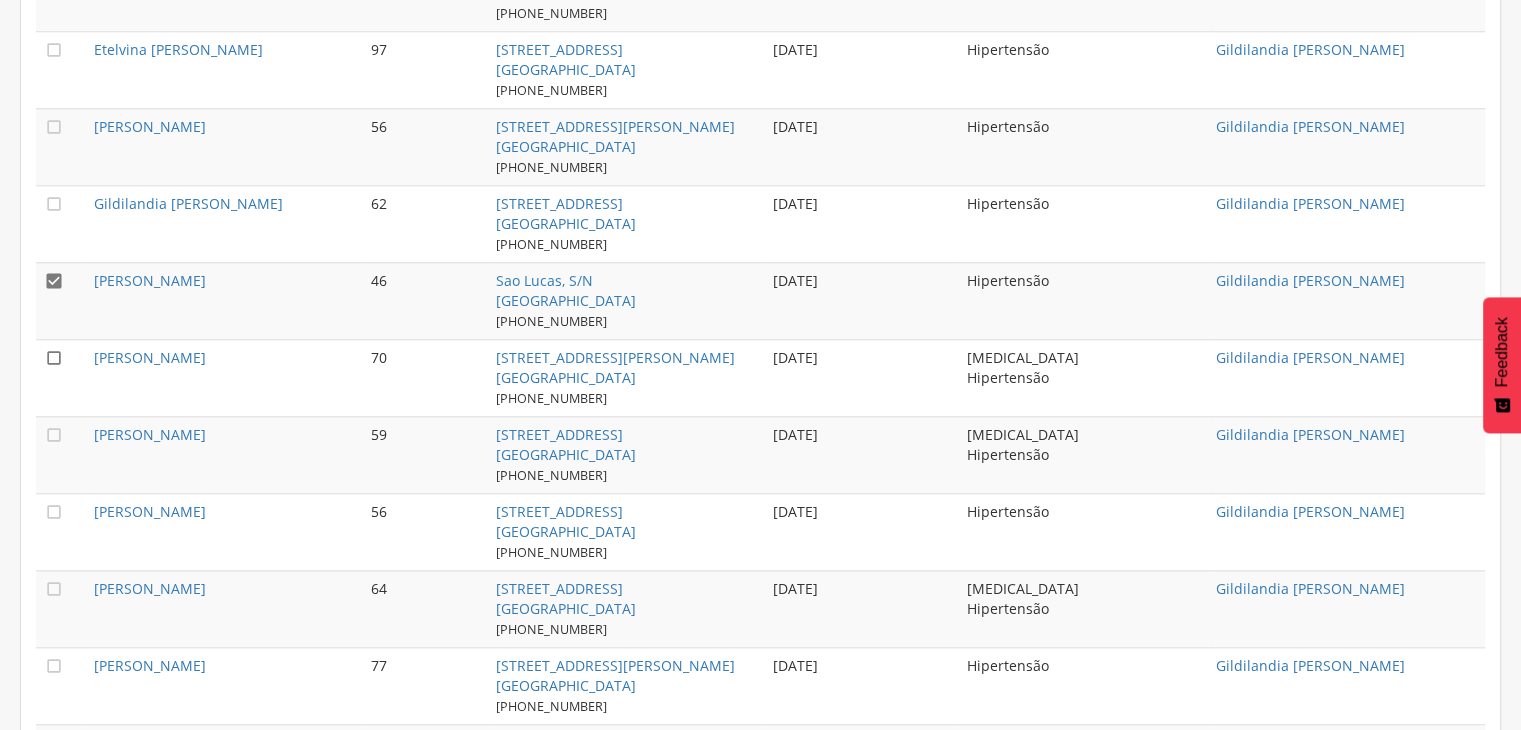 click on "" at bounding box center (54, 358) 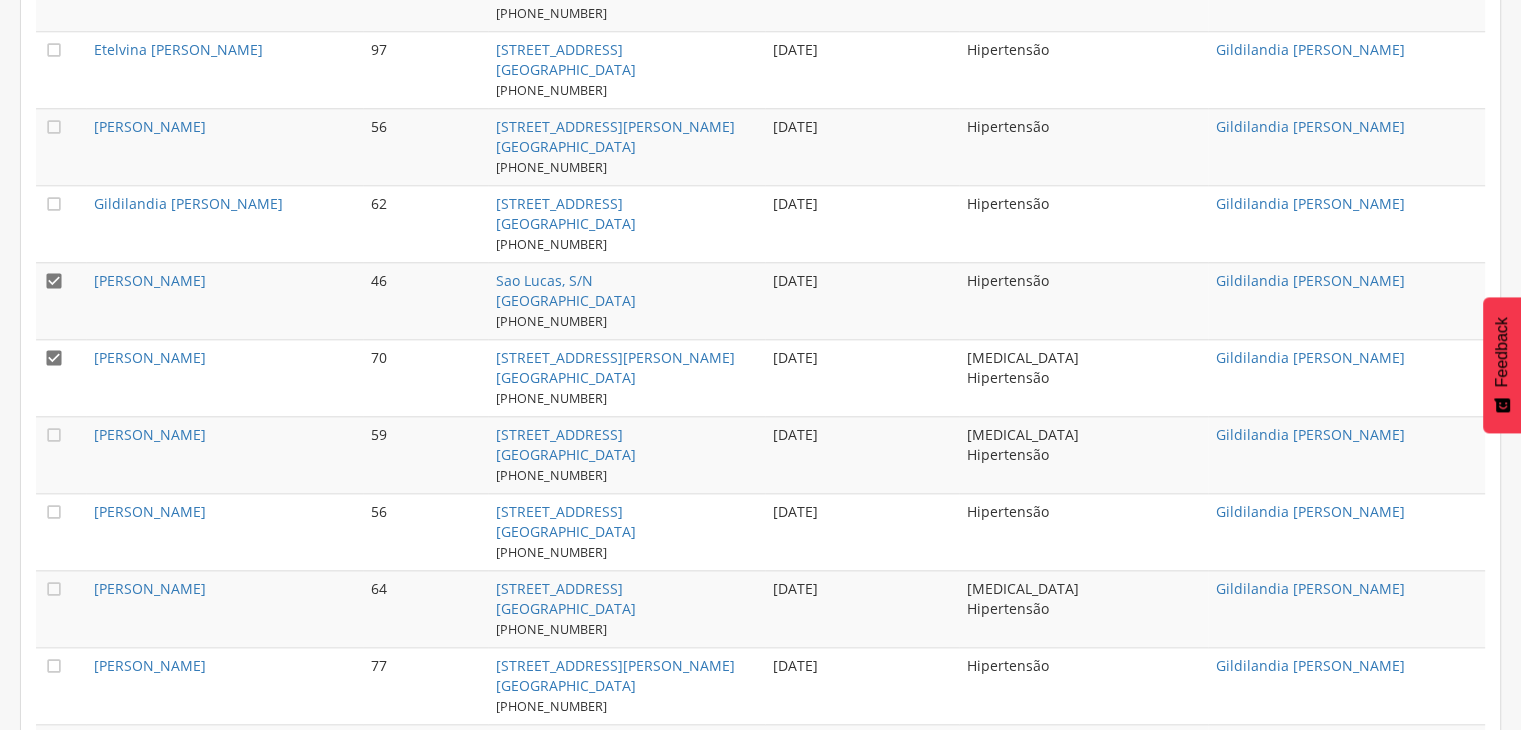 click on "" at bounding box center [54, 281] 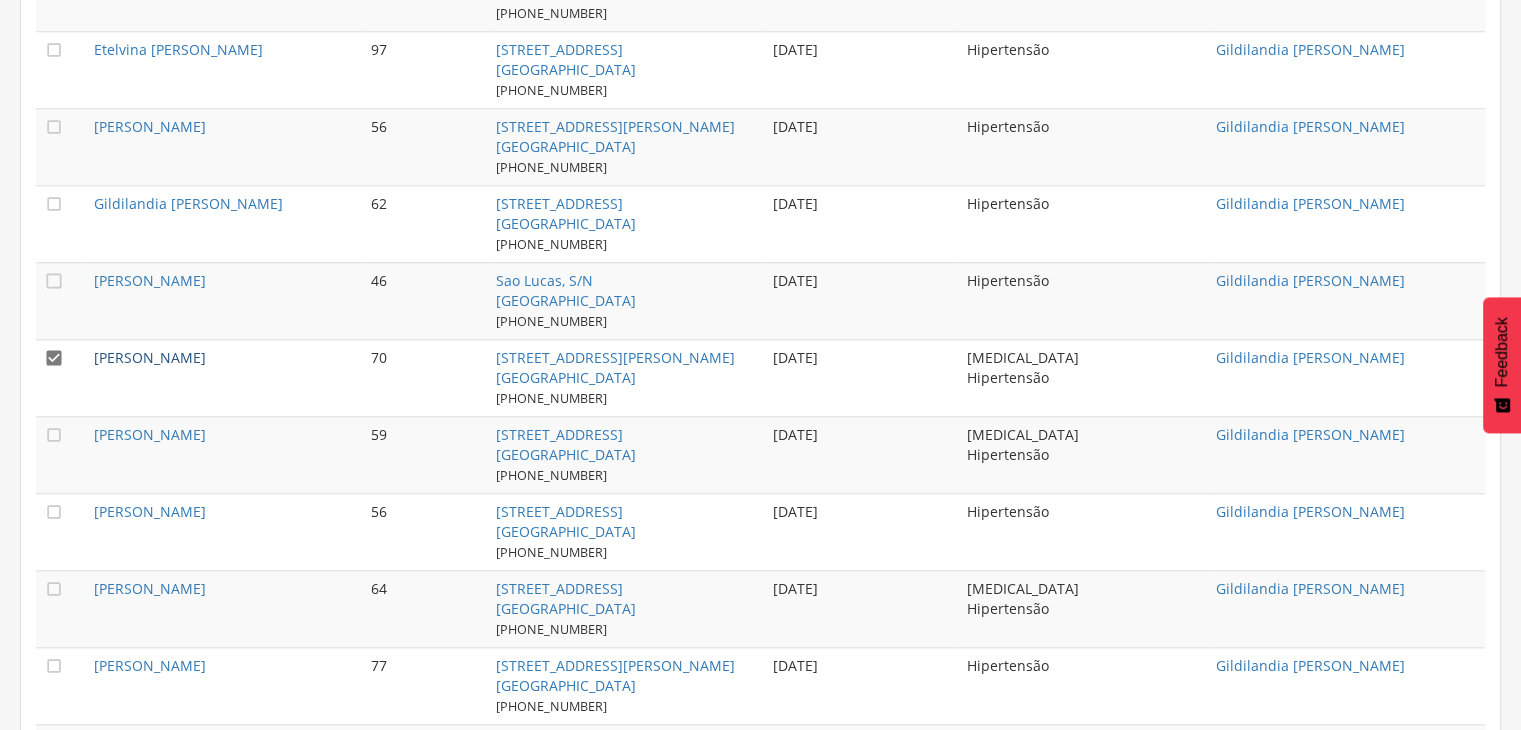 click on "[PERSON_NAME]" at bounding box center [150, 357] 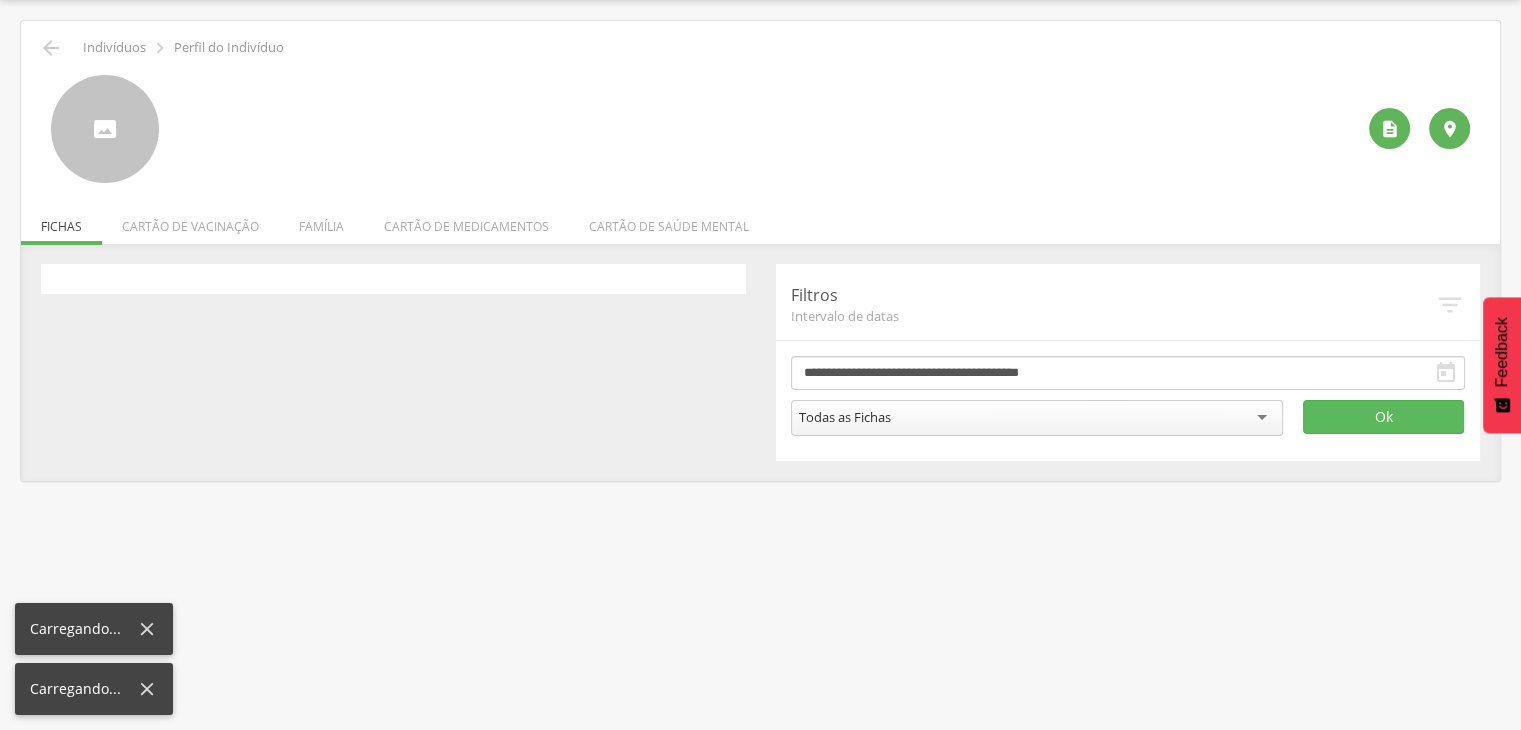 scroll, scrollTop: 60, scrollLeft: 0, axis: vertical 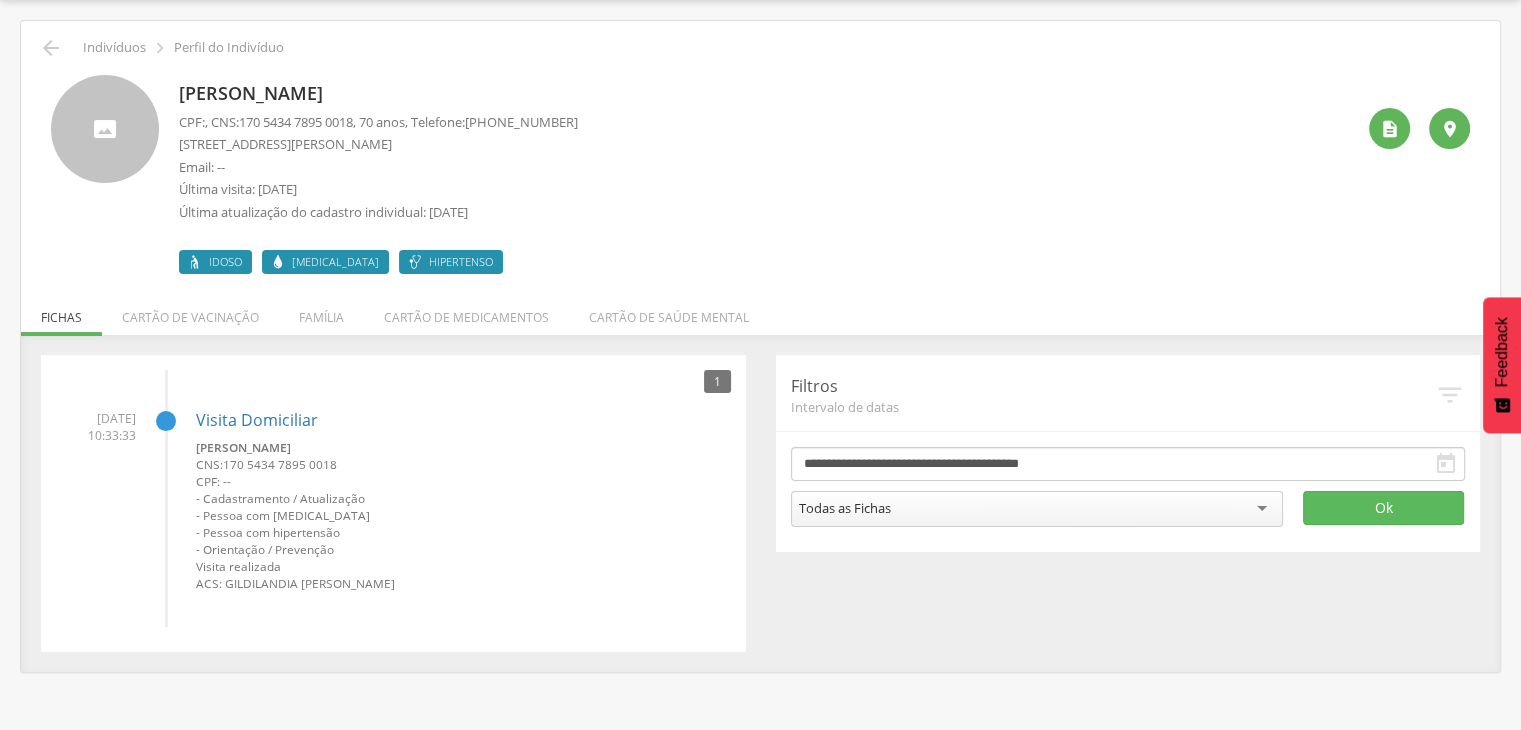 click on "[PERSON_NAME]" at bounding box center [378, 94] 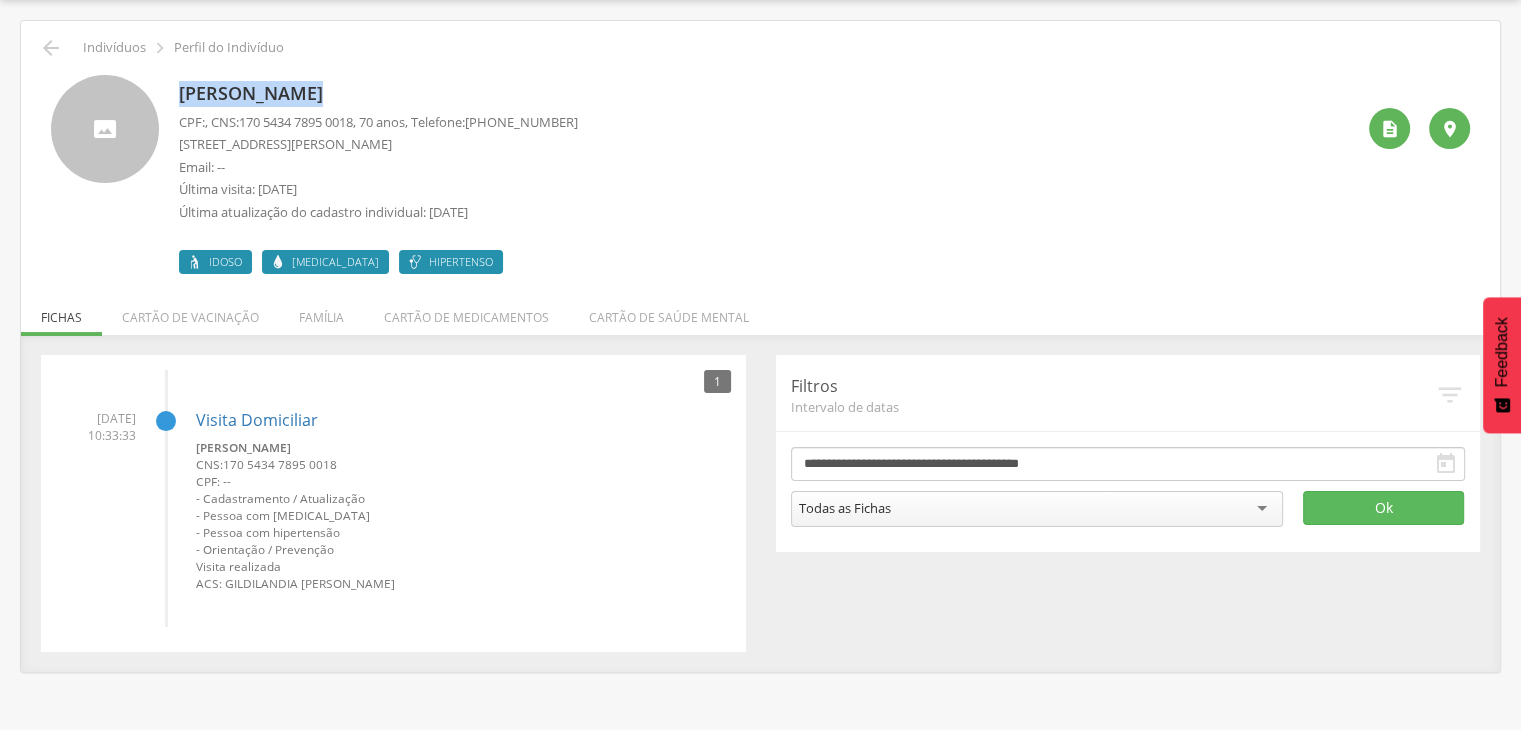 drag, startPoint x: 181, startPoint y: 97, endPoint x: 342, endPoint y: 86, distance: 161.37534 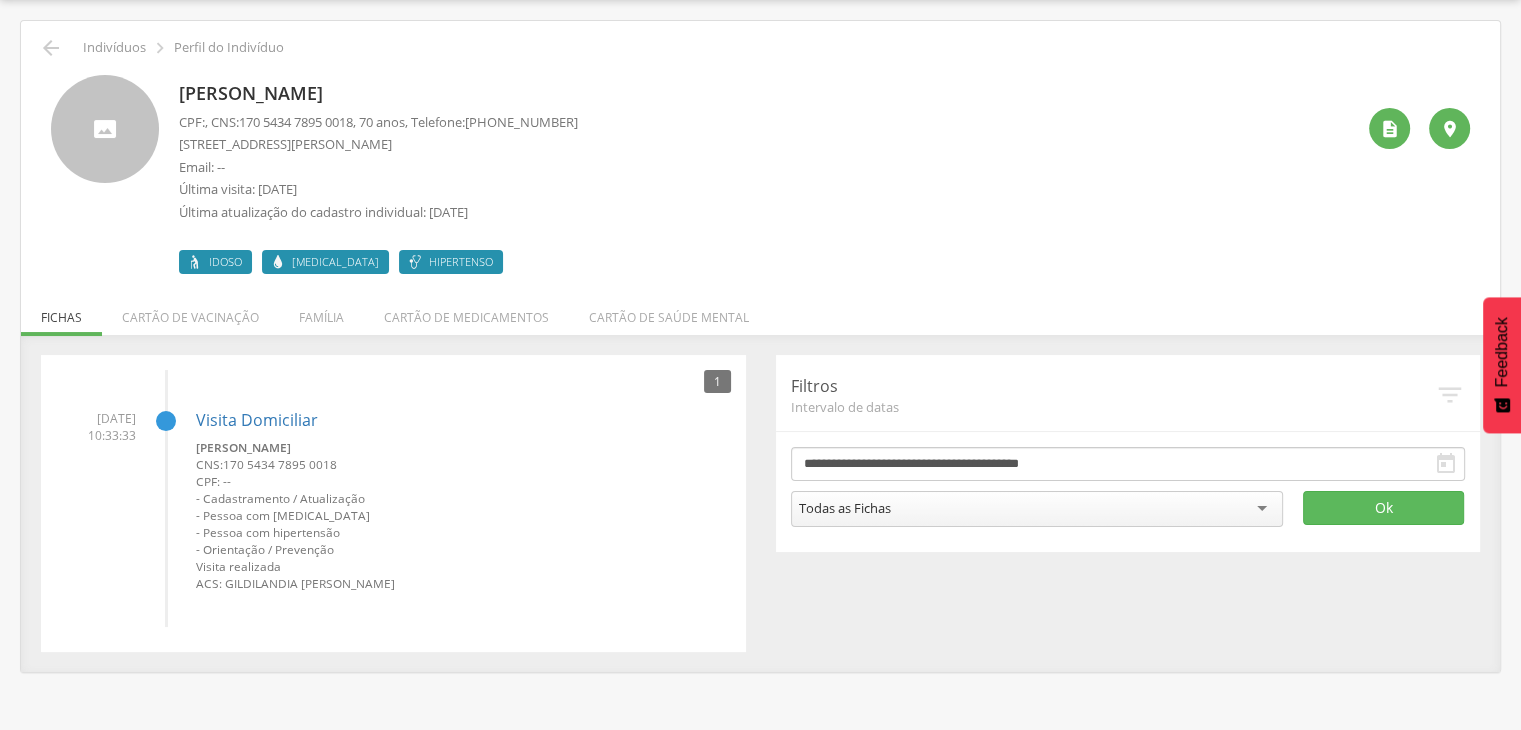 click on "[PERSON_NAME]
CPF:  , CNS:  [PHONE_NUMBER] , 70 anos, Telefone:  [PHONE_NUMBER] [STREET_ADDRESS][GEOGRAPHIC_DATA][PERSON_NAME] Email: -- Última visita: [DATE] Última atualização do cadastro individual: [DATE]
Idoso   [MEDICAL_DATA]   Hipertenso

" at bounding box center (760, 174) 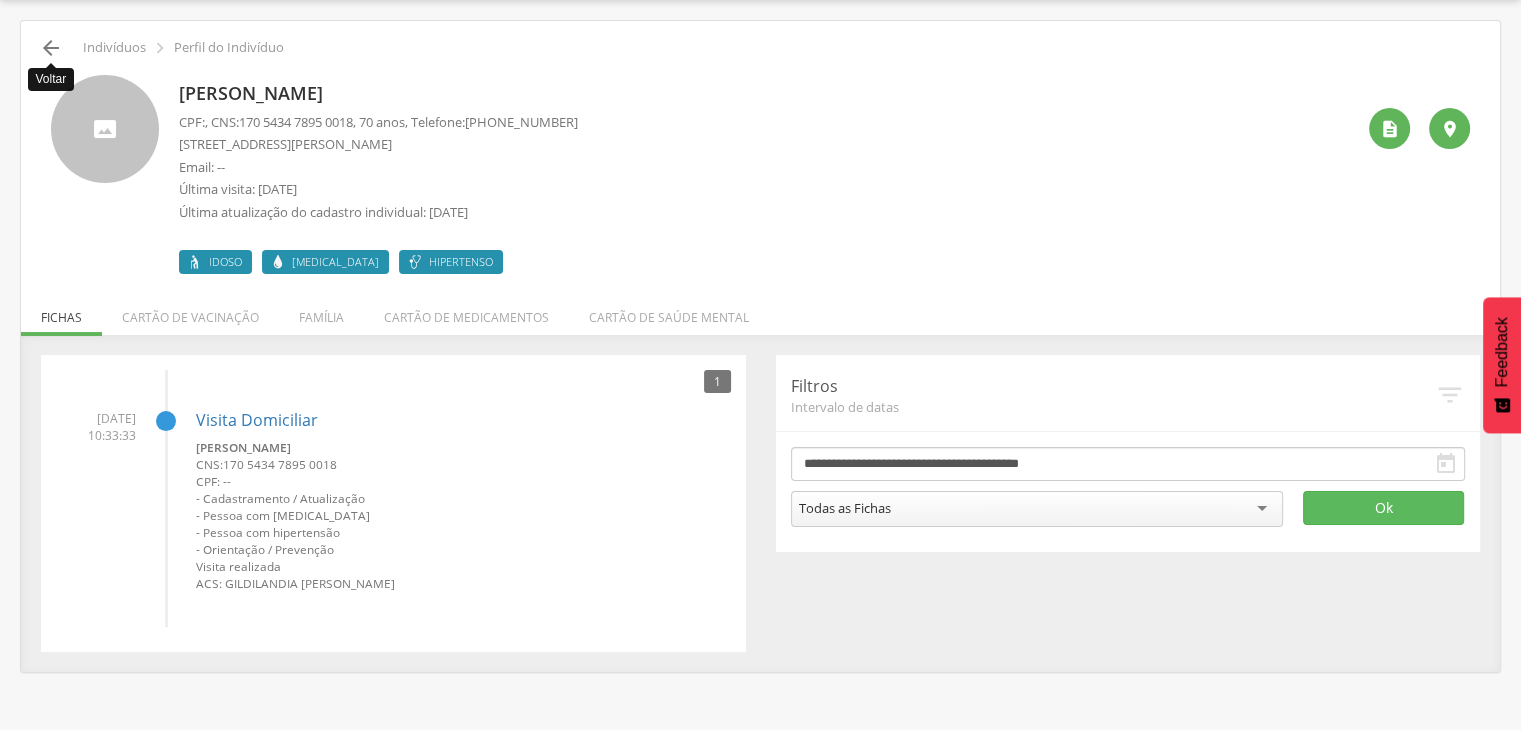 click on "" at bounding box center [51, 48] 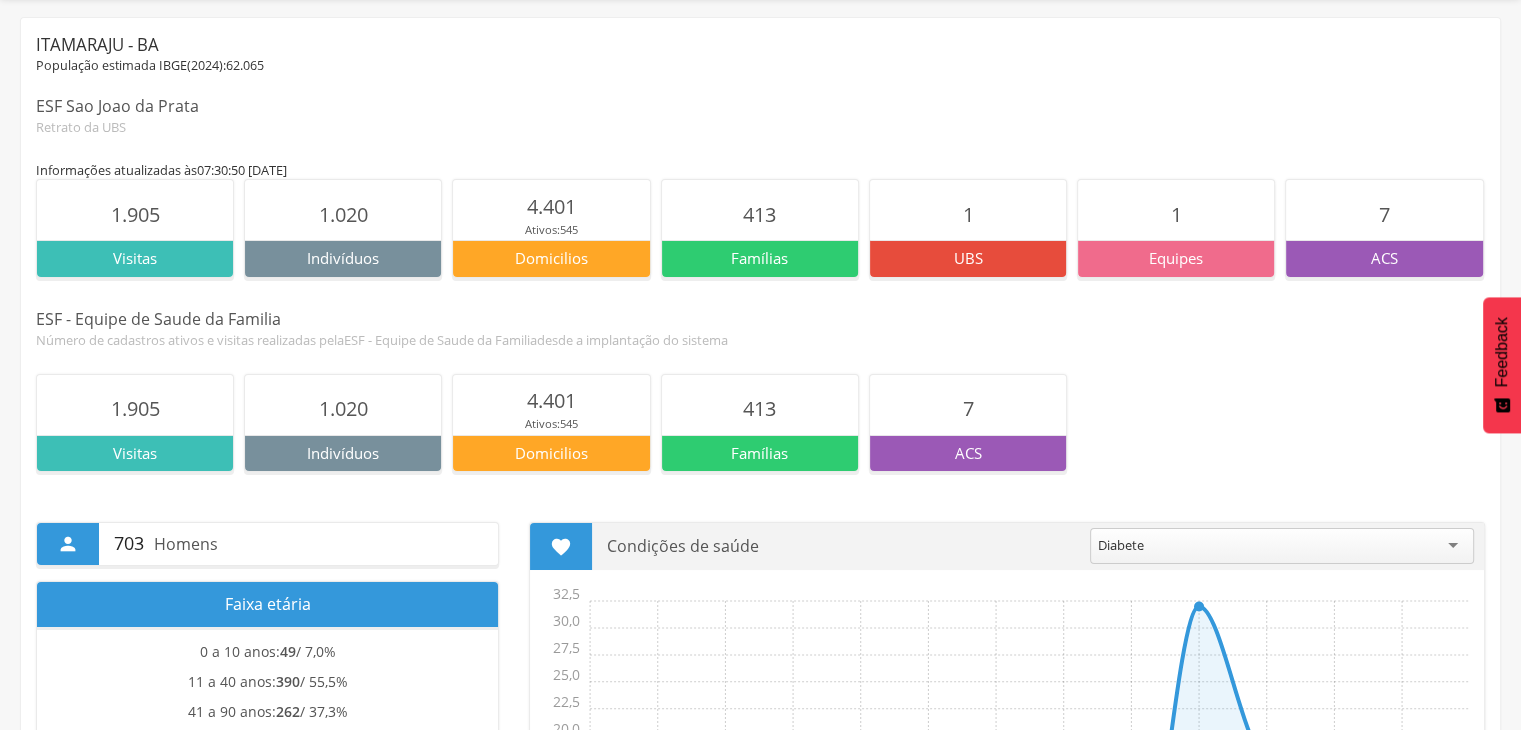scroll, scrollTop: 0, scrollLeft: 0, axis: both 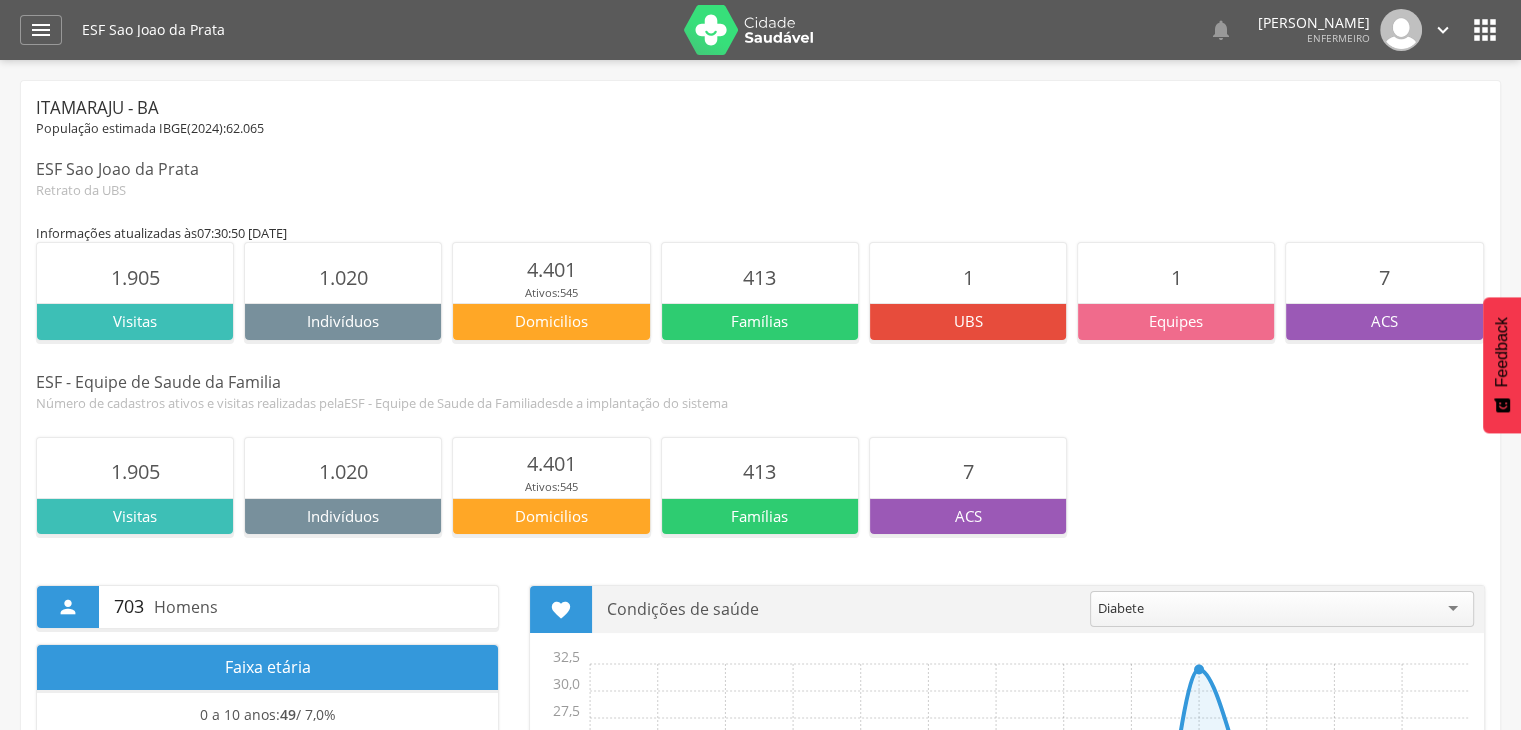 click on "
Dashboard
Supervisão
Produtividade
Mapa da Cidade
App desatualizado
Última sincronização
Painel de monitoramento
Indicadores
Bolsa Família
Colo de Útero e Mama
Controle Aedes
Controle DCNT
Mortalidade Infantil
Mortalidade Materna
Saúde Mental
Pessoas com Deficiência
Pré-[DATE]
Puericultura
Sala de situação
Mapa dinâmico
Buscas ativas
Indivíduos
Relatórios
Acompanhamento
Personalizados
Mapeamentos
Atendimentos
Suporte
0
ESF Sao Joao da Prata


Lorem ipsum dolor  sit amet,  sed do eiusmod 1 min
" at bounding box center [760, 30] 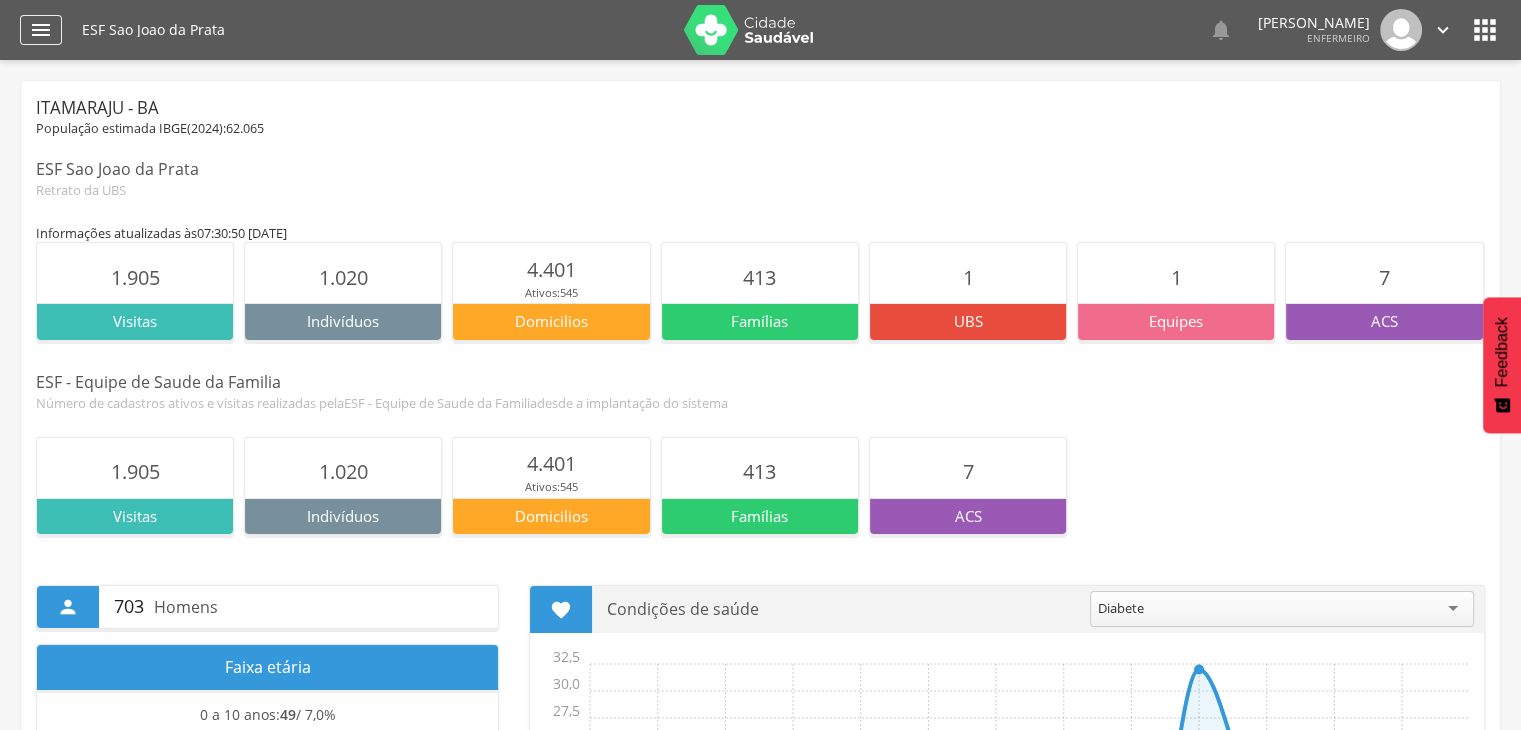 click on "" at bounding box center [41, 30] 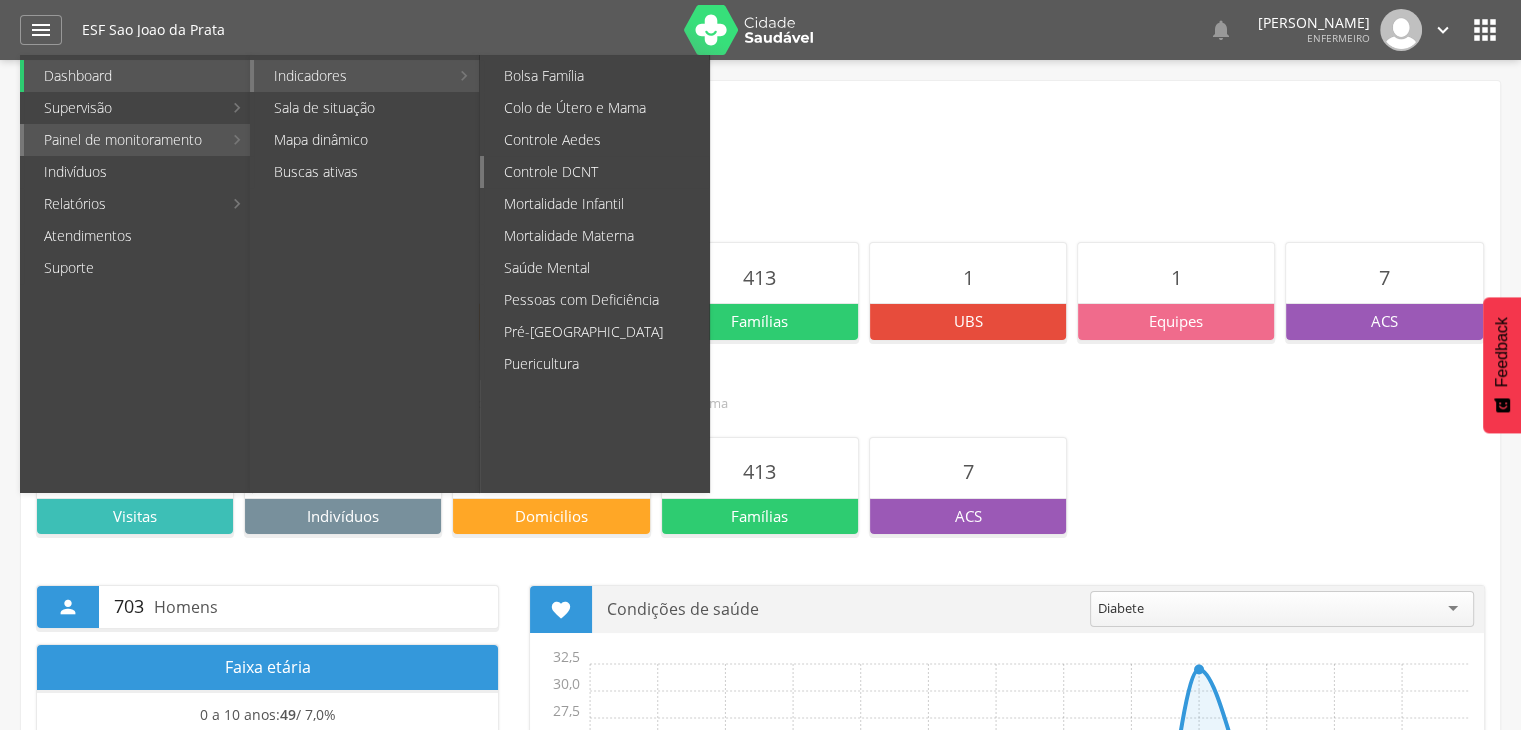 click on "Controle DCNT" at bounding box center (596, 172) 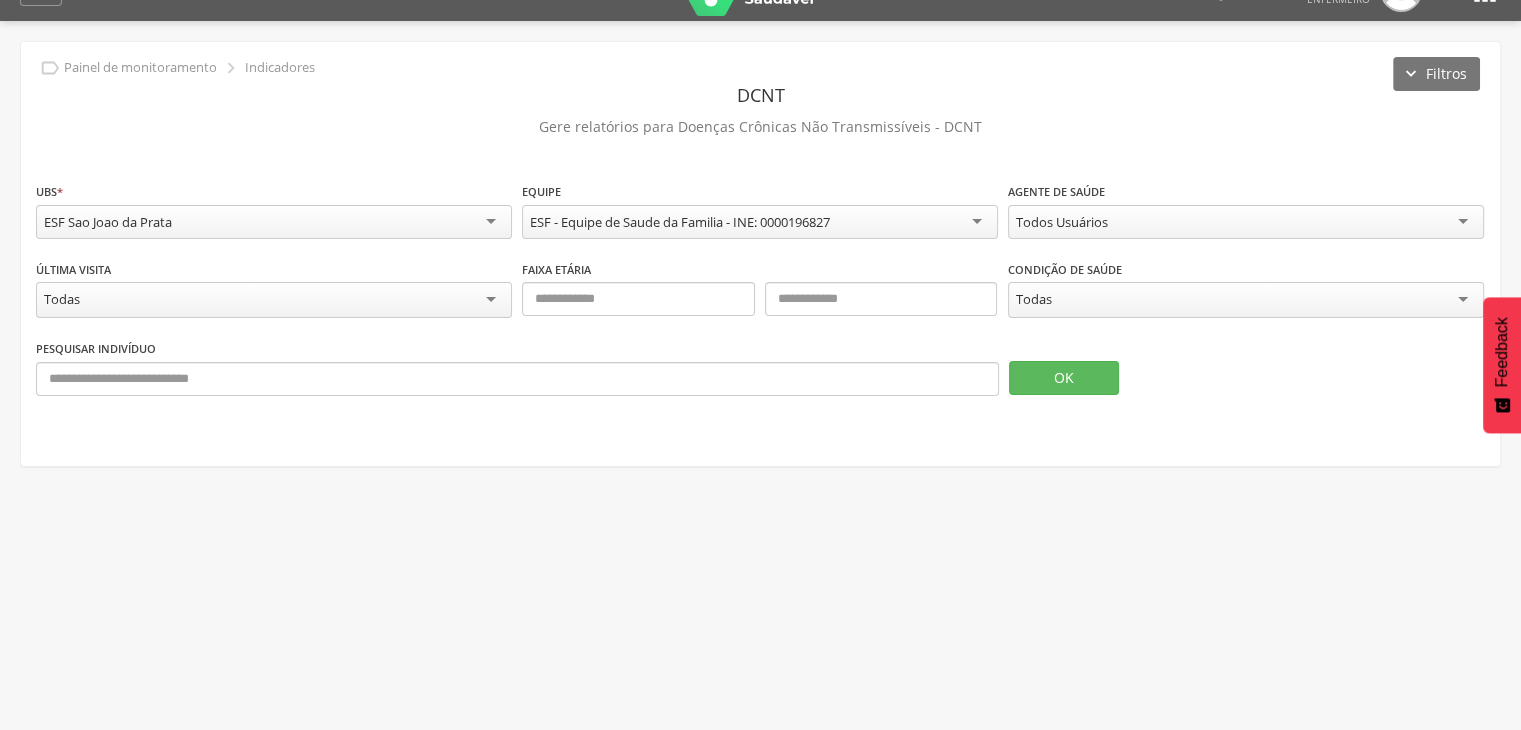 scroll, scrollTop: 60, scrollLeft: 0, axis: vertical 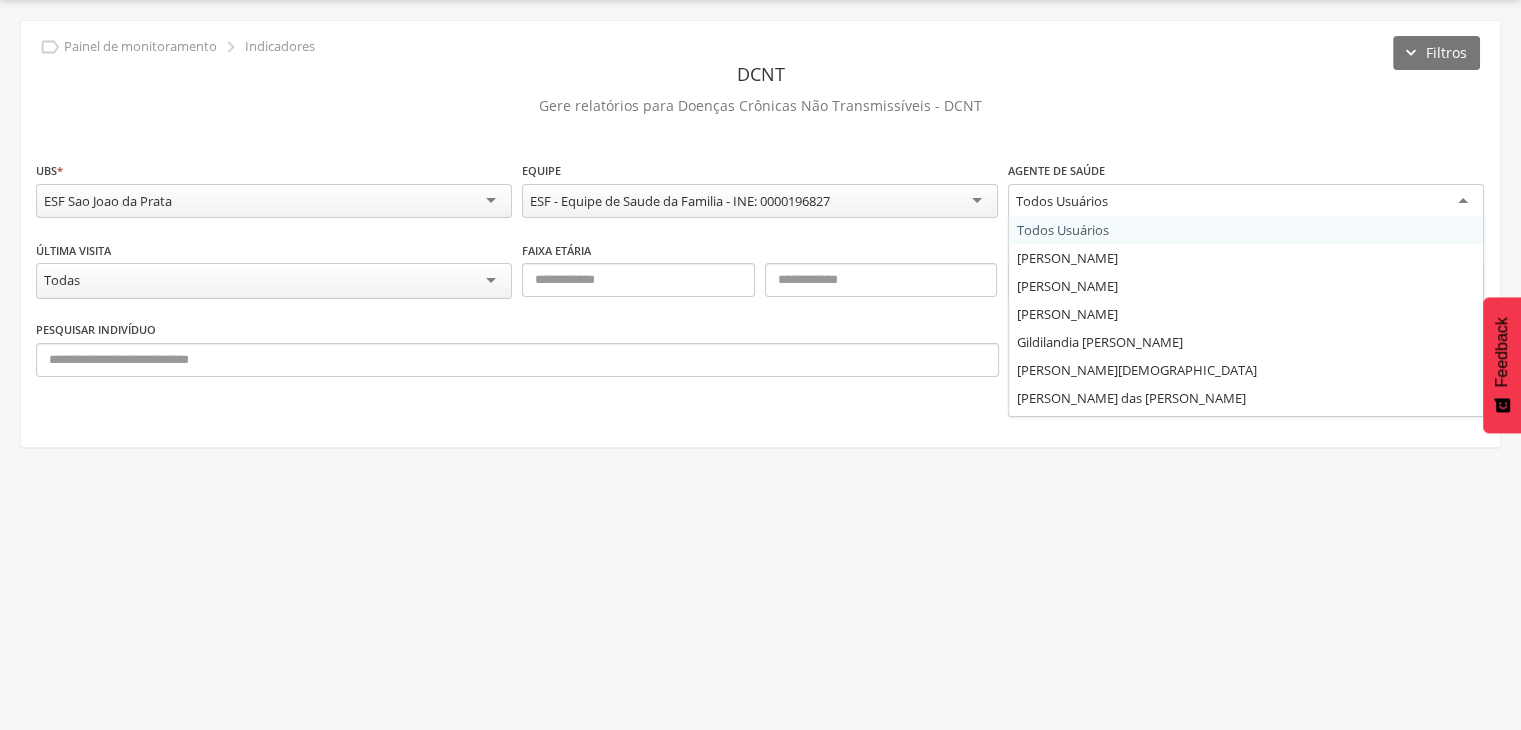 click on "Todos Usuários" at bounding box center (1062, 201) 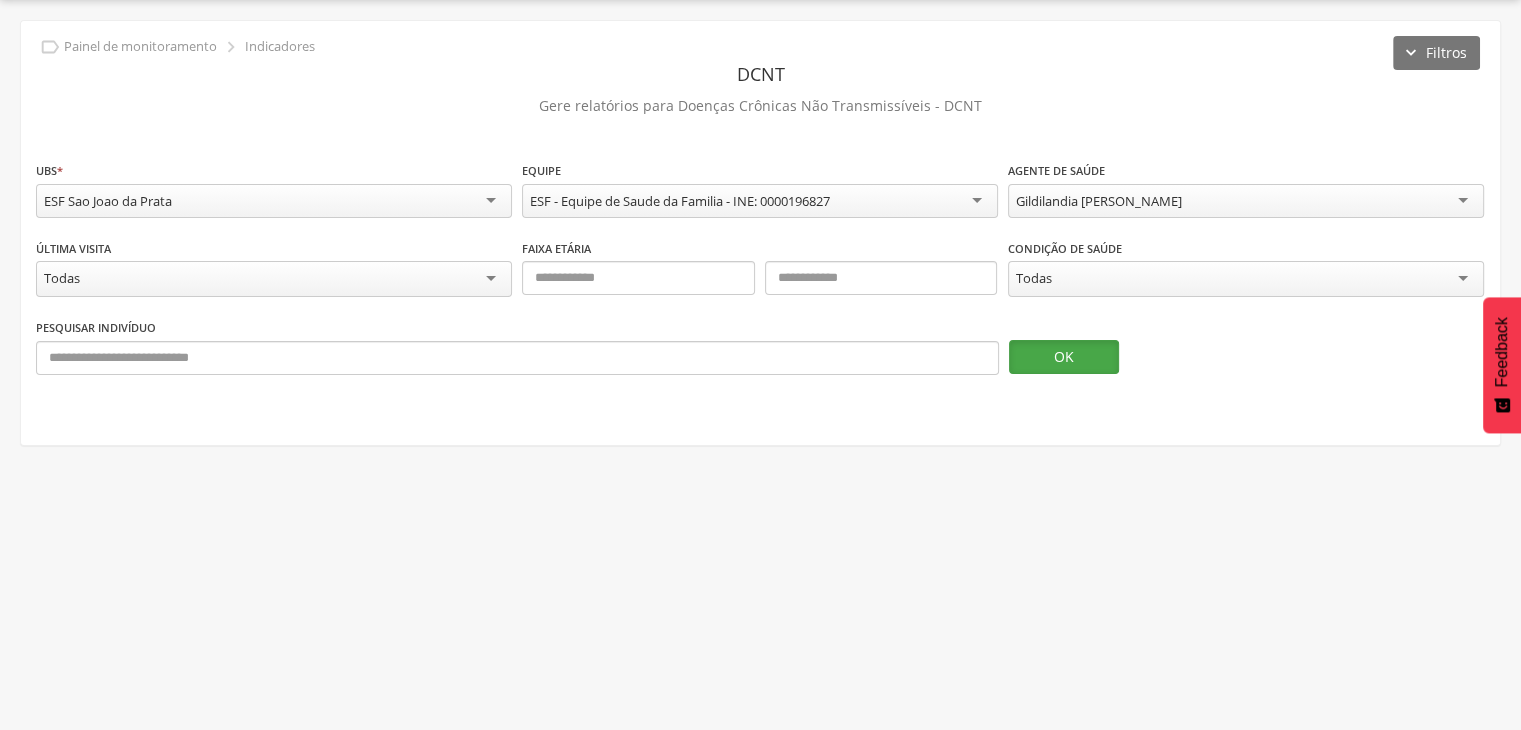 click on "OK" at bounding box center [1064, 357] 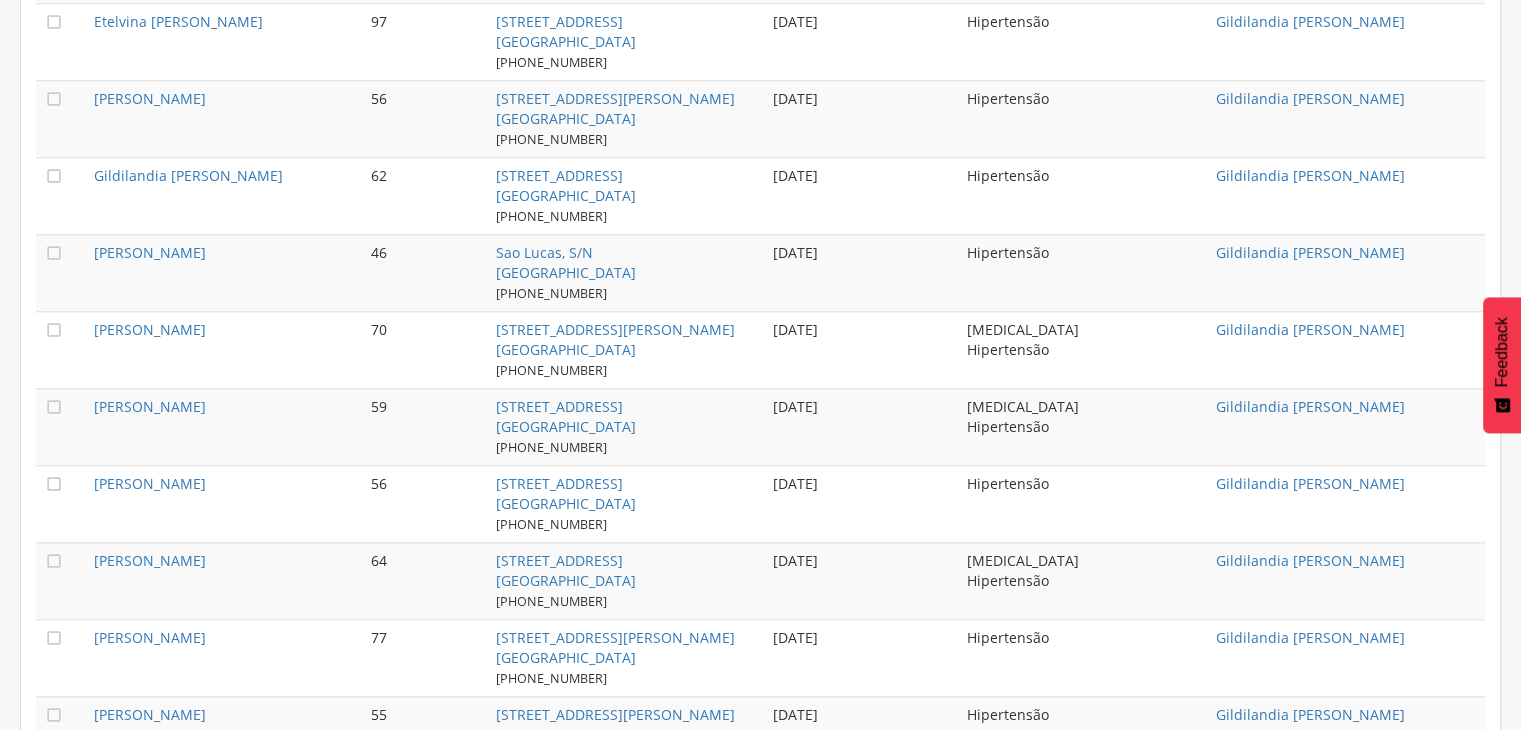 scroll, scrollTop: 2060, scrollLeft: 0, axis: vertical 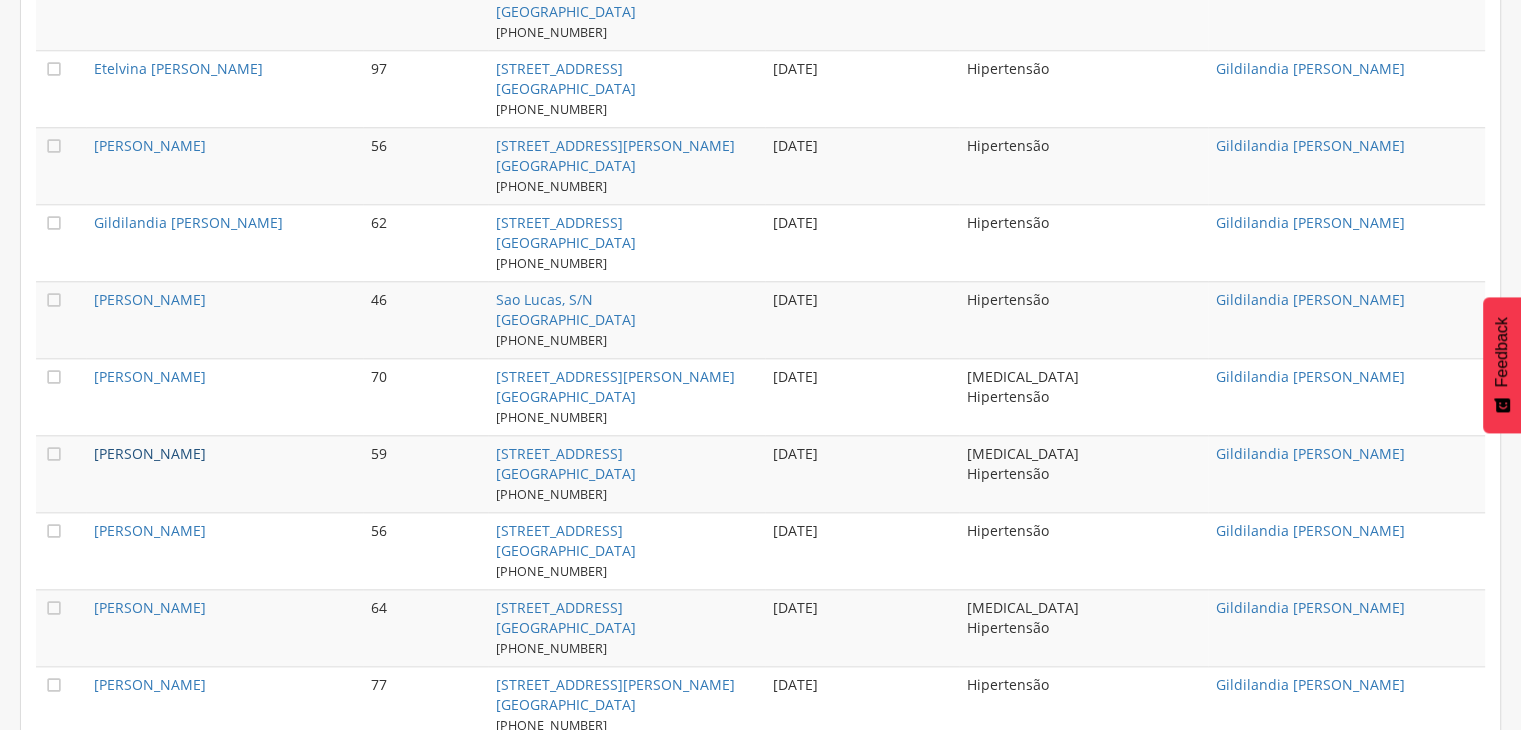 click on "[PERSON_NAME]" at bounding box center [150, 453] 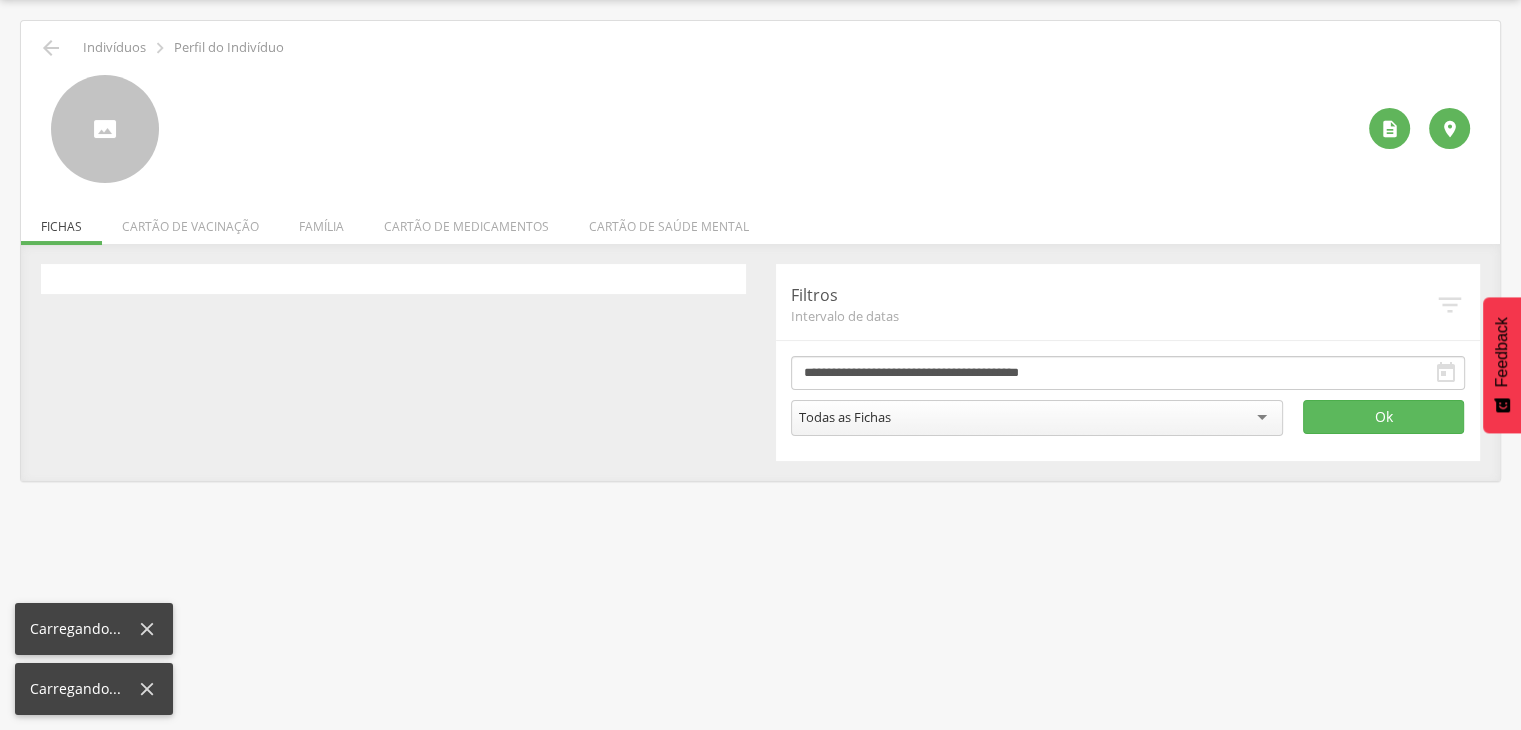 scroll, scrollTop: 60, scrollLeft: 0, axis: vertical 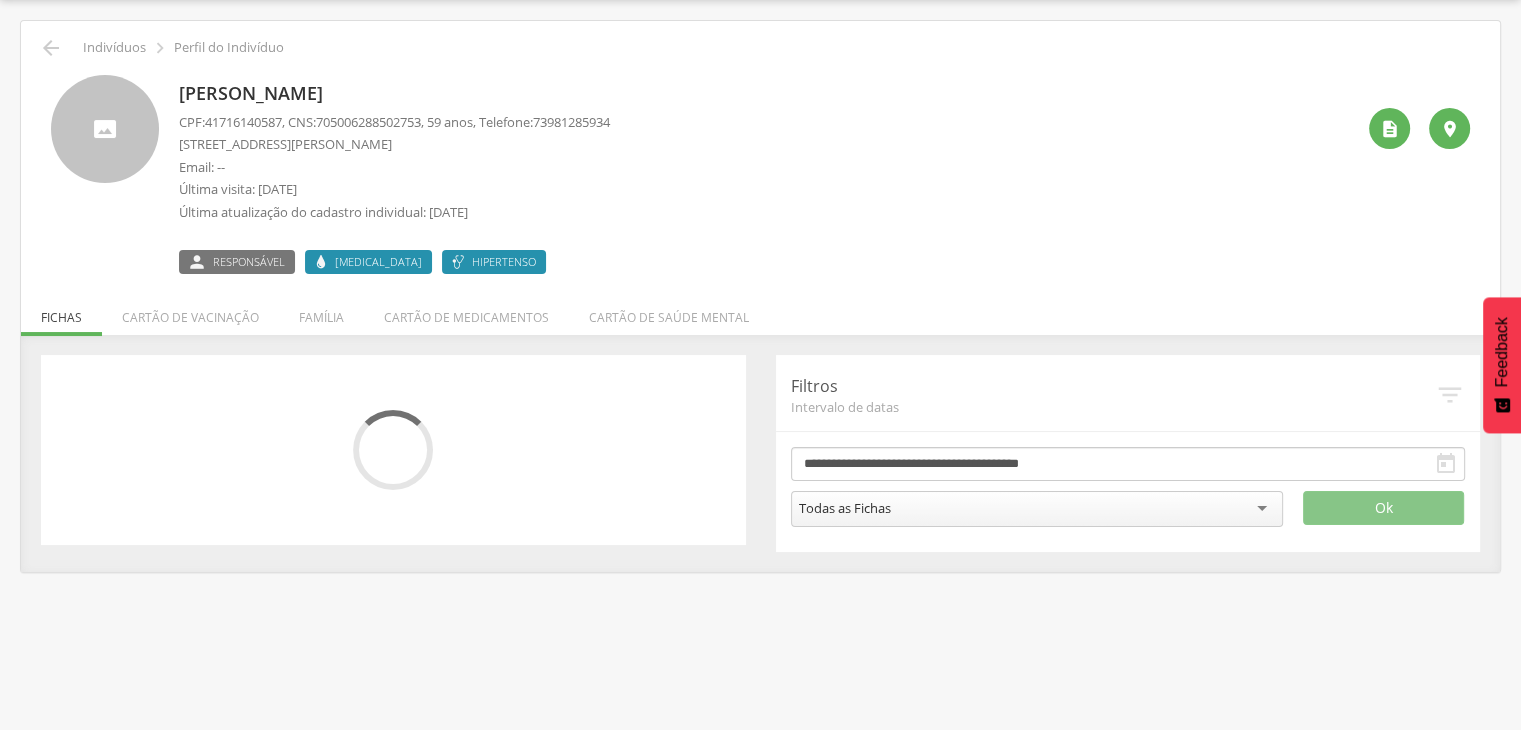 click on "[PERSON_NAME]
CPF:  41716140587 , CNS:  [PHONE_NUMBER] , 59 anos, Telefone:  [PHONE_NUMBER] [STREET_ADDRESS][GEOGRAPHIC_DATA][PERSON_NAME] Email: -- Última visita: [DATE] Última atualização do cadastro individual: [DATE]
   Responsável   [MEDICAL_DATA]   Hipertenso

" at bounding box center [760, 174] 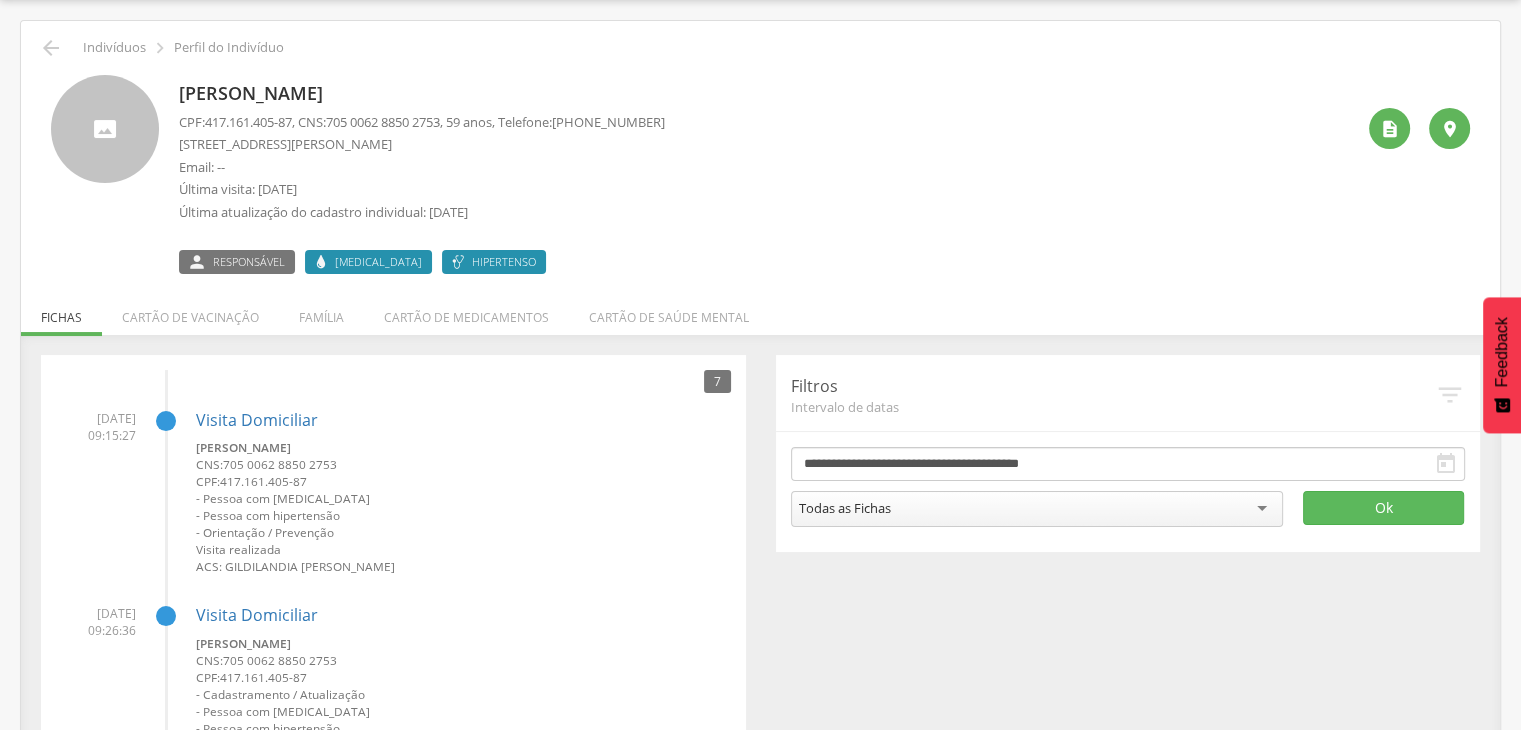 drag, startPoint x: 207, startPoint y: 80, endPoint x: 245, endPoint y: 69, distance: 39.56008 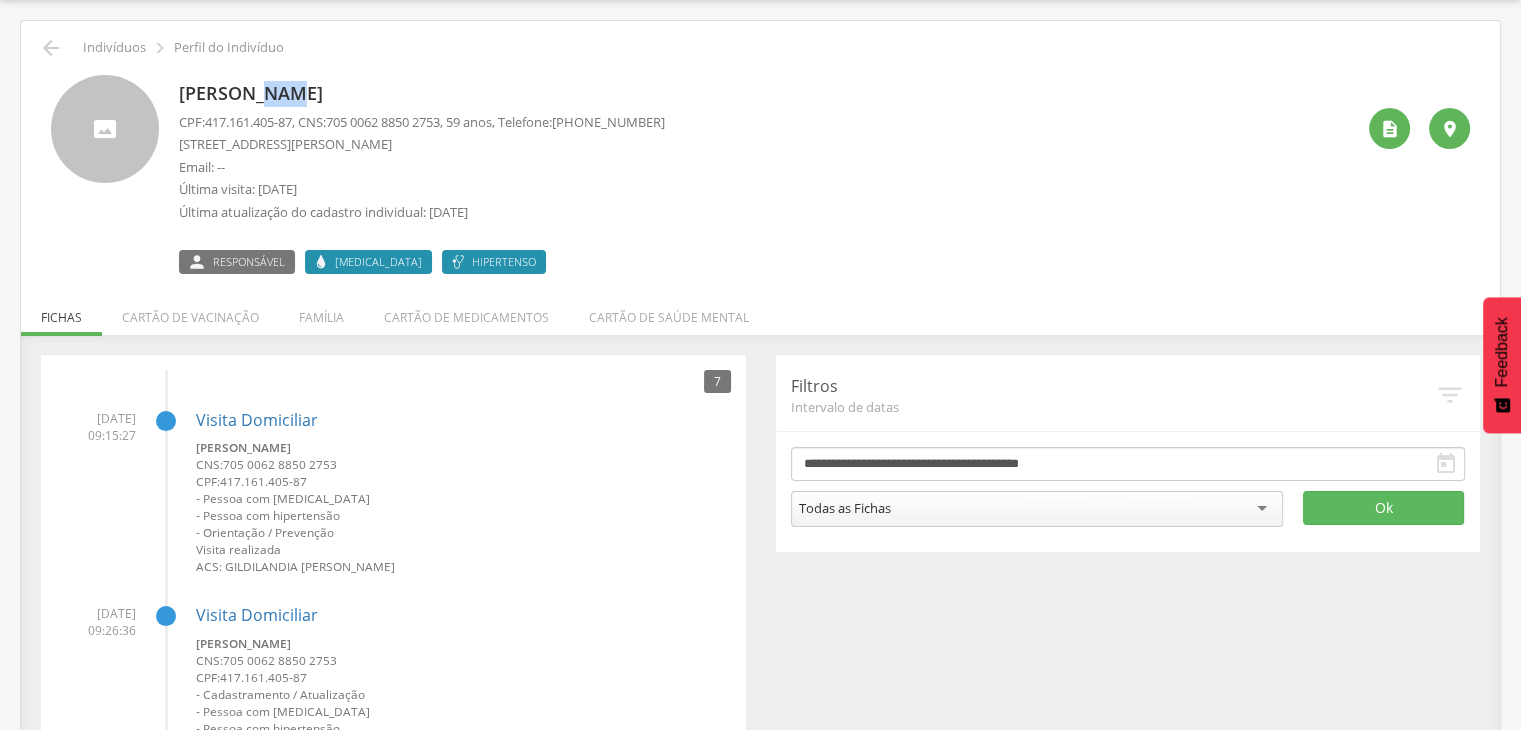 drag, startPoint x: 261, startPoint y: 68, endPoint x: 292, endPoint y: 64, distance: 31.257 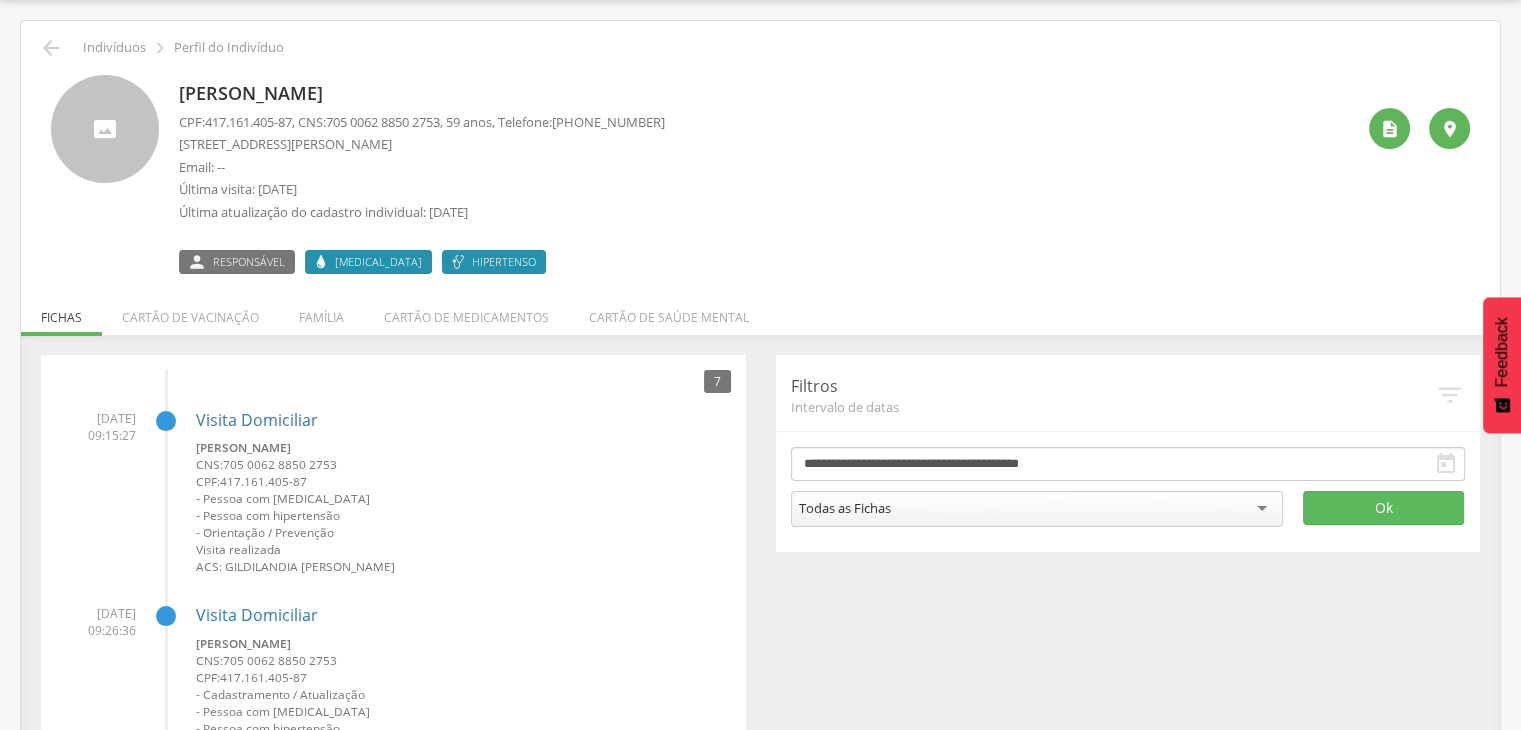 click on "[PERSON_NAME]
CPF:  417.161.405-87 , CNS:  [PHONE_NUMBER] , 59 anos, Telefone:  [PHONE_NUMBER] [STREET_ADDRESS][GEOGRAPHIC_DATA][PERSON_NAME] Email: -- Última visita: [DATE] Última atualização do cadastro individual: [DATE]
   Responsável   [MEDICAL_DATA]   Hipertenso

" at bounding box center (760, 167) 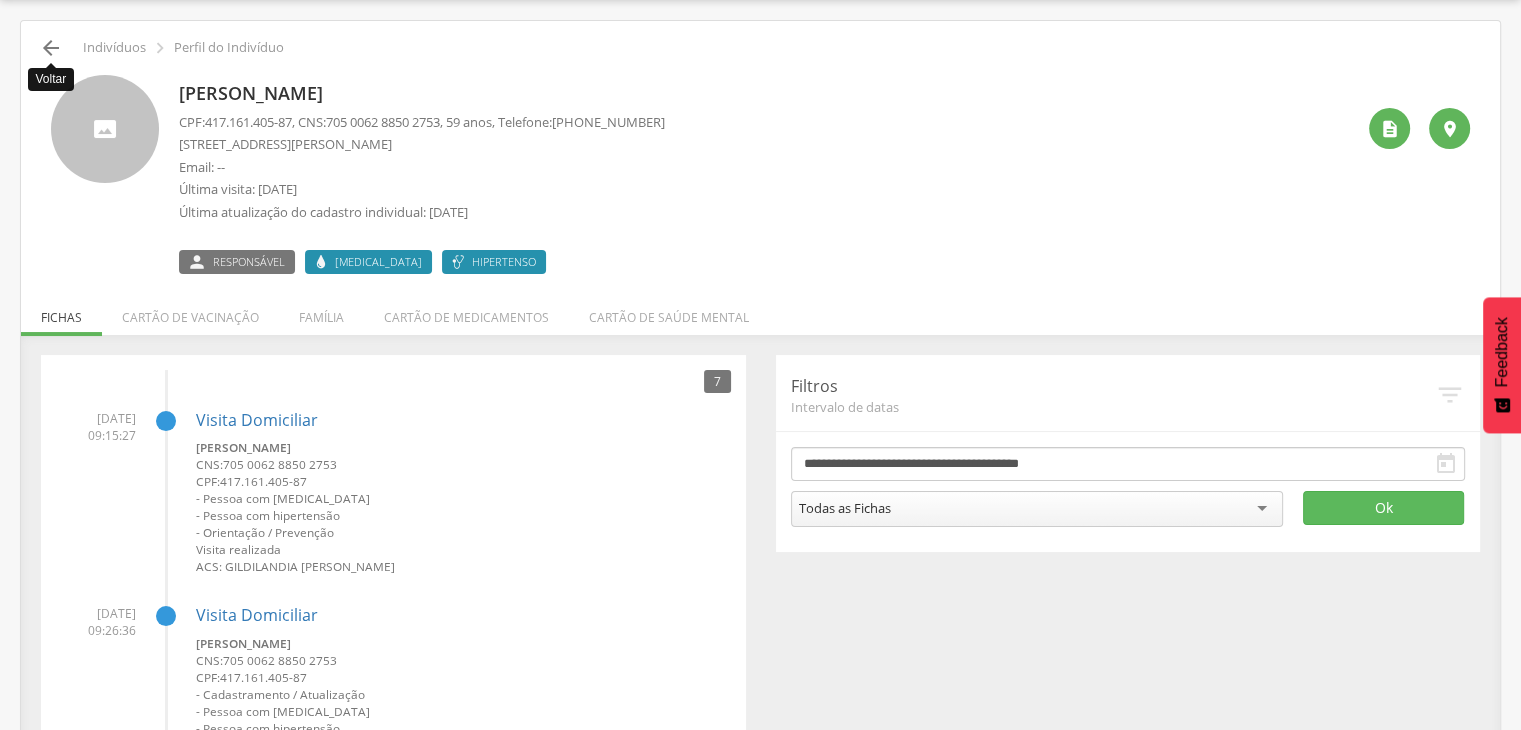 click on "" at bounding box center [51, 48] 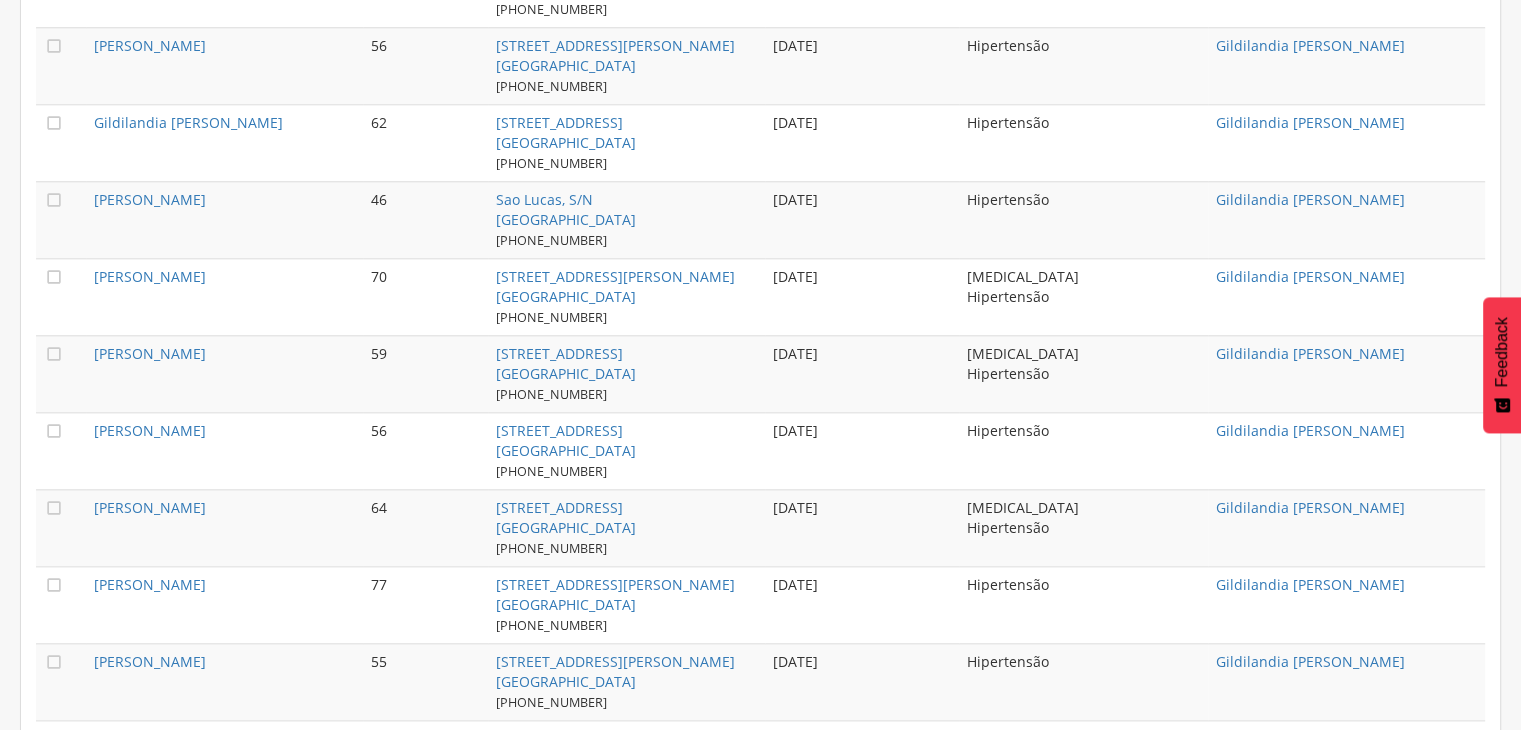 scroll, scrollTop: 2260, scrollLeft: 0, axis: vertical 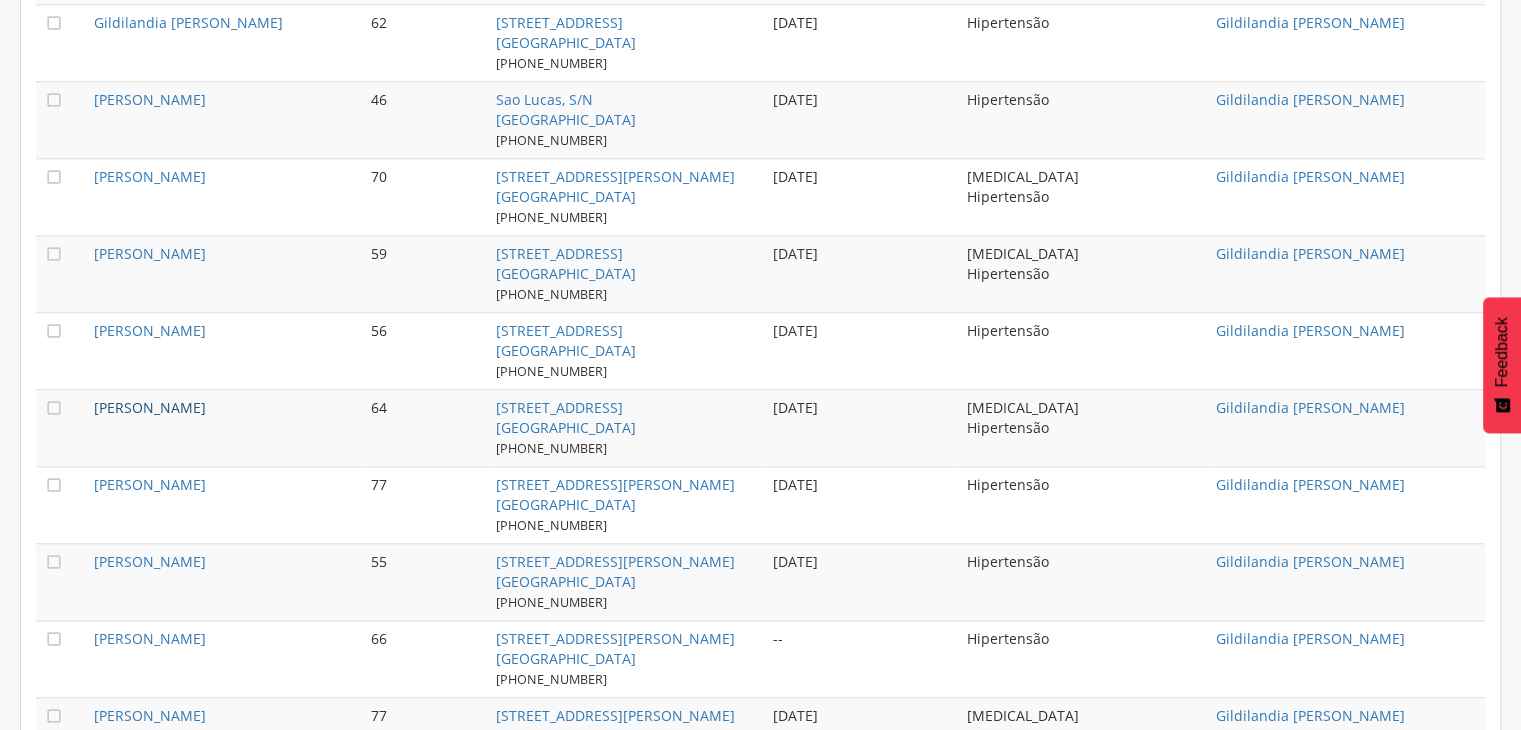 click on "[PERSON_NAME]" at bounding box center [150, 407] 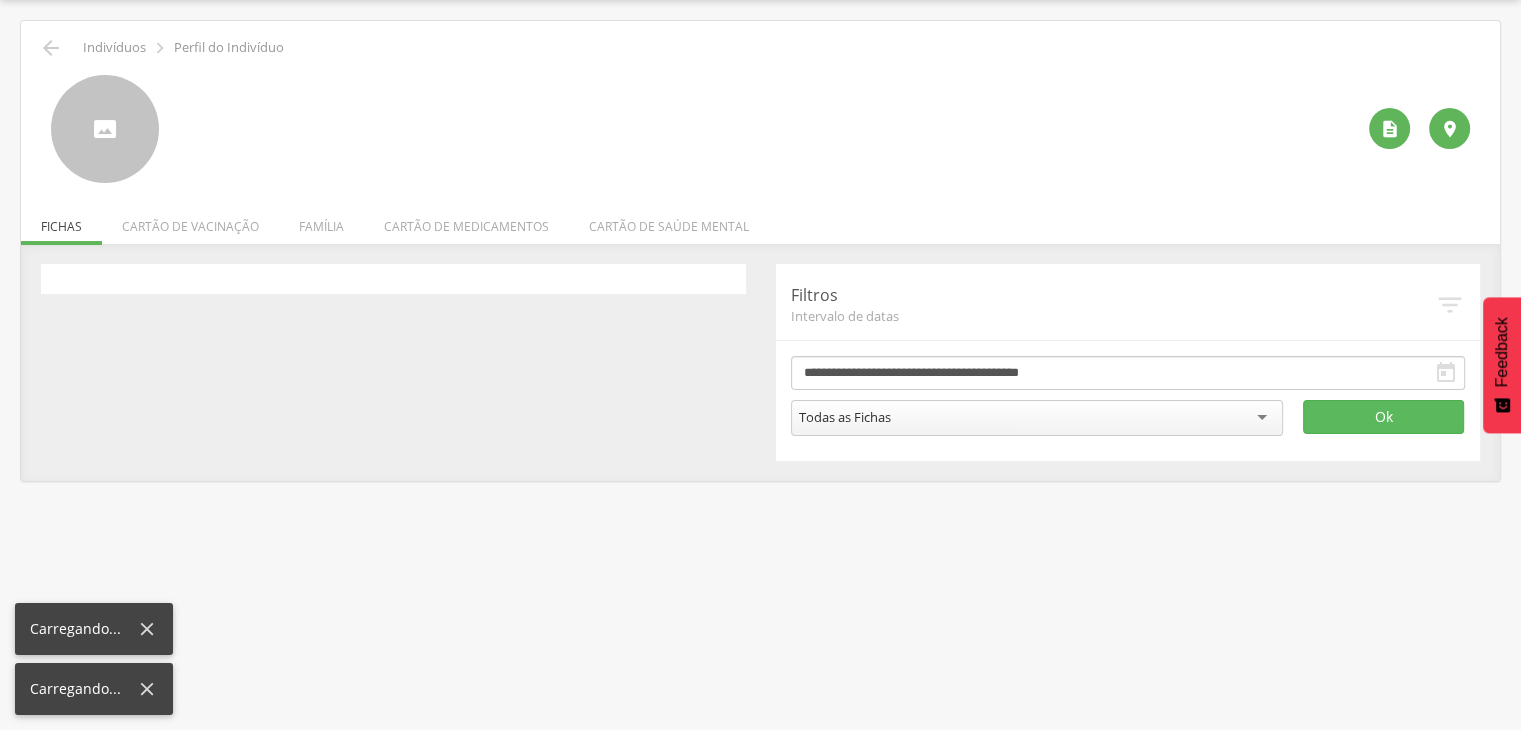 scroll, scrollTop: 60, scrollLeft: 0, axis: vertical 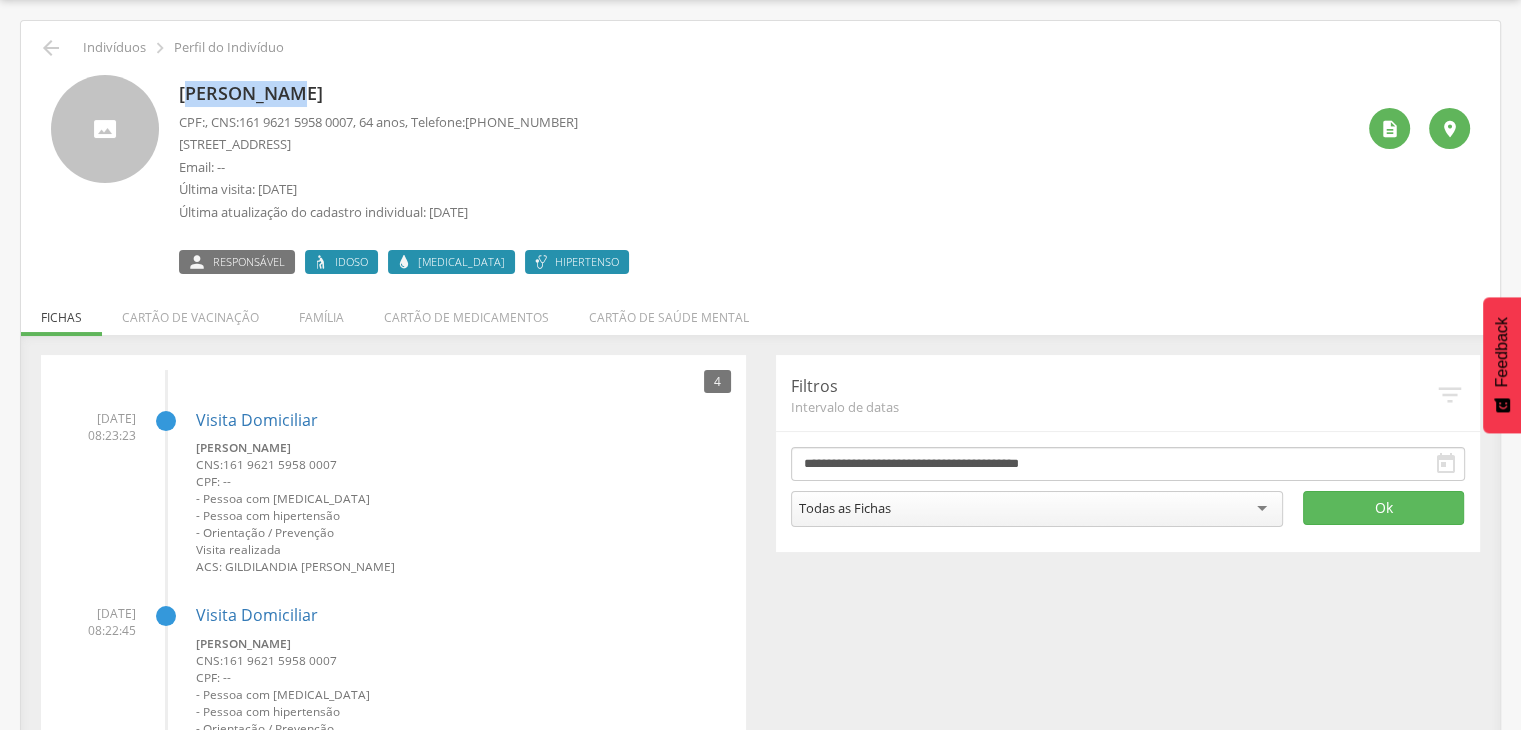 drag, startPoint x: 183, startPoint y: 92, endPoint x: 289, endPoint y: 73, distance: 107.68937 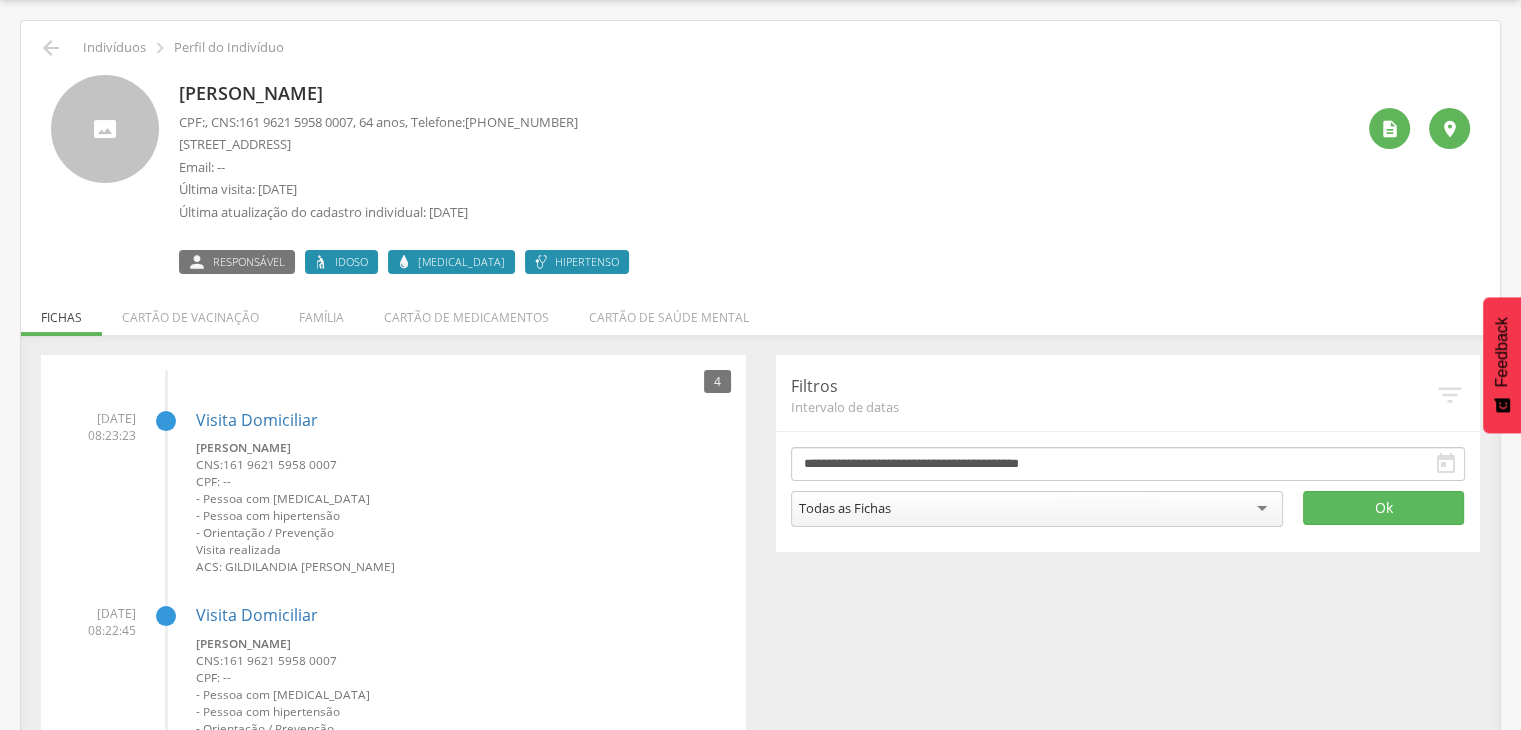 click on "CPF:  , CNS:  [PHONE_NUMBER] , 64 anos, Telefone:  [PHONE_NUMBER]" at bounding box center [378, 122] 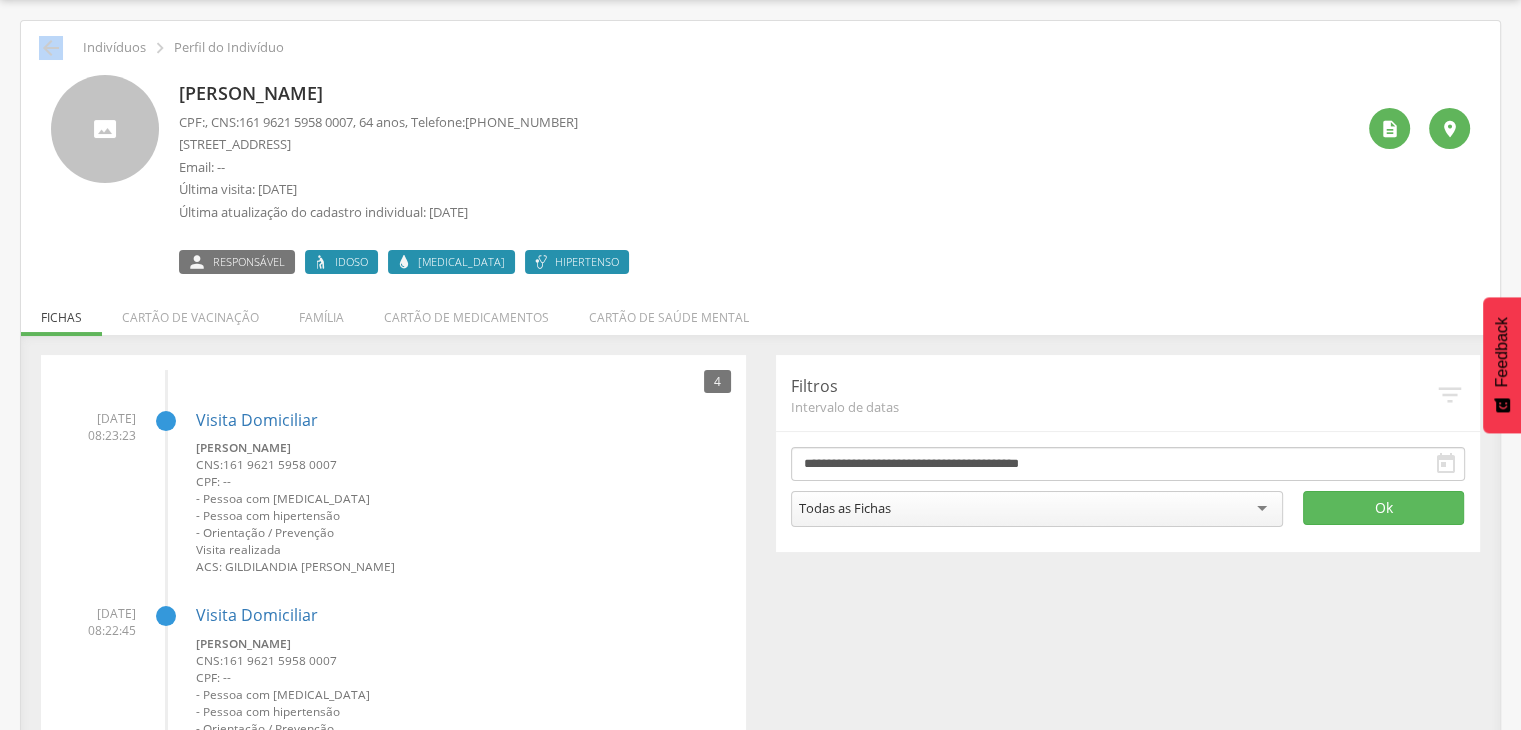 click on "
Indivíduos

Perfil do Indivíduo
[PERSON_NAME]
CPF:  , CNS:  [PHONE_NUMBER] , 64 anos, Telefone:  [PHONE_NUMBER] [STREET_ADDRESS] da Prata Email: -- Última visita: [DATE] Última atualização do cadastro individual: [DATE]
   Responsável   Idoso   [MEDICAL_DATA]   Hipertenso


Fichas
Cartão de vacinação
Família
Cartão de medicamentos
Cartão de saúde mental
2
Nenhum outro membro da família cadastrado.
[PERSON_NAME] dos Anjos CNS:  206 4360 3810 0006 , 63 anos [PERSON_NAME] dos Anjos CNS:  165 4637 4502 0003 , 33 anos 
Hpv" at bounding box center (760, 631) 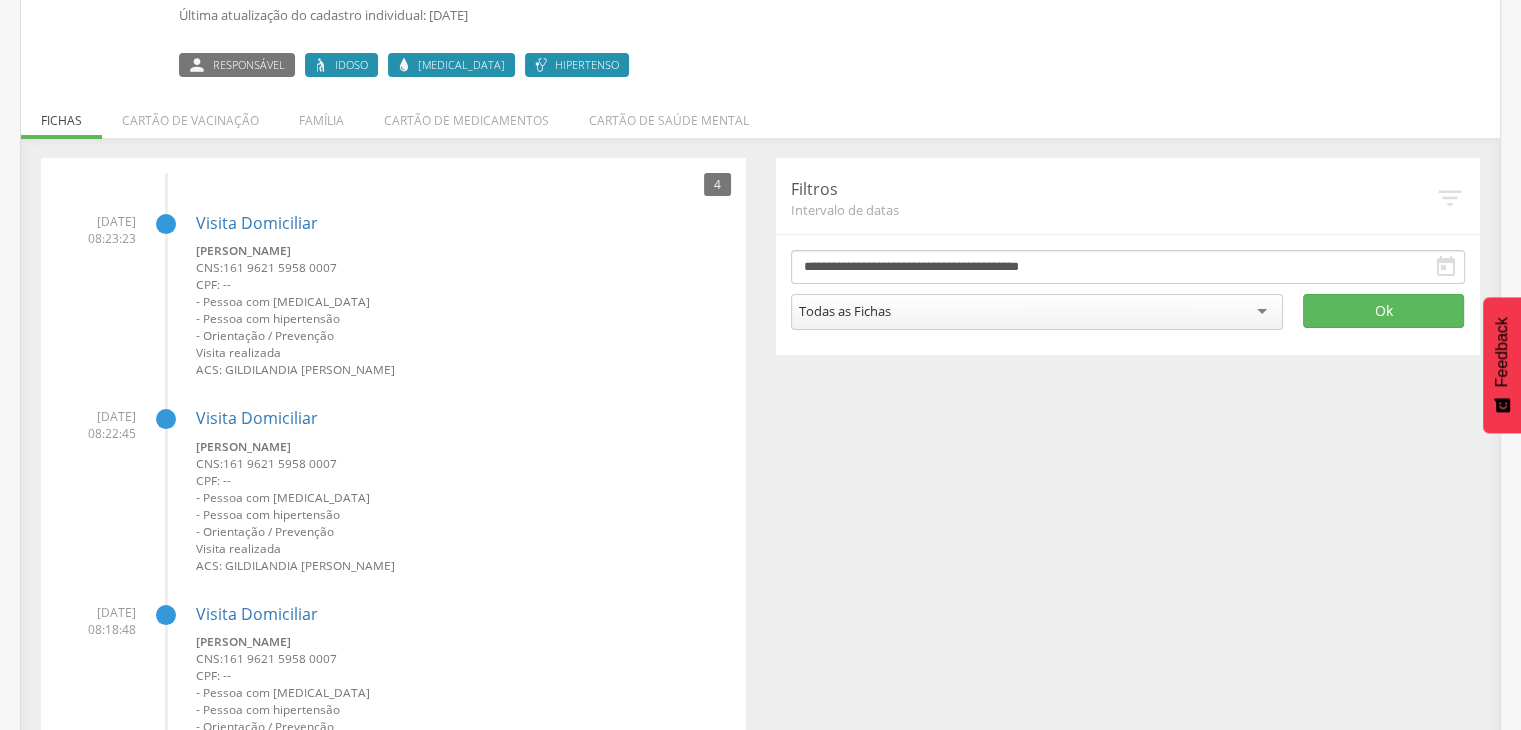 scroll, scrollTop: 0, scrollLeft: 0, axis: both 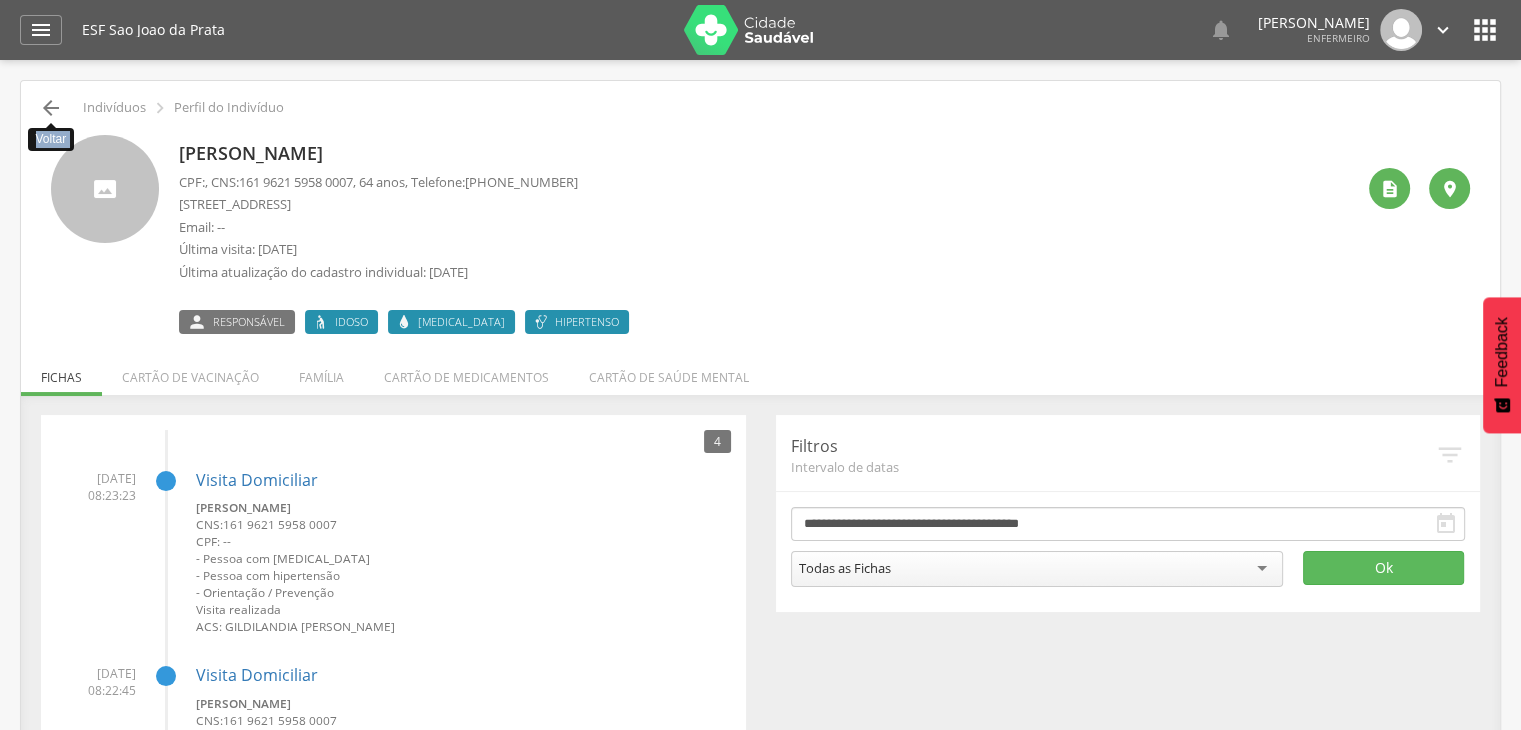 click on "" at bounding box center [51, 108] 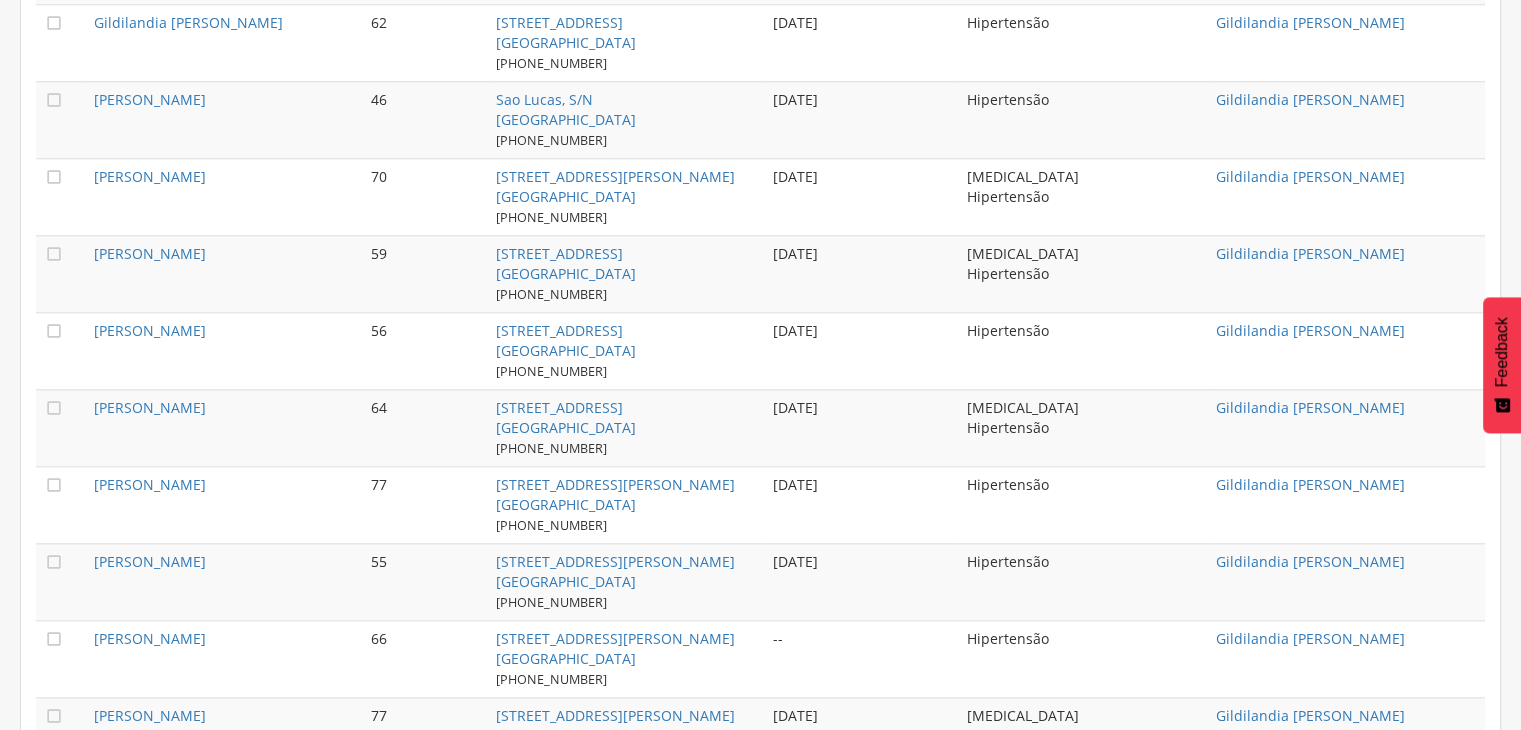 scroll, scrollTop: 2360, scrollLeft: 0, axis: vertical 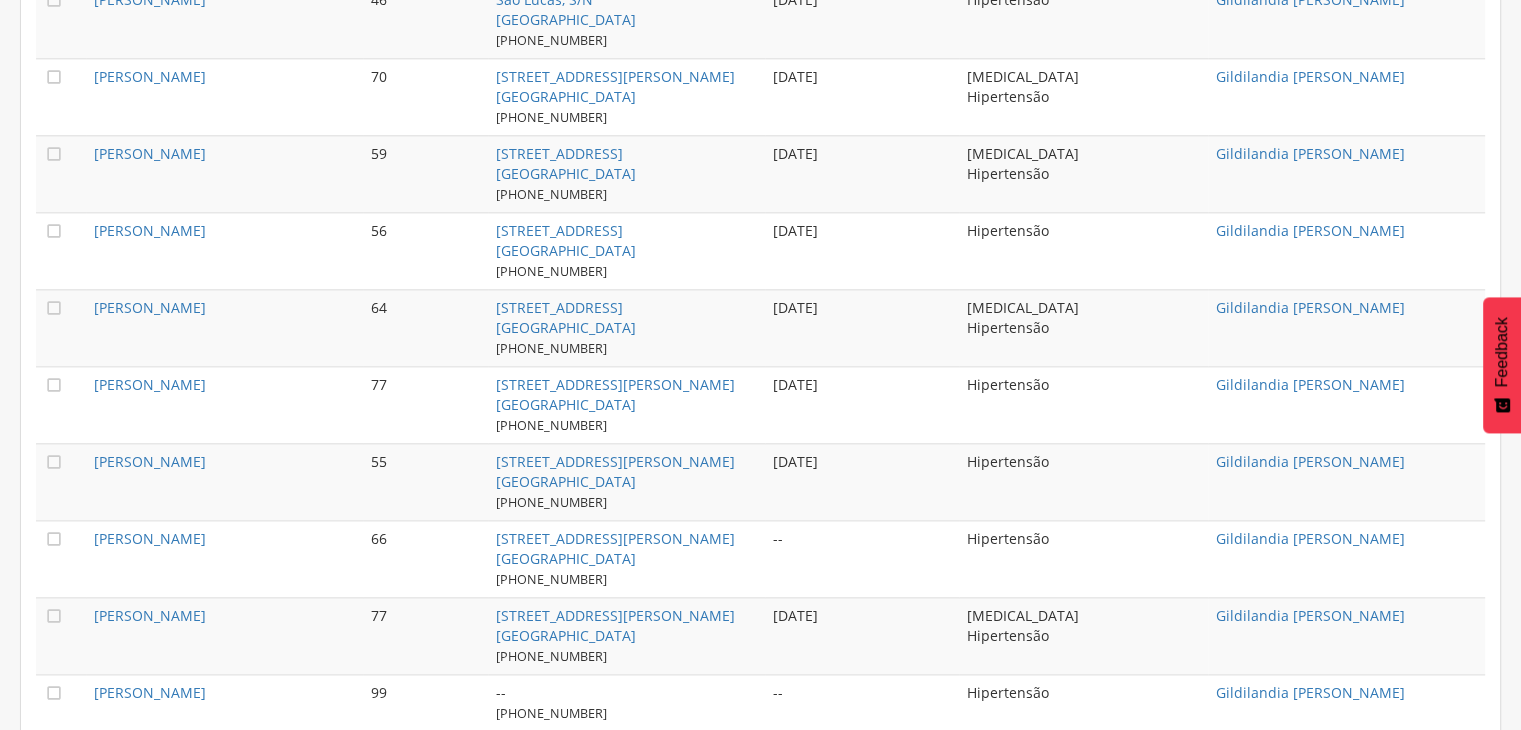 click on "" at bounding box center (61, 404) 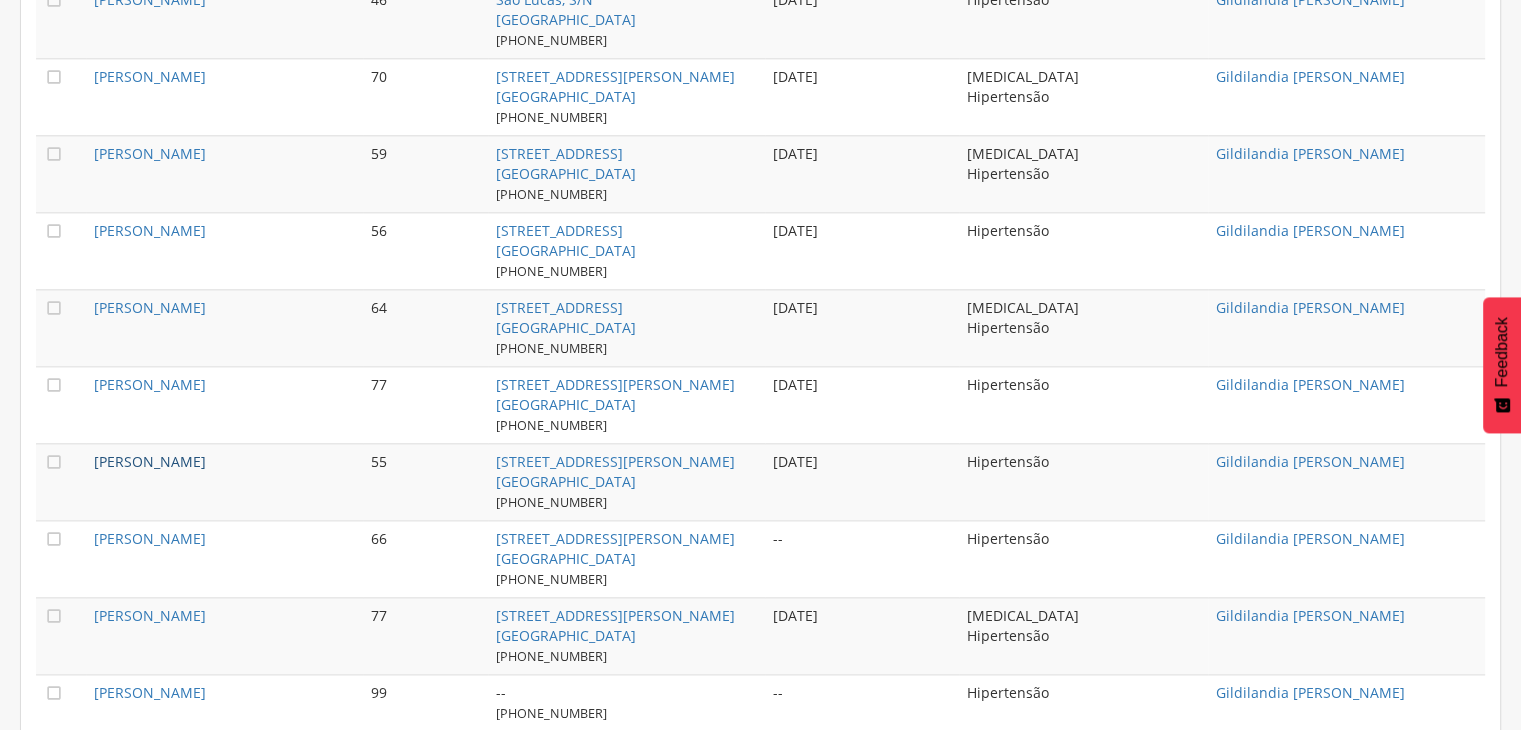 click on "[PERSON_NAME]" at bounding box center (150, 461) 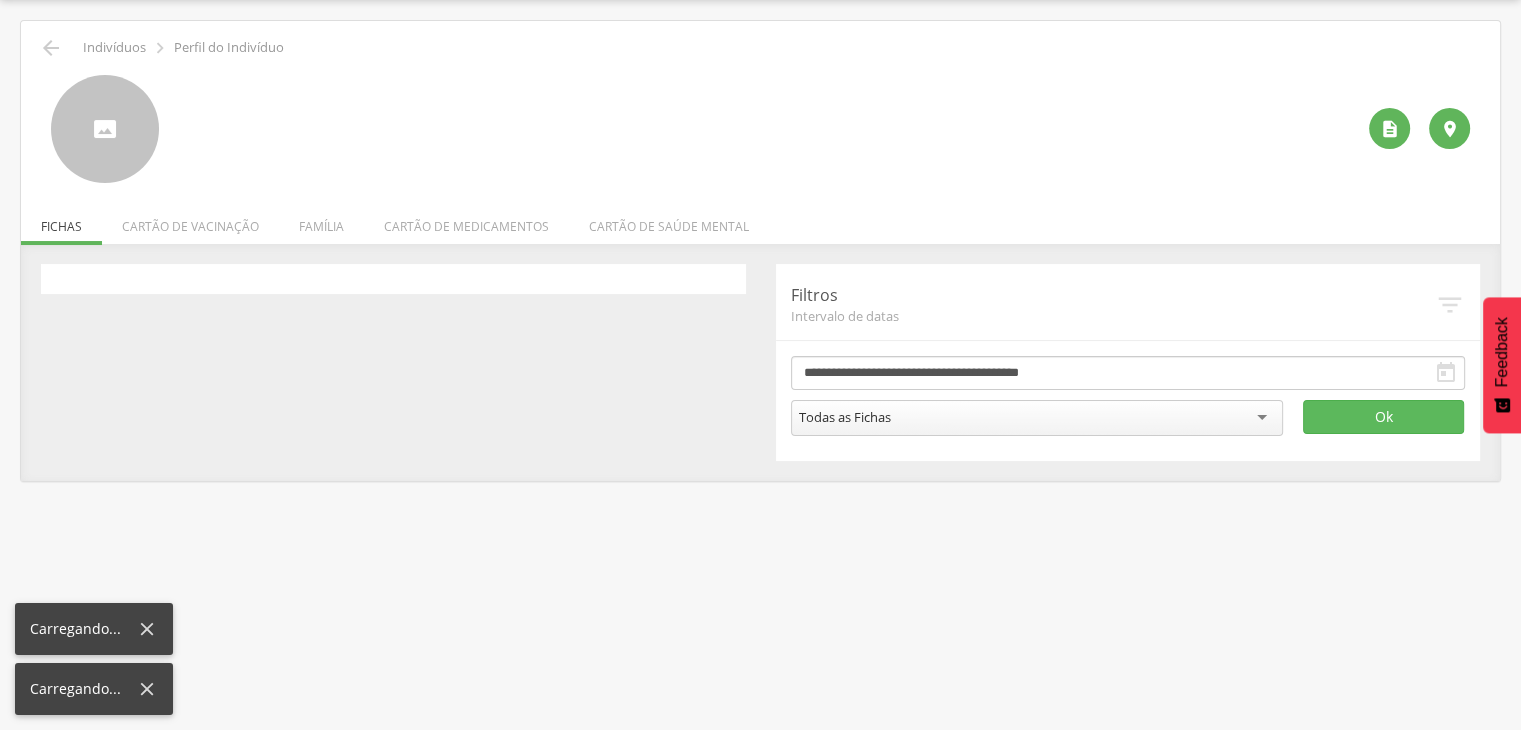 scroll, scrollTop: 60, scrollLeft: 0, axis: vertical 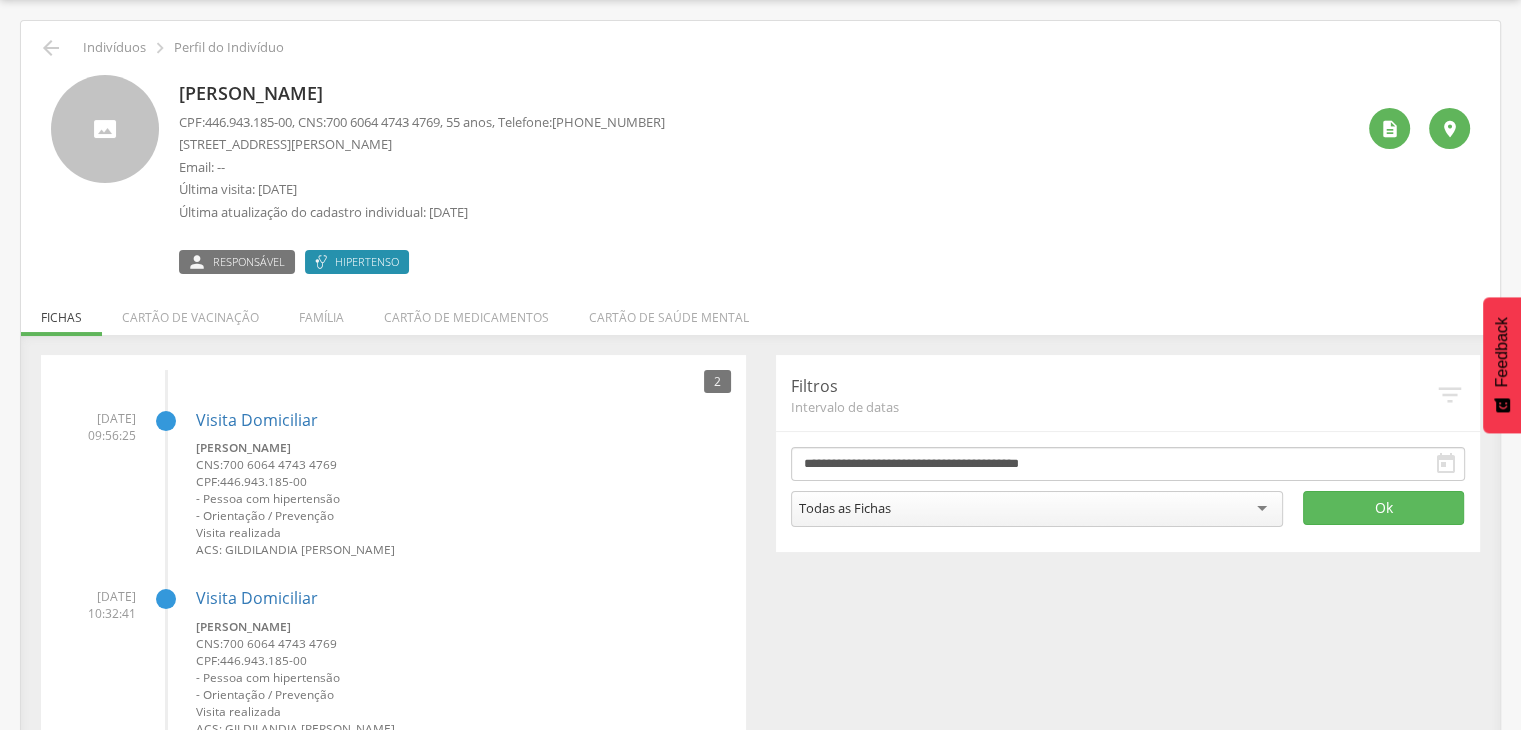 click on "[PERSON_NAME]" at bounding box center [422, 94] 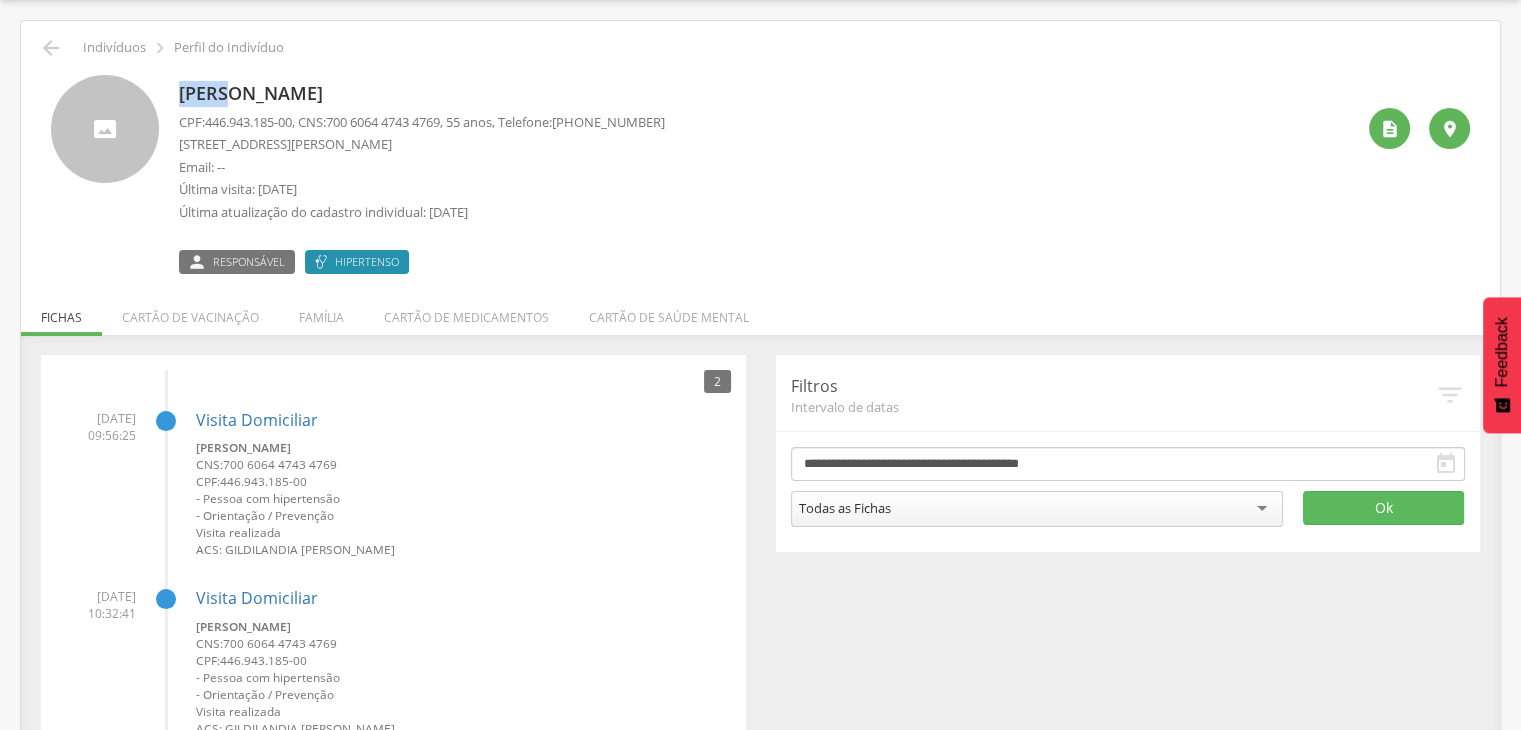 click on "[PERSON_NAME]" at bounding box center [422, 94] 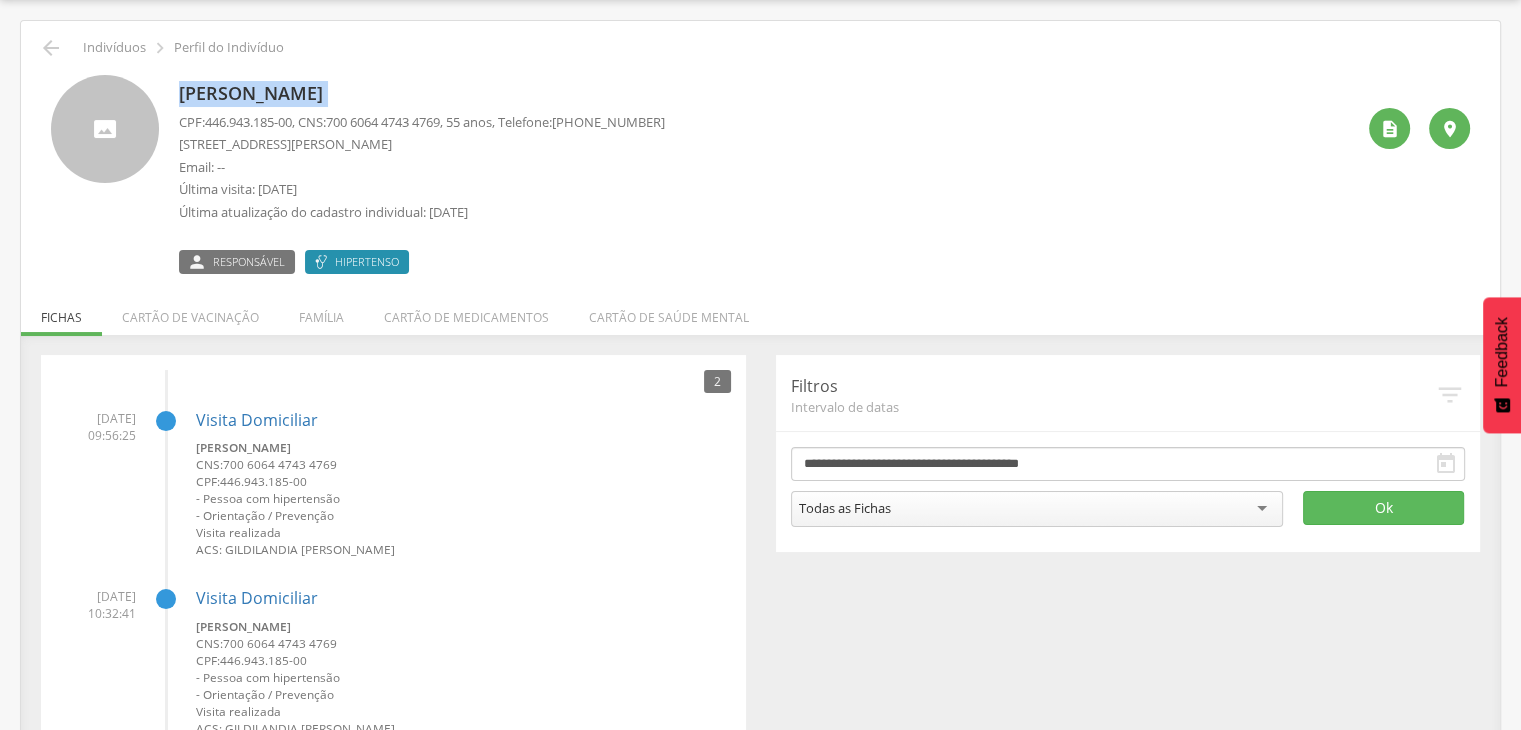 copy on "[PERSON_NAME]" 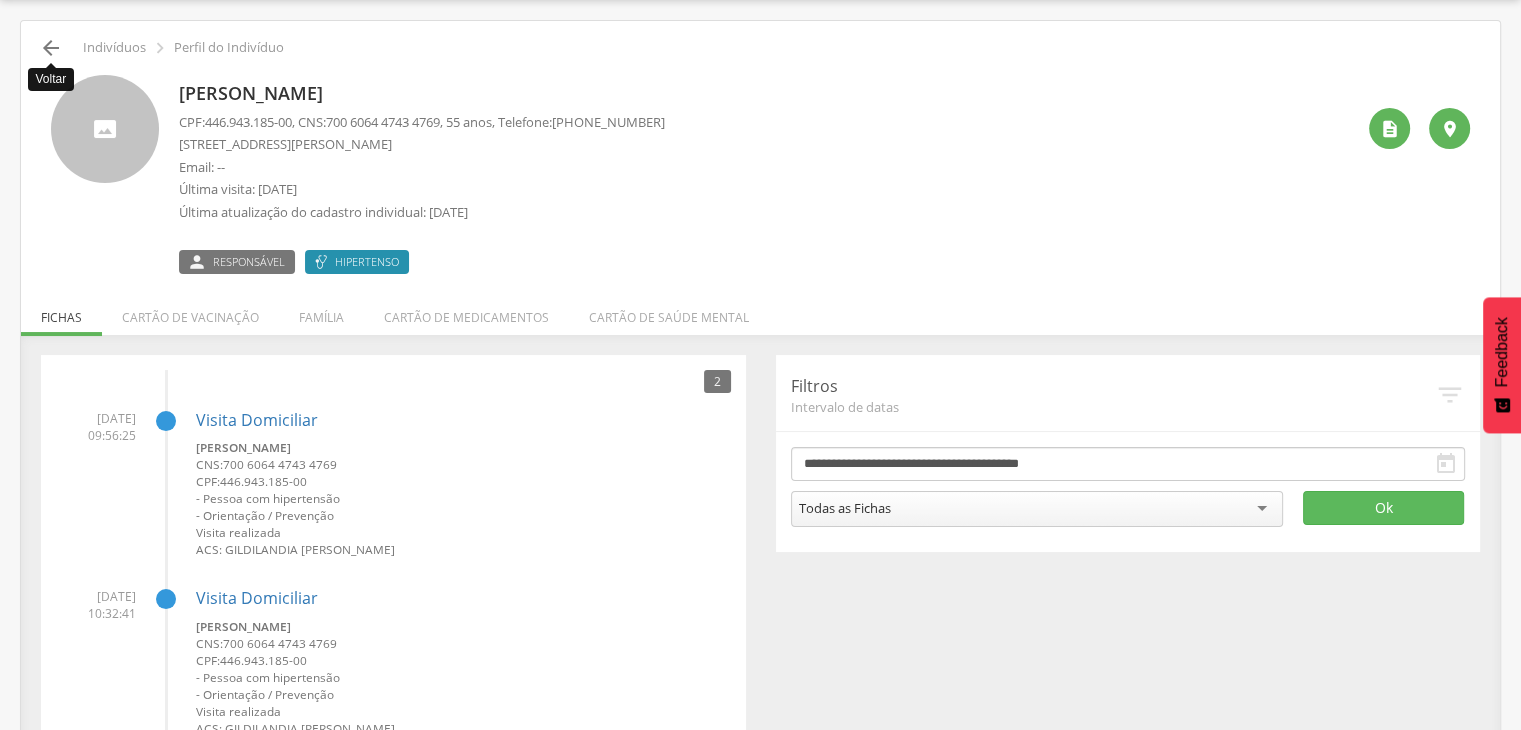 click on "" at bounding box center [51, 48] 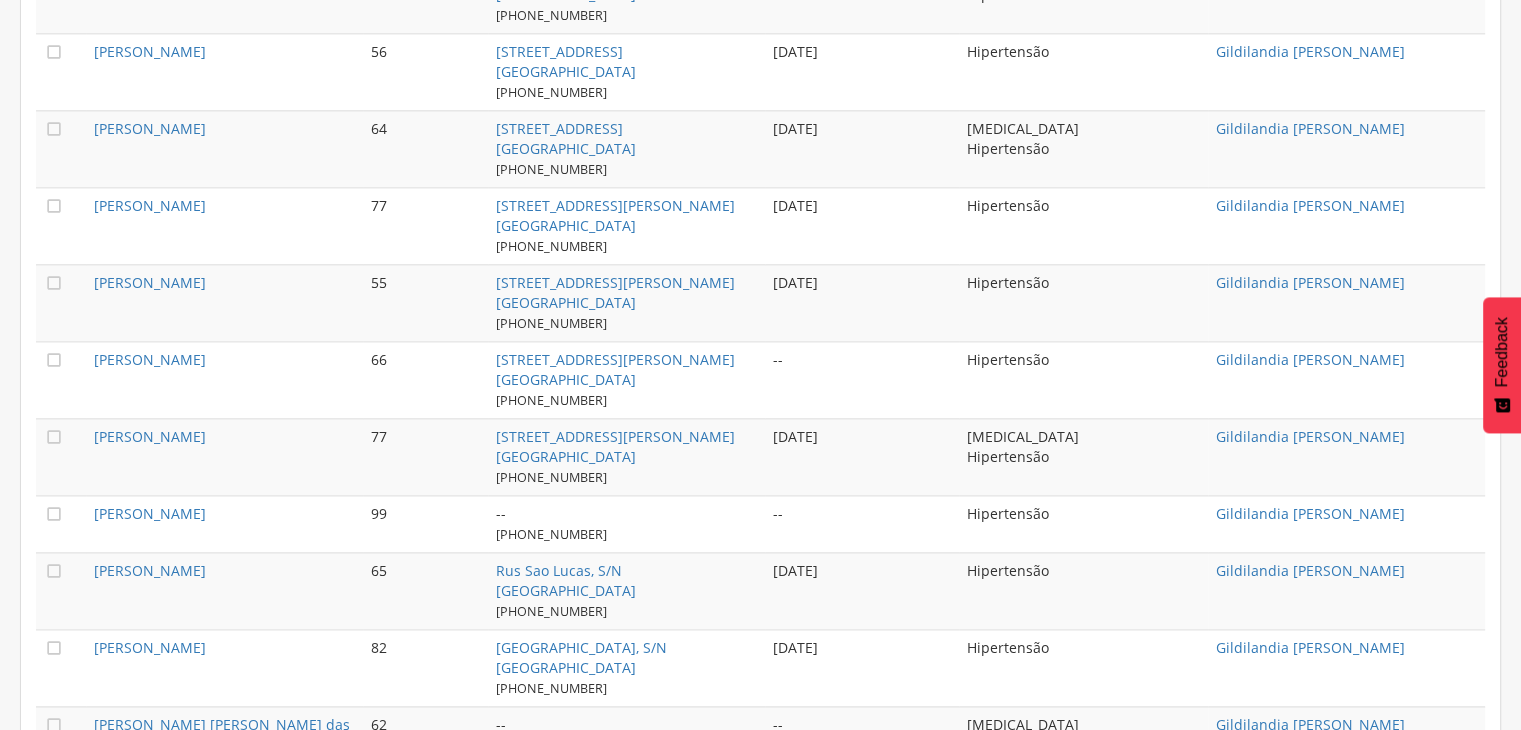 scroll, scrollTop: 2560, scrollLeft: 0, axis: vertical 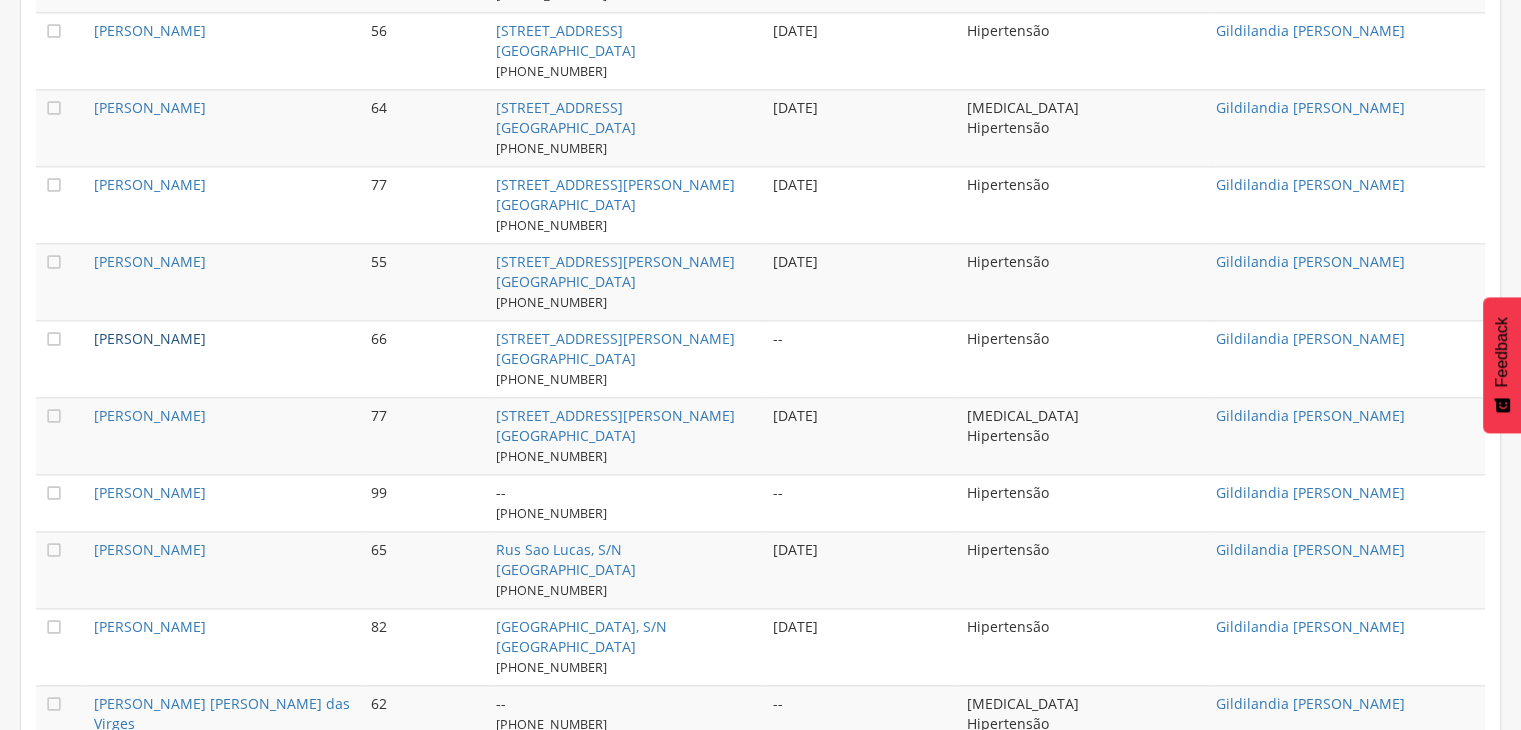click on "[PERSON_NAME]" at bounding box center (150, 338) 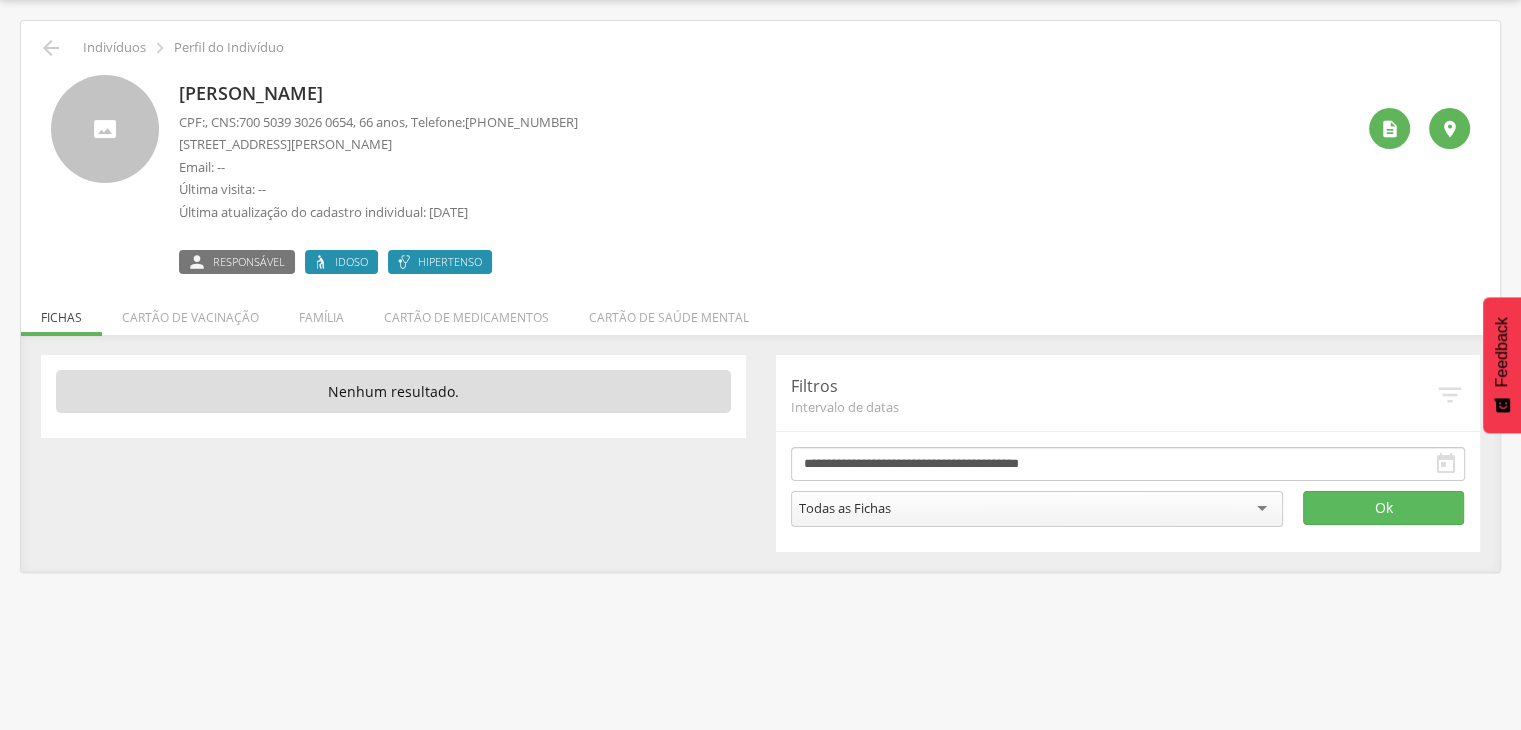 drag, startPoint x: 180, startPoint y: 89, endPoint x: 360, endPoint y: 93, distance: 180.04443 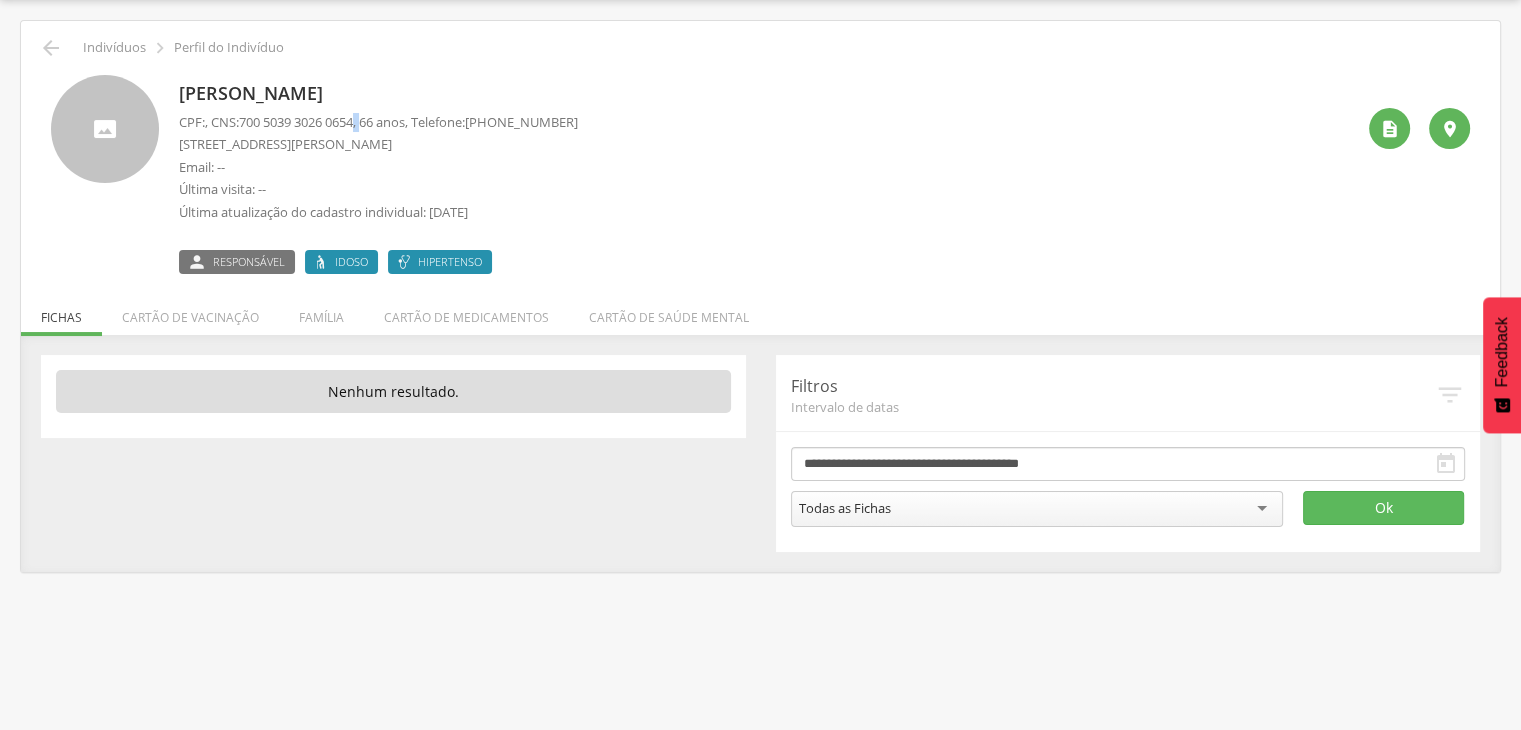 click on "700 5039 3026 0654" at bounding box center (296, 122) 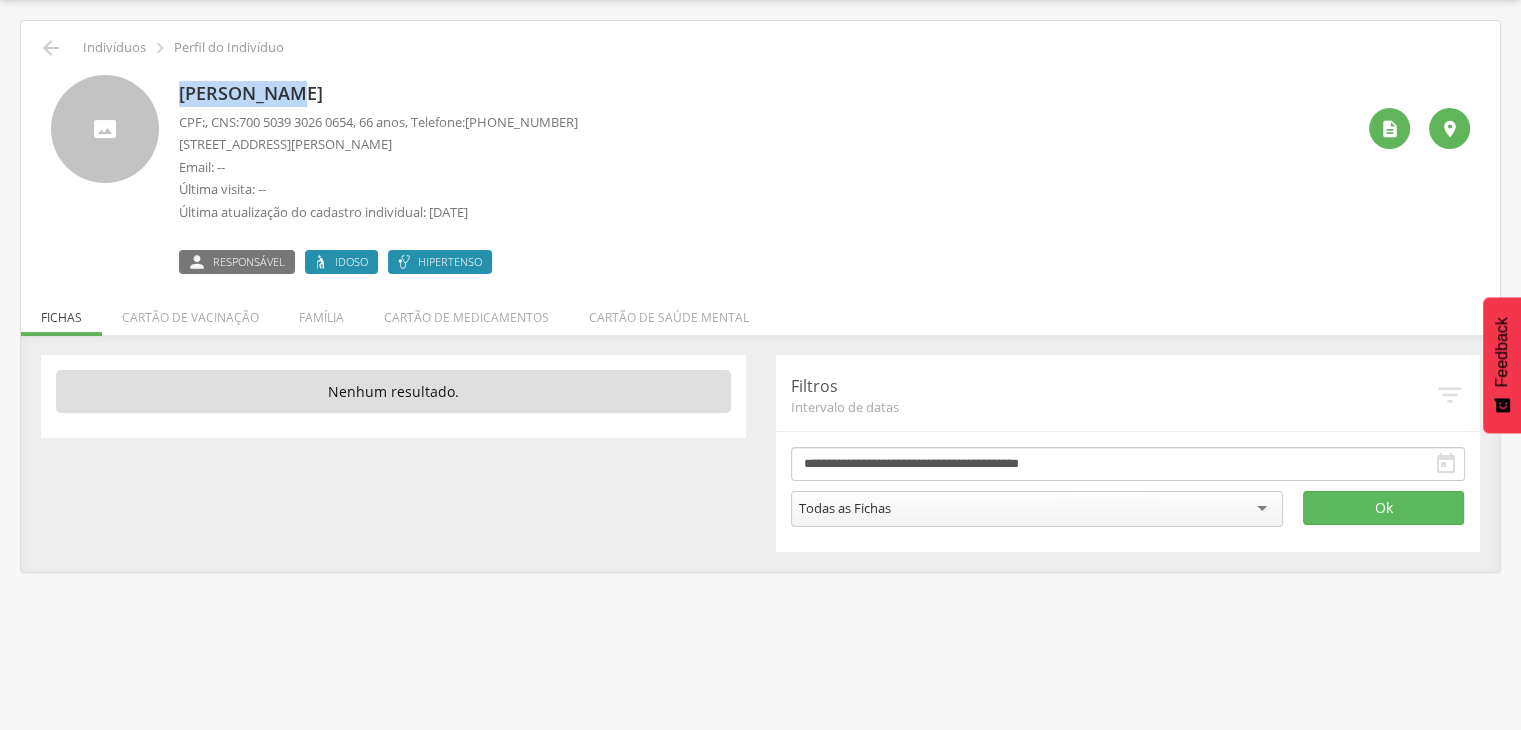 drag, startPoint x: 176, startPoint y: 88, endPoint x: 310, endPoint y: 88, distance: 134 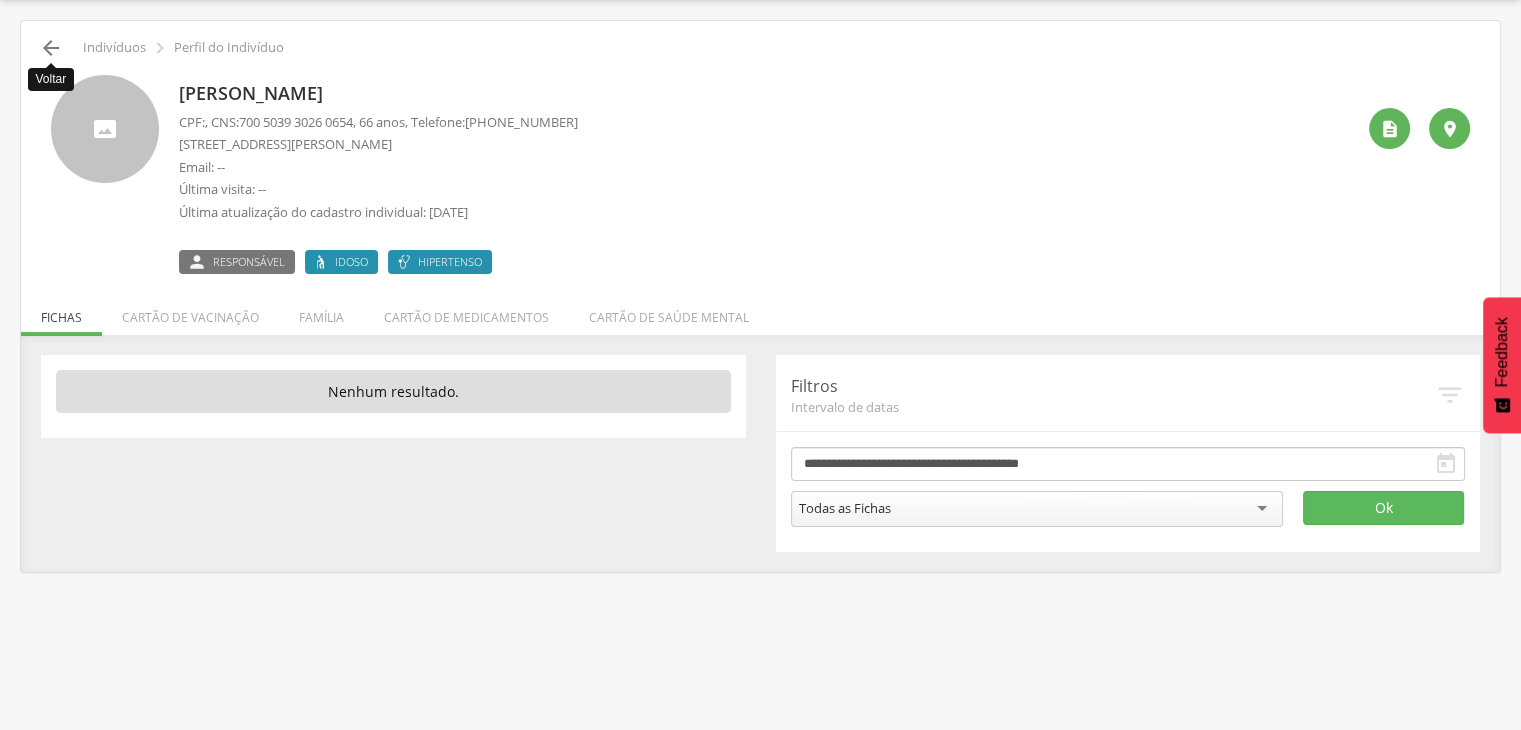 click on "" at bounding box center (51, 48) 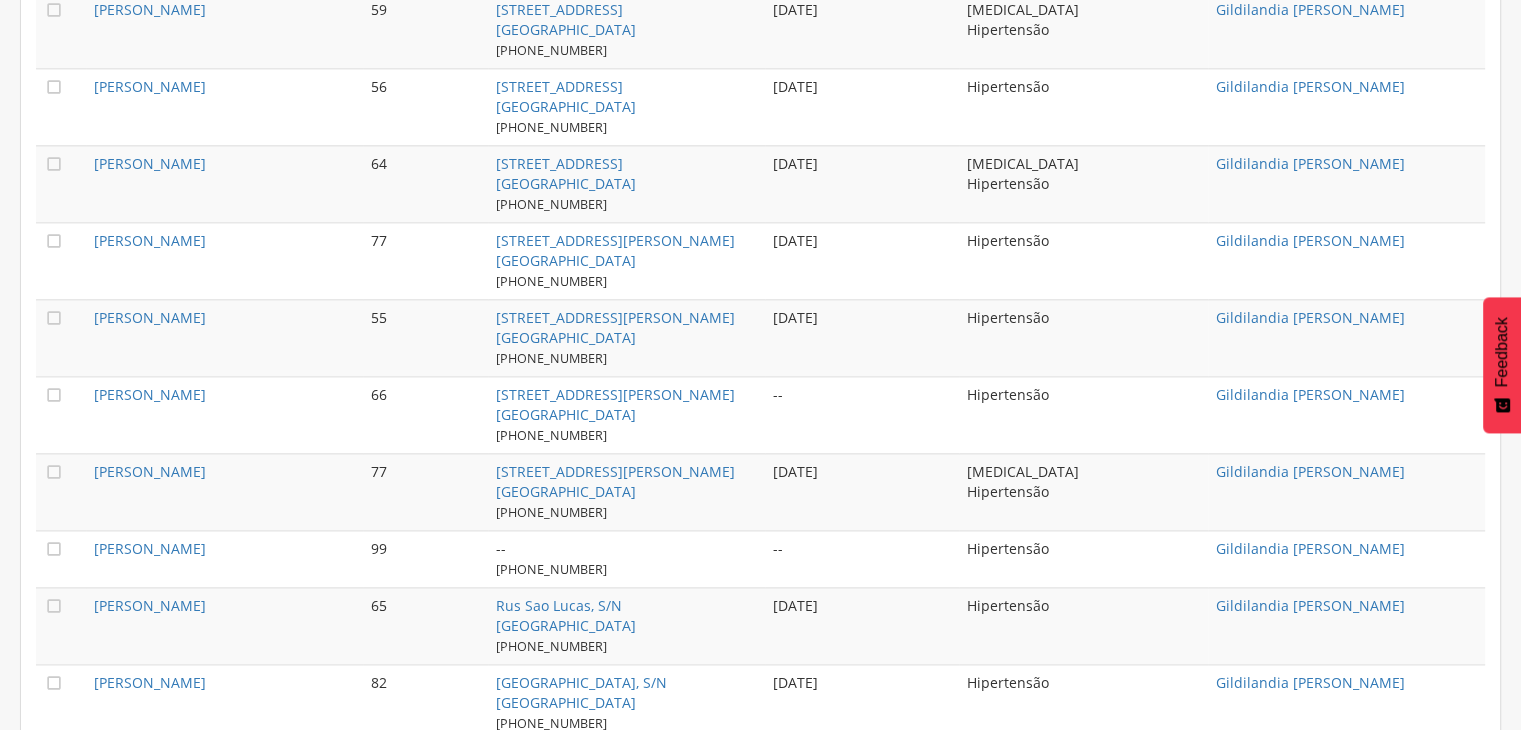 scroll, scrollTop: 2560, scrollLeft: 0, axis: vertical 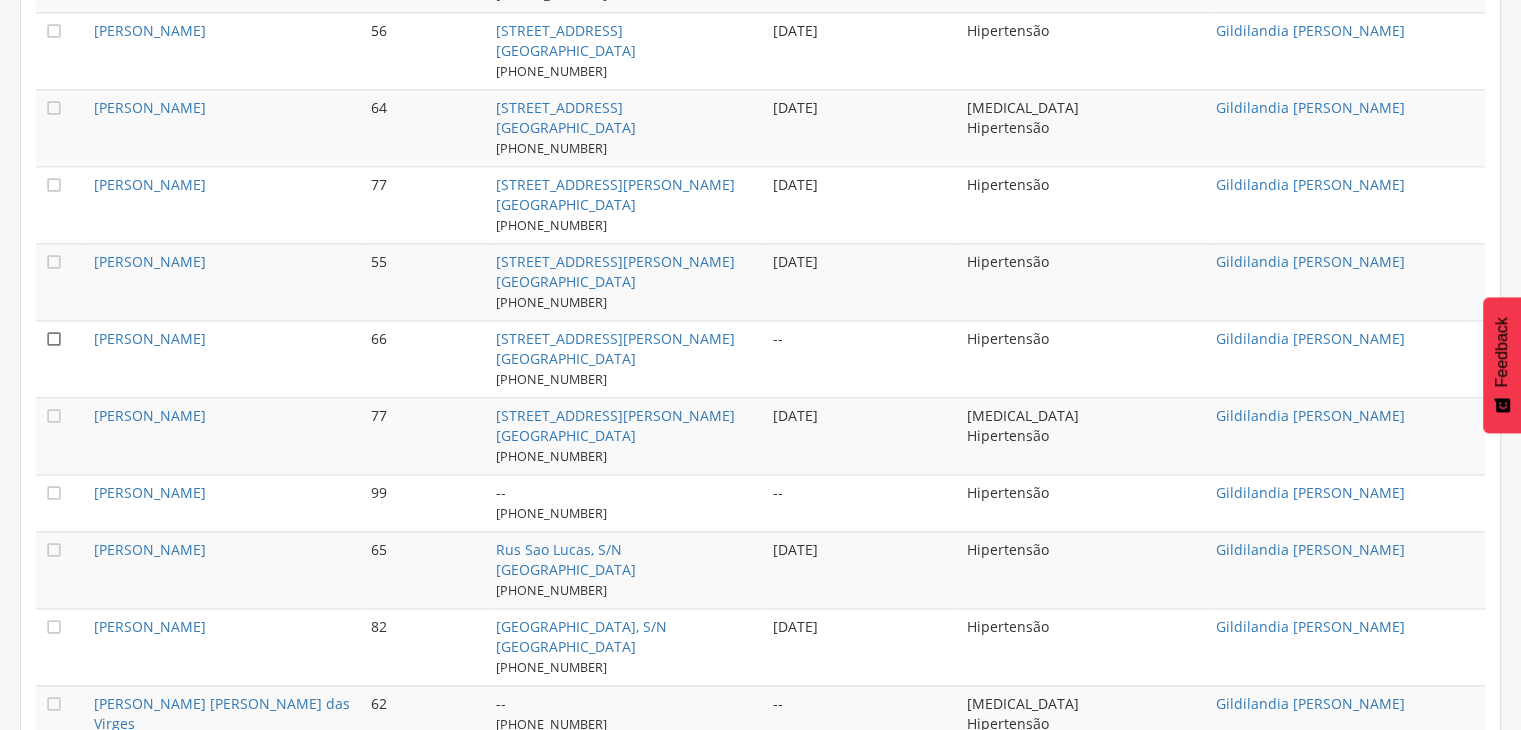 click on "" at bounding box center [54, 339] 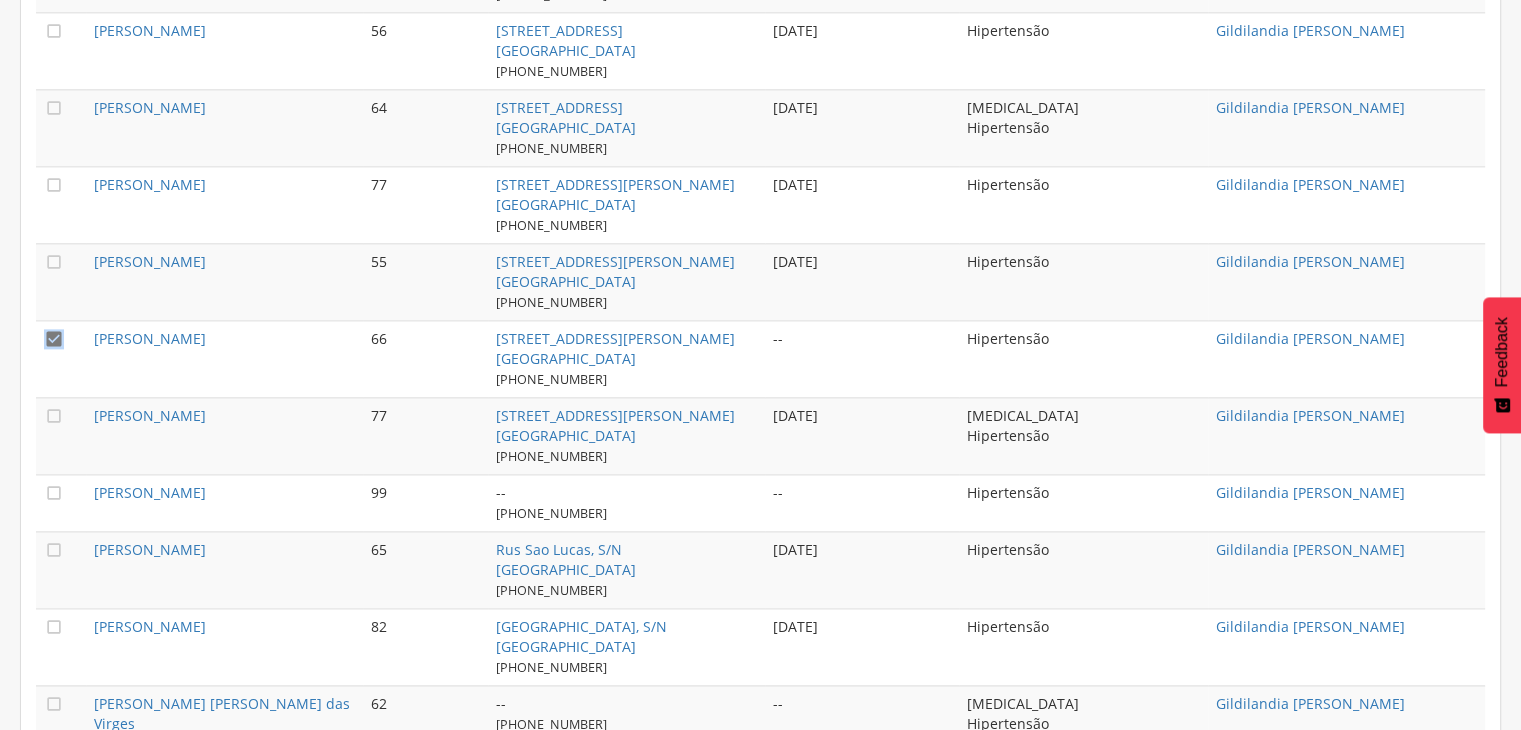 click on "" at bounding box center [54, 339] 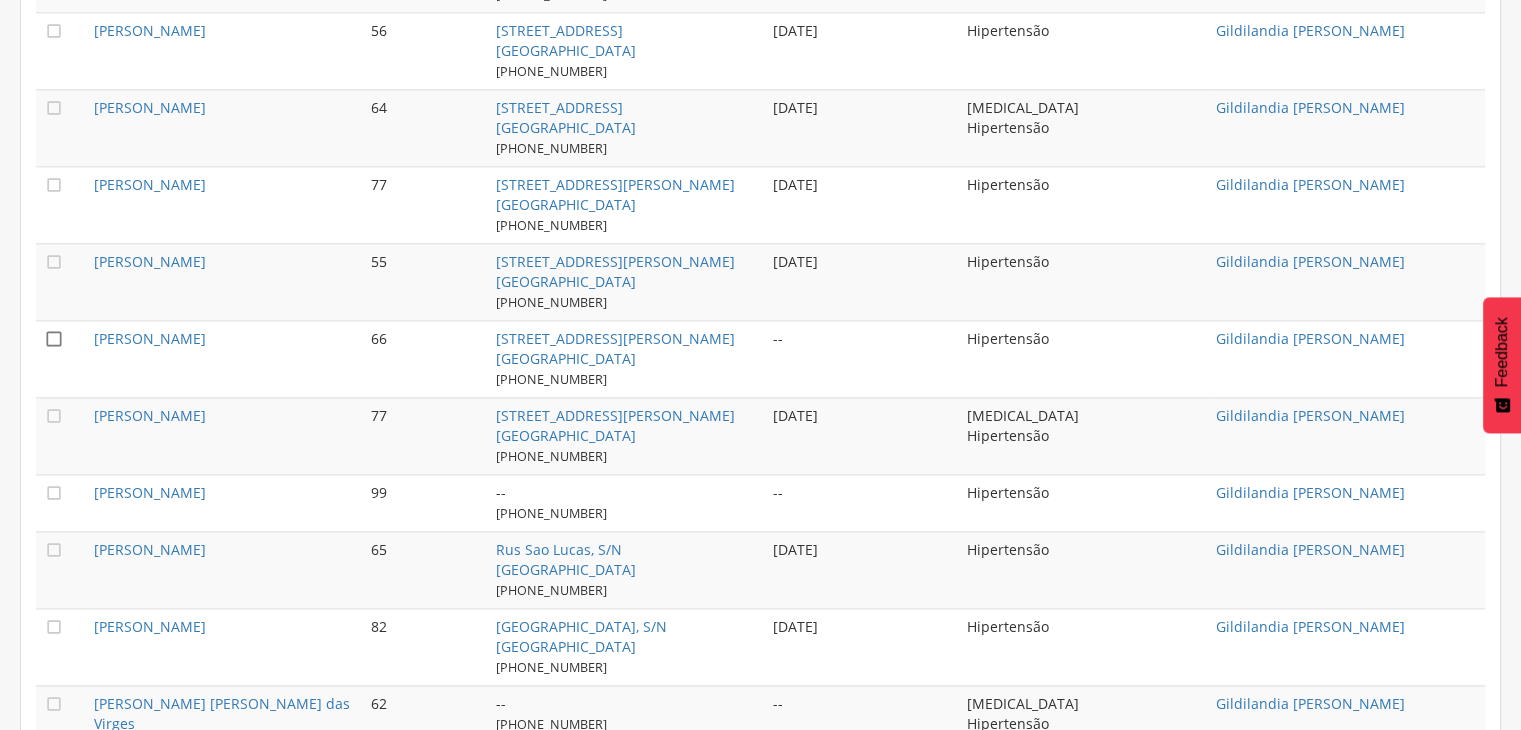 click on "" at bounding box center (54, 339) 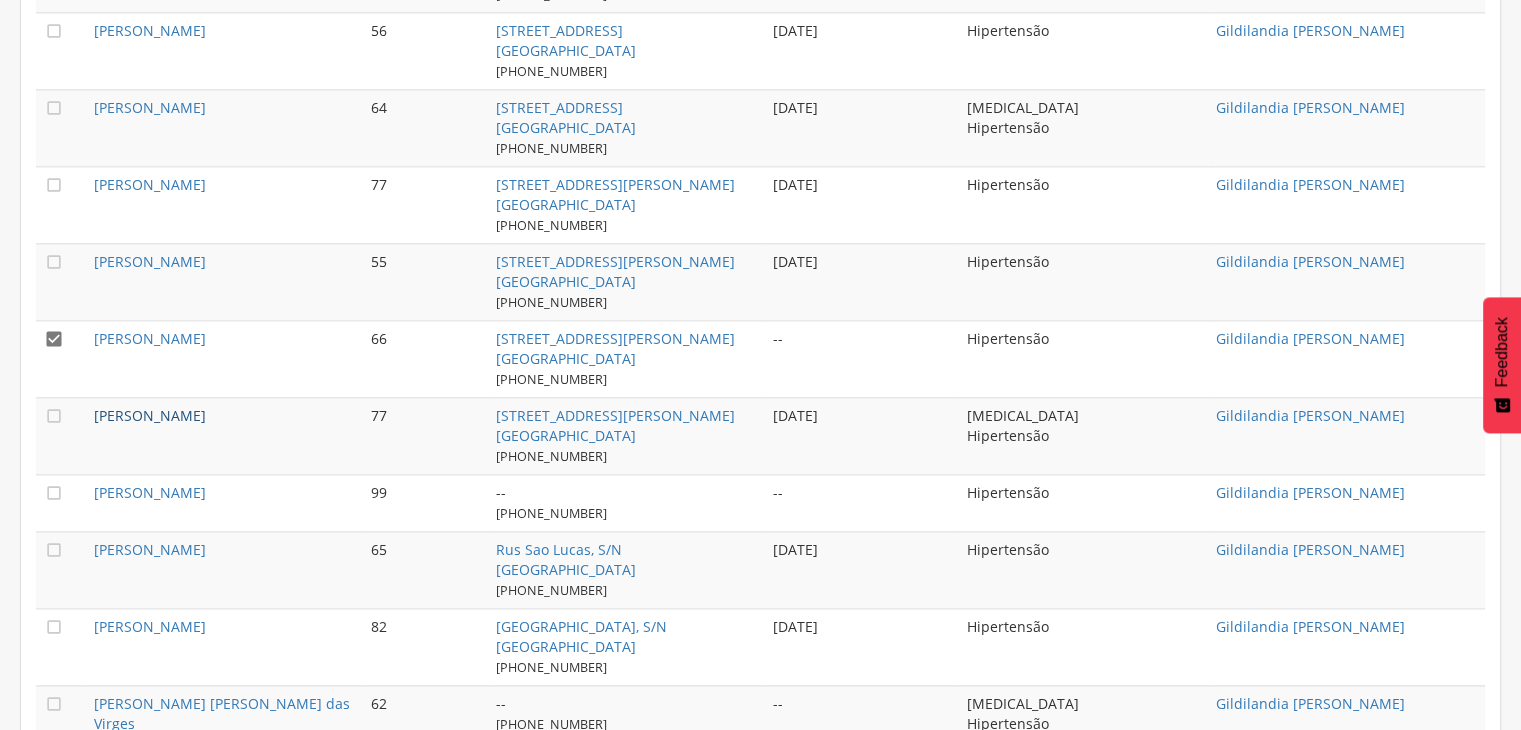 click on "[PERSON_NAME]" at bounding box center (150, 415) 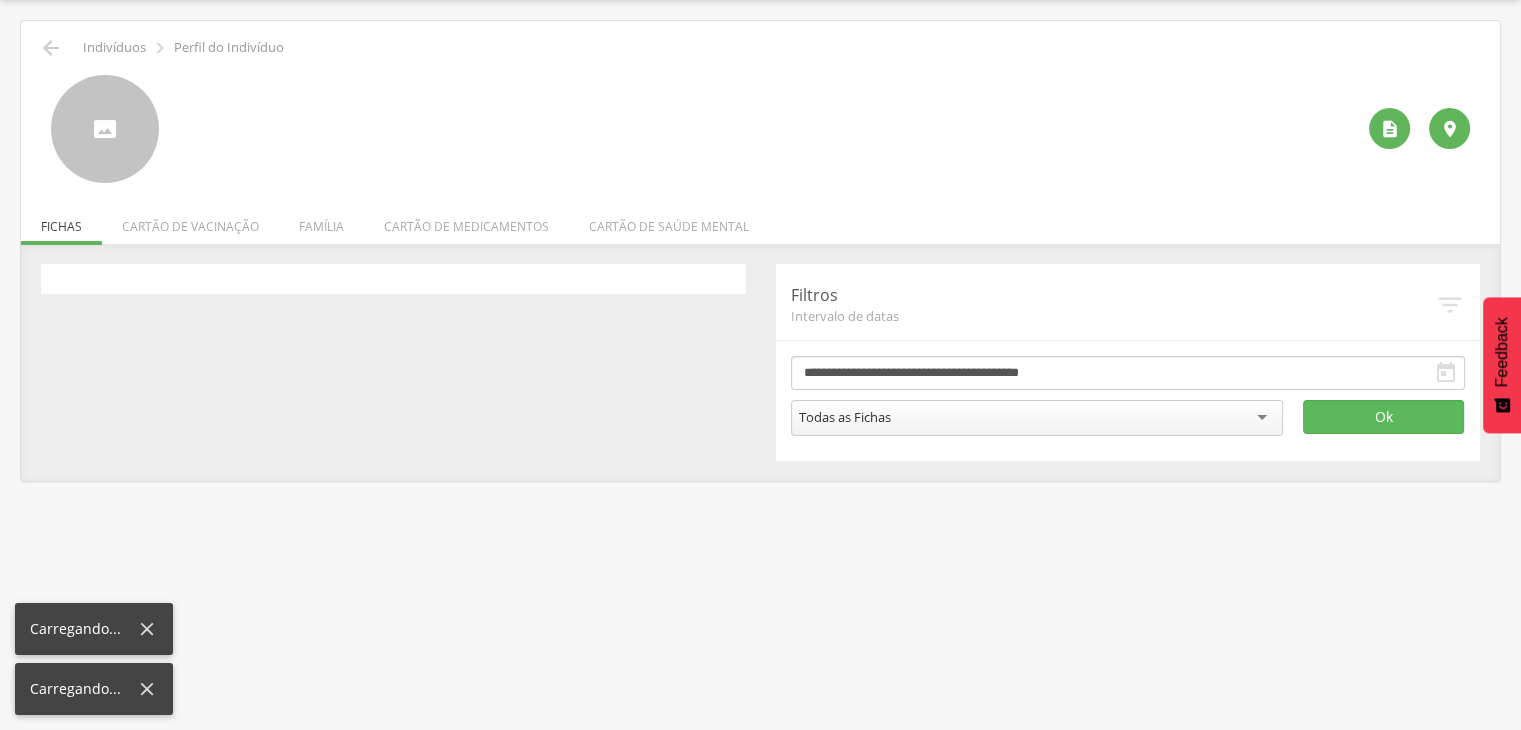 scroll, scrollTop: 60, scrollLeft: 0, axis: vertical 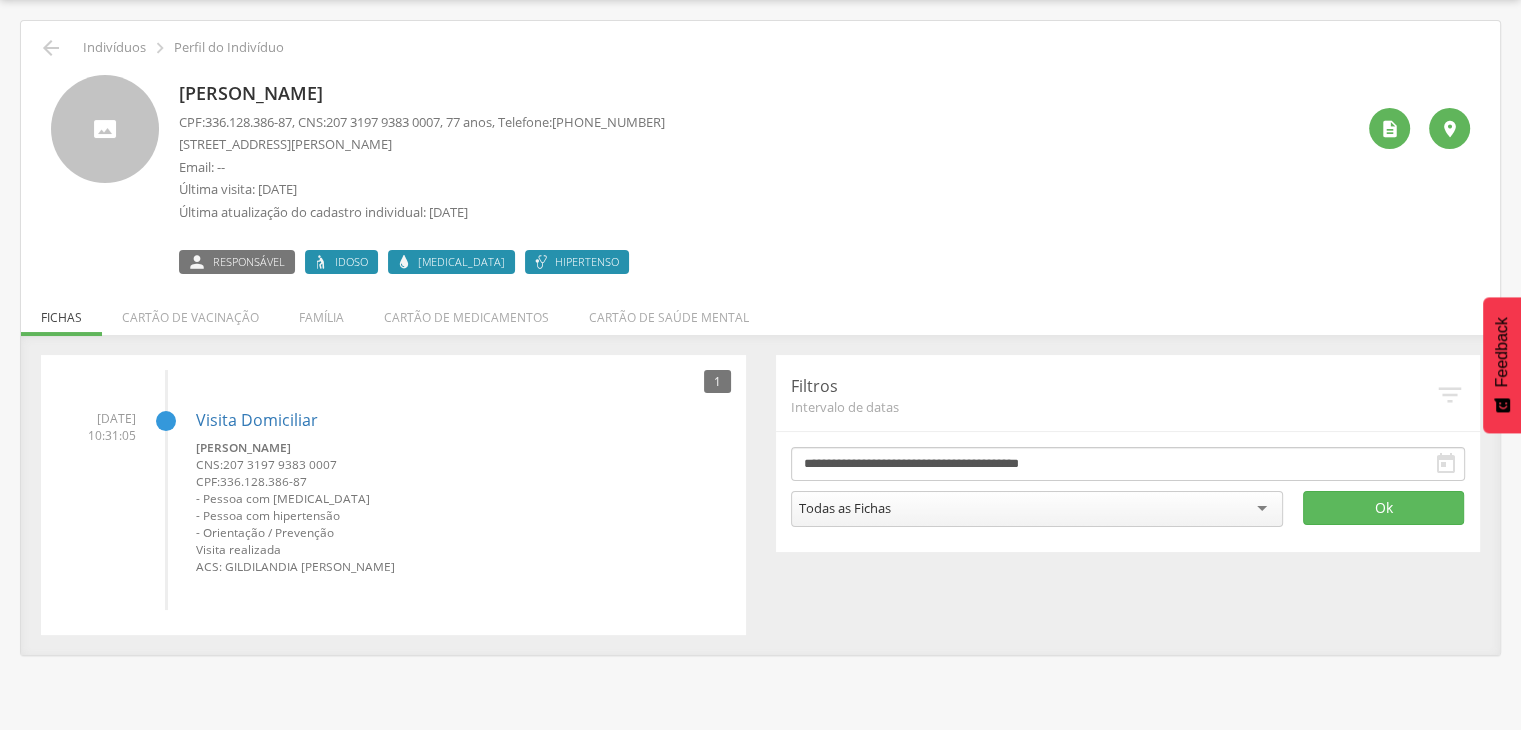 click on "[PERSON_NAME]
CPF:  336.128.386-87 , CNS:  [PHONE_NUMBER] , 77 anos, Telefone:  [PHONE_NUMBER] [STREET_ADDRESS][GEOGRAPHIC_DATA][PERSON_NAME] Email: -- Última visita: [DATE] Última atualização do cadastro individual: [DATE]
   Responsável   Idoso   [MEDICAL_DATA]   Hipertenso

" at bounding box center (760, 174) 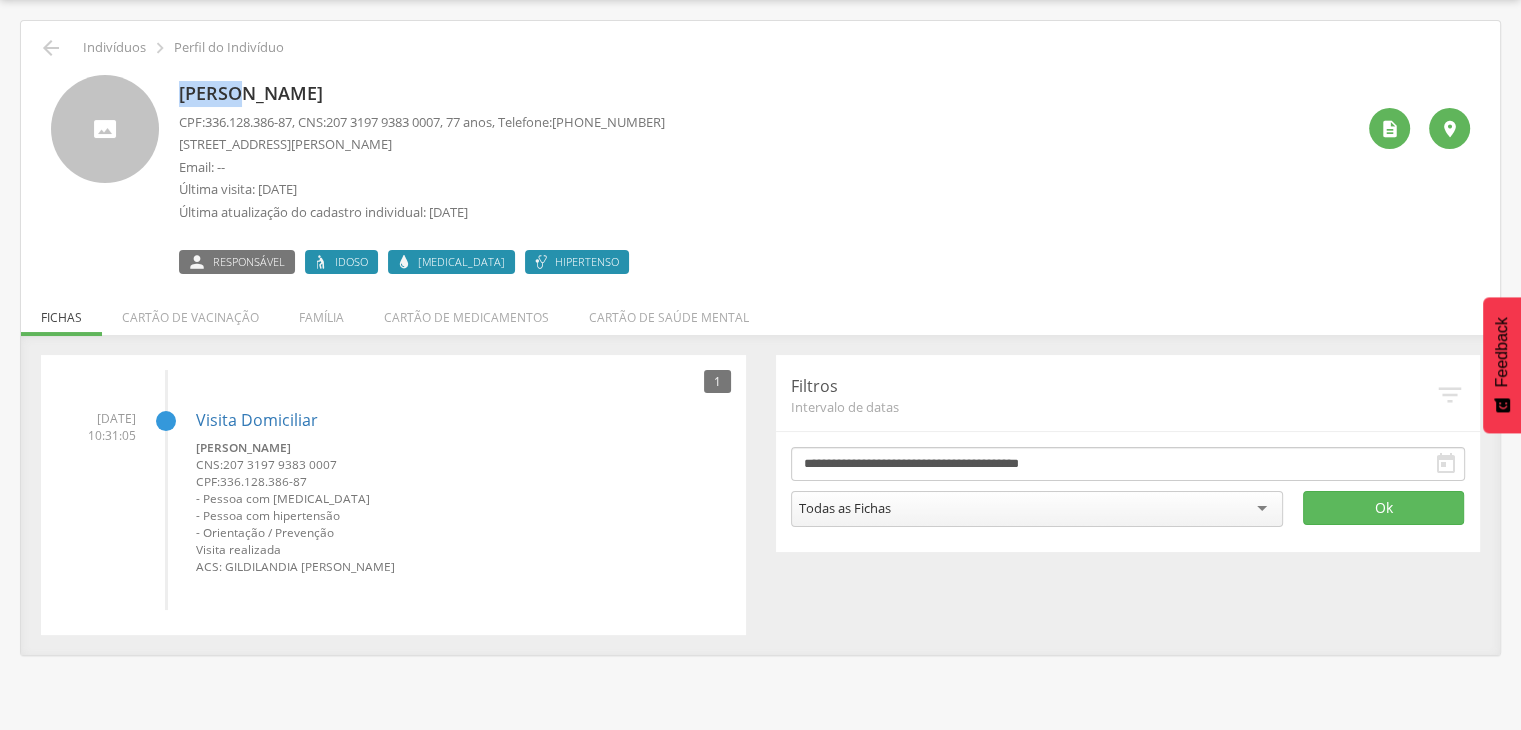 drag, startPoint x: 177, startPoint y: 95, endPoint x: 229, endPoint y: 81, distance: 53.851646 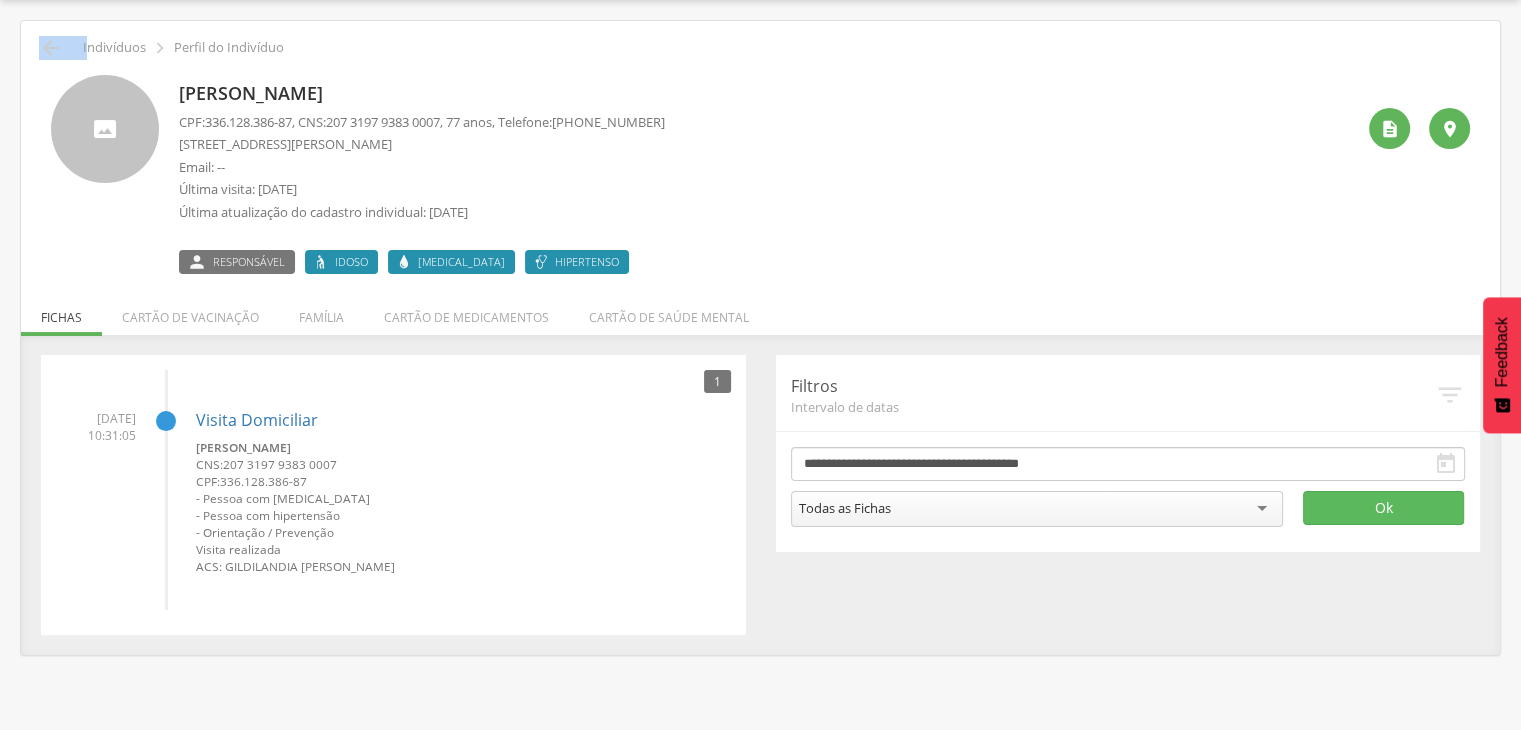 click on " Voltar
Indivíduos

Perfil do Indivíduo
[PERSON_NAME]
CPF:  336.128.386-87 , CNS:  [PHONE_NUMBER] , 77 anos, Telefone:  [PHONE_NUMBER] [STREET_ADDRESS][GEOGRAPHIC_DATA][PERSON_NAME] Email: -- Última visita: [DATE] Última atualização do cadastro individual: [DATE]
   Responsável   Idoso   [MEDICAL_DATA]   Hipertenso


Fichas
Cartão de vacinação
Família
Cartão de medicamentos
Cartão de saúde mental
4
Nenhum outro membro da família cadastrado.
[PERSON_NAME] CNS:  , 45 anos [PERSON_NAME] CNS:  170 5434 7895 0018 , 70 anos [PERSON_NAME] CNS:  702 9075 8552 7171 , 38 anos  [PERSON_NAME] CNS:" at bounding box center (760, 338) 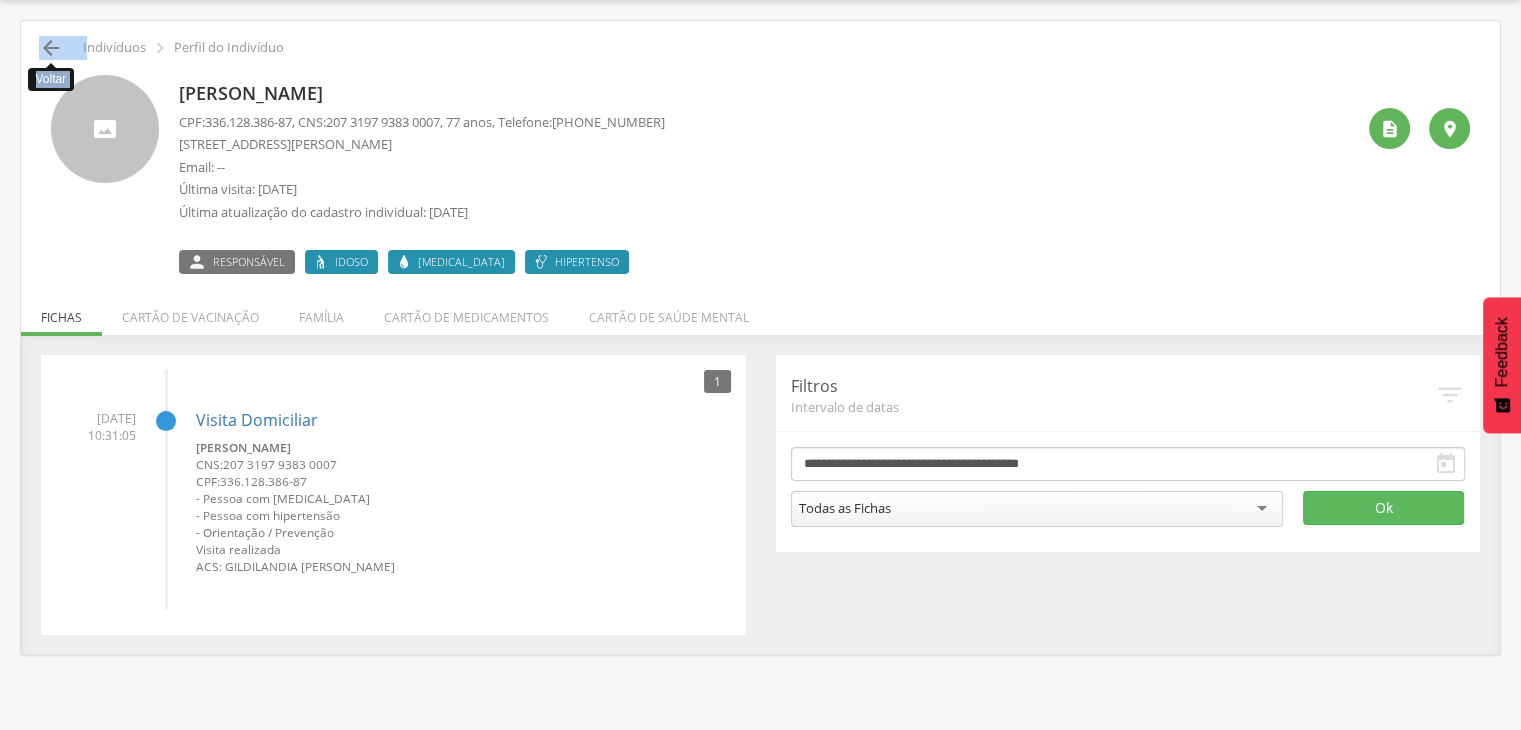 click on "" at bounding box center (51, 48) 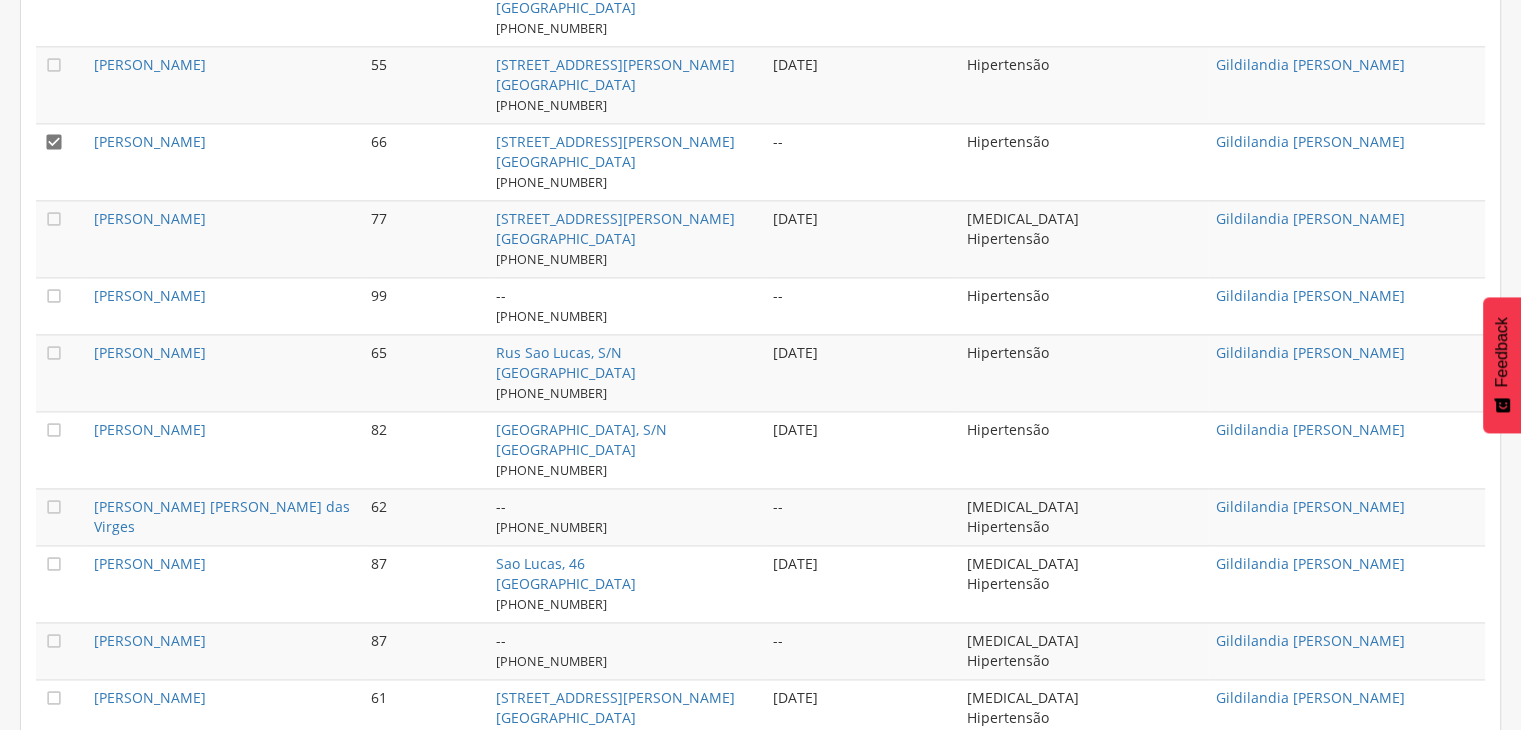 scroll, scrollTop: 2760, scrollLeft: 0, axis: vertical 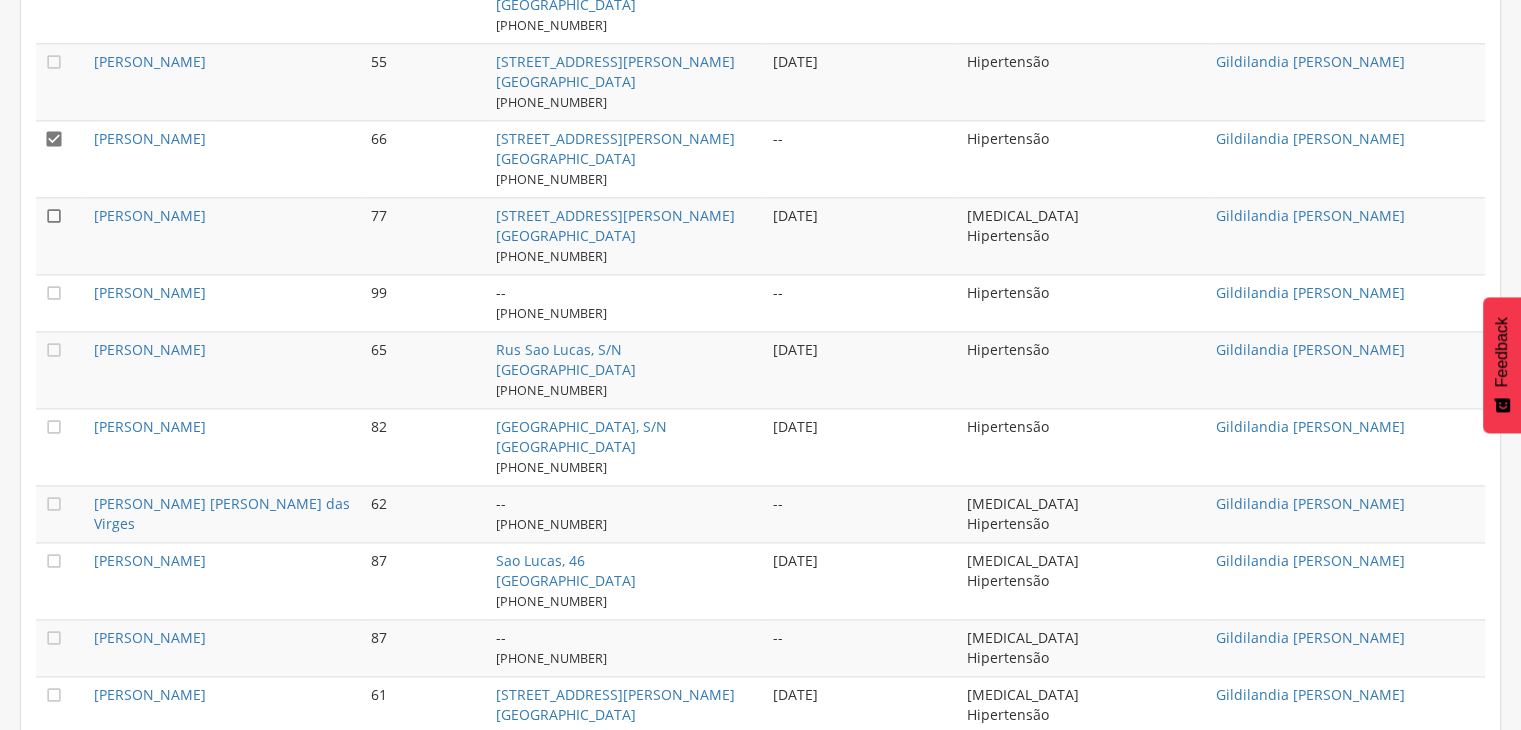 click on "" at bounding box center (54, 216) 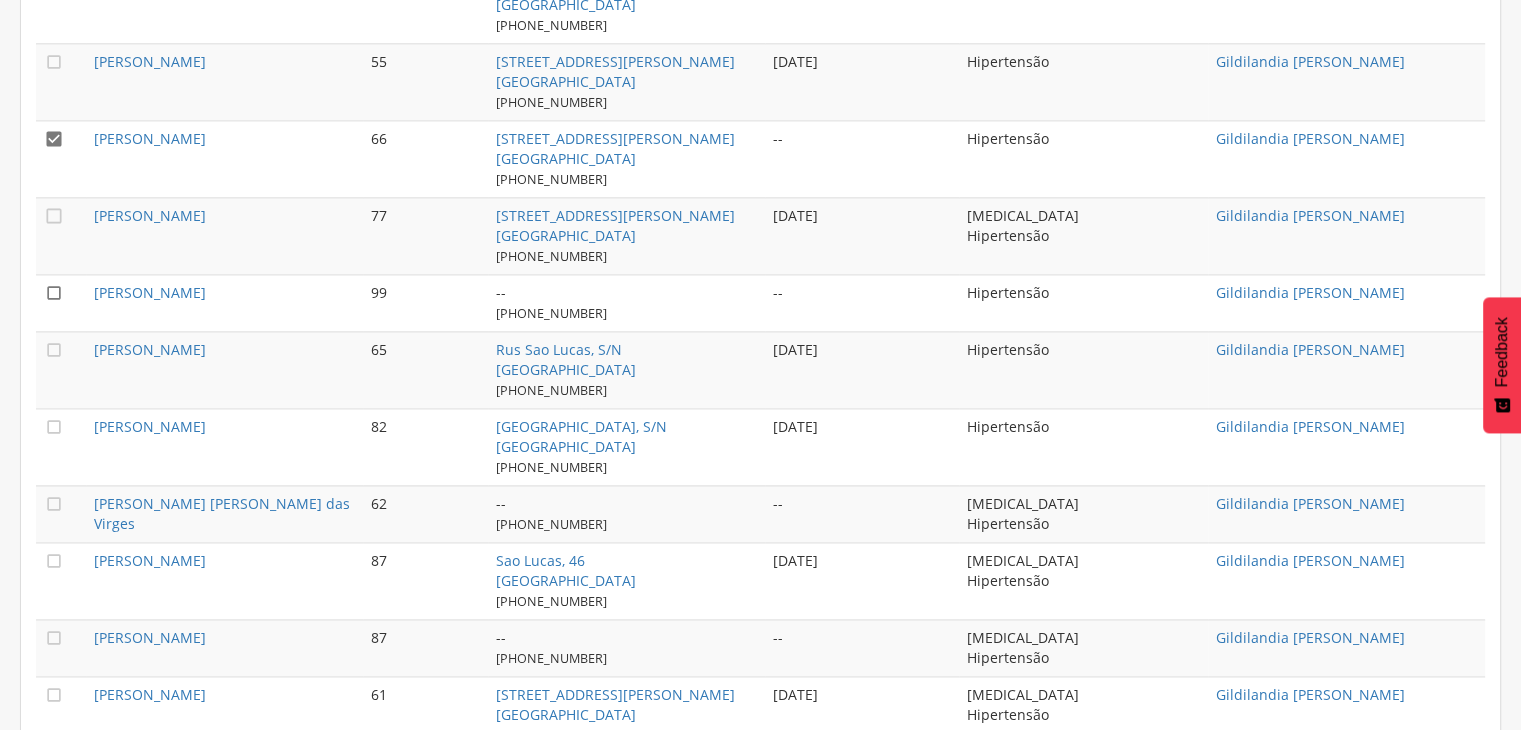 click on "" at bounding box center [54, 293] 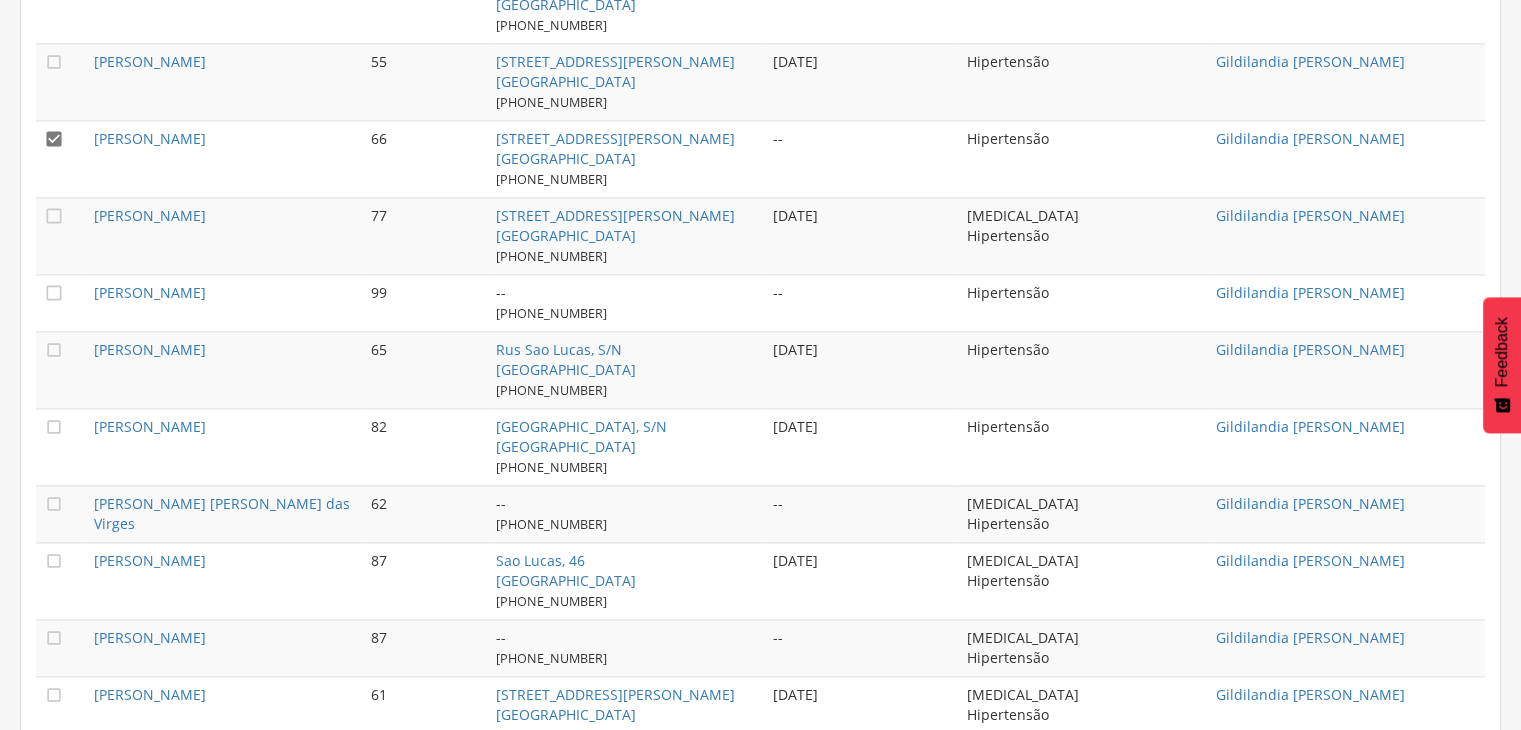 click on "[PERSON_NAME]" at bounding box center (224, 158) 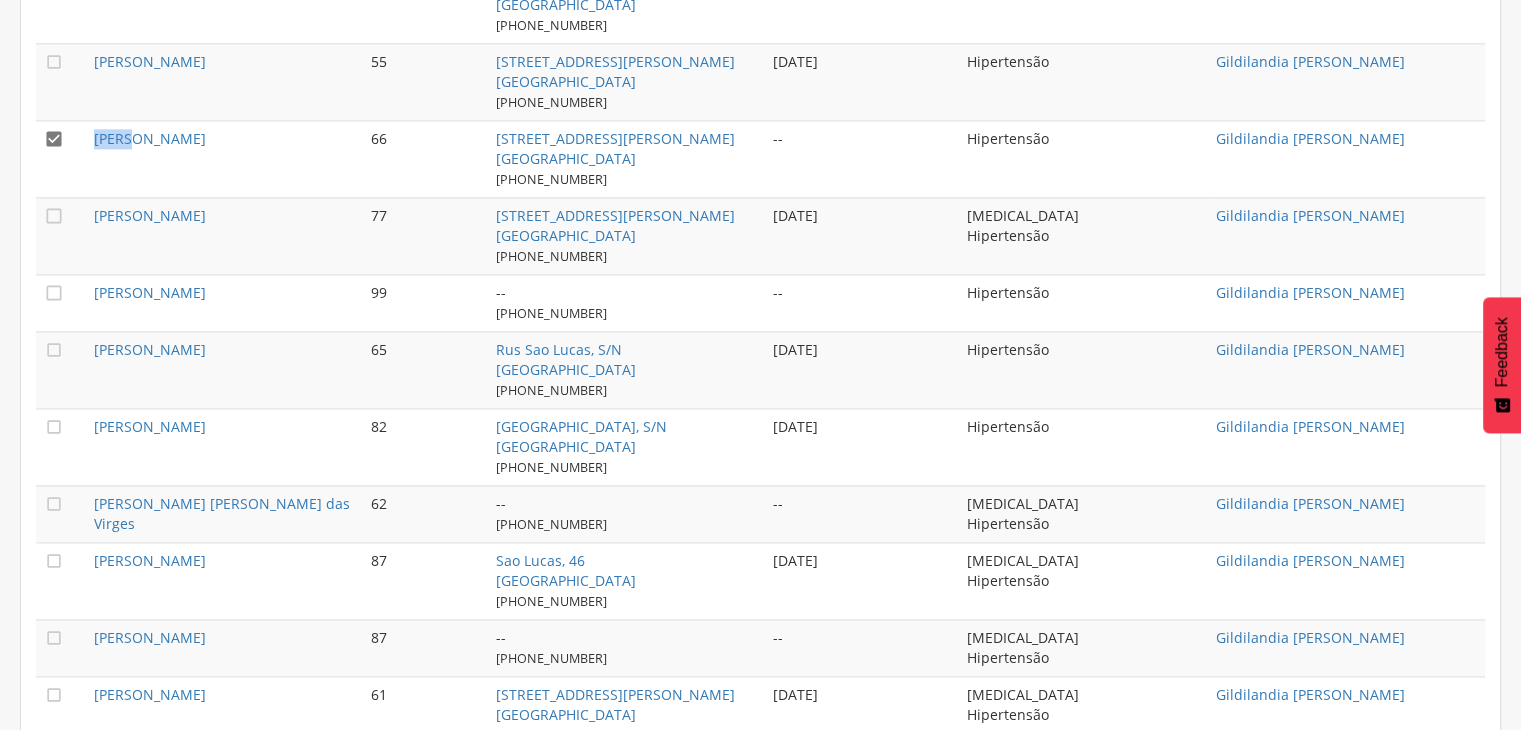 click on "[PERSON_NAME]" at bounding box center (224, 158) 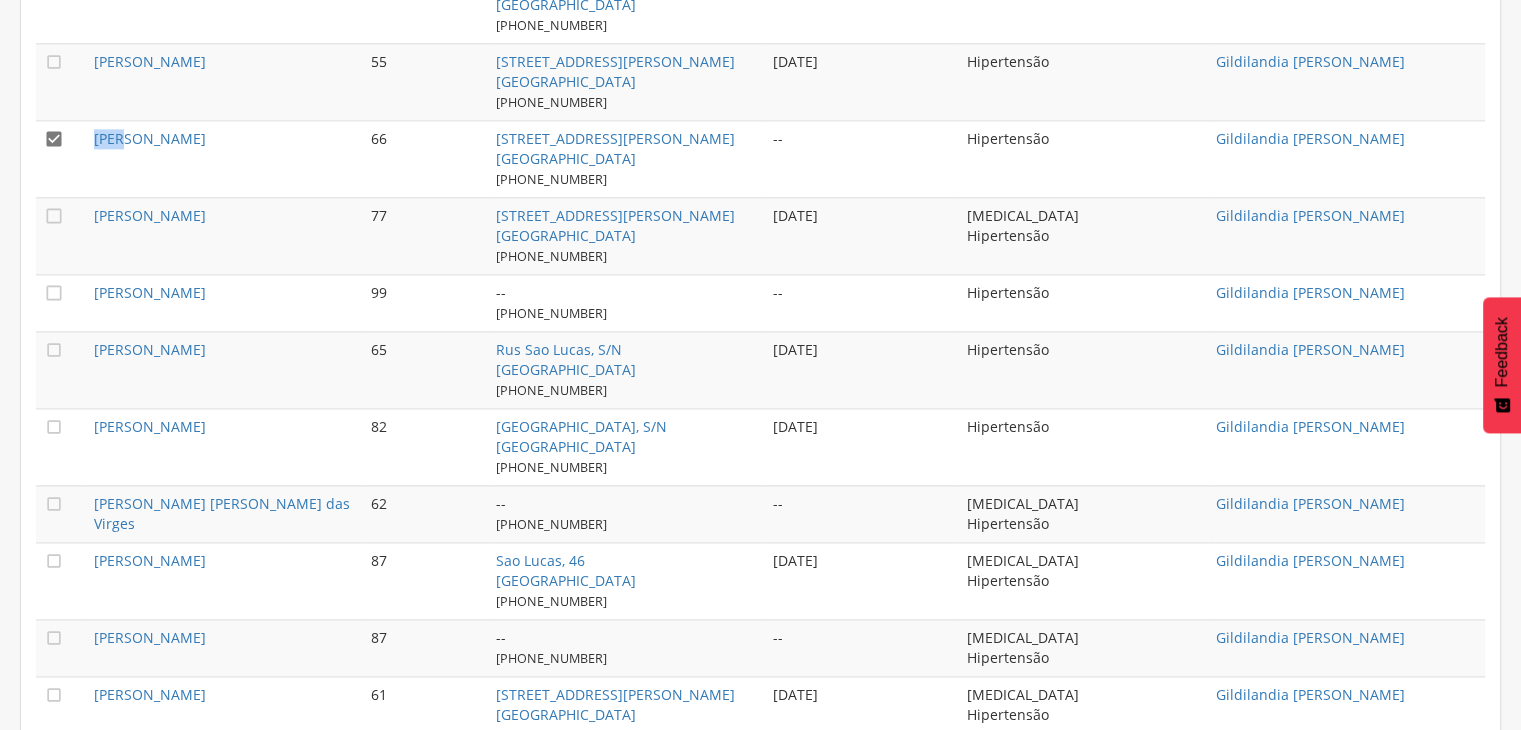 click on "[PERSON_NAME]" at bounding box center (224, 158) 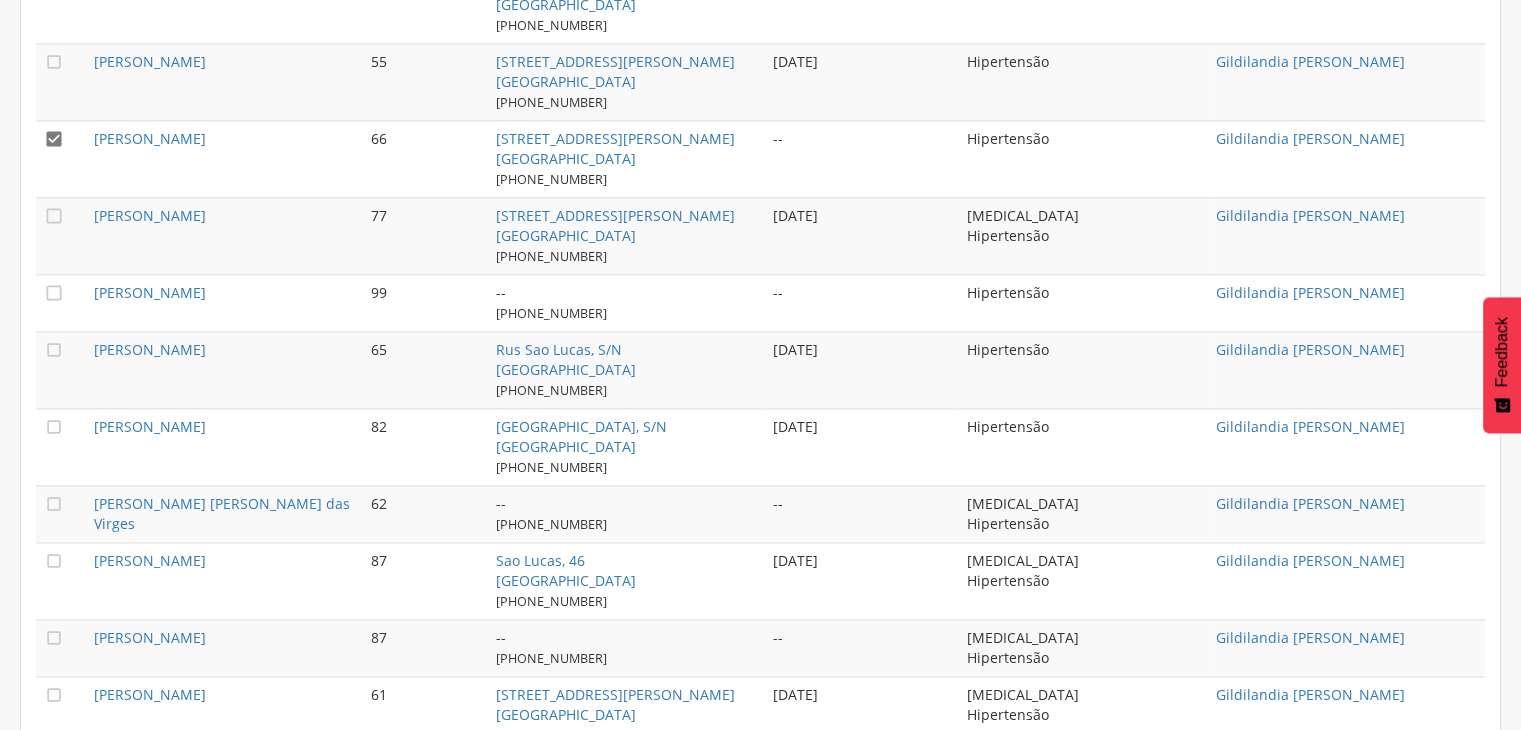 click on "" at bounding box center [54, 139] 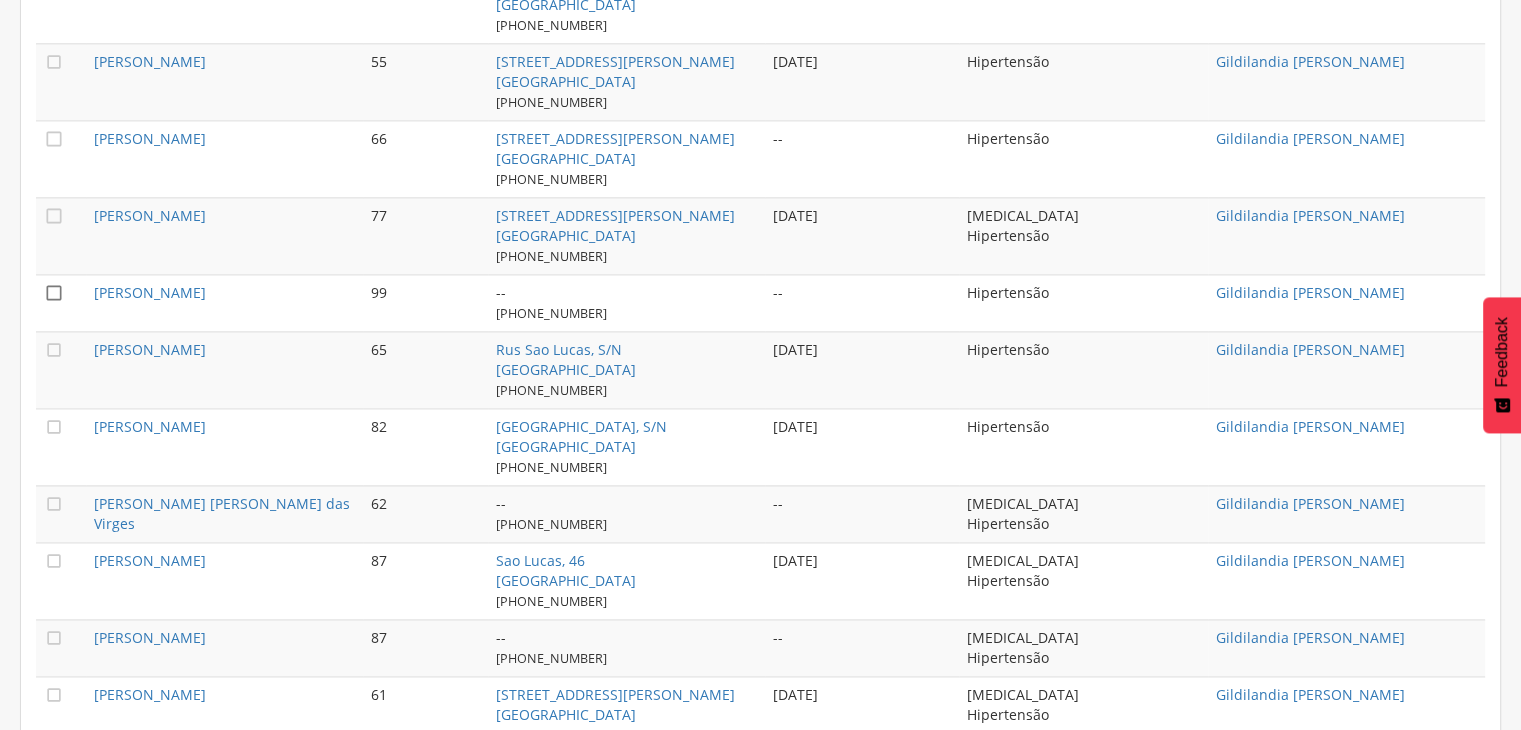 click on "" at bounding box center [54, 293] 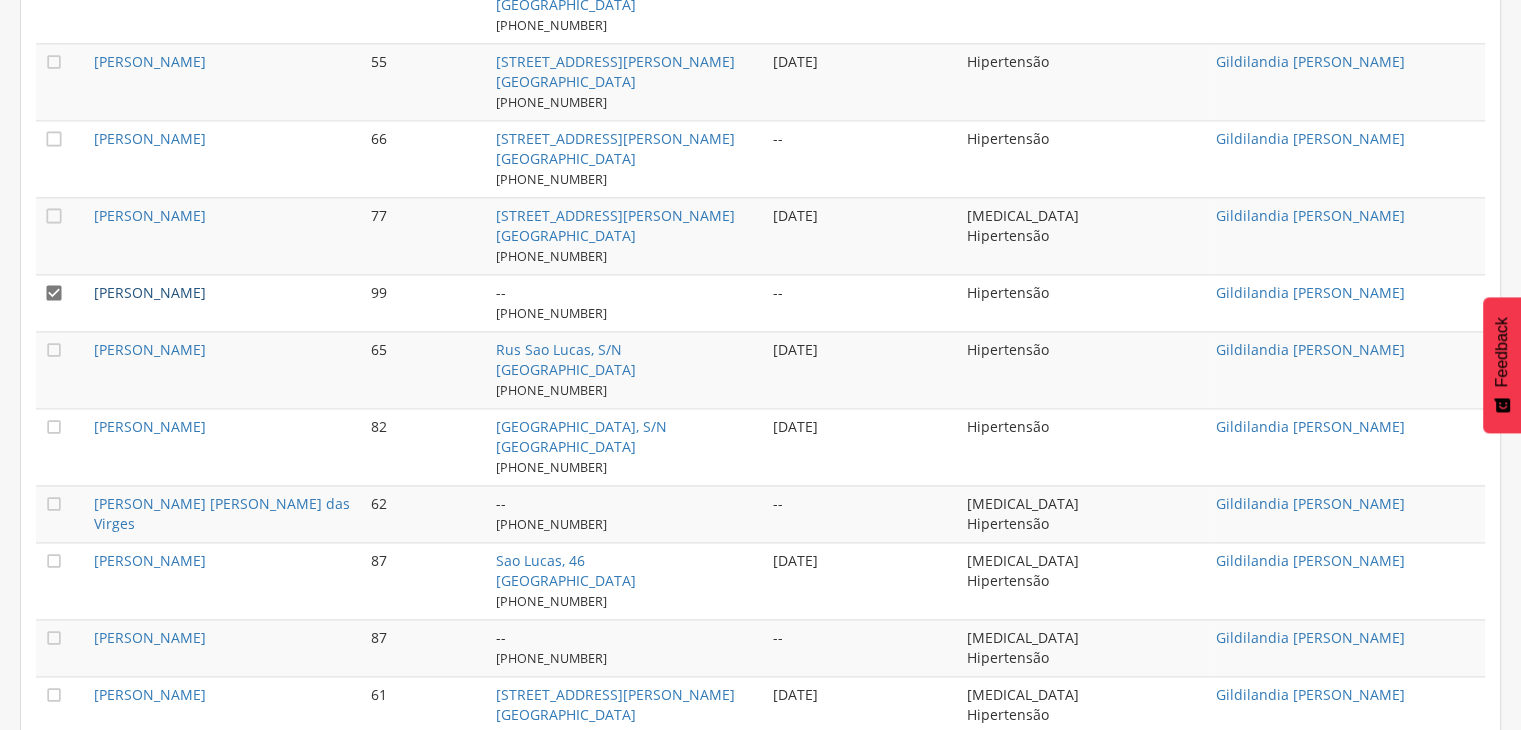 click on "[PERSON_NAME]" at bounding box center (150, 292) 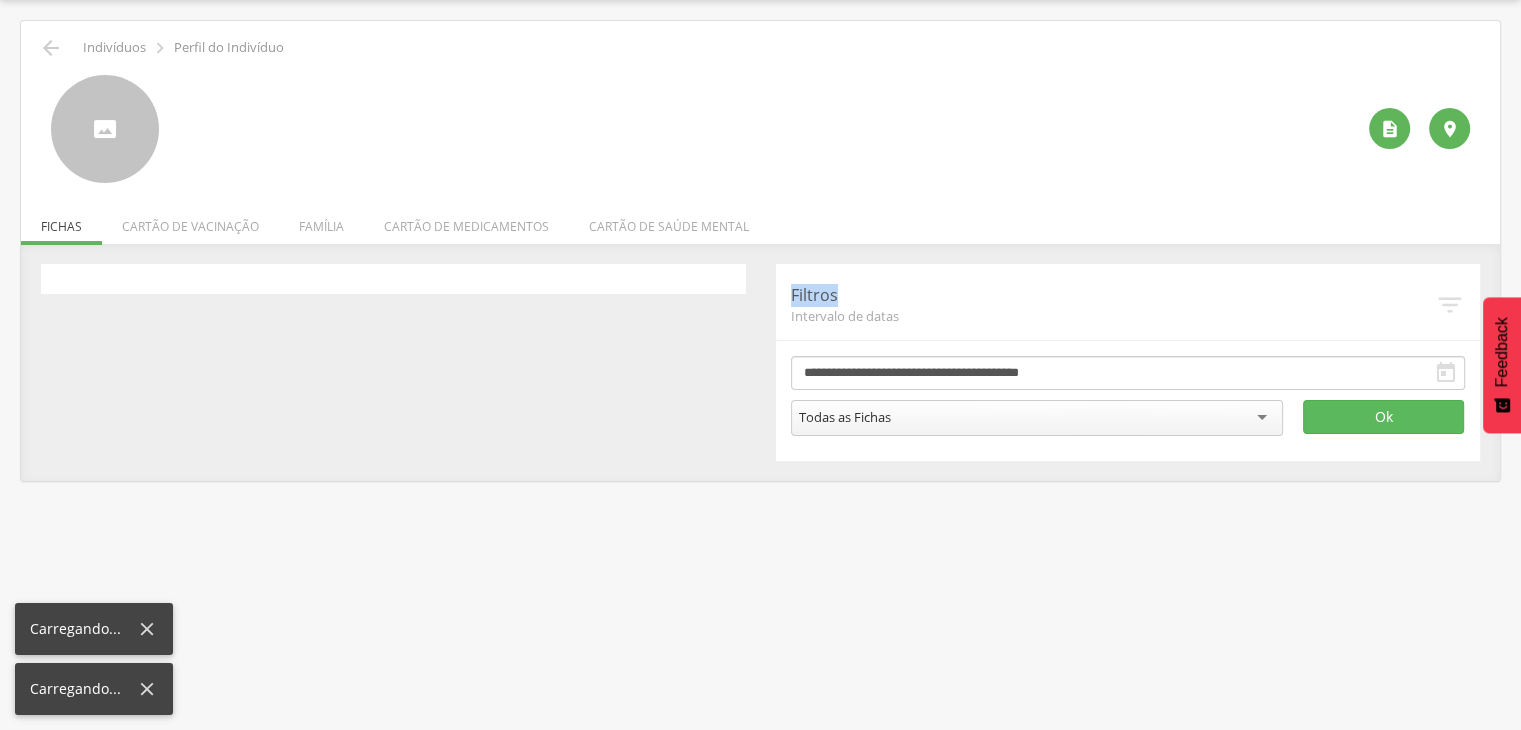 scroll, scrollTop: 60, scrollLeft: 0, axis: vertical 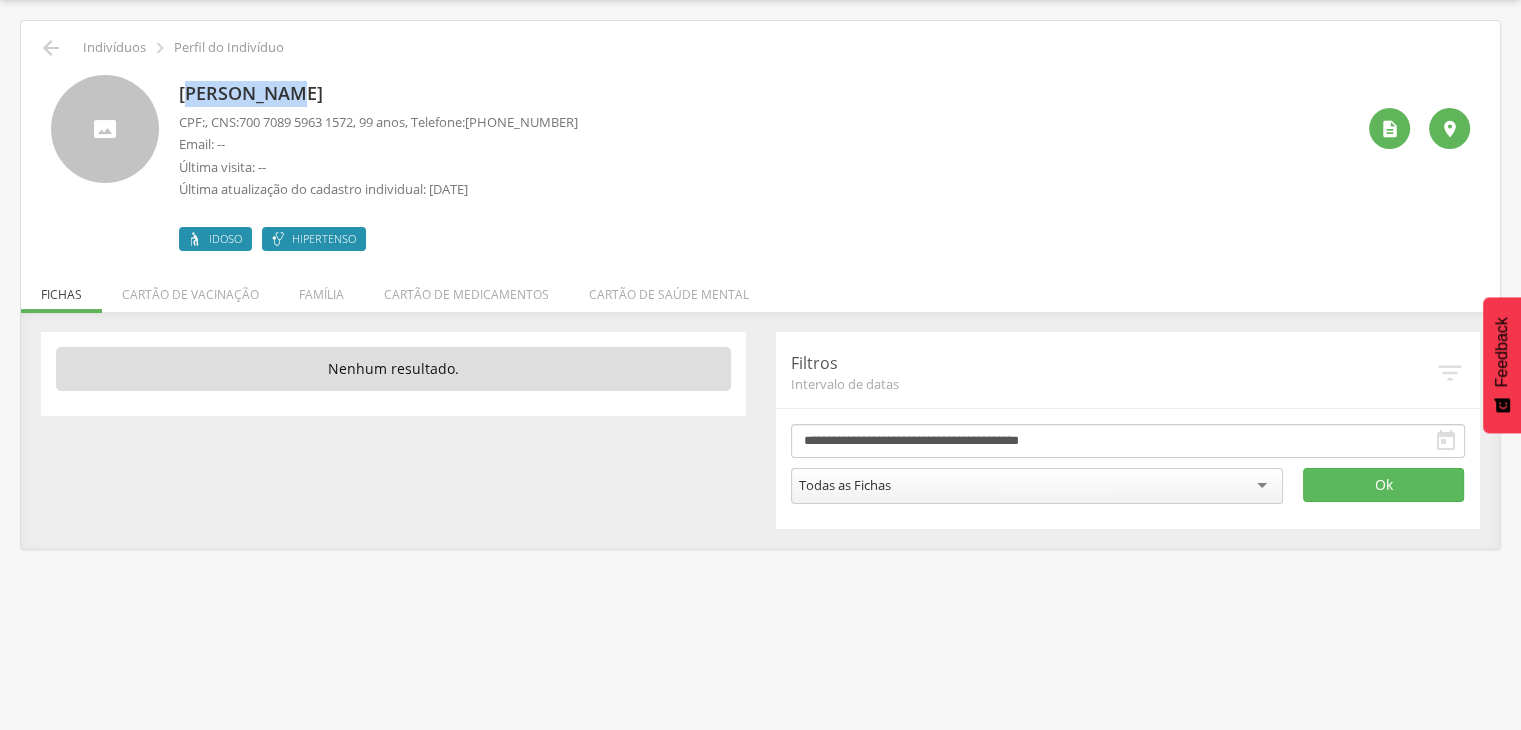 drag, startPoint x: 188, startPoint y: 91, endPoint x: 294, endPoint y: 98, distance: 106.23088 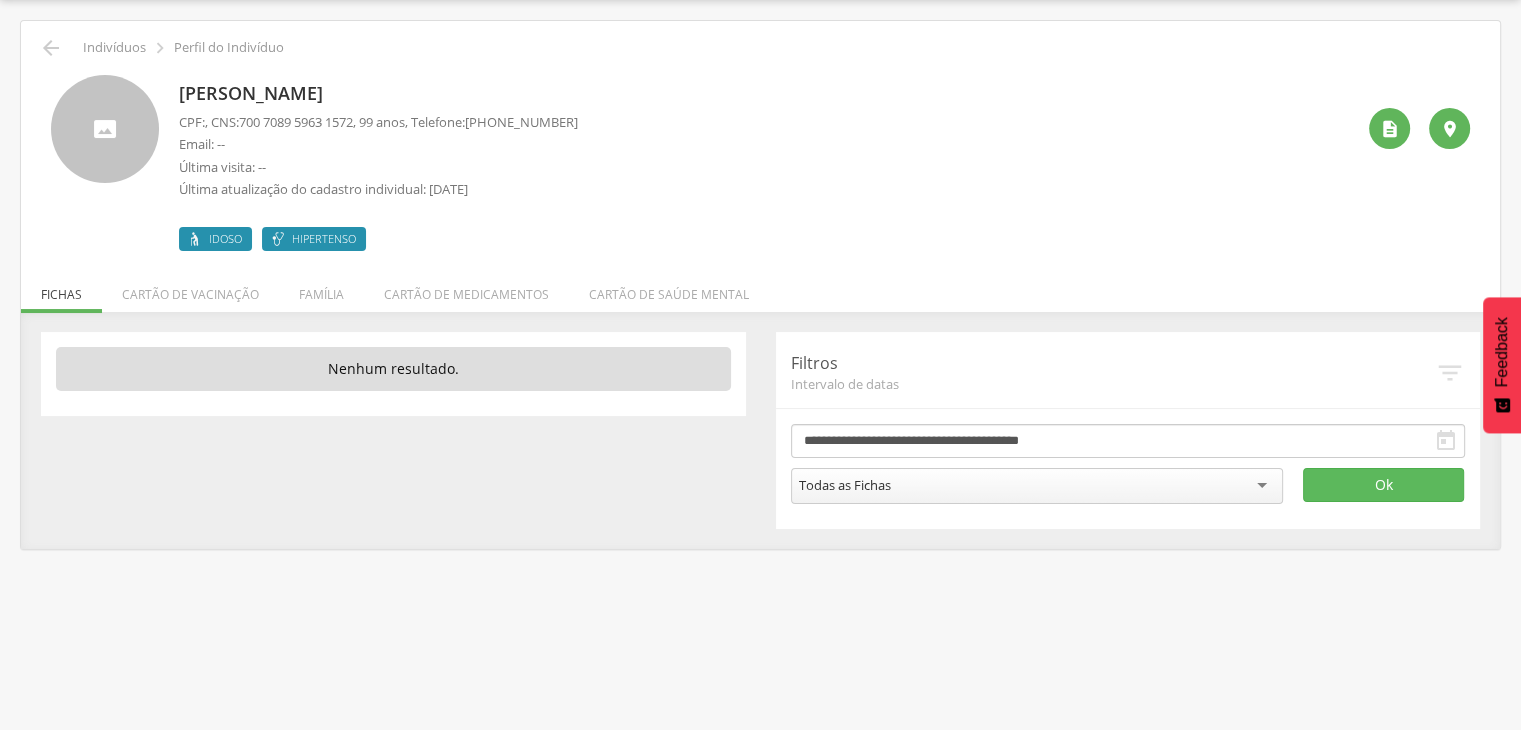 click on "[PERSON_NAME]
CPF:  , CNS:  [PHONE_NUMBER] , 99 anos, Telefone:  [PHONE_NUMBER] Email: -- Última visita: -- Última atualização do cadastro individual: [DATE]
Idoso   Hipertenso

" at bounding box center (760, 163) 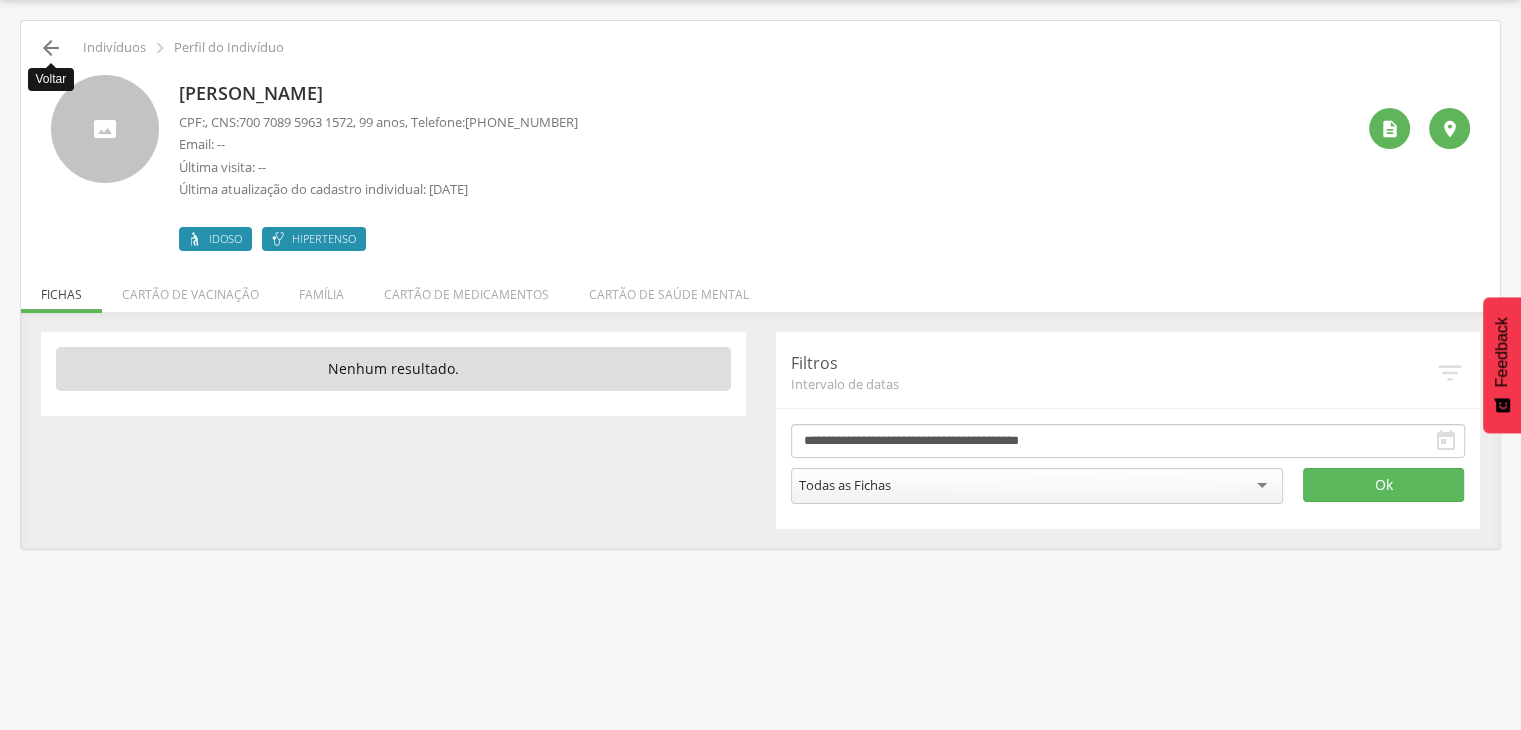 click on "" at bounding box center (51, 48) 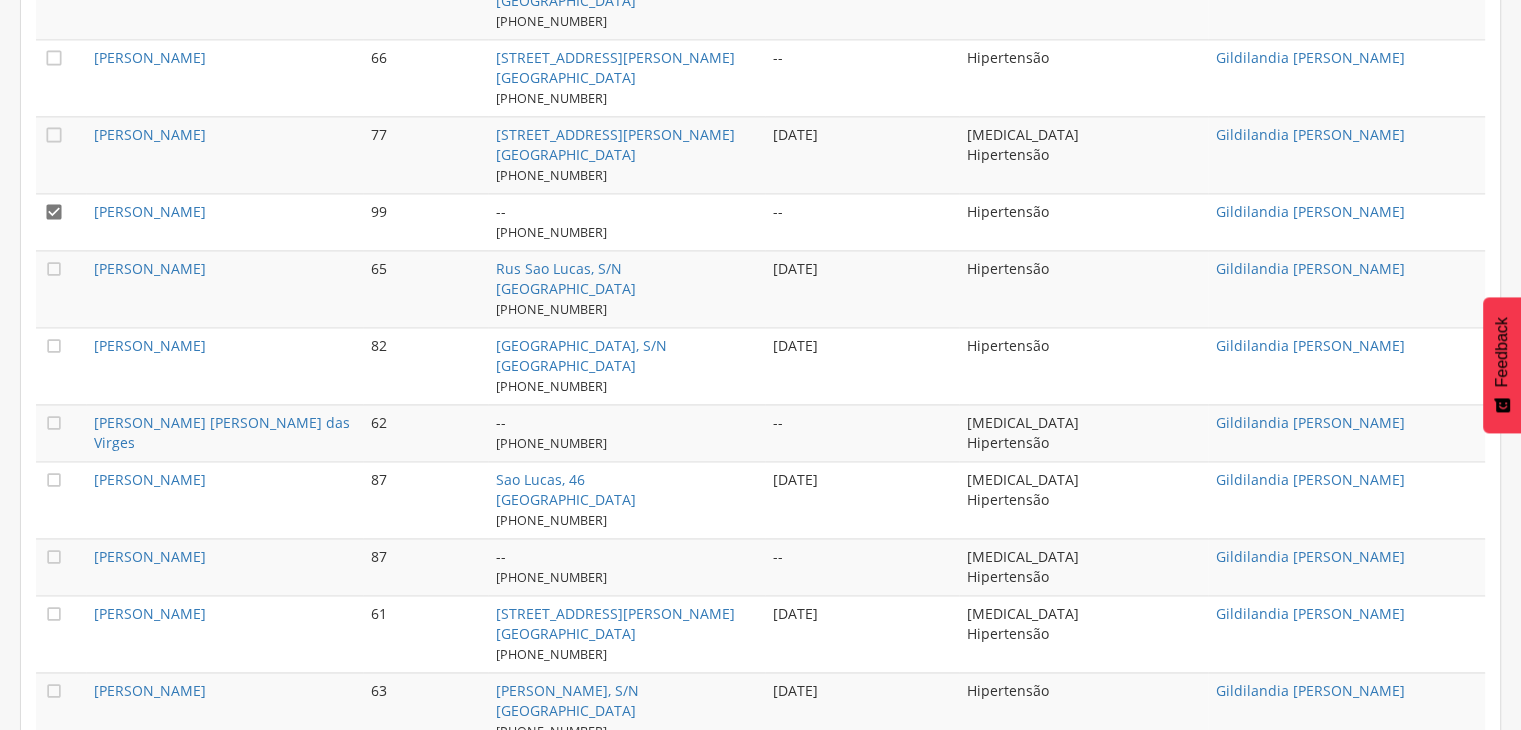 scroll, scrollTop: 2860, scrollLeft: 0, axis: vertical 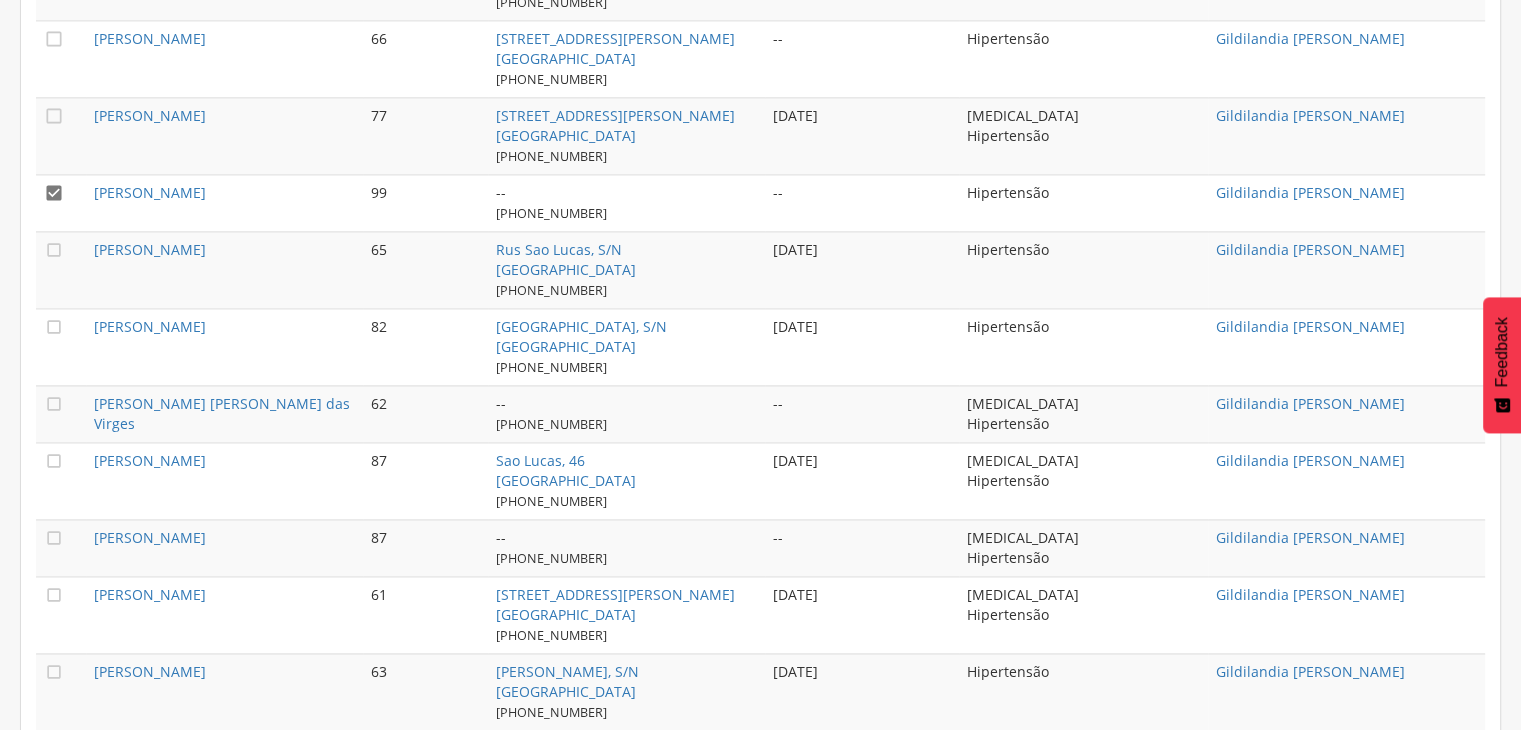 click on "" at bounding box center [61, 269] 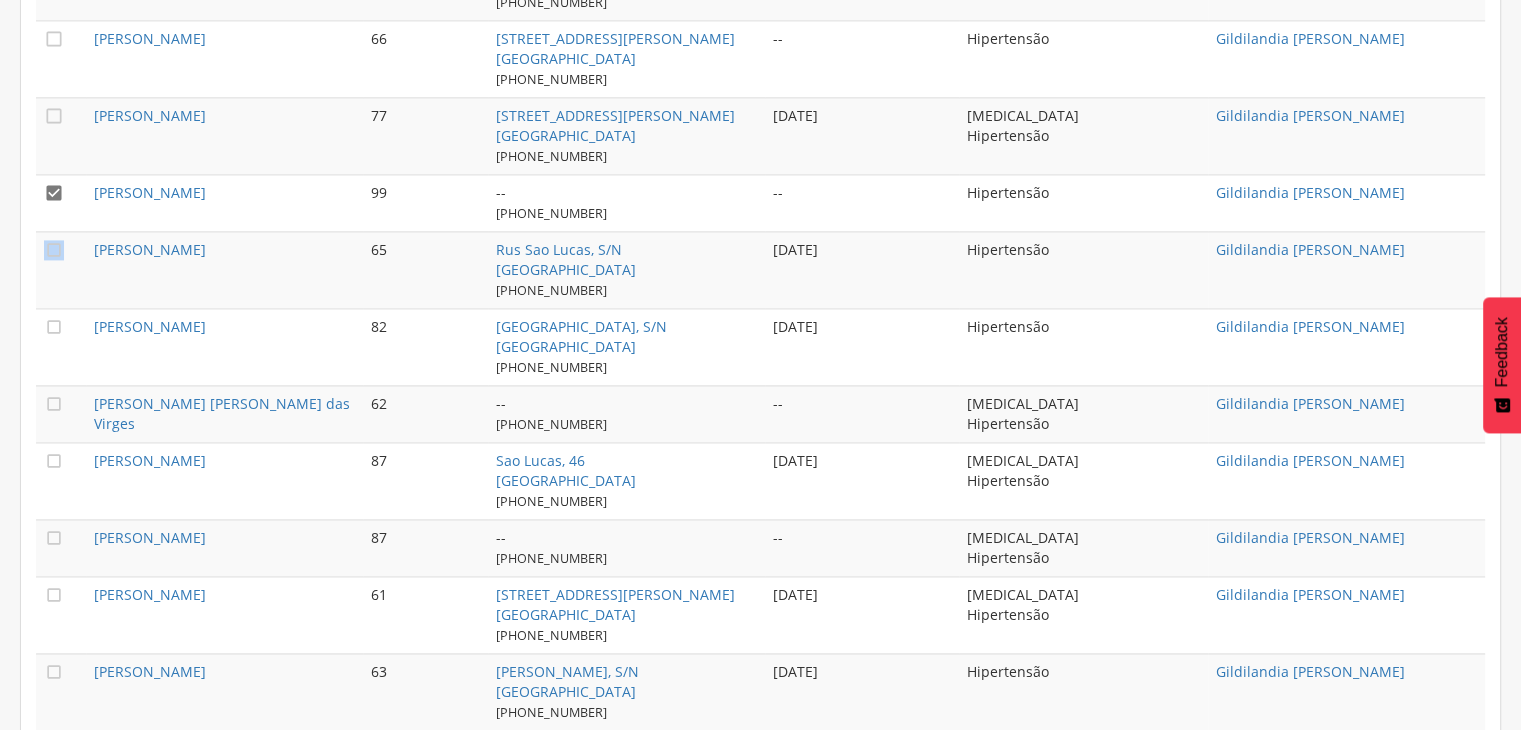 click on "" at bounding box center (61, 269) 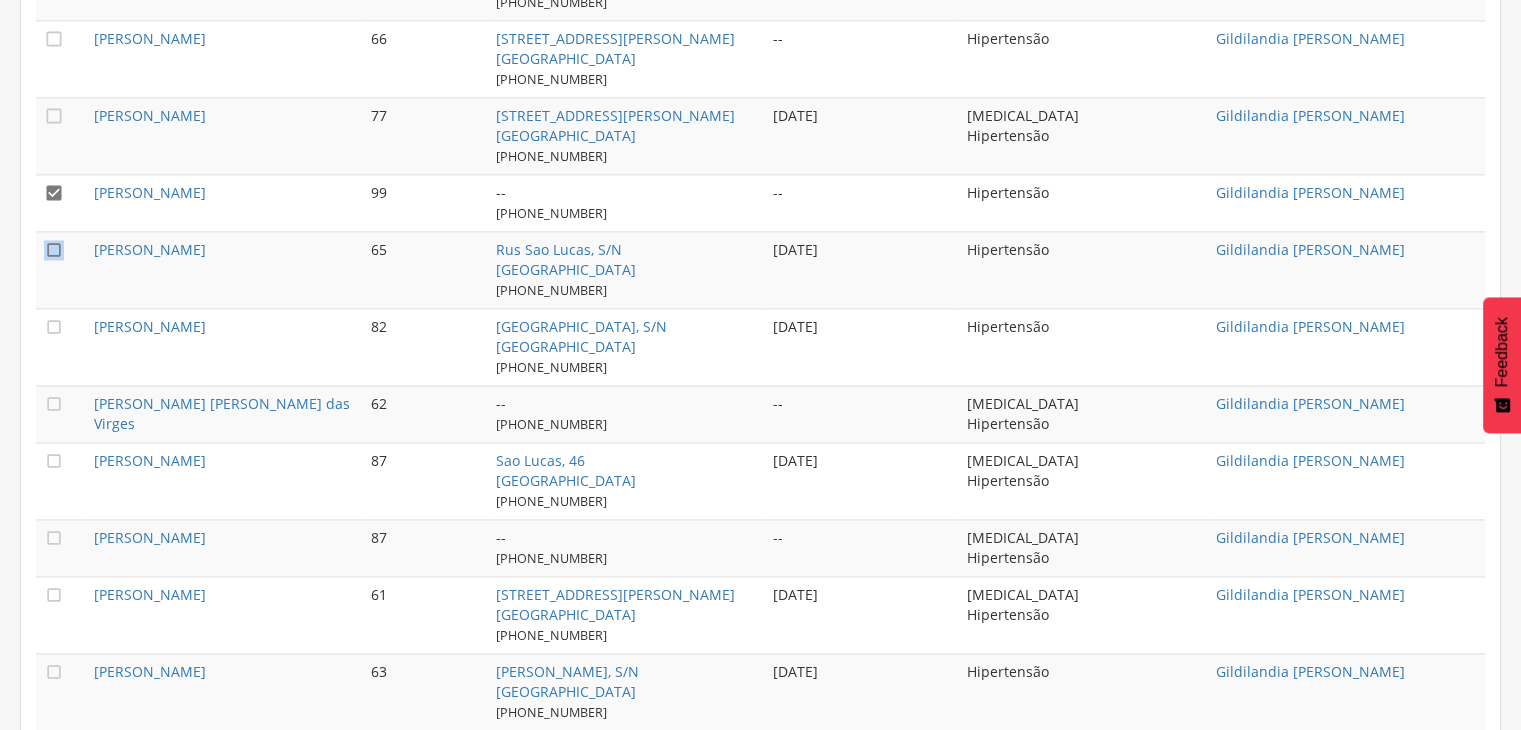 click on "" at bounding box center (54, 250) 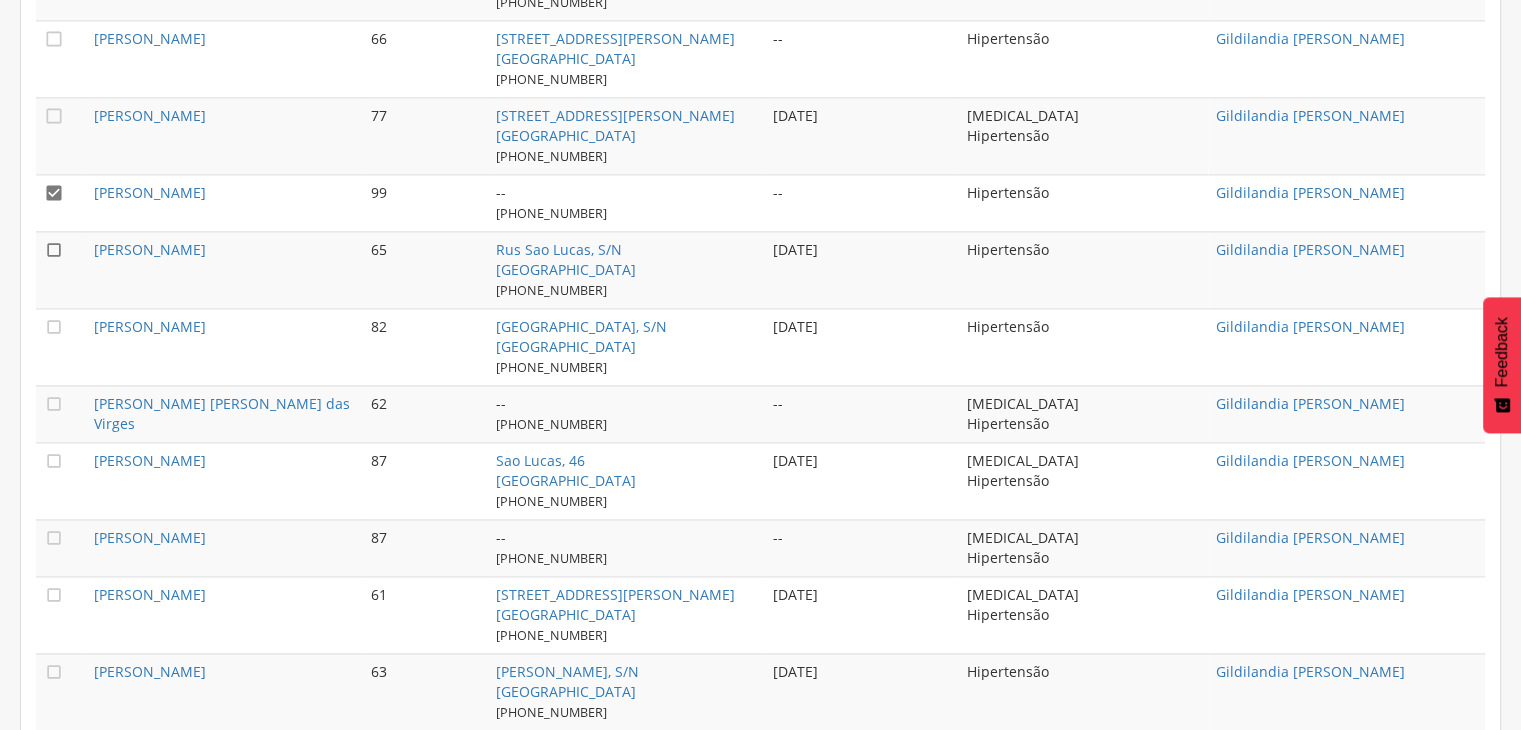 click on "" at bounding box center [54, 250] 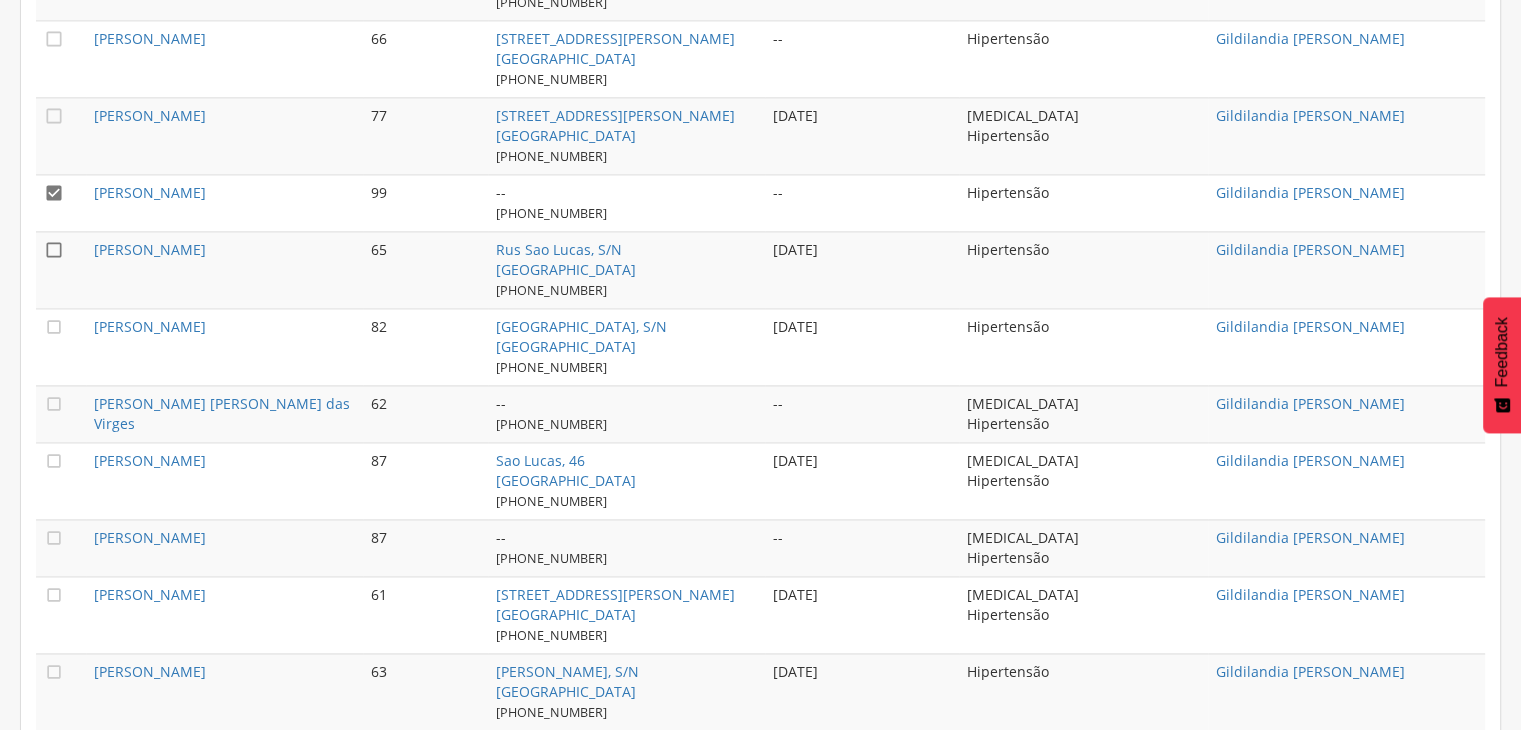 click on "" at bounding box center [54, 250] 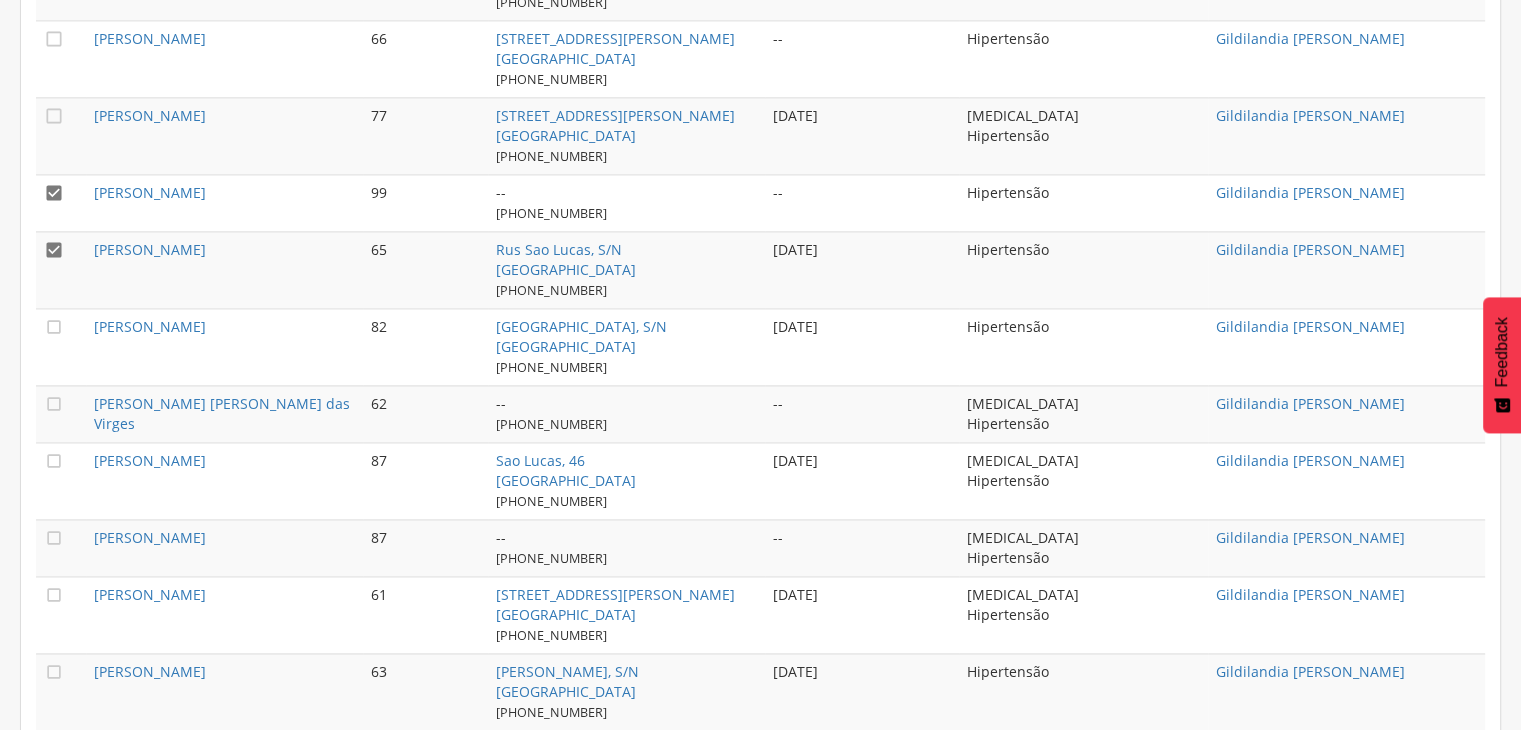 click on "" at bounding box center [54, 193] 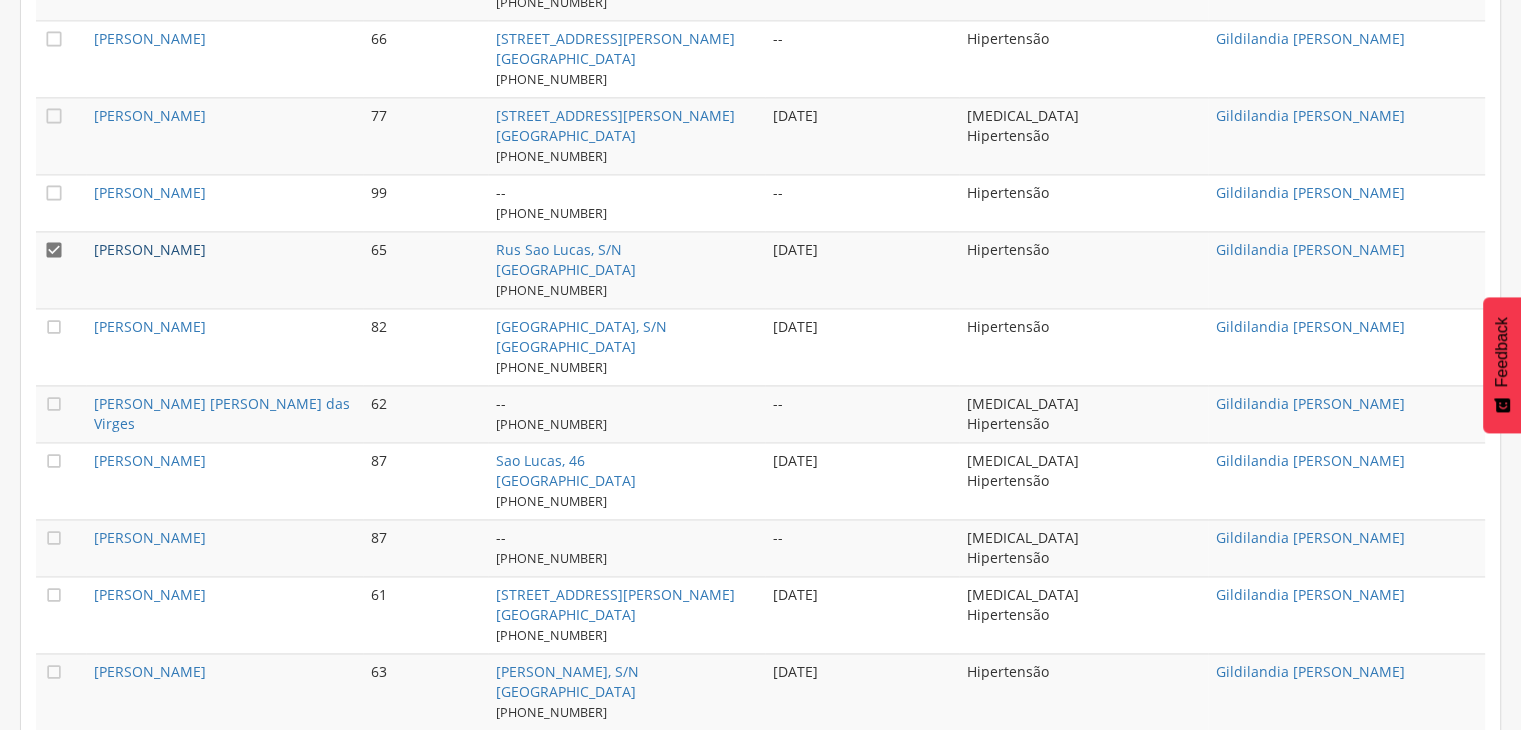 click on "[PERSON_NAME]" at bounding box center (150, 249) 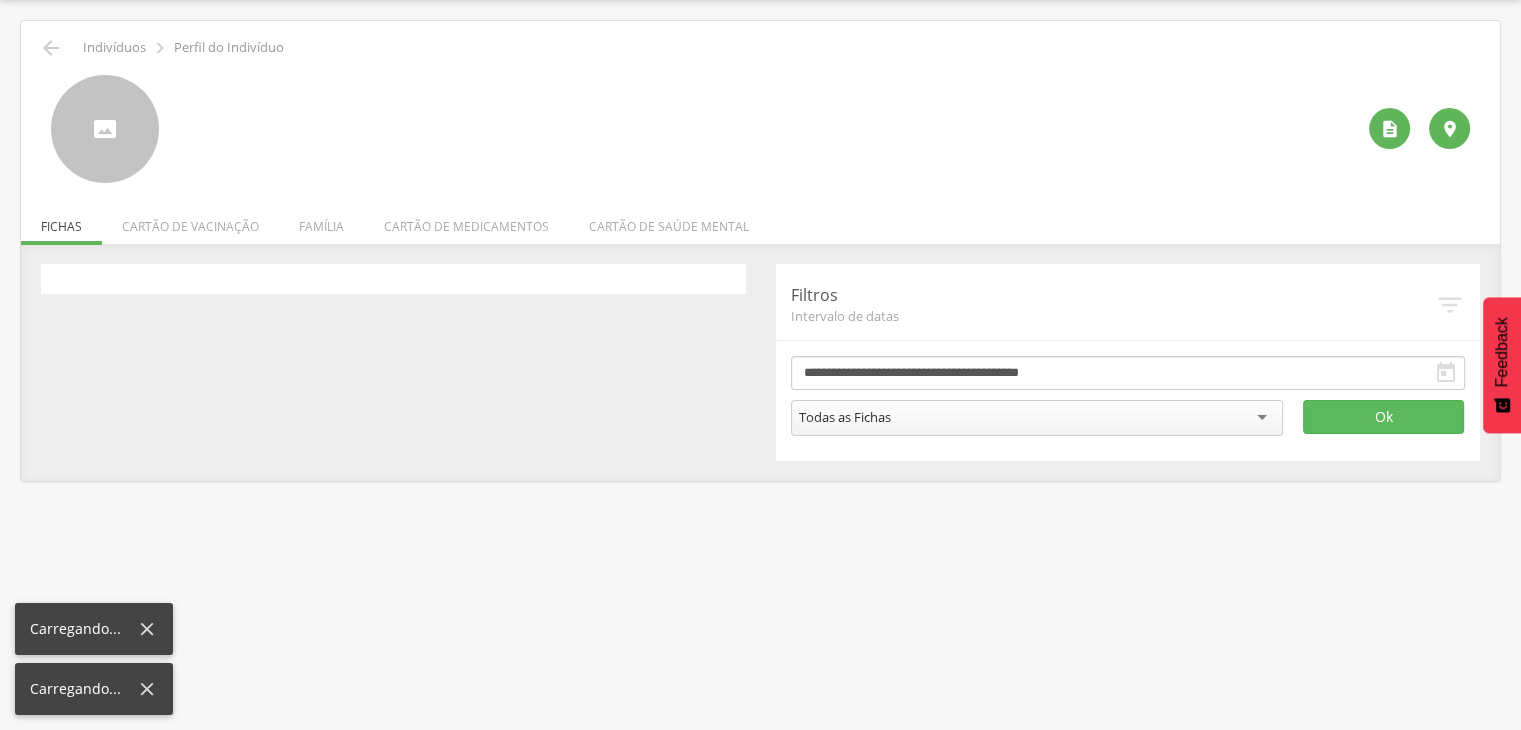 scroll, scrollTop: 60, scrollLeft: 0, axis: vertical 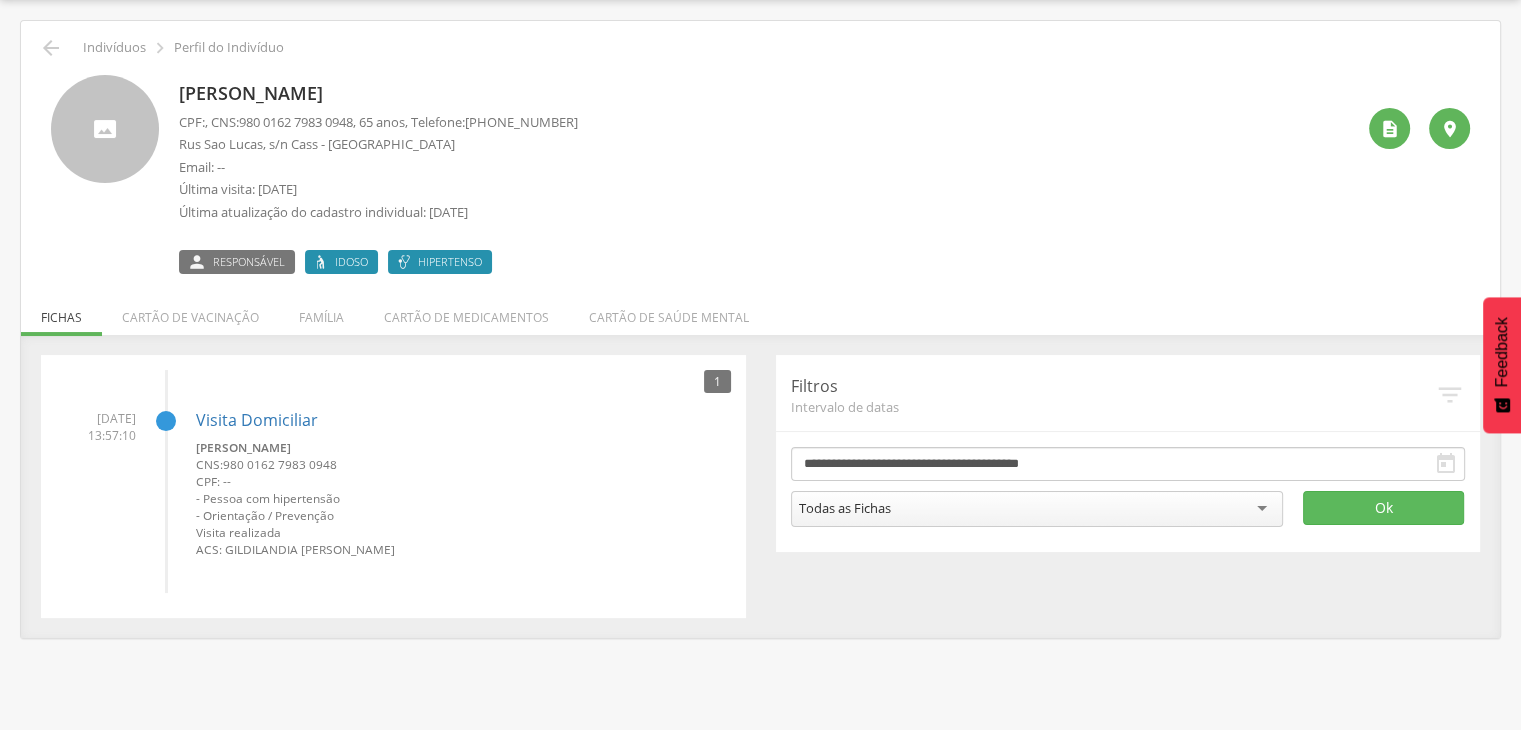 drag, startPoint x: 172, startPoint y: 89, endPoint x: 488, endPoint y: 108, distance: 316.57068 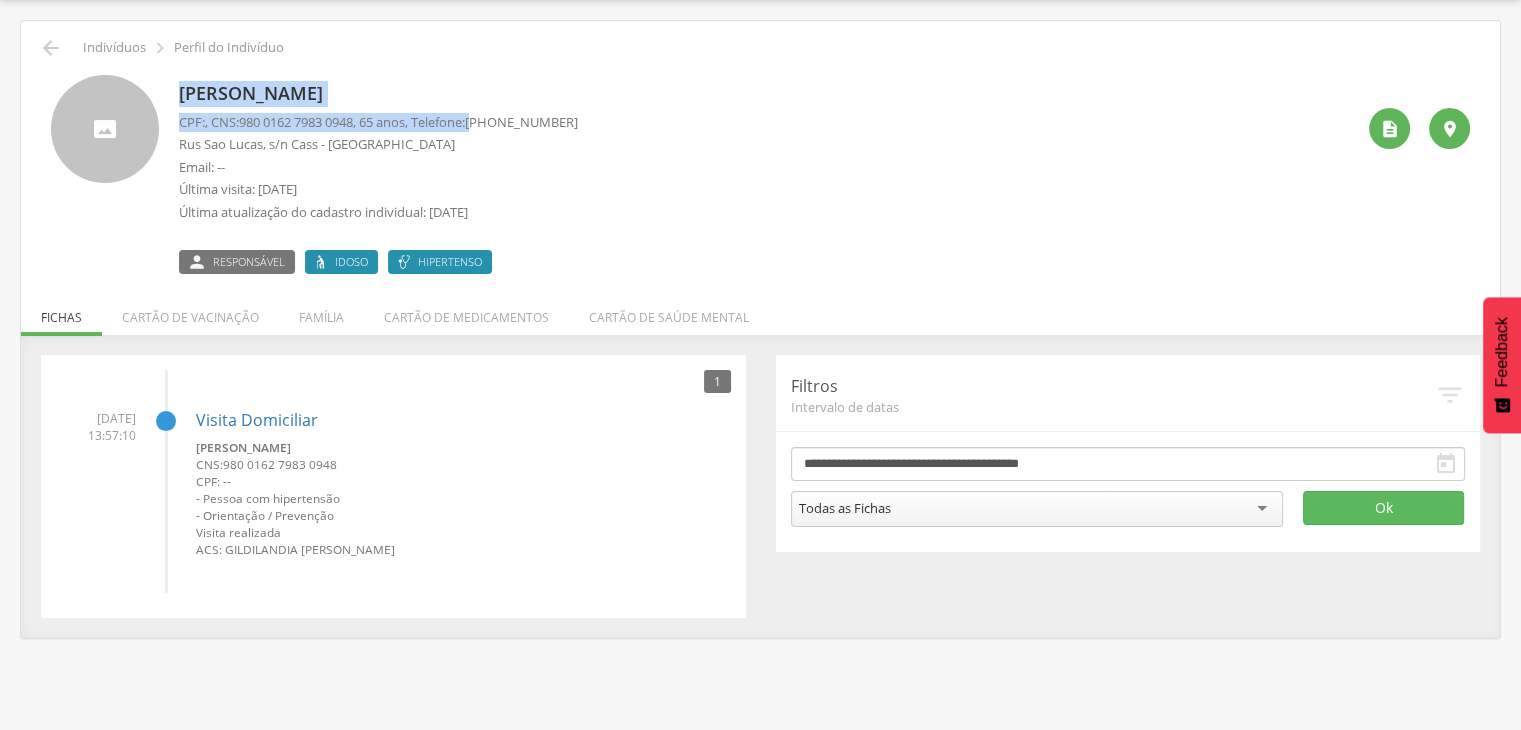 drag, startPoint x: 488, startPoint y: 106, endPoint x: 220, endPoint y: 95, distance: 268.22565 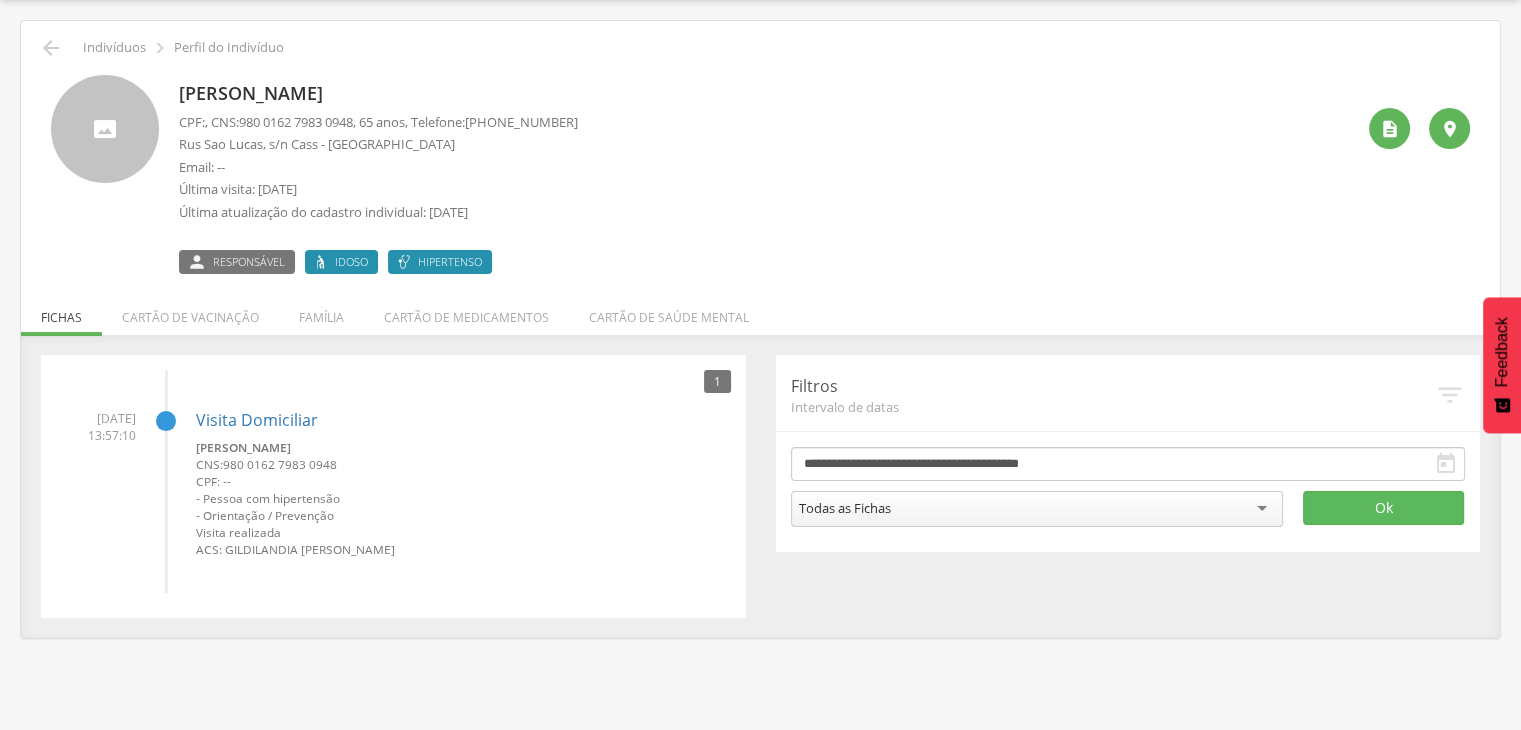 click on "
Indivíduos

Perfil do Indivíduo" at bounding box center (760, 48) 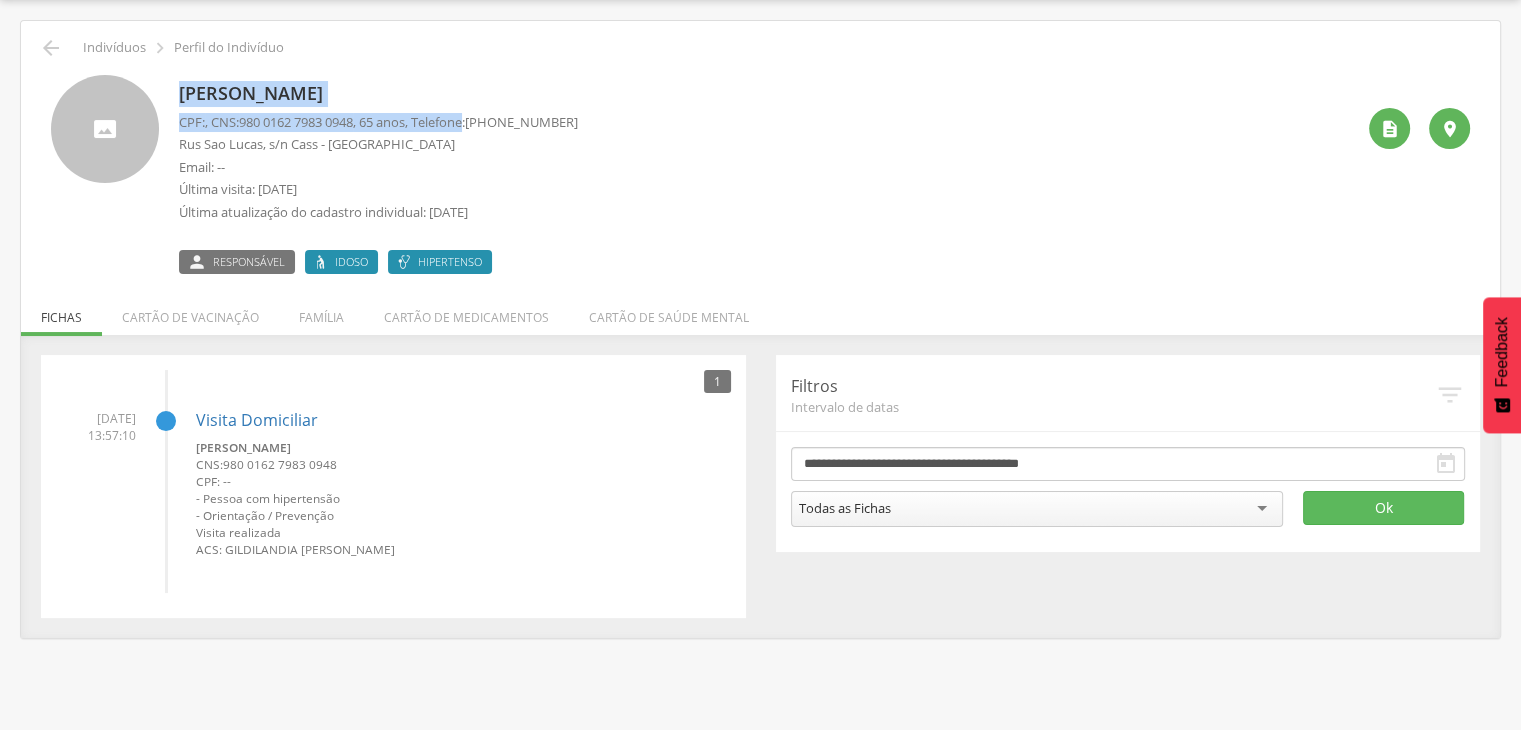 drag, startPoint x: 182, startPoint y: 95, endPoint x: 460, endPoint y: 117, distance: 278.86914 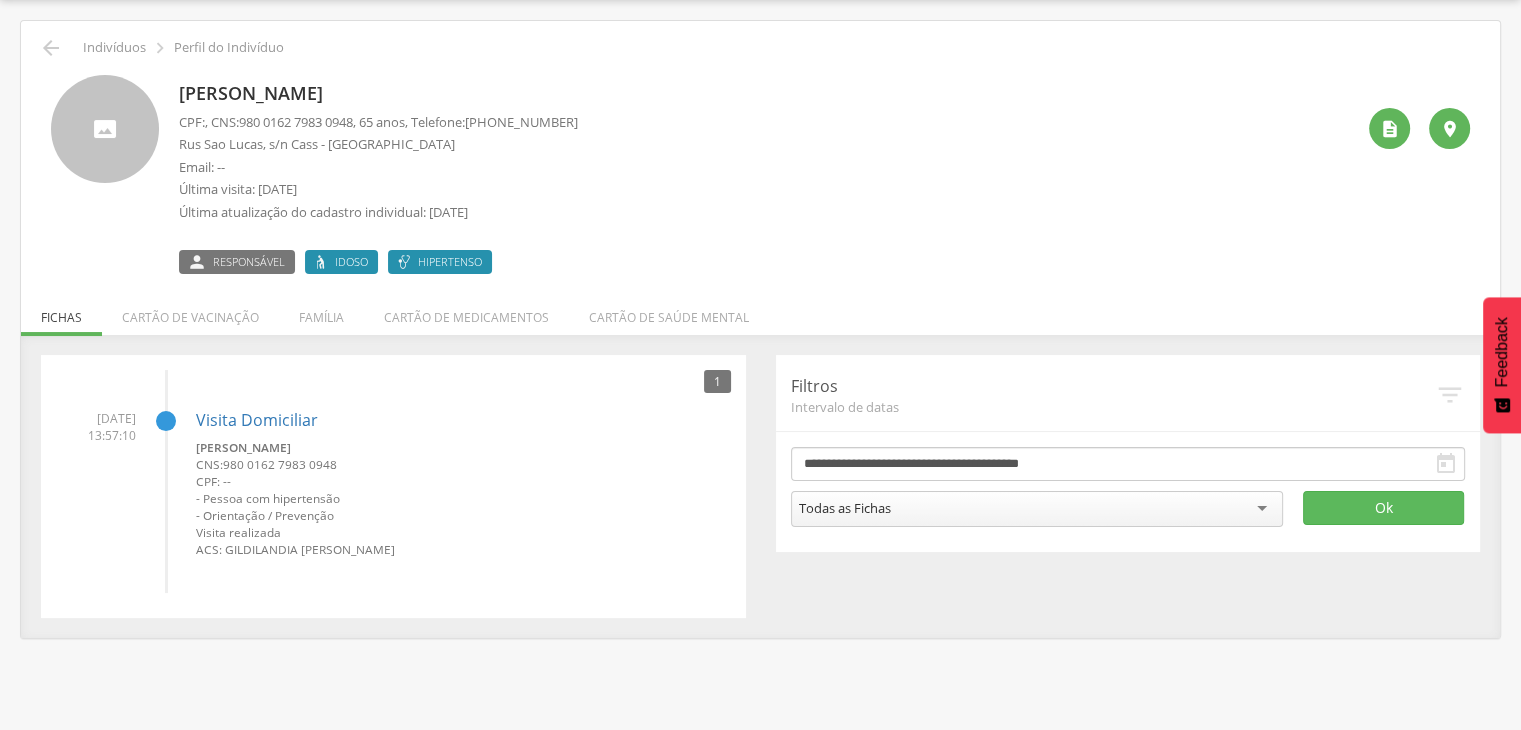 click on "[PERSON_NAME]" at bounding box center (378, 94) 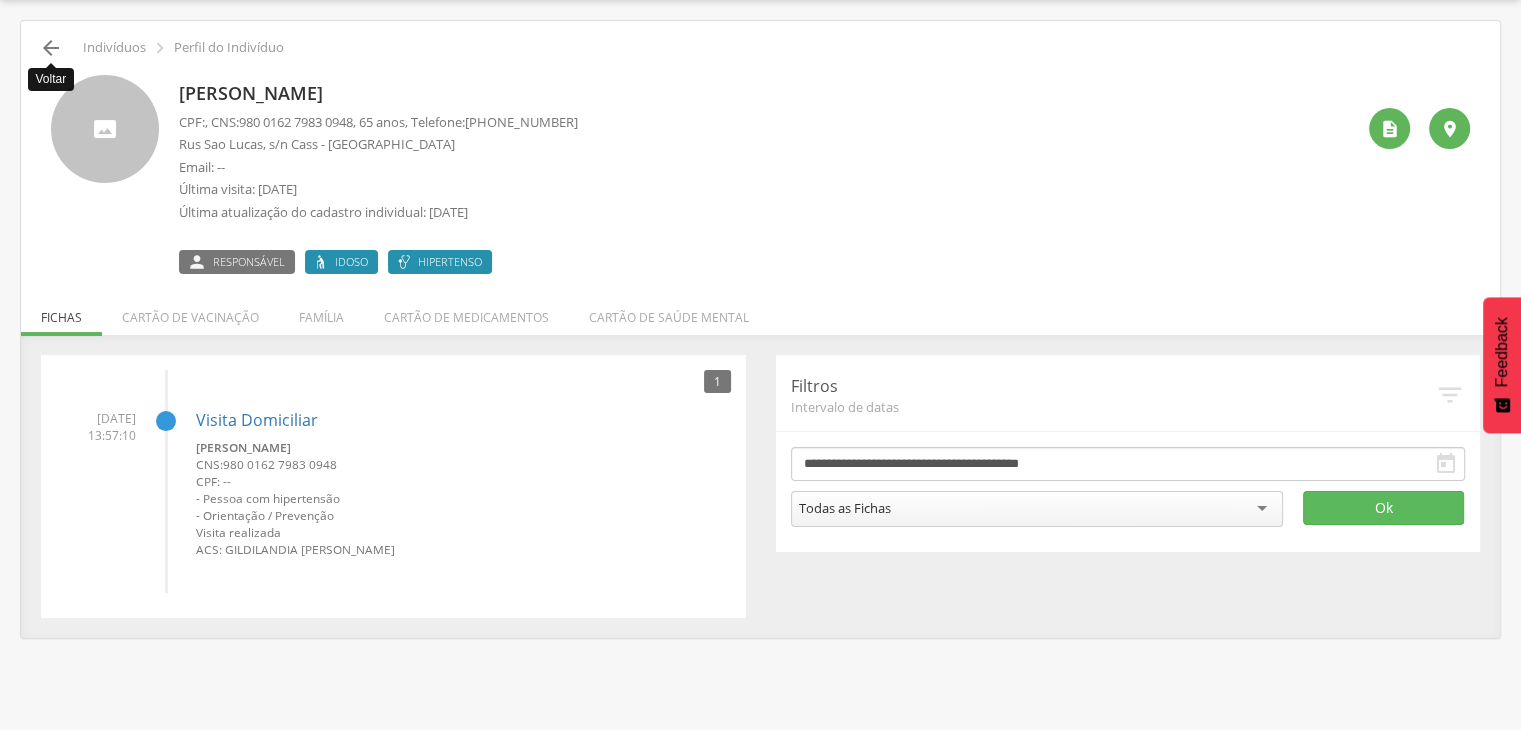 click on "" at bounding box center (51, 48) 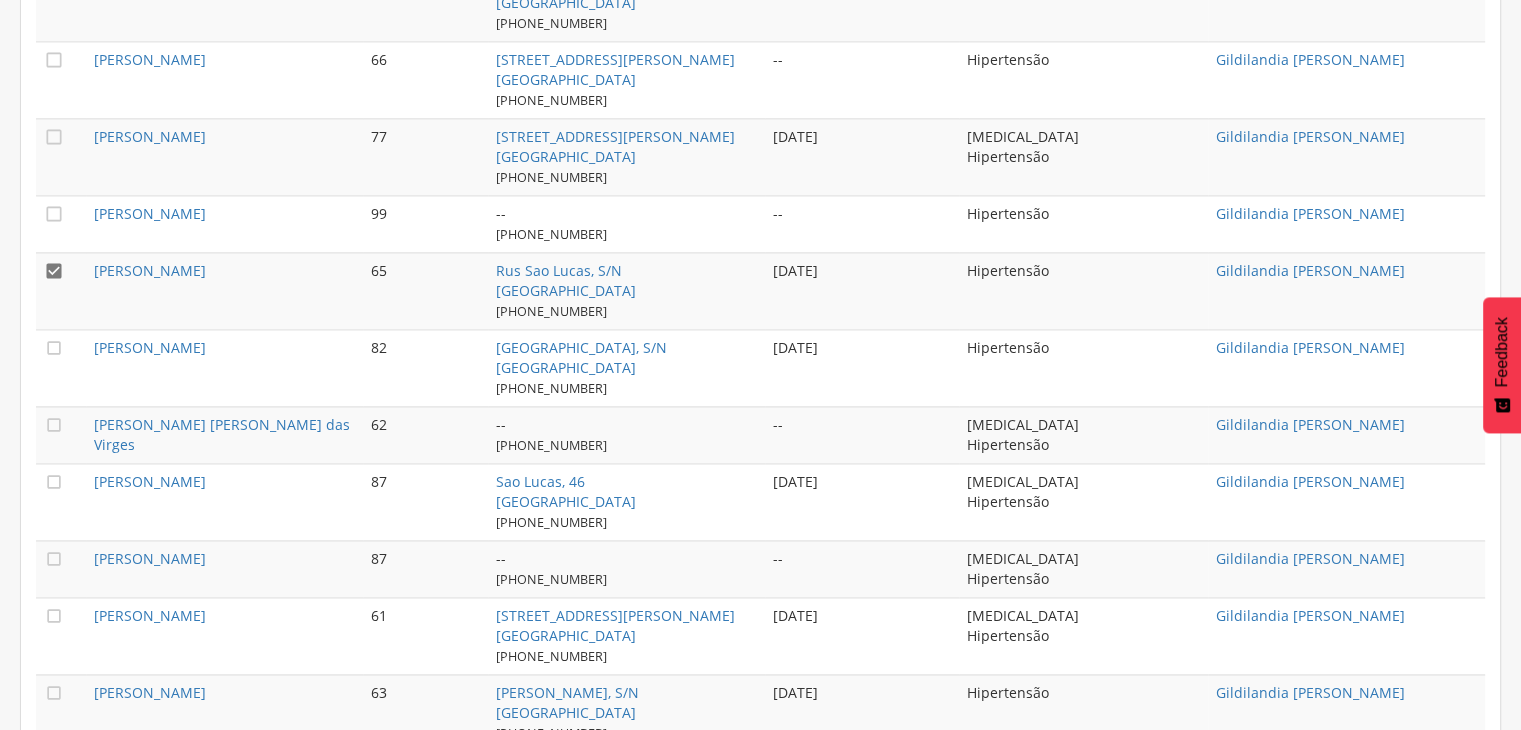 scroll, scrollTop: 2860, scrollLeft: 0, axis: vertical 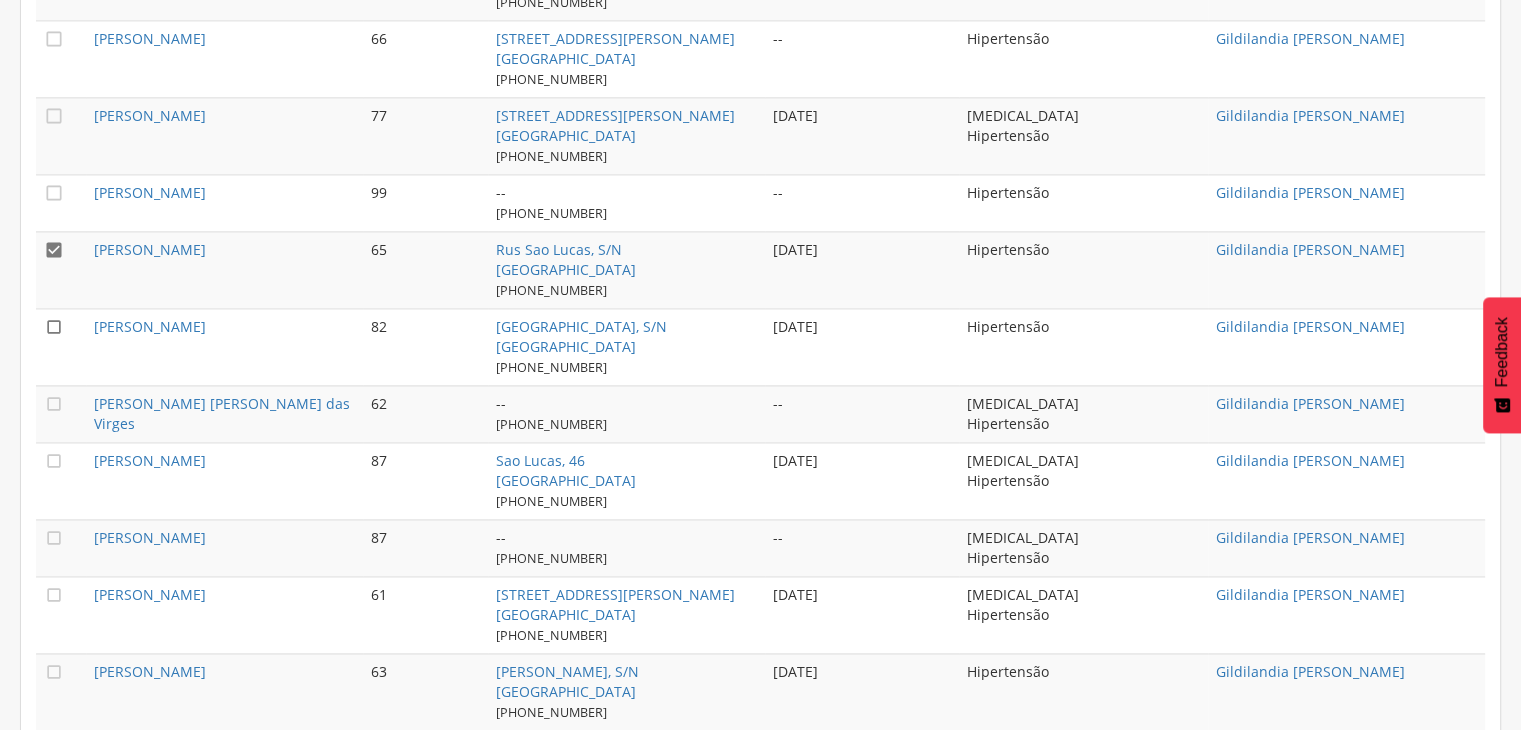 click on "" at bounding box center (54, 327) 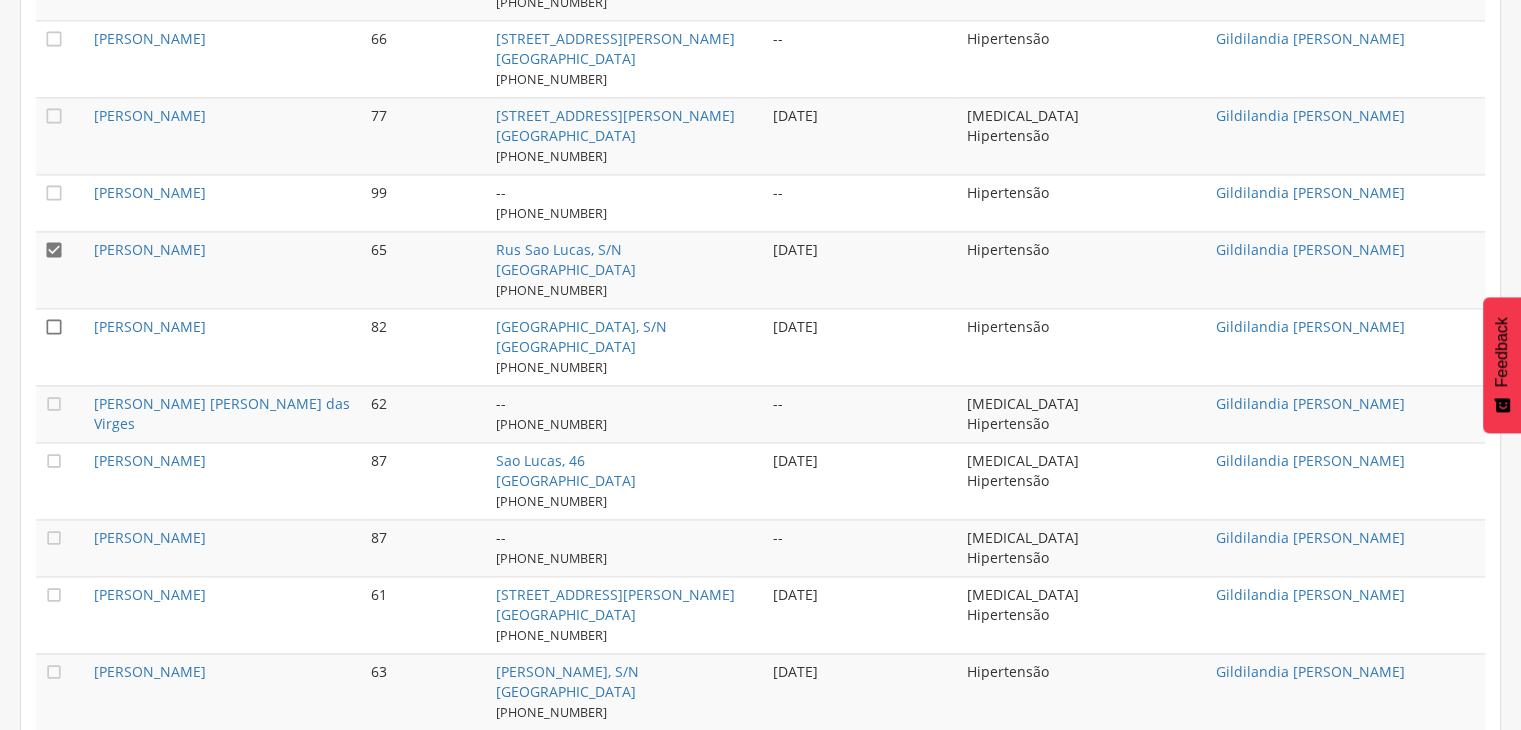 click on "" at bounding box center [54, 327] 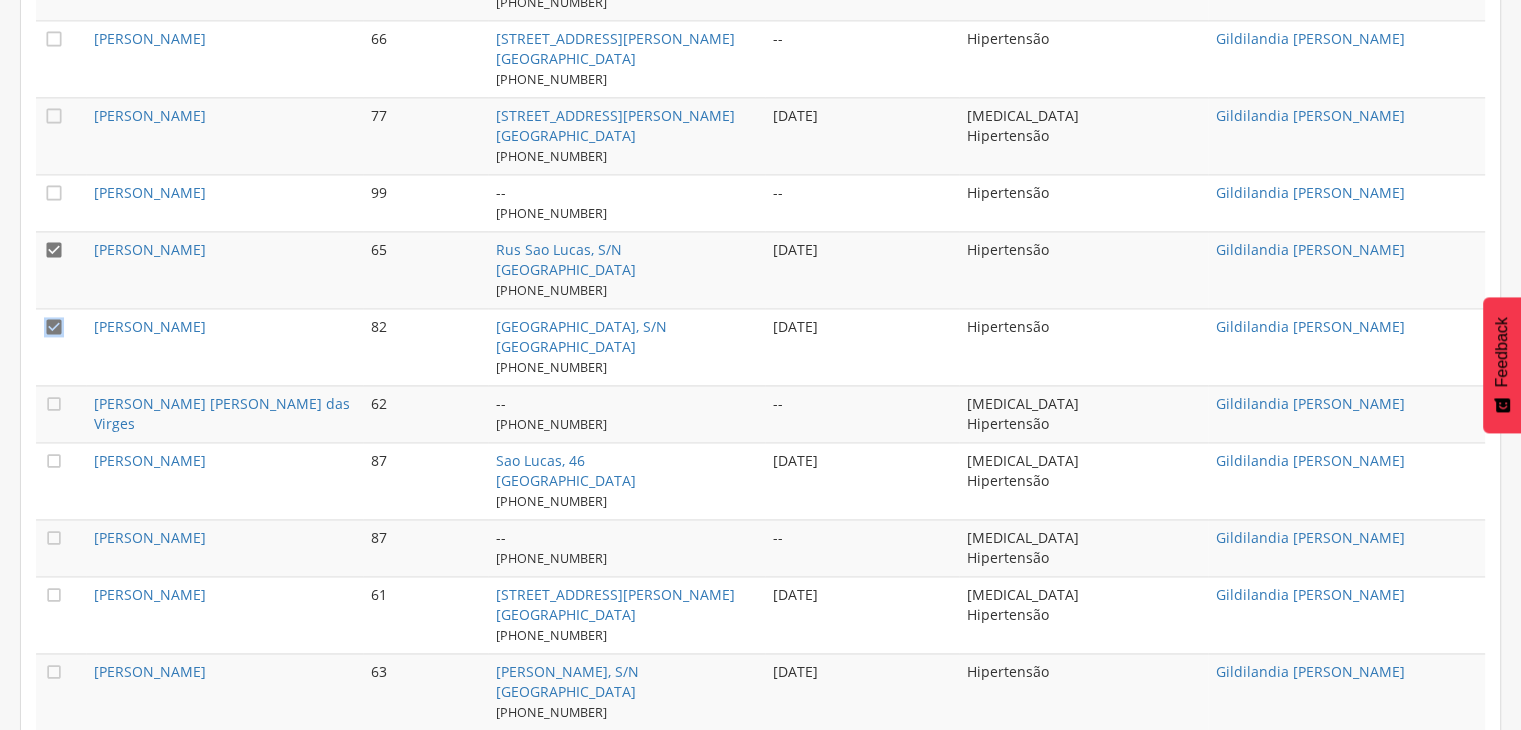 click on "" at bounding box center (54, 250) 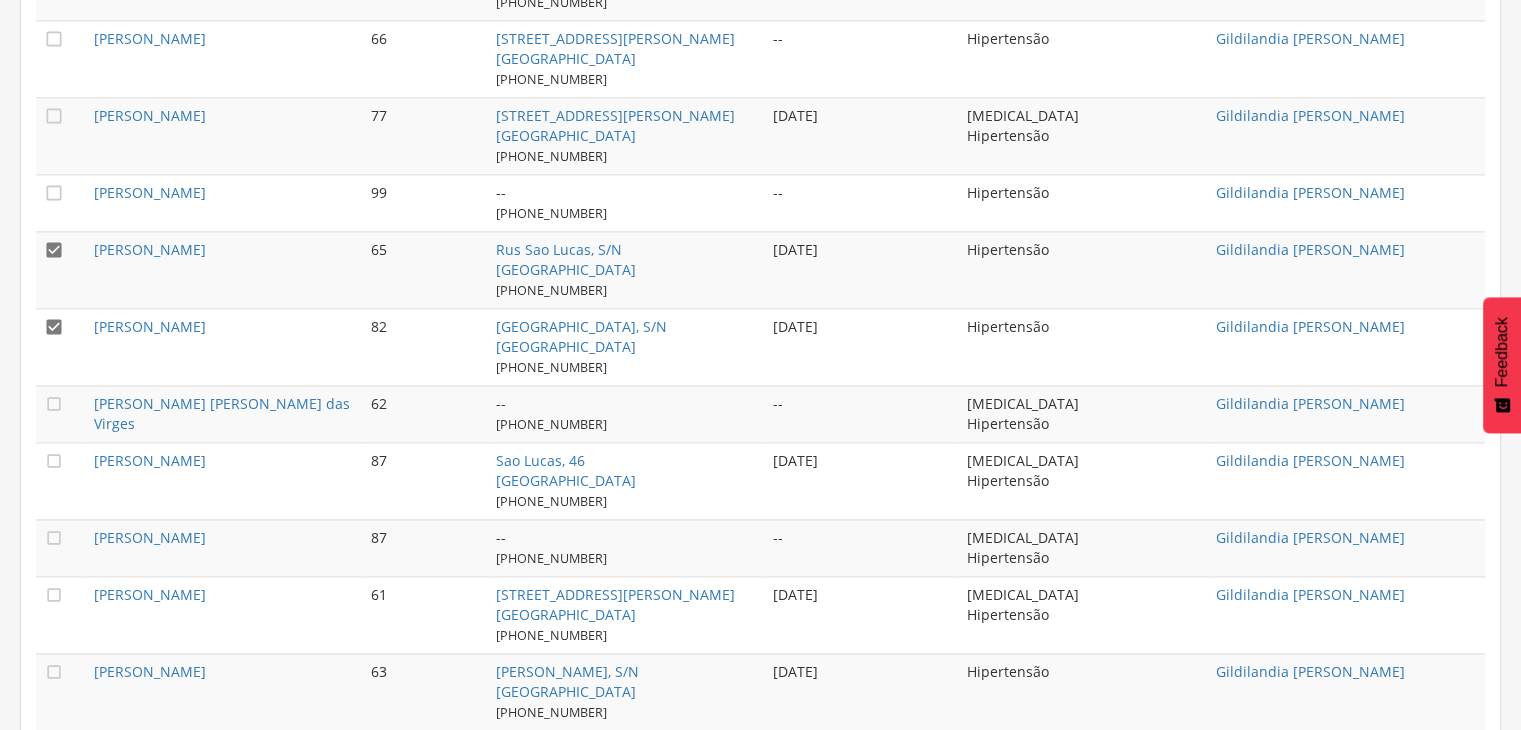 click on "" at bounding box center (54, 250) 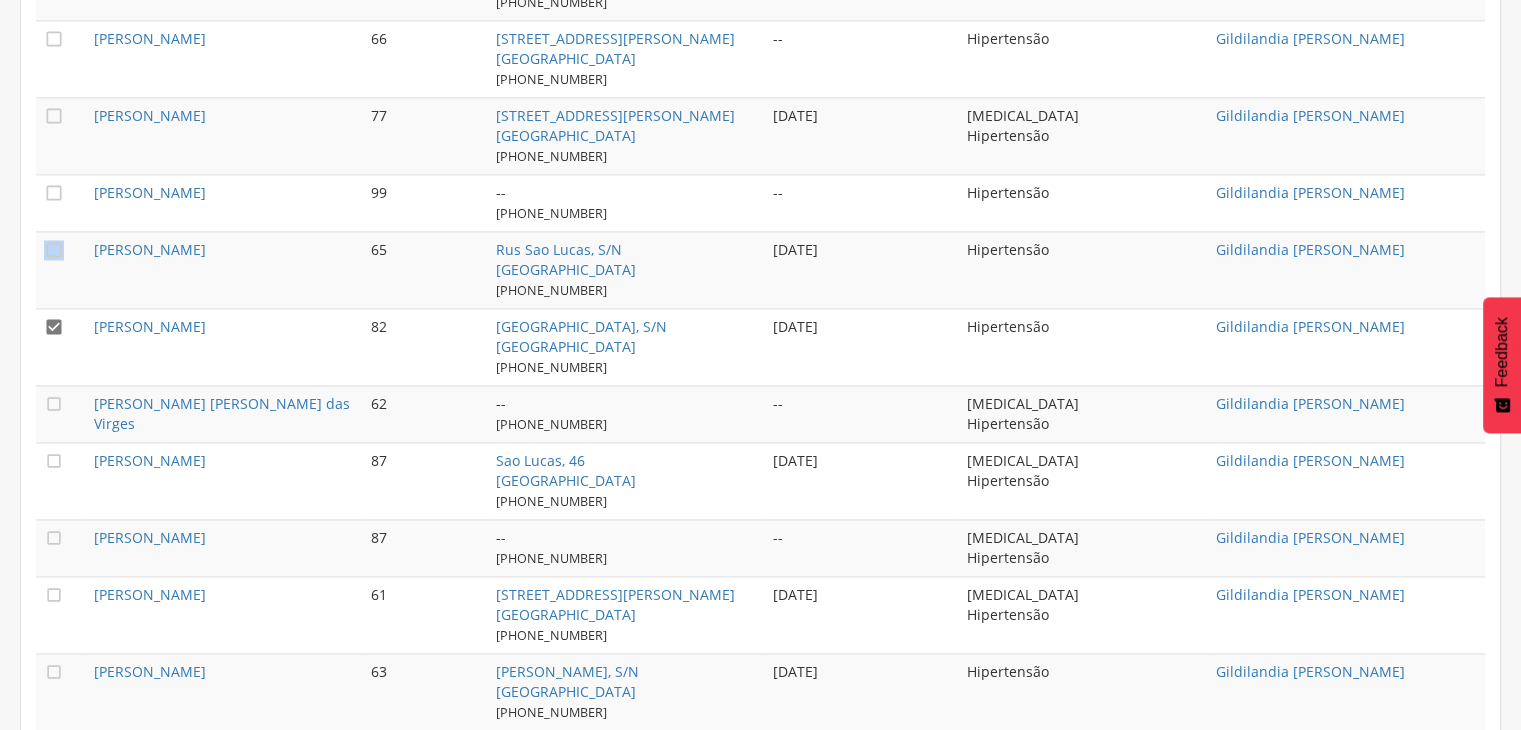 click on "[PERSON_NAME]" at bounding box center (224, 346) 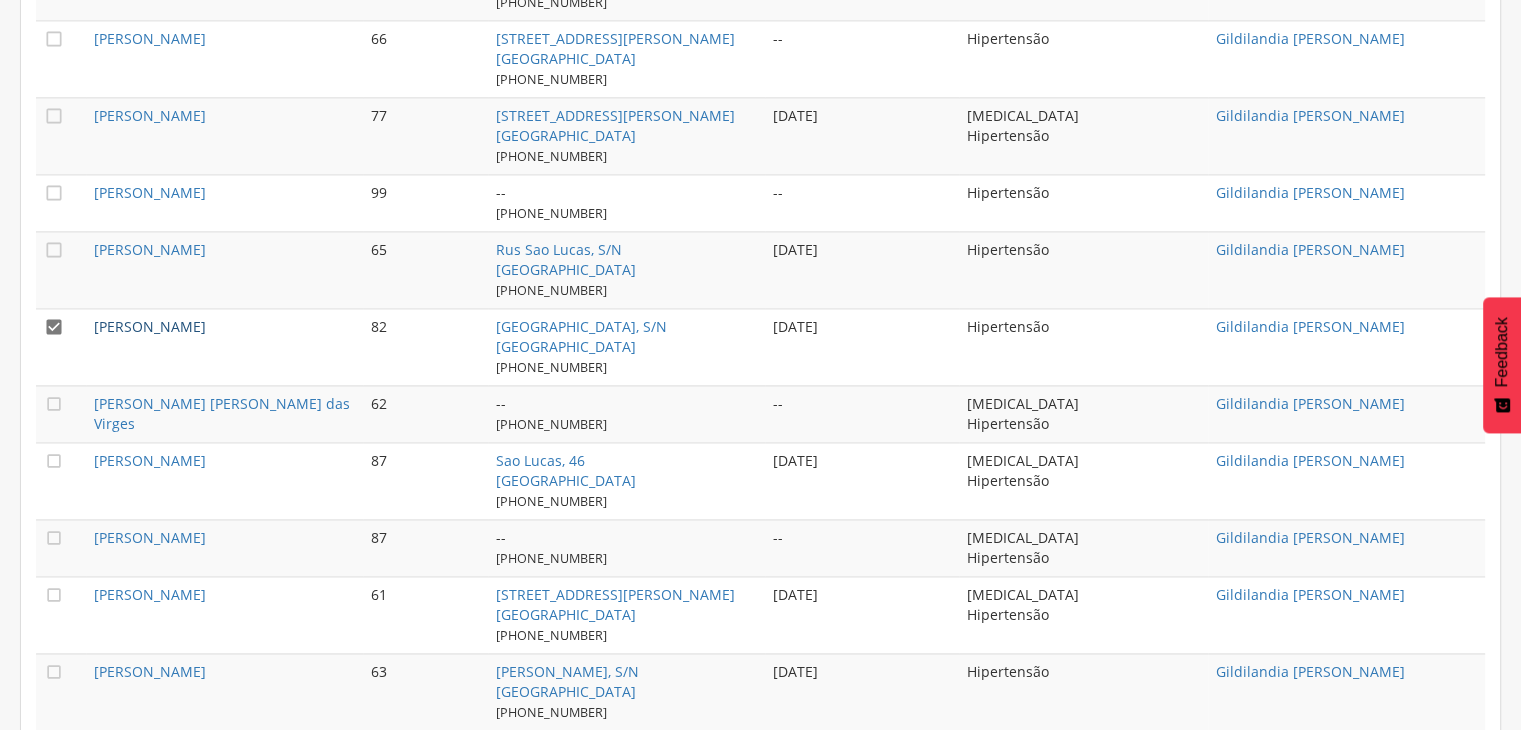 click on "[PERSON_NAME]" at bounding box center [150, 326] 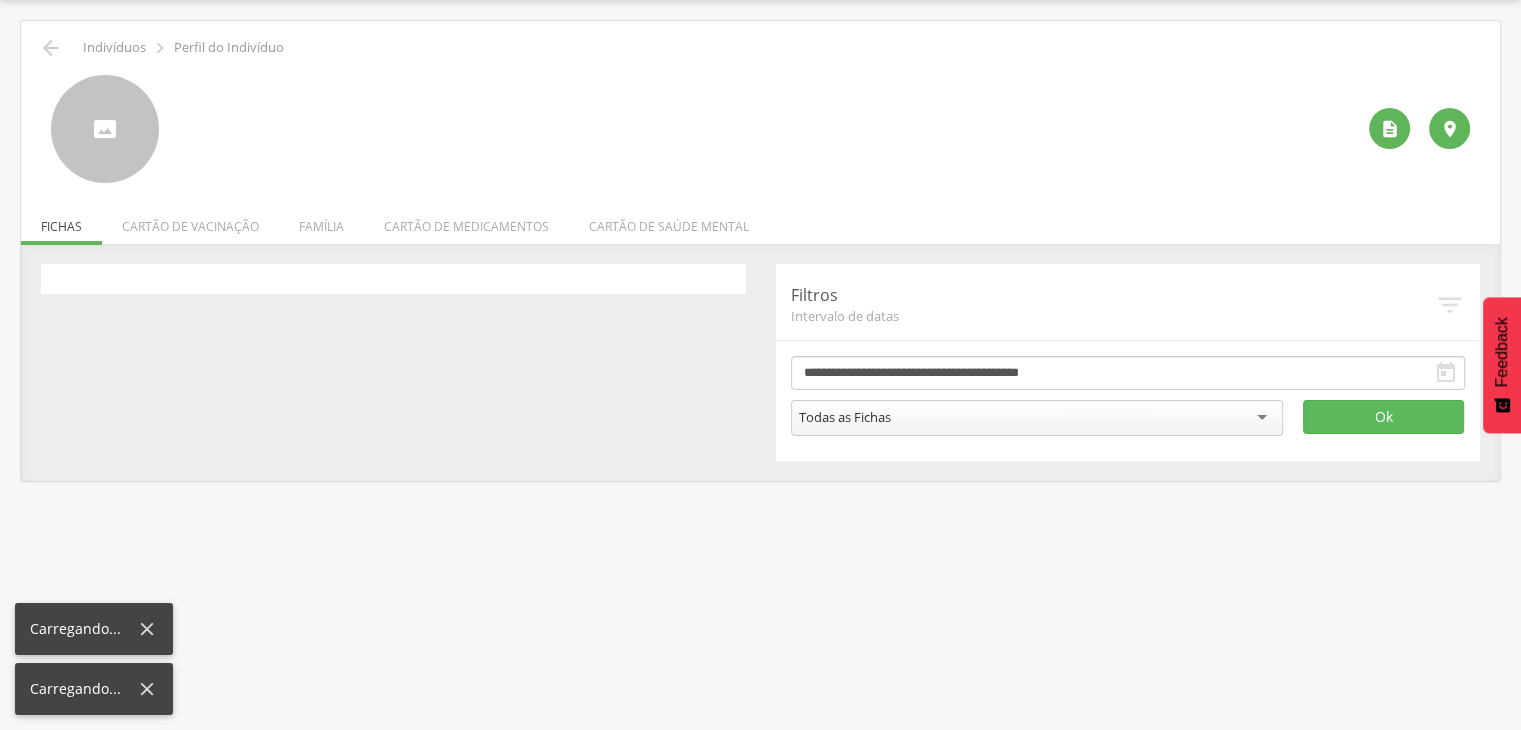 scroll, scrollTop: 60, scrollLeft: 0, axis: vertical 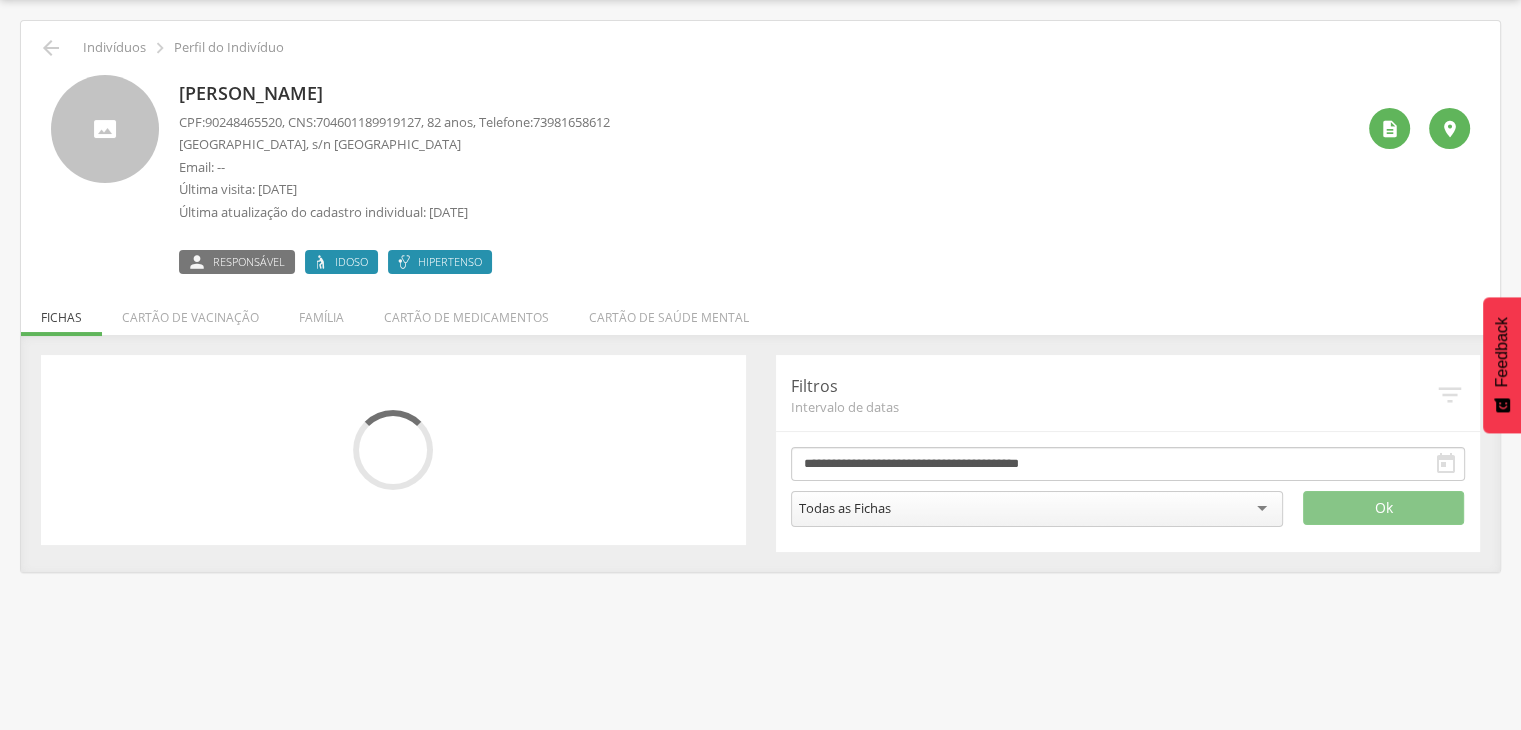 click on "[PERSON_NAME]" at bounding box center (394, 94) 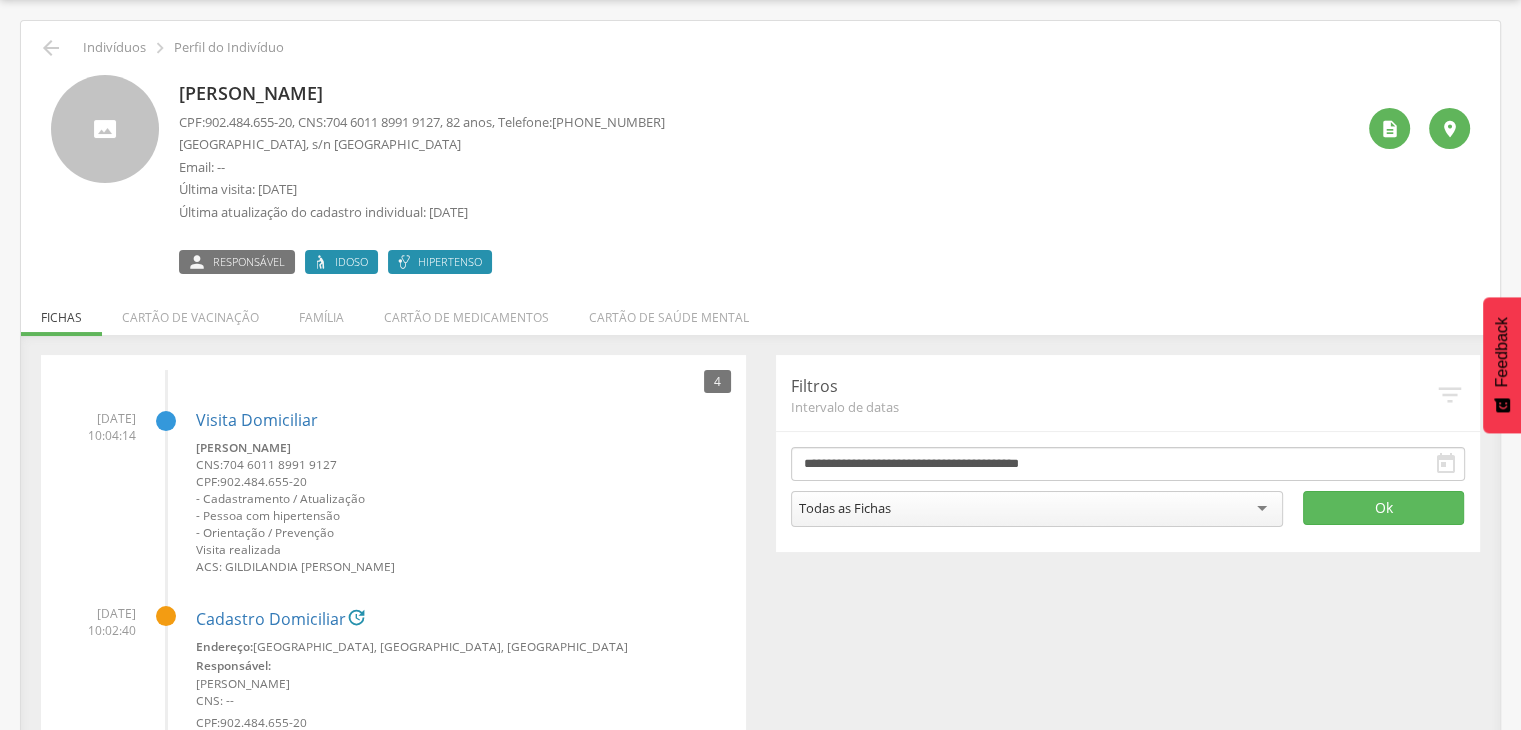 drag, startPoint x: 180, startPoint y: 86, endPoint x: 342, endPoint y: 85, distance: 162.00308 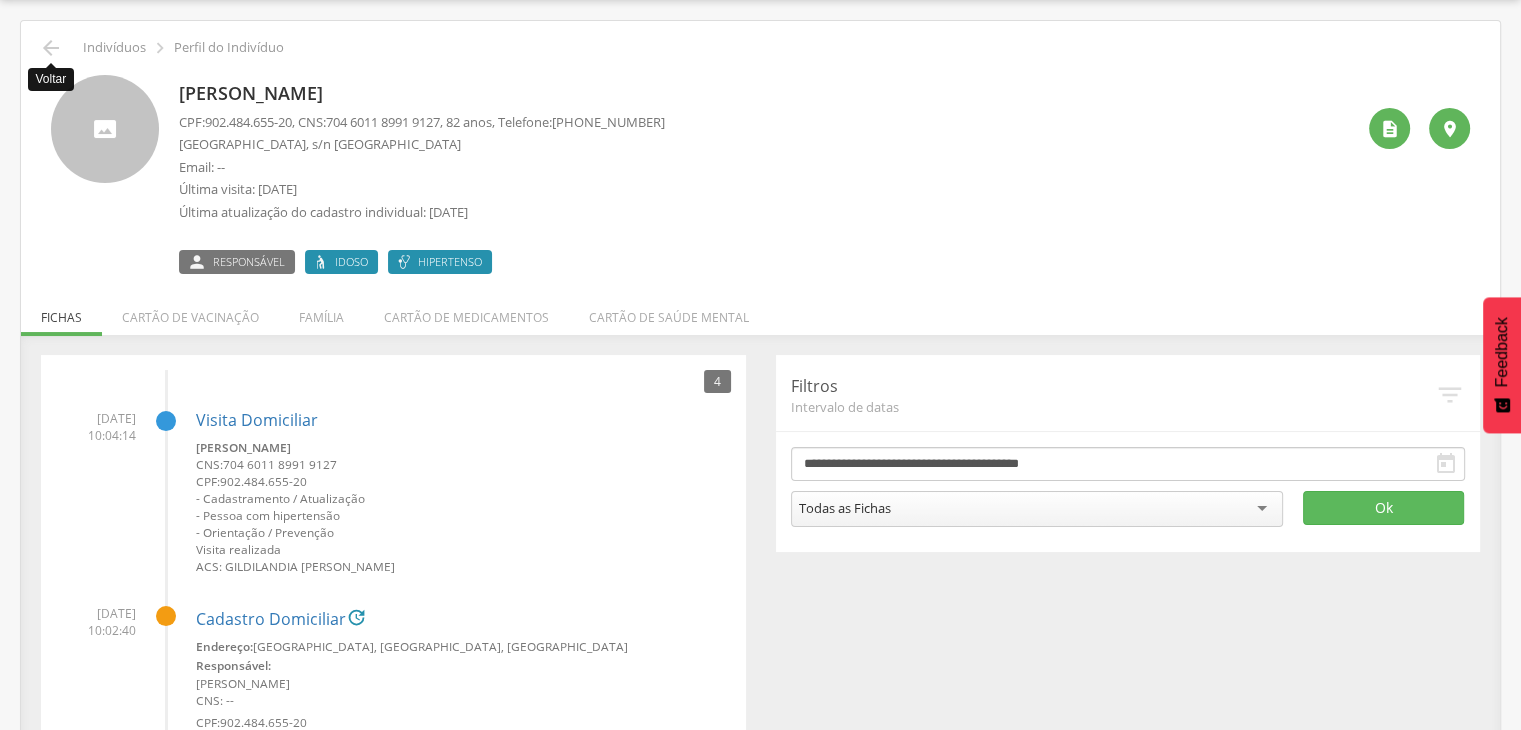 click on "" at bounding box center [51, 48] 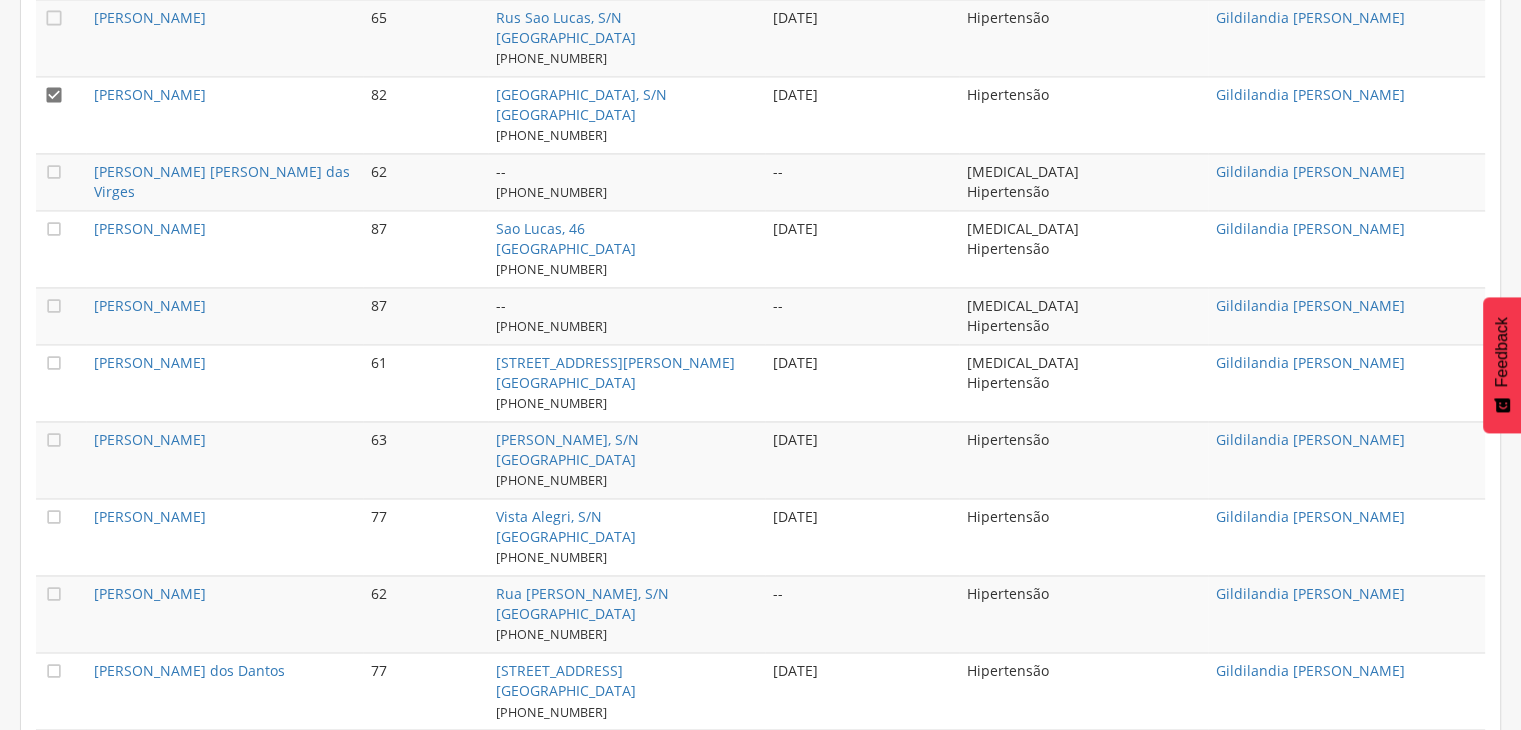 scroll, scrollTop: 3096, scrollLeft: 0, axis: vertical 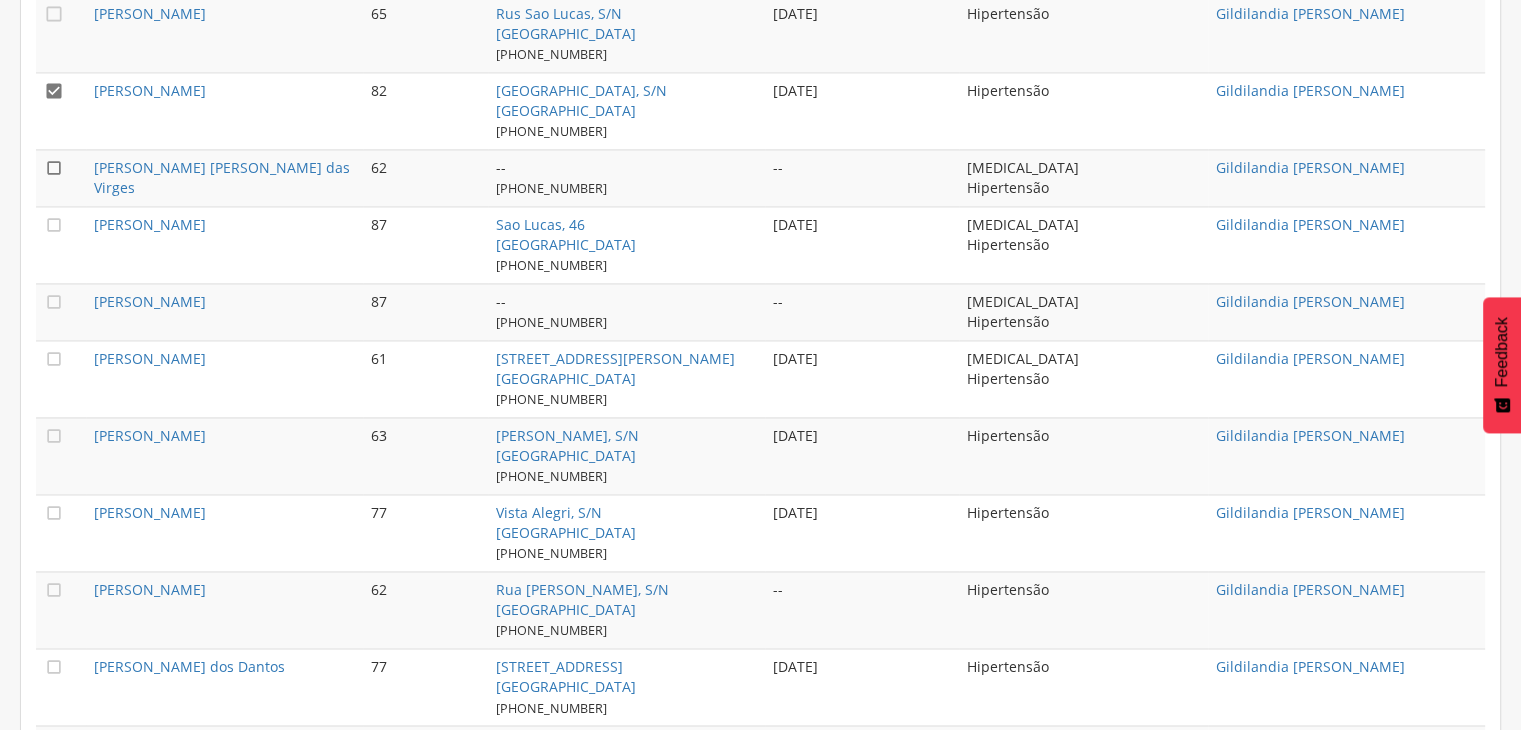 click on "" at bounding box center (54, 168) 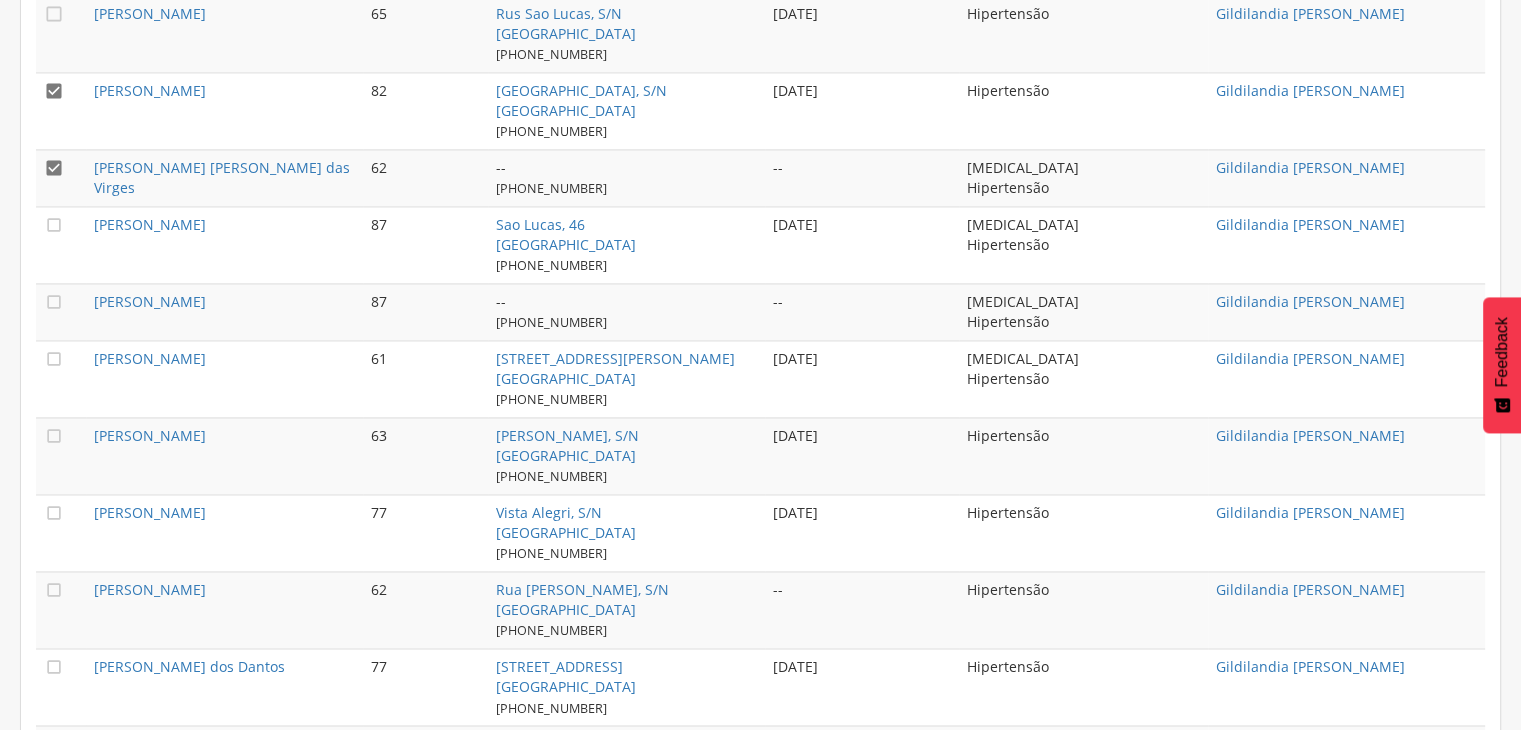 click on "" at bounding box center [54, 91] 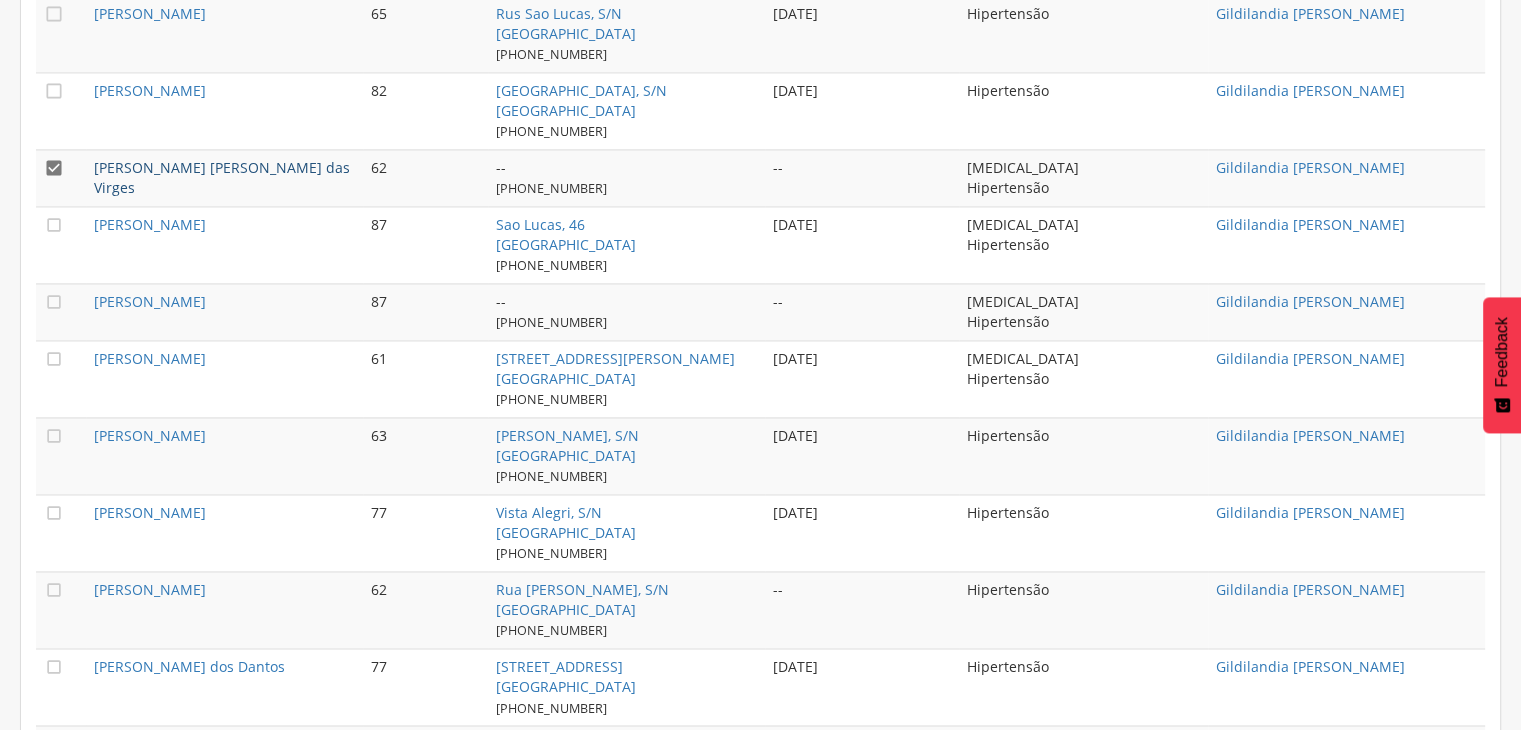 click on "[PERSON_NAME] [PERSON_NAME] das Virges" at bounding box center (222, 177) 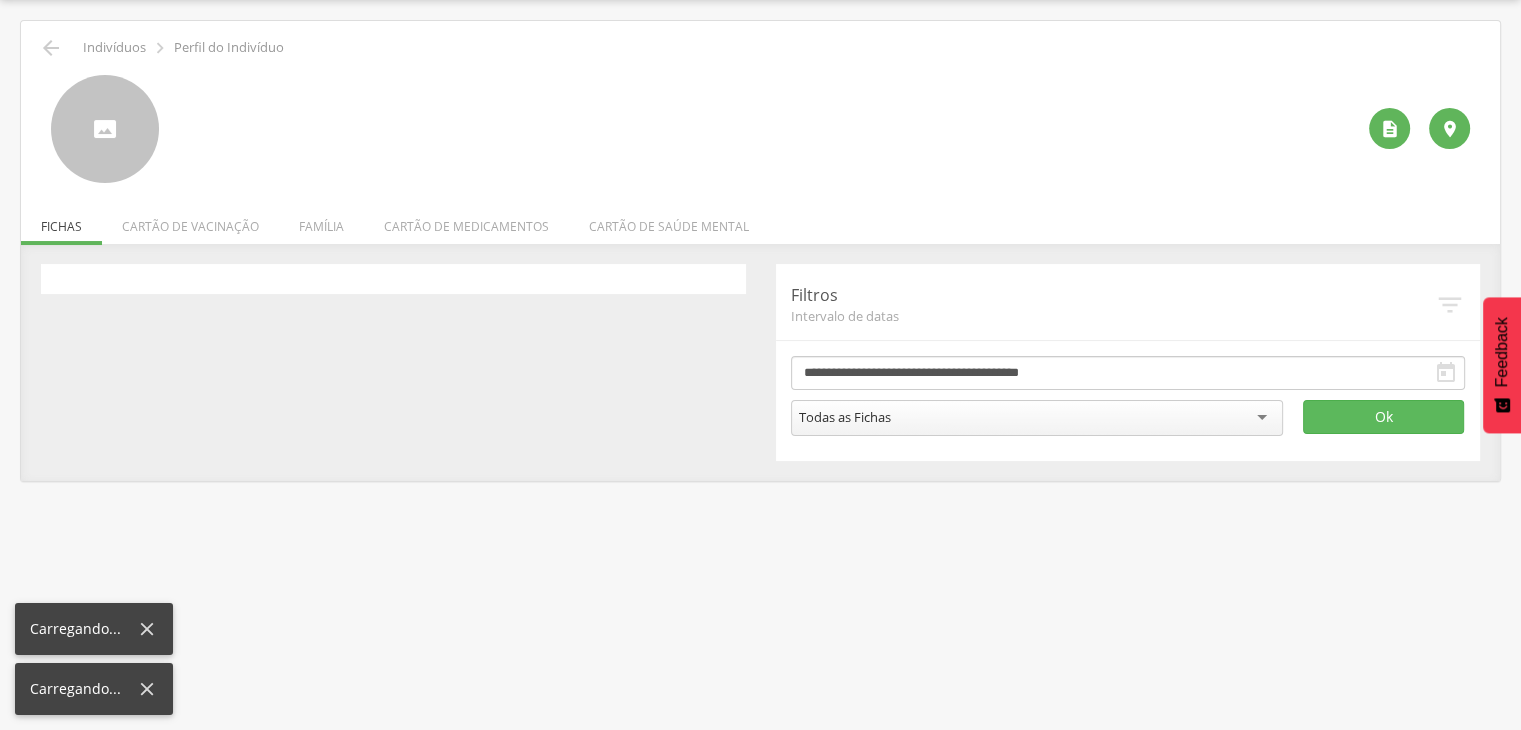 scroll, scrollTop: 60, scrollLeft: 0, axis: vertical 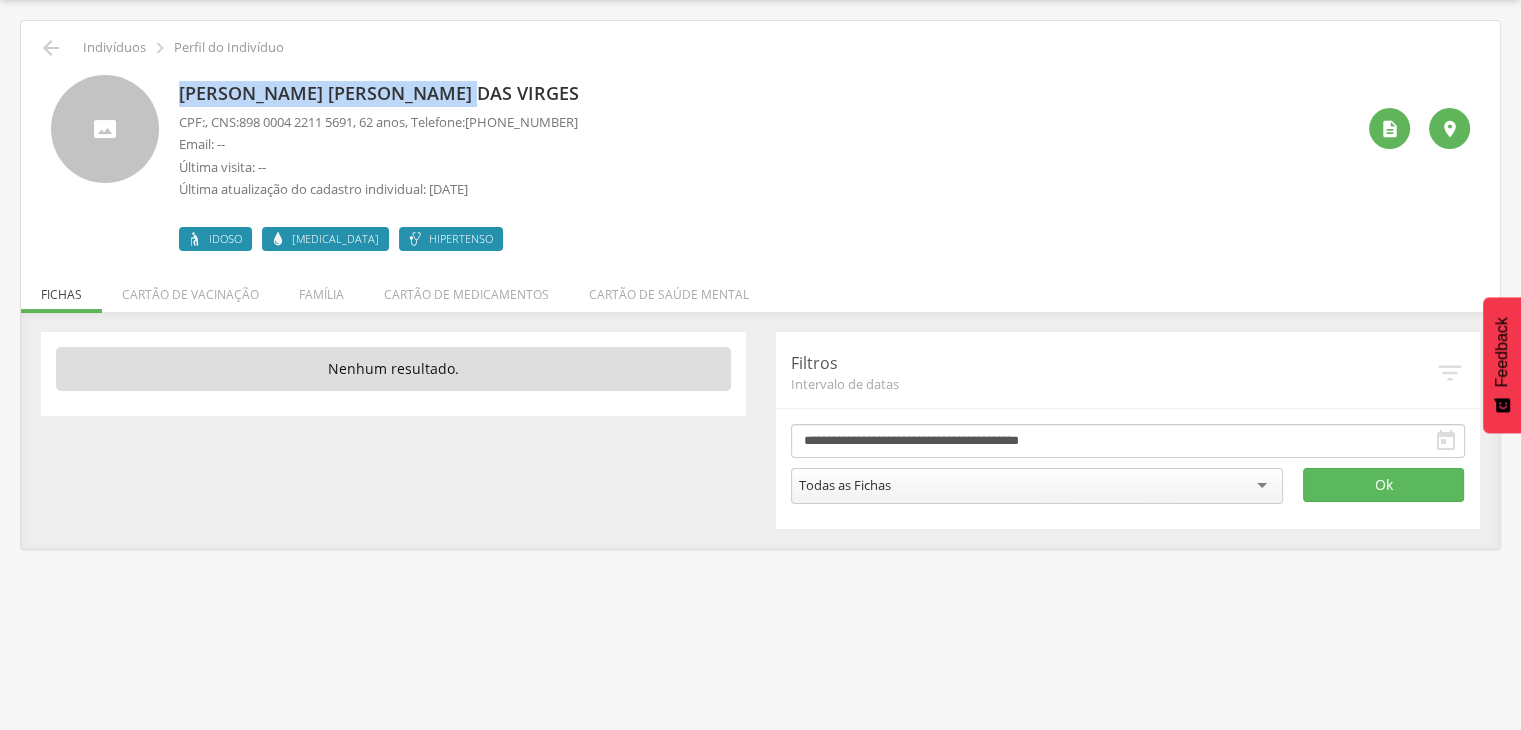 drag, startPoint x: 175, startPoint y: 87, endPoint x: 461, endPoint y: 90, distance: 286.01575 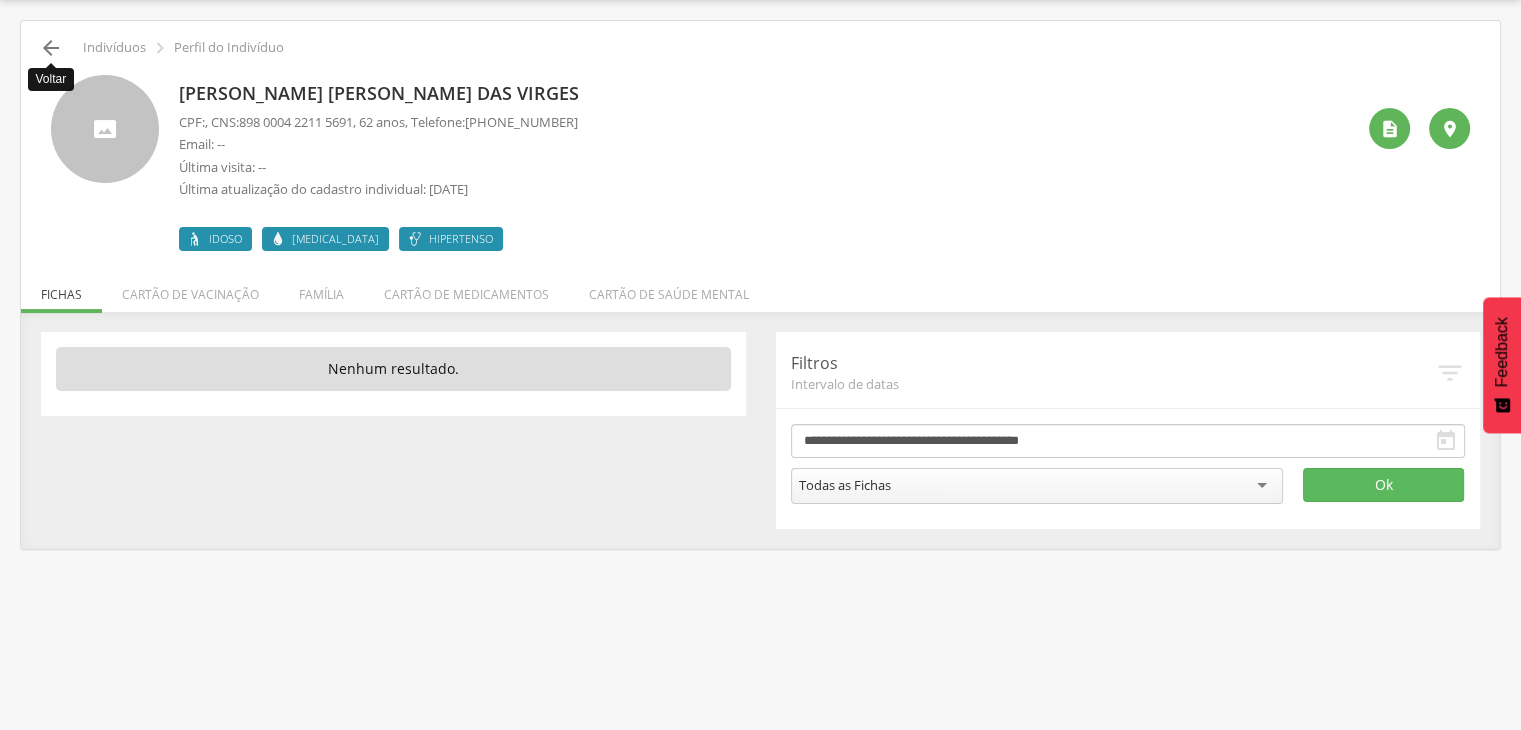 click on "" at bounding box center (51, 48) 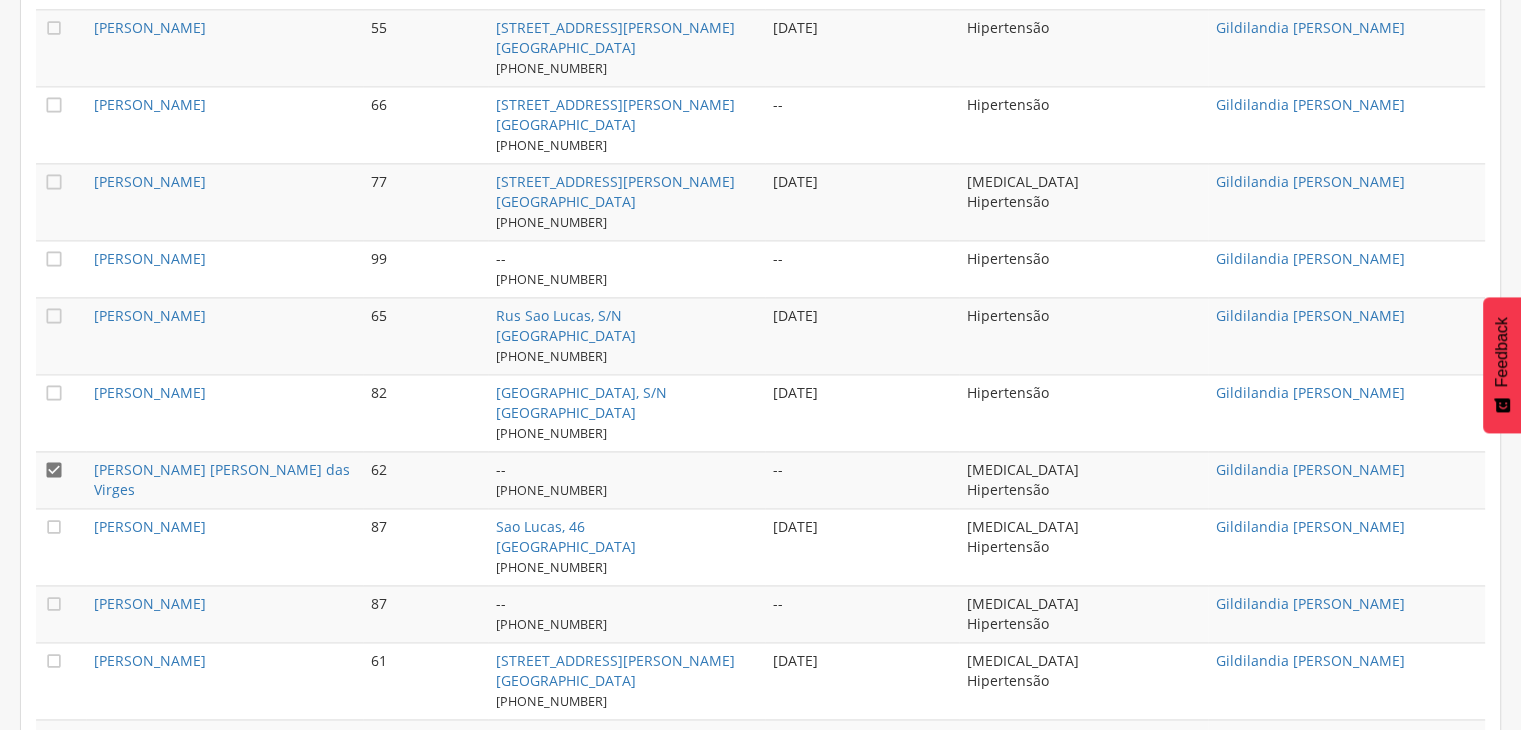 scroll, scrollTop: 2960, scrollLeft: 0, axis: vertical 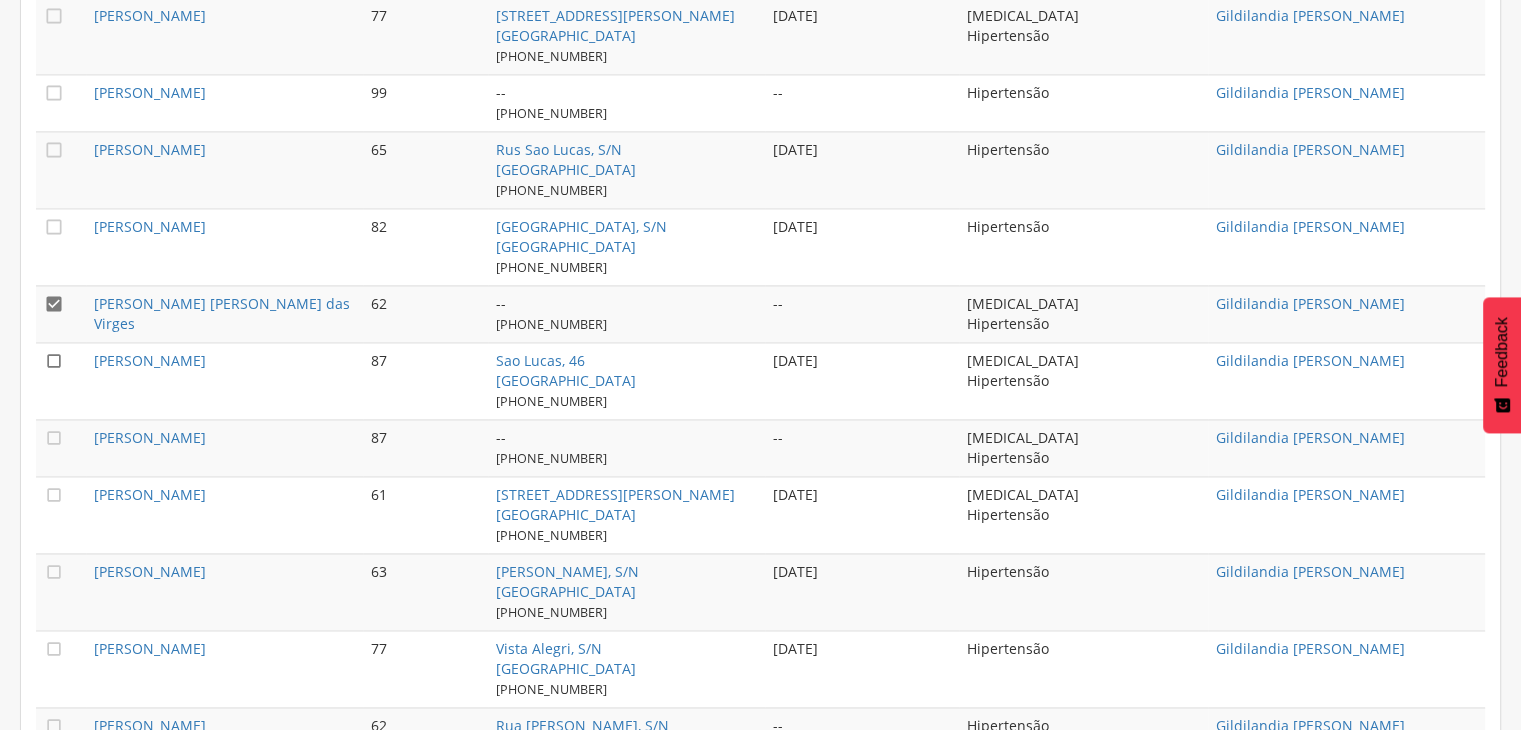 click on "" at bounding box center [54, 361] 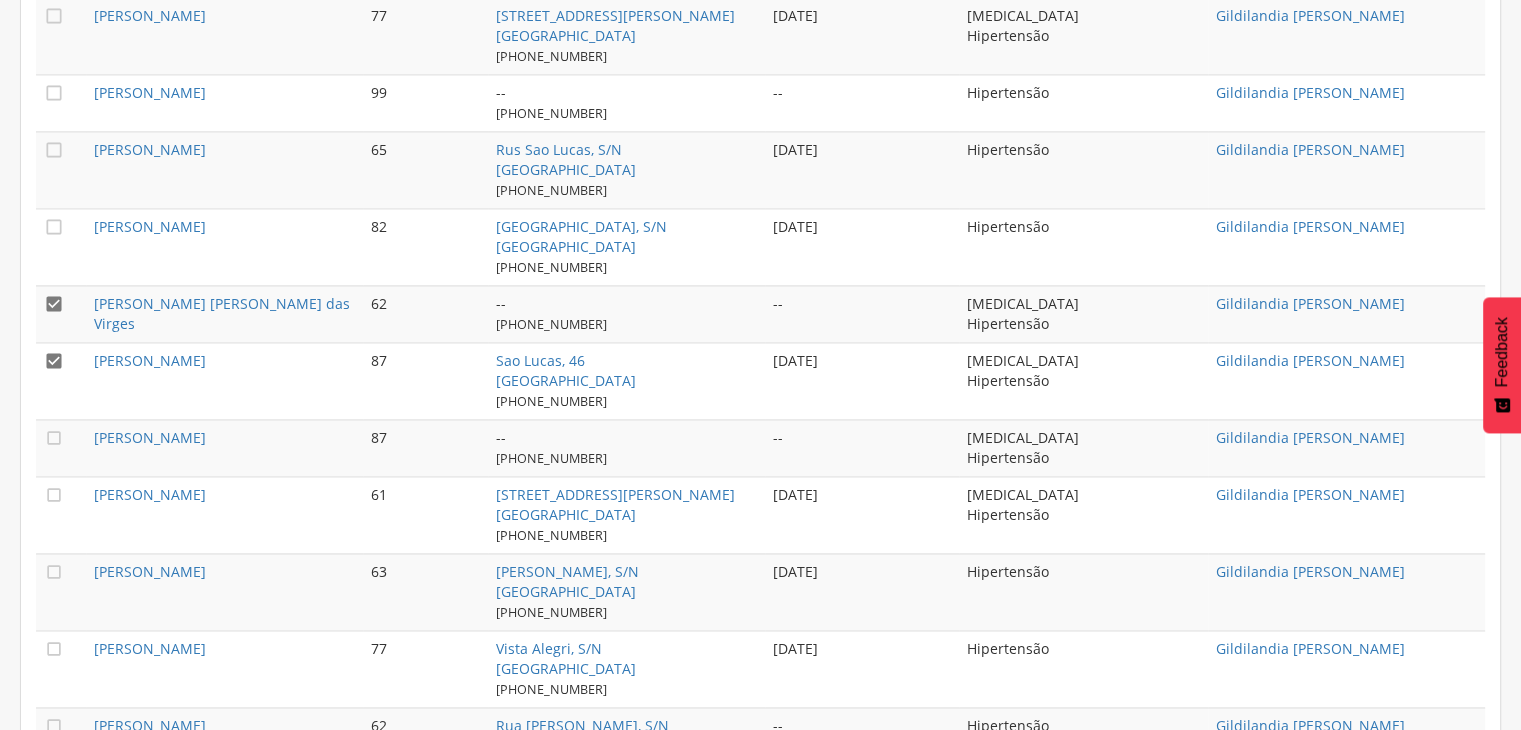 click on "" at bounding box center [54, 304] 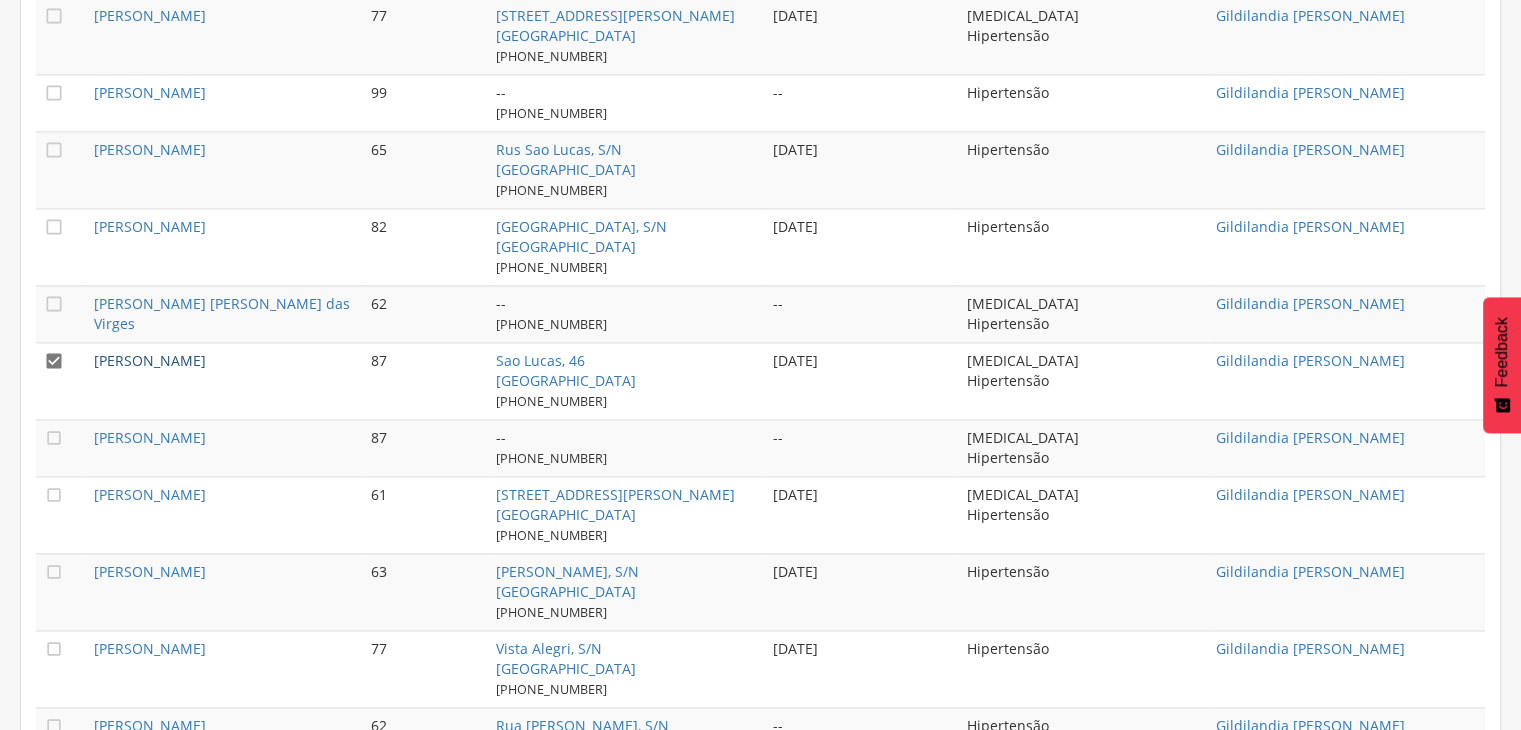 click on "[PERSON_NAME]" at bounding box center [150, 360] 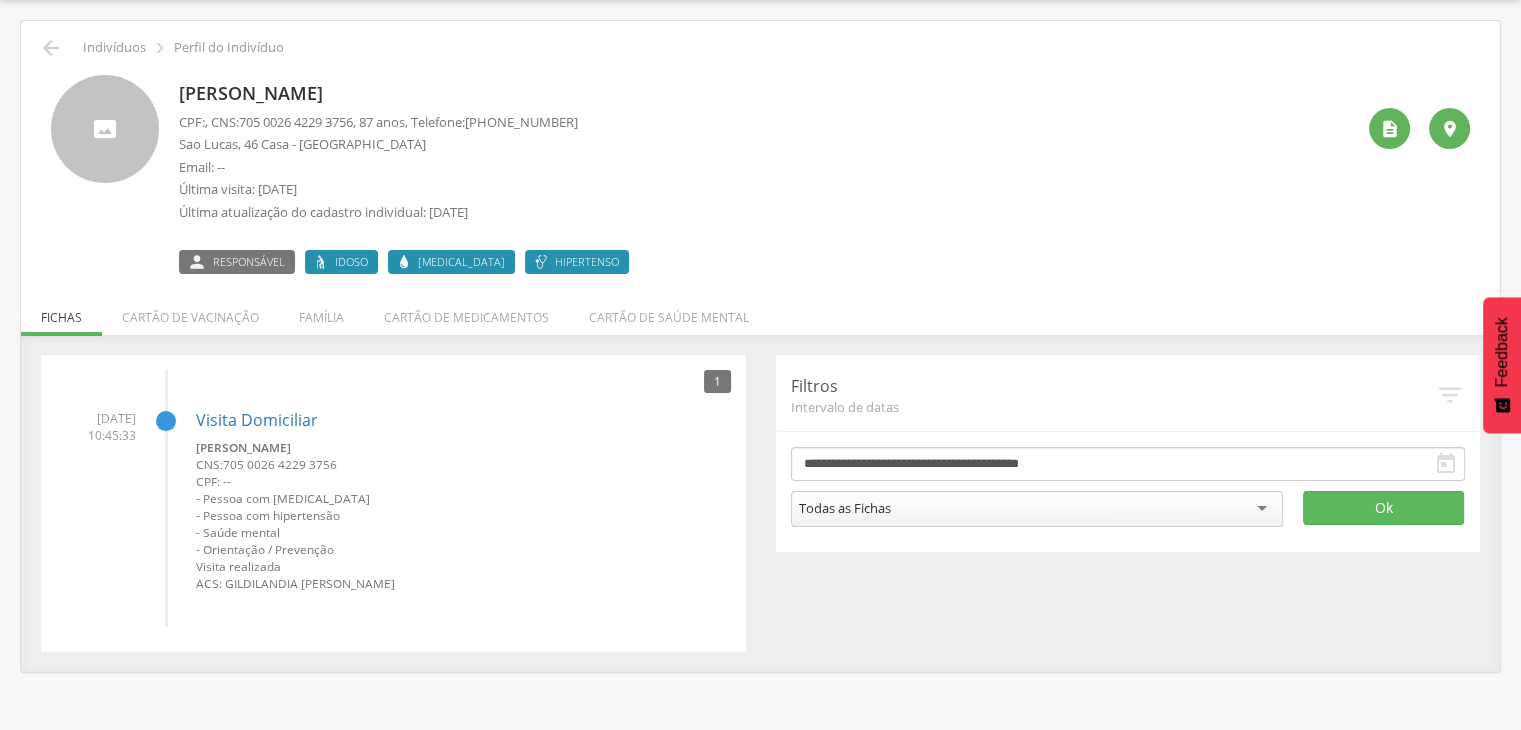click on "[PERSON_NAME]" at bounding box center (409, 94) 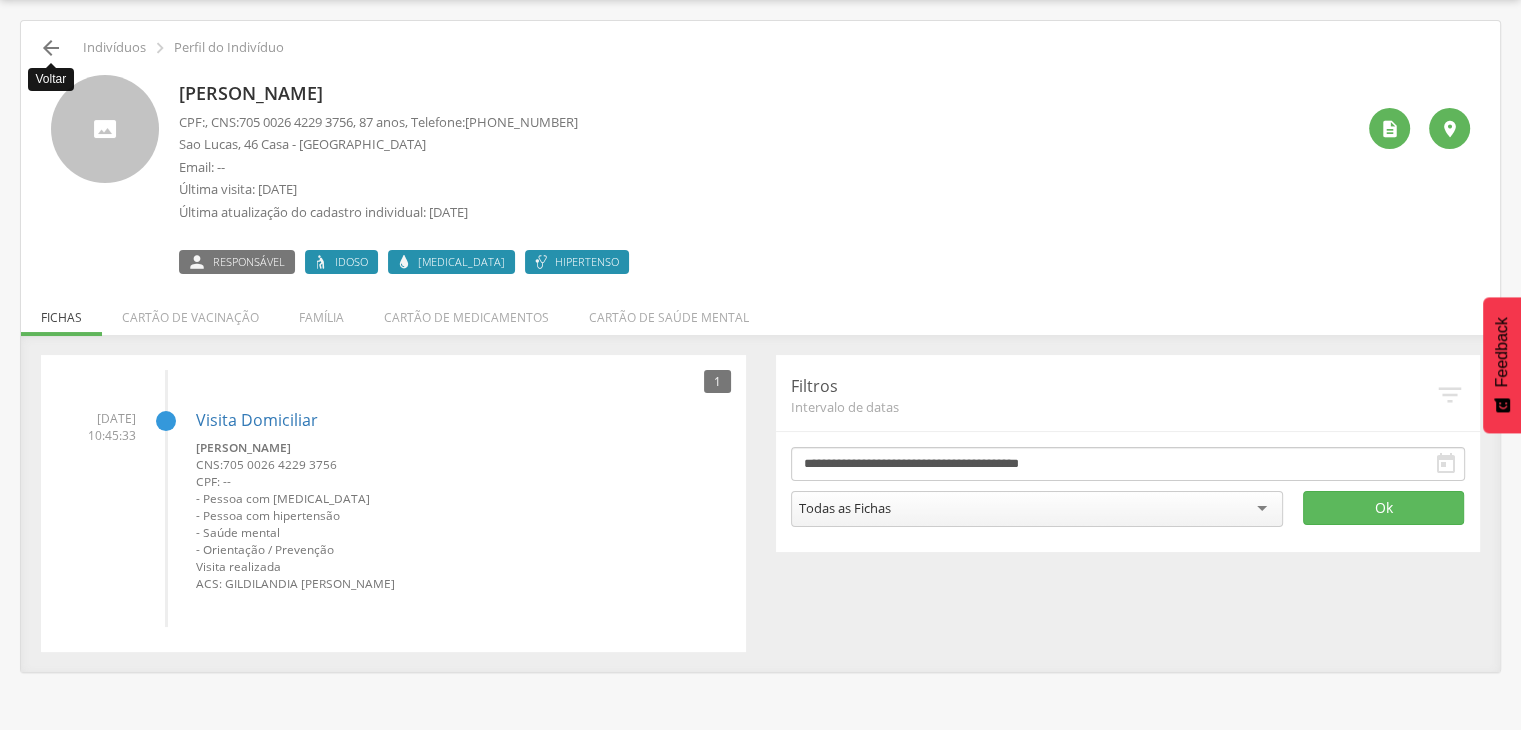 click on "" at bounding box center (51, 48) 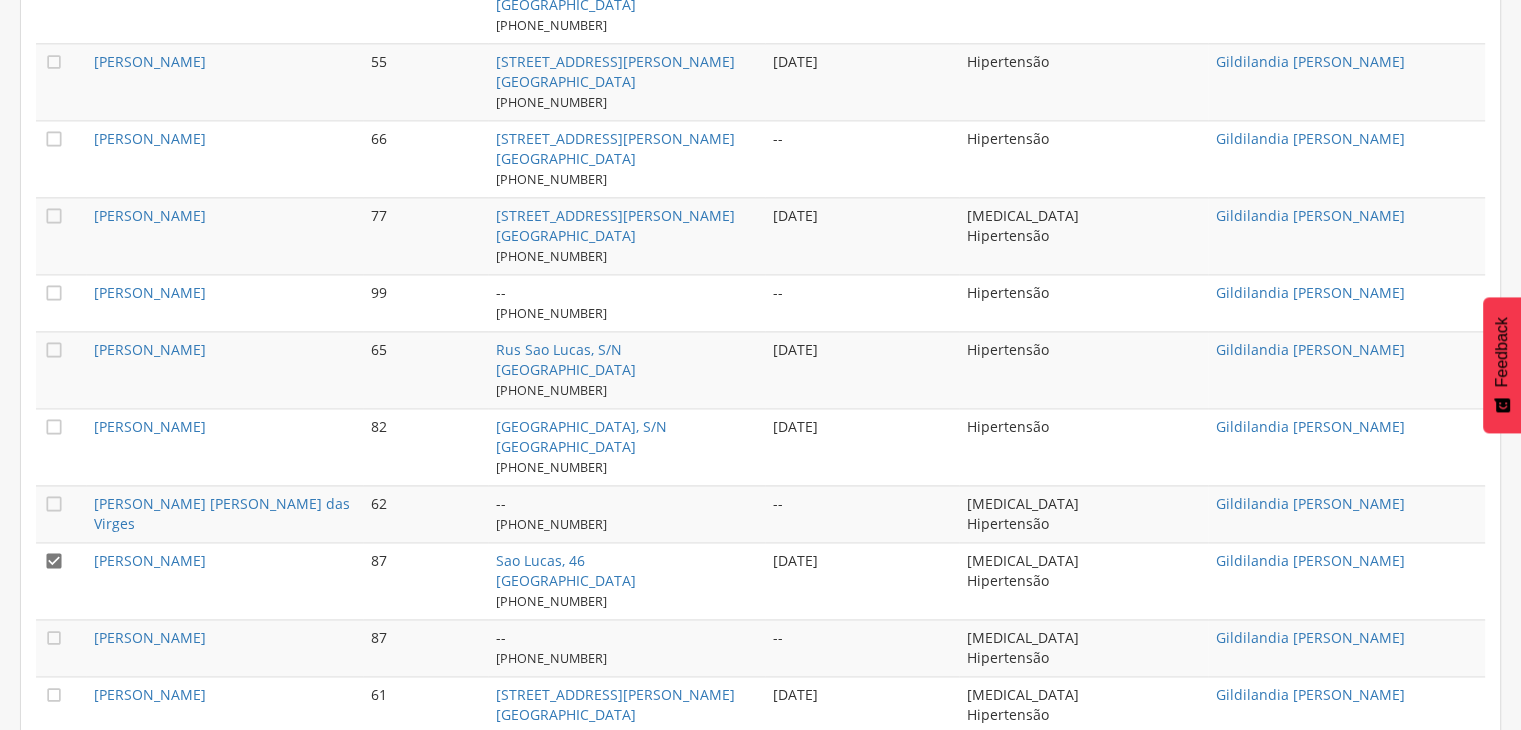 scroll, scrollTop: 3060, scrollLeft: 0, axis: vertical 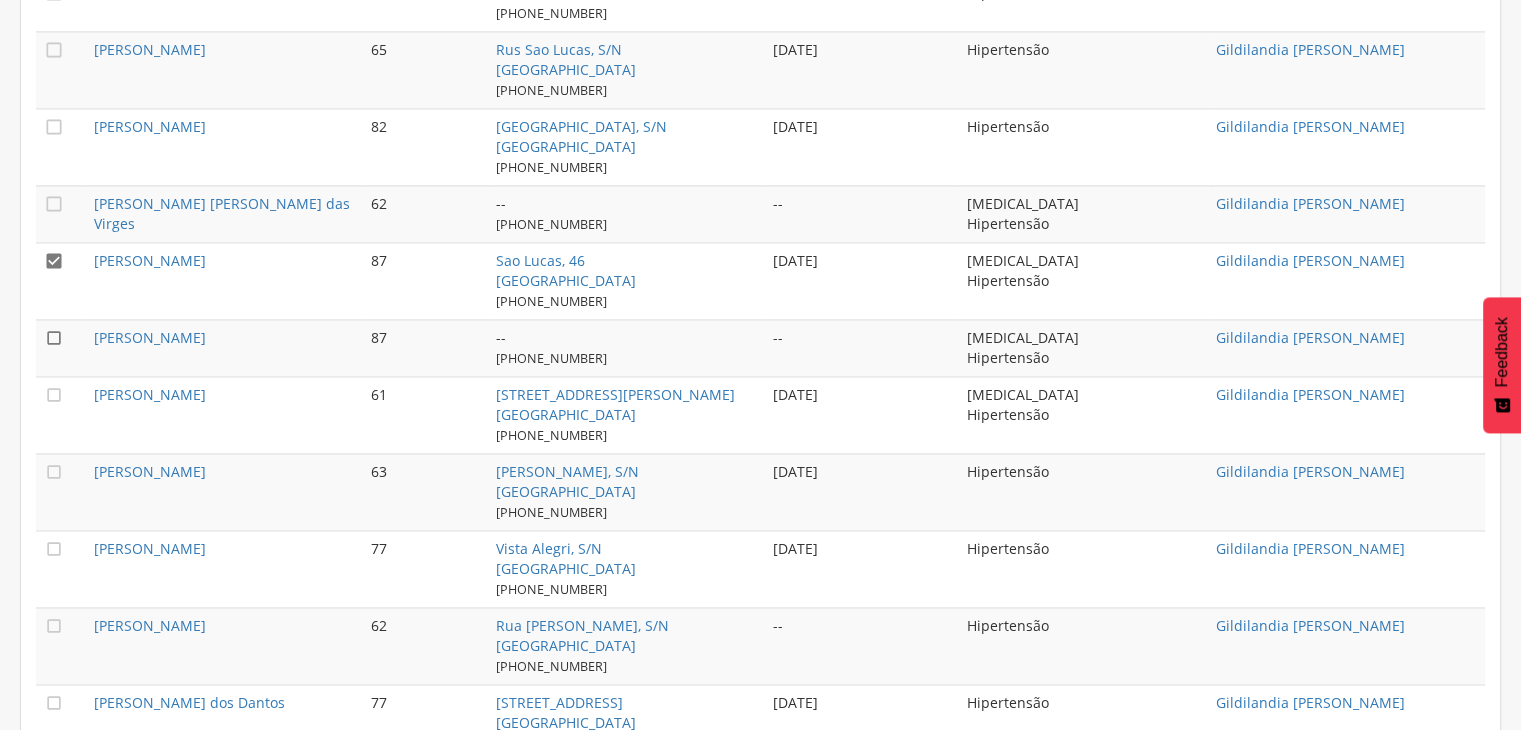 click on "" at bounding box center (54, 338) 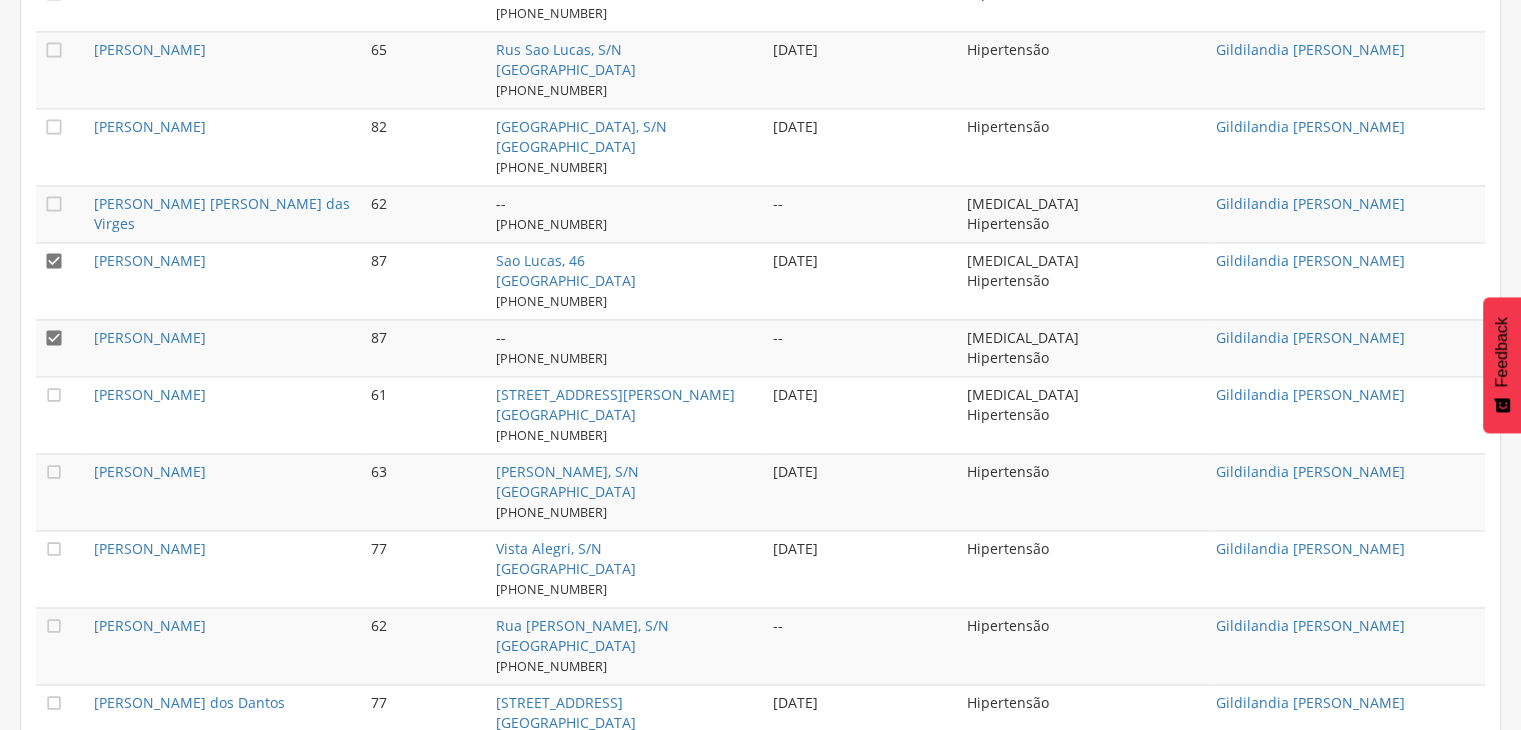 click on "" at bounding box center (54, 261) 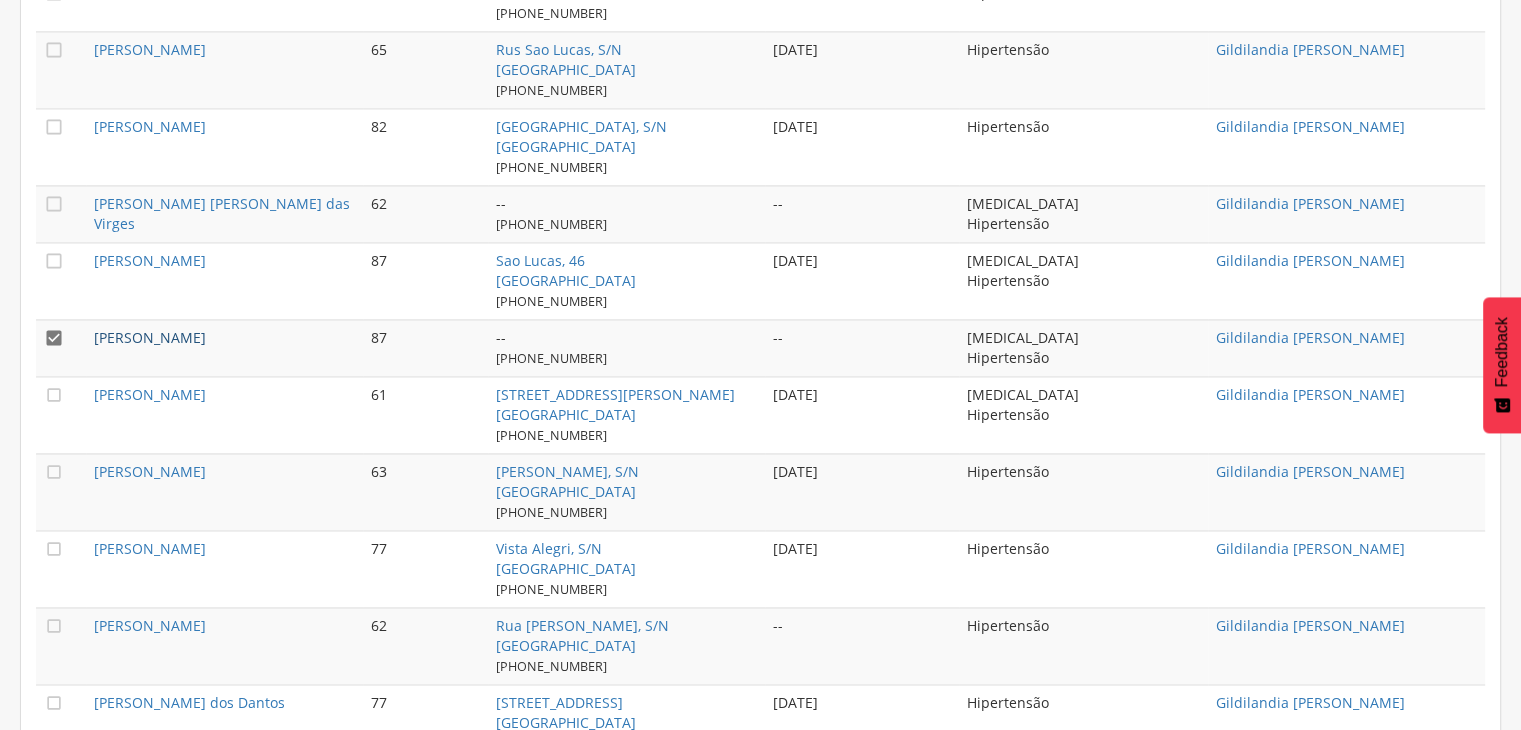 click on "[PERSON_NAME]" at bounding box center [150, 337] 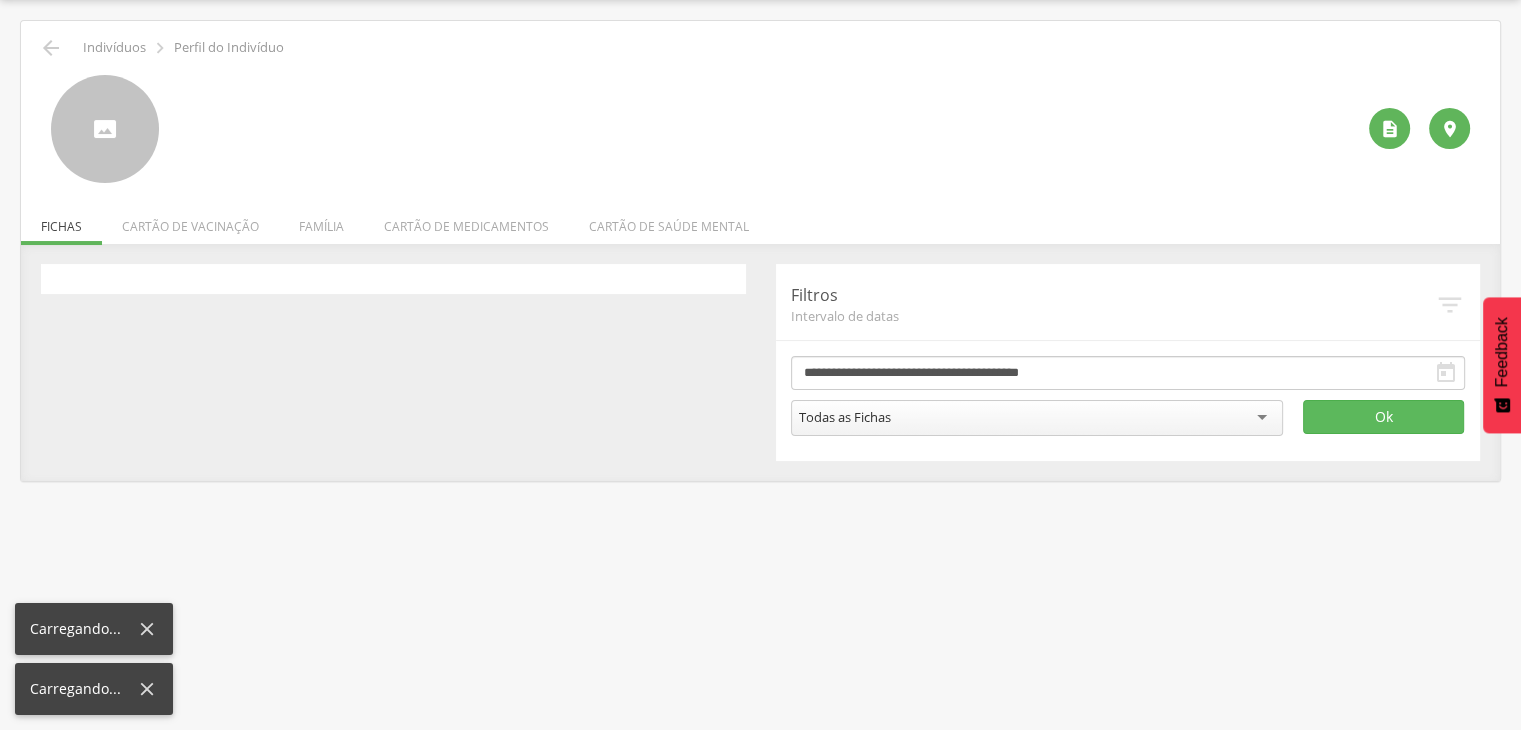 scroll, scrollTop: 60, scrollLeft: 0, axis: vertical 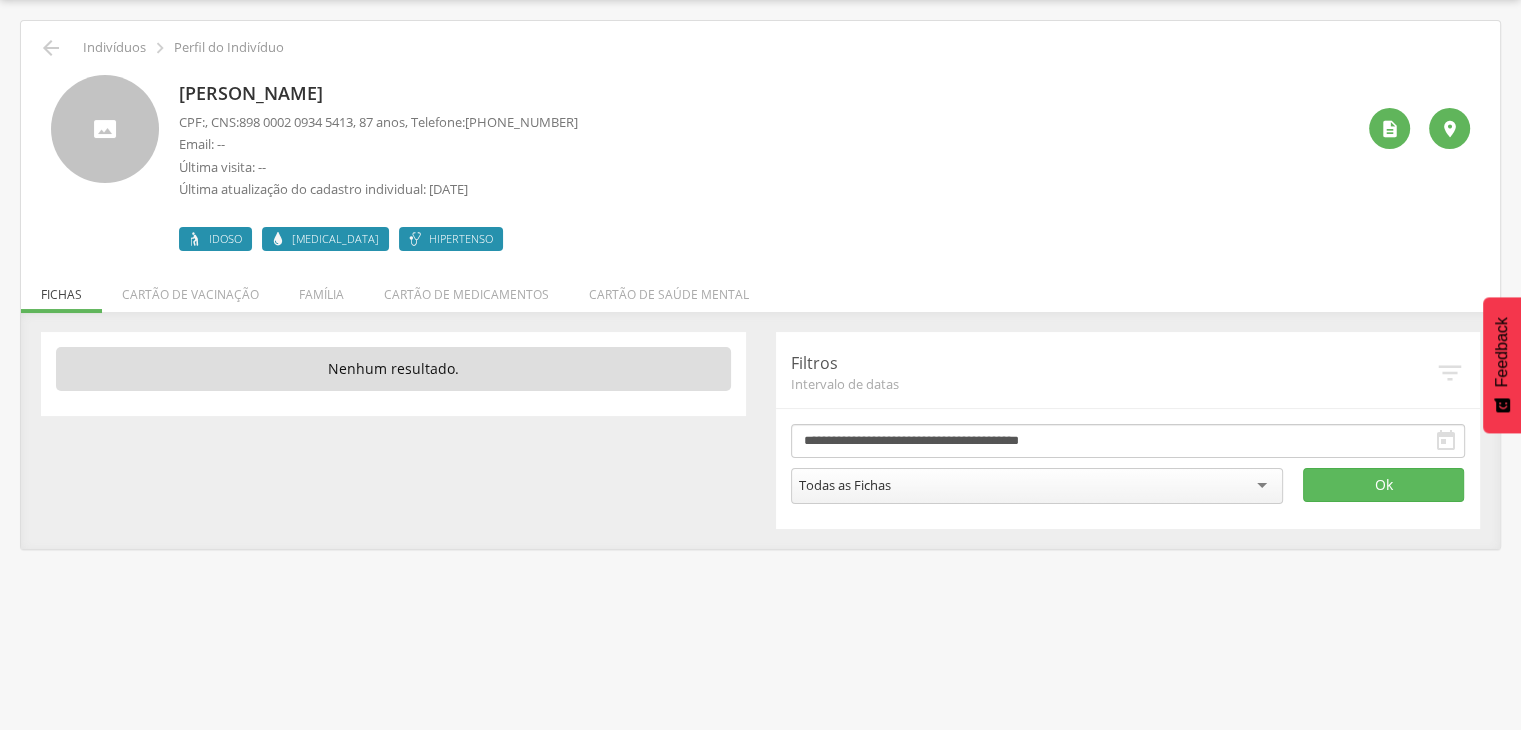 drag, startPoint x: 179, startPoint y: 93, endPoint x: 527, endPoint y: 96, distance: 348.01294 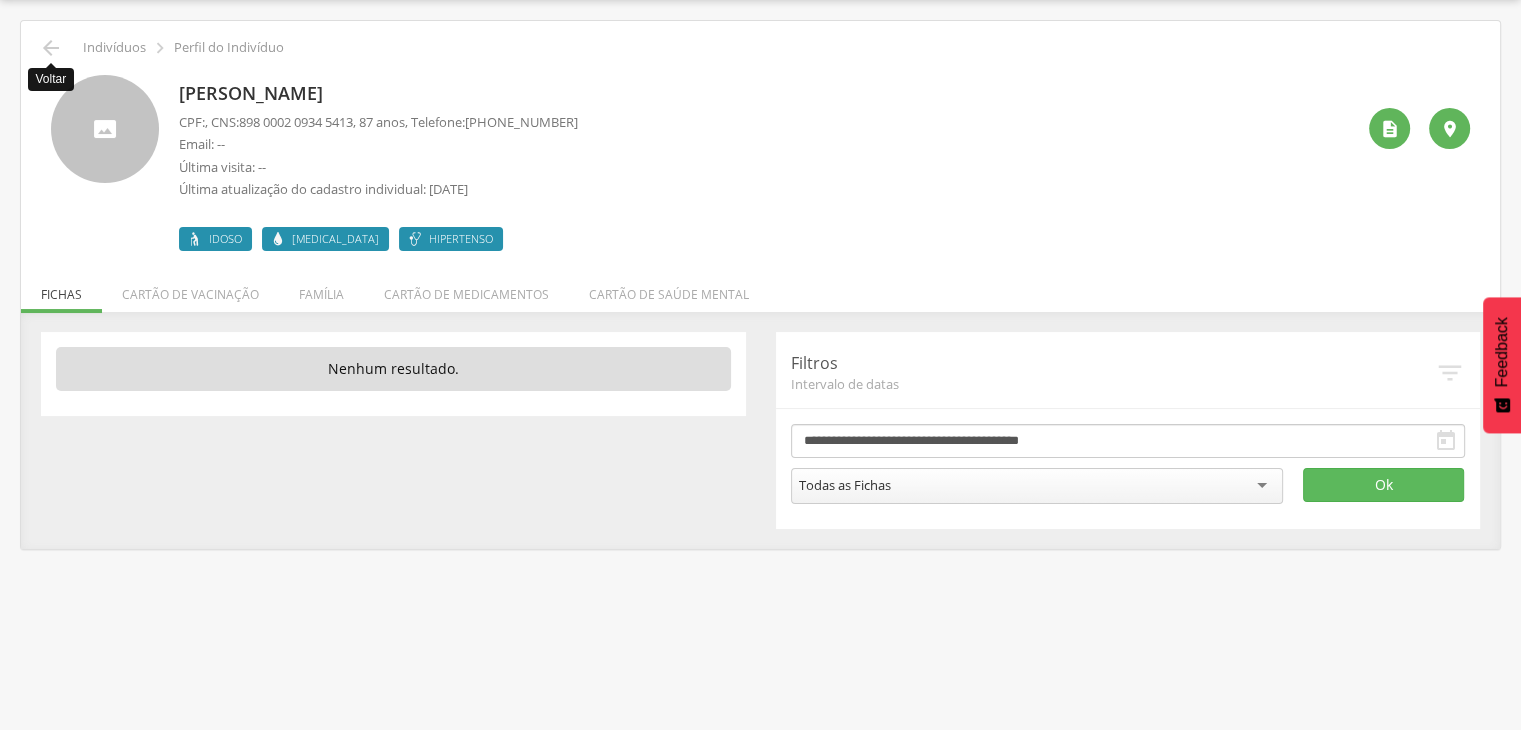 click on "" at bounding box center (51, 48) 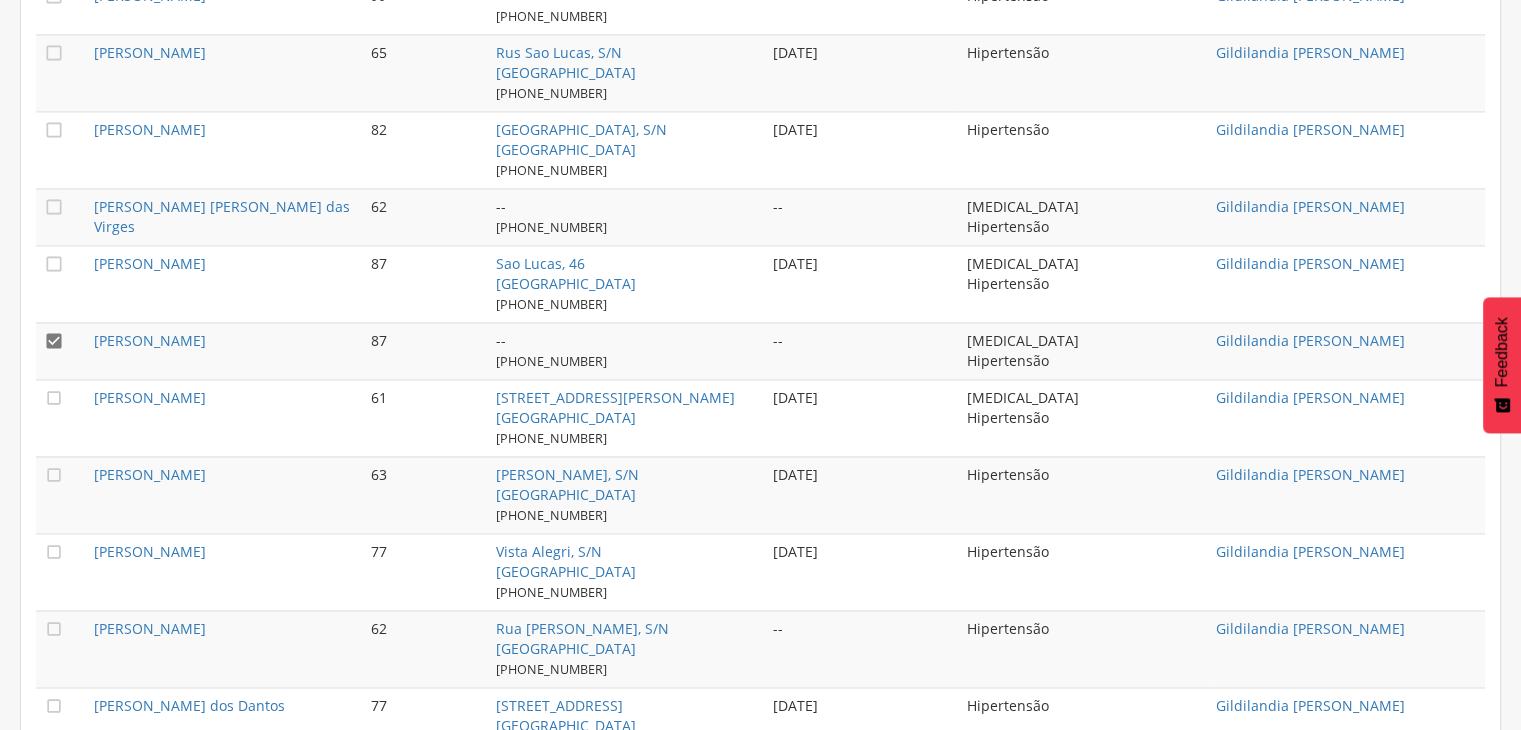 scroll, scrollTop: 3060, scrollLeft: 0, axis: vertical 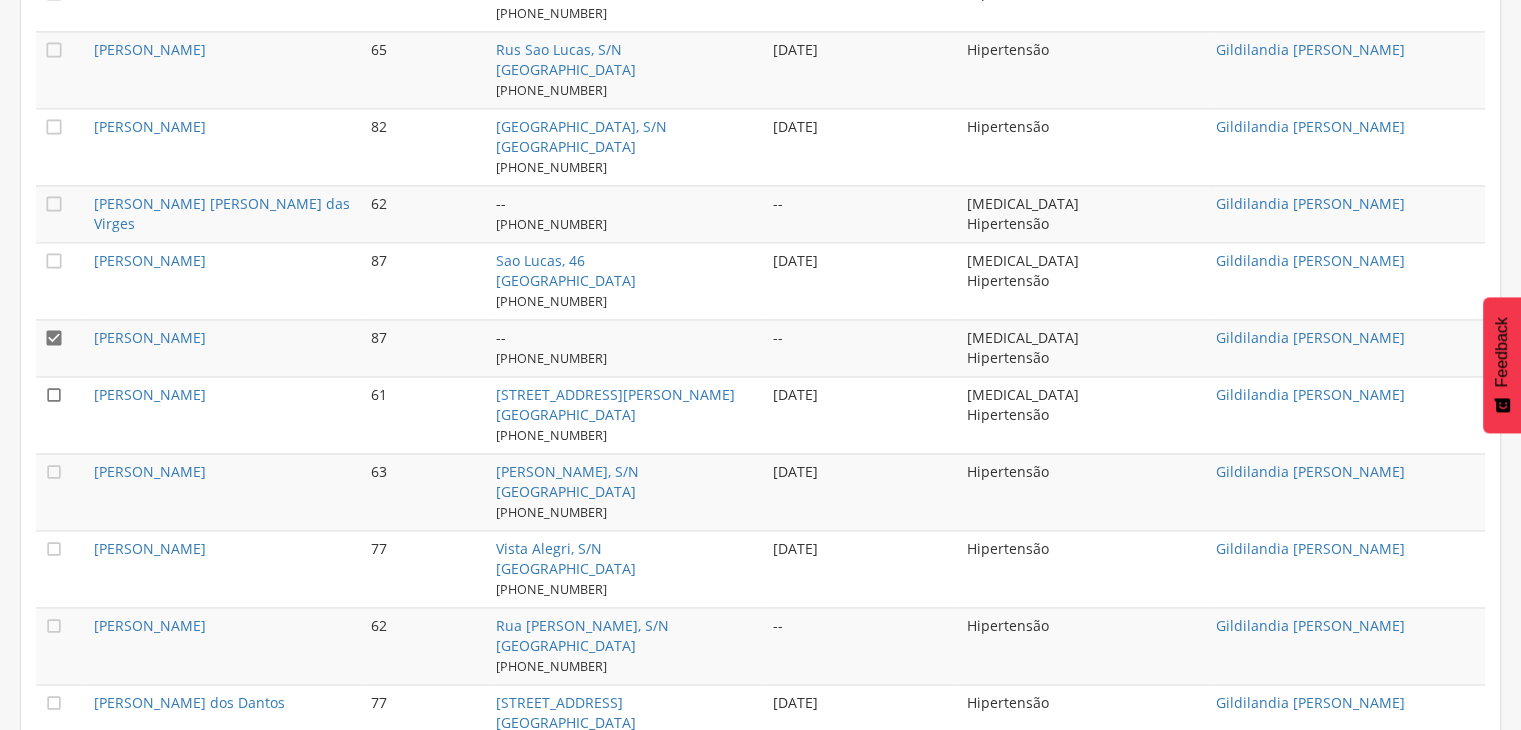 click on "" at bounding box center (54, 395) 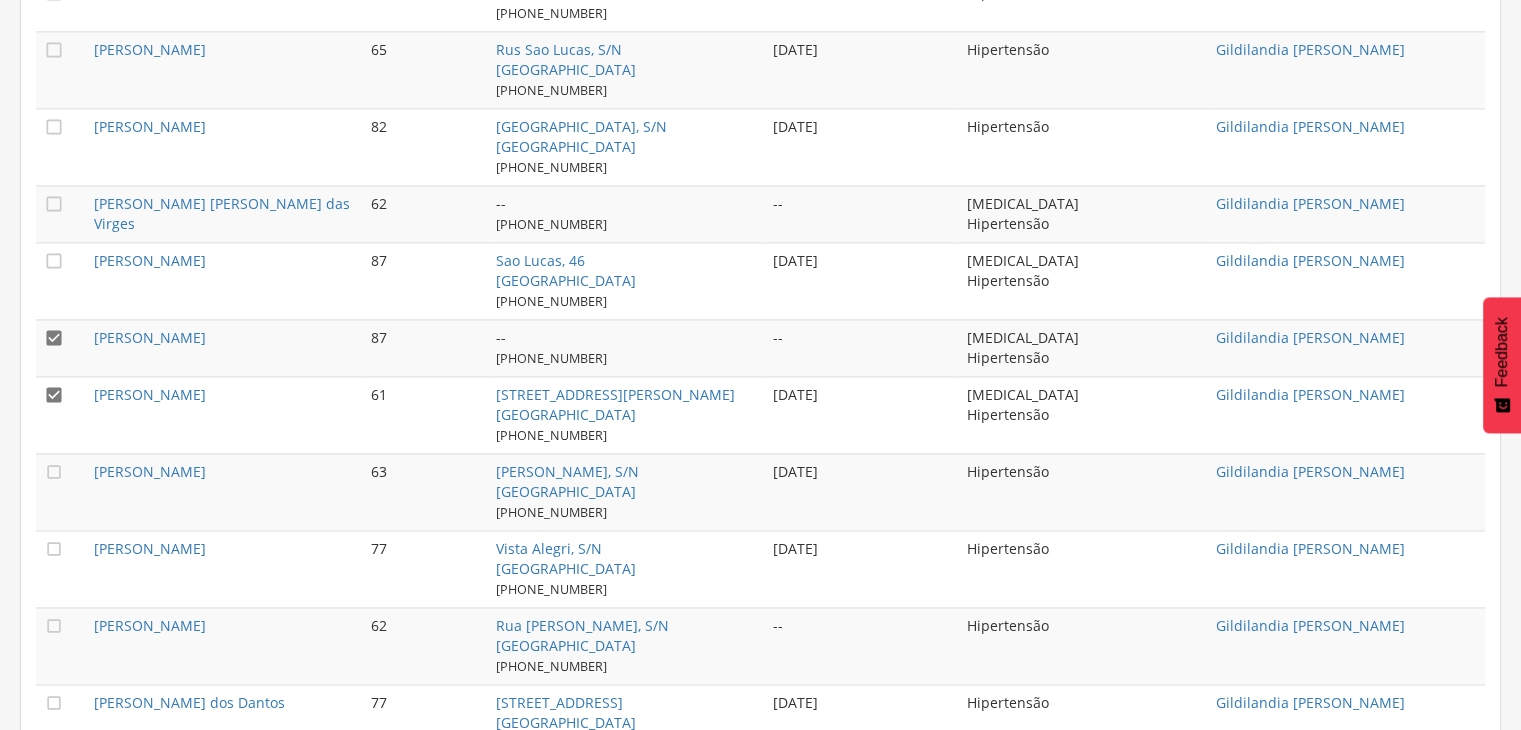 click on "" at bounding box center (54, 395) 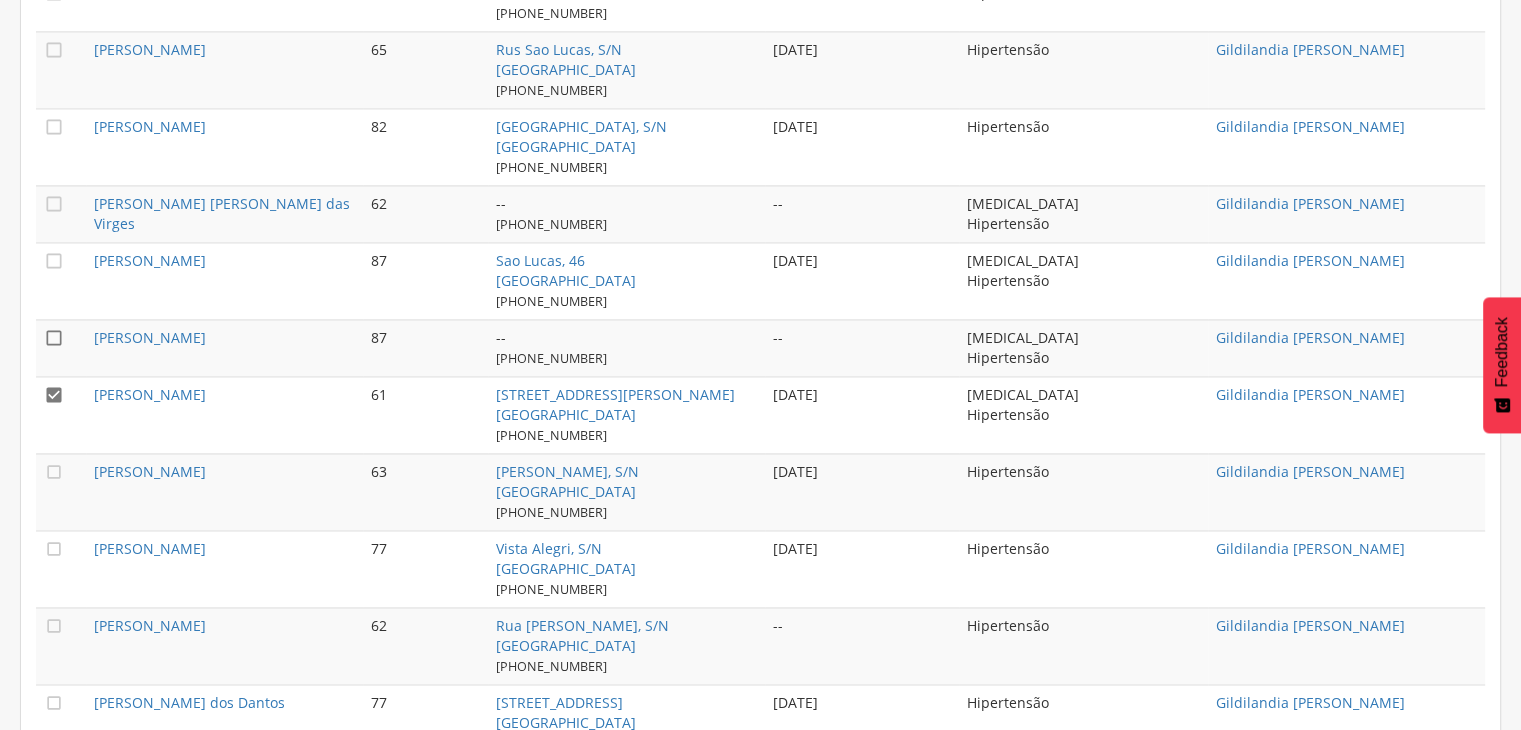click on "" at bounding box center (54, 338) 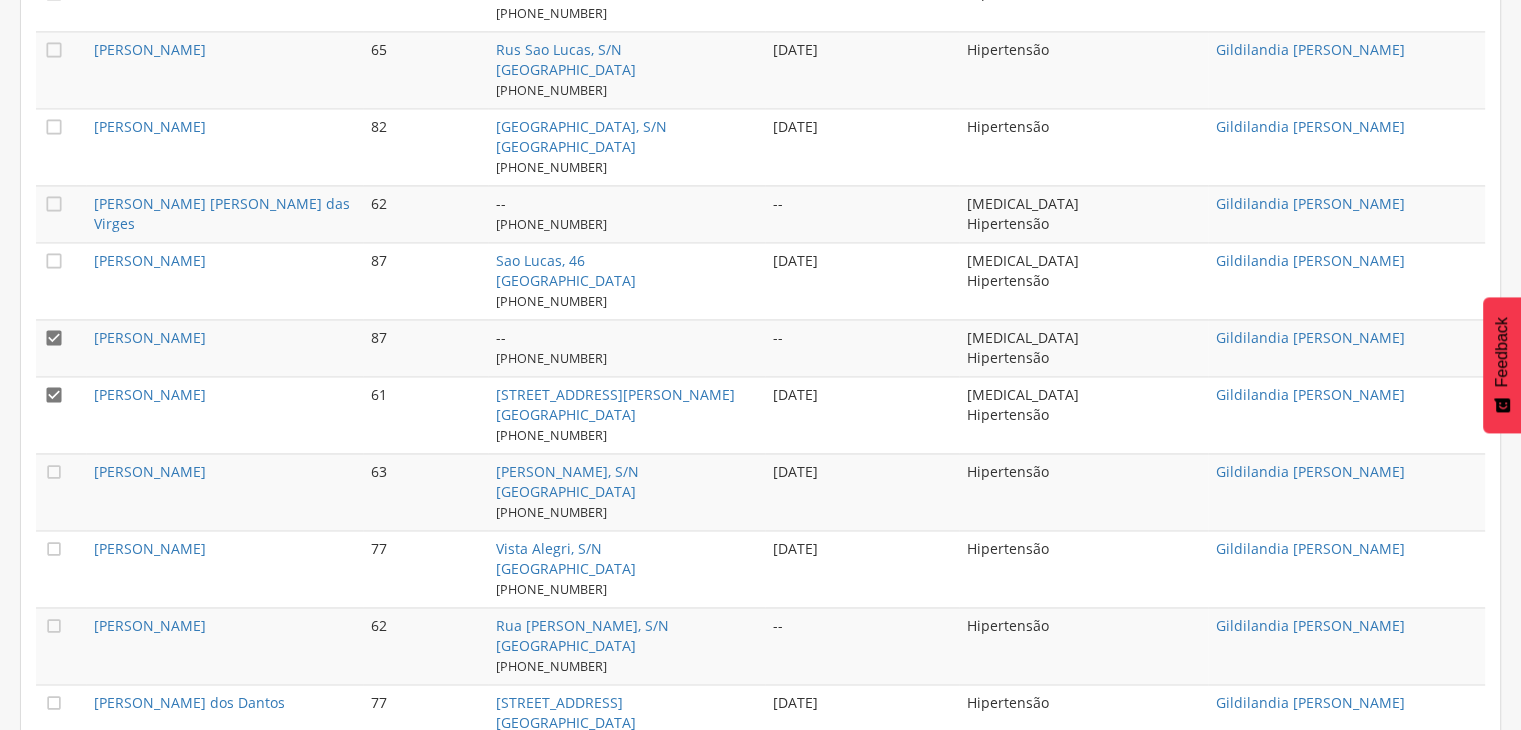 click on "" at bounding box center [54, 338] 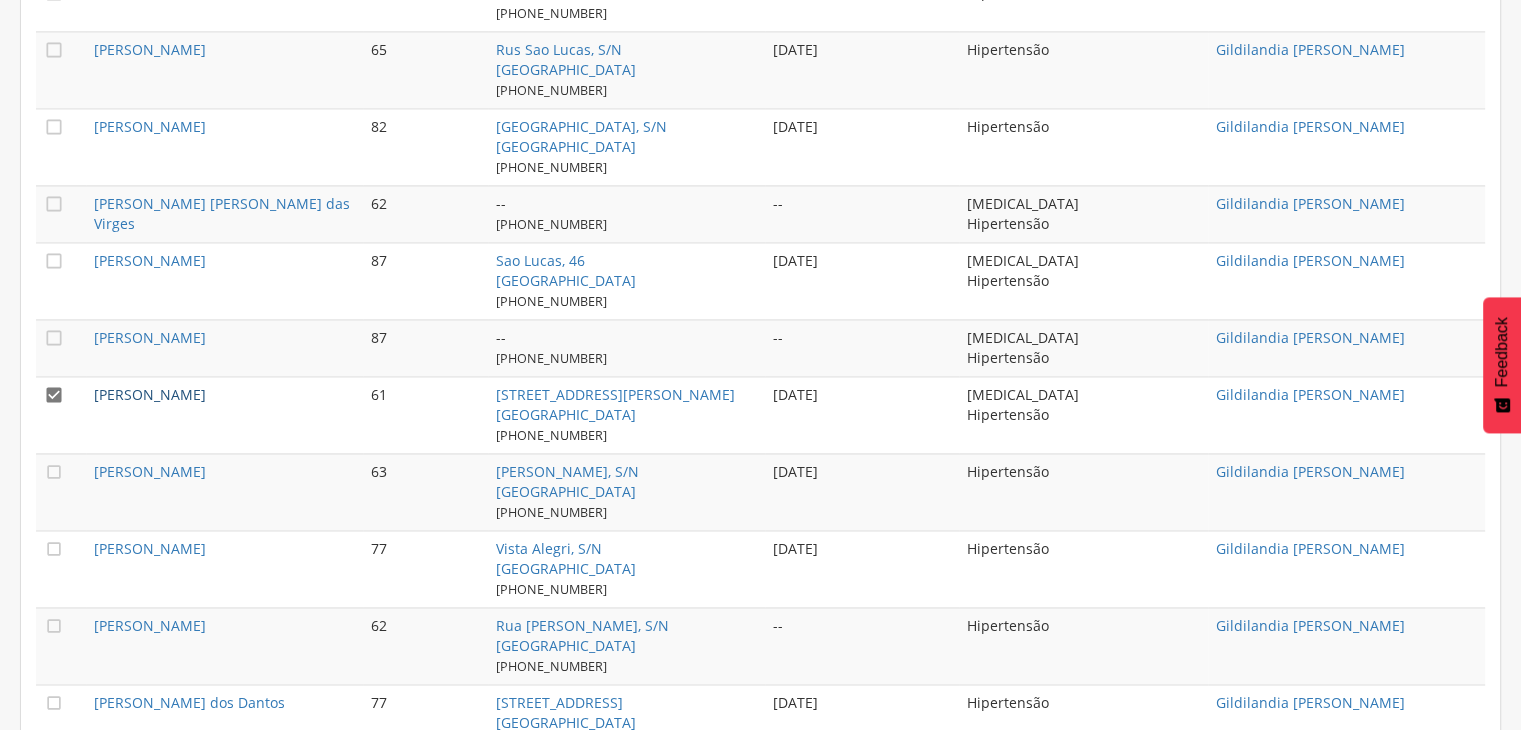 click on "[PERSON_NAME]" at bounding box center (150, 394) 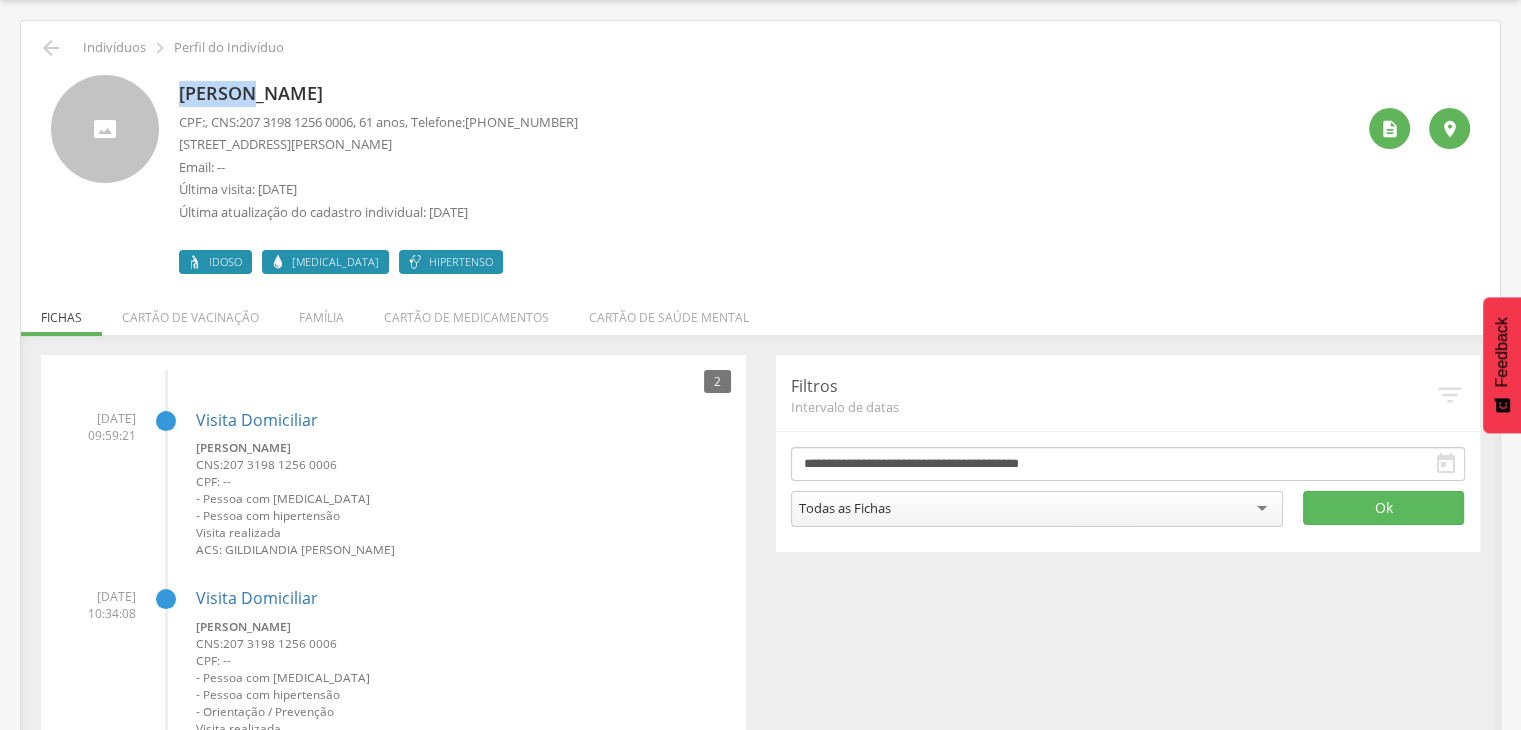 drag, startPoint x: 184, startPoint y: 93, endPoint x: 279, endPoint y: 90, distance: 95.047356 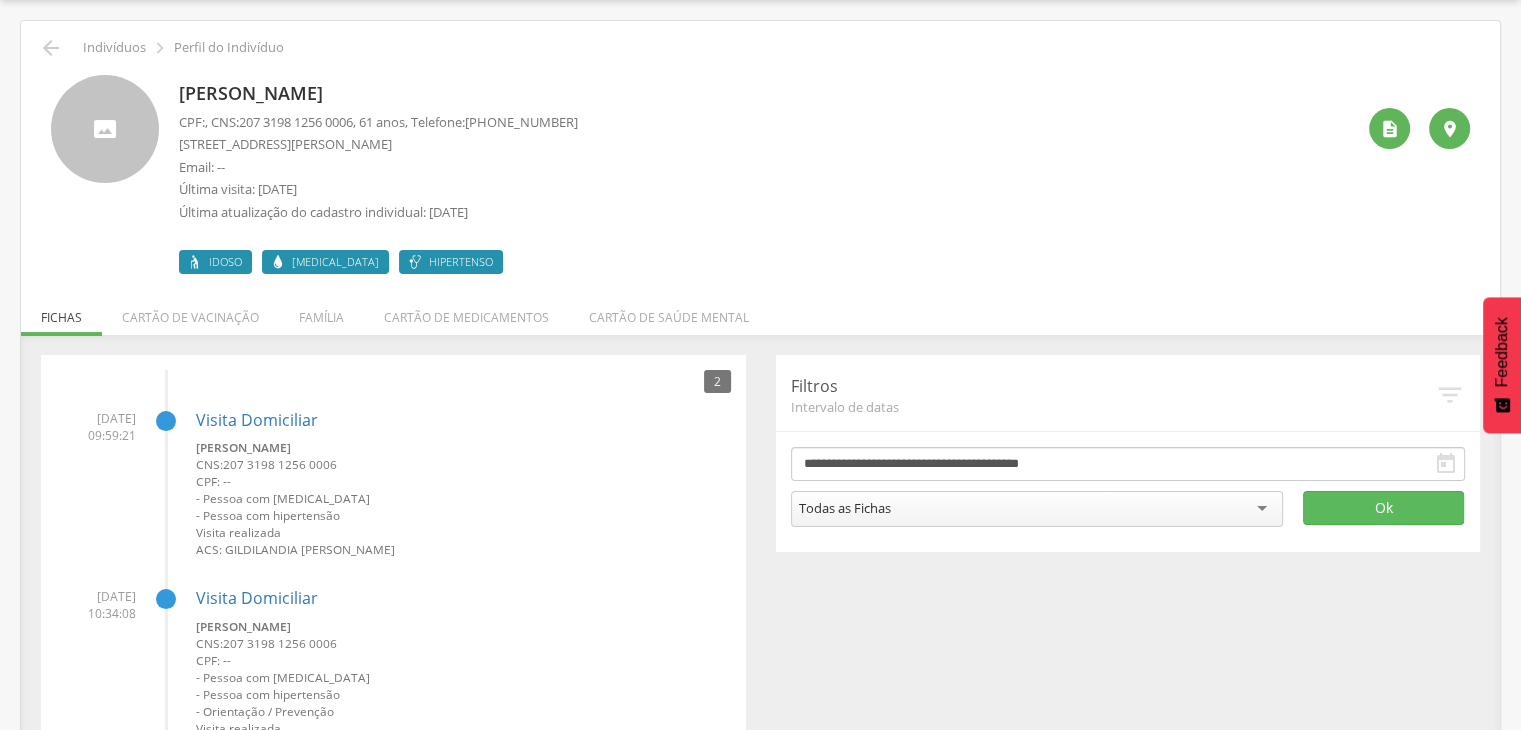 click on "[PERSON_NAME]
CPF:  , CNS:  [PHONE_NUMBER] , 61 anos, Telefone:  [PHONE_NUMBER] [STREET_ADDRESS][PERSON_NAME] da Prata Email: -- Última visita: [DATE] Última atualização do cadastro individual: [DATE]
Idoso   [MEDICAL_DATA]   Hipertenso" at bounding box center (378, 174) 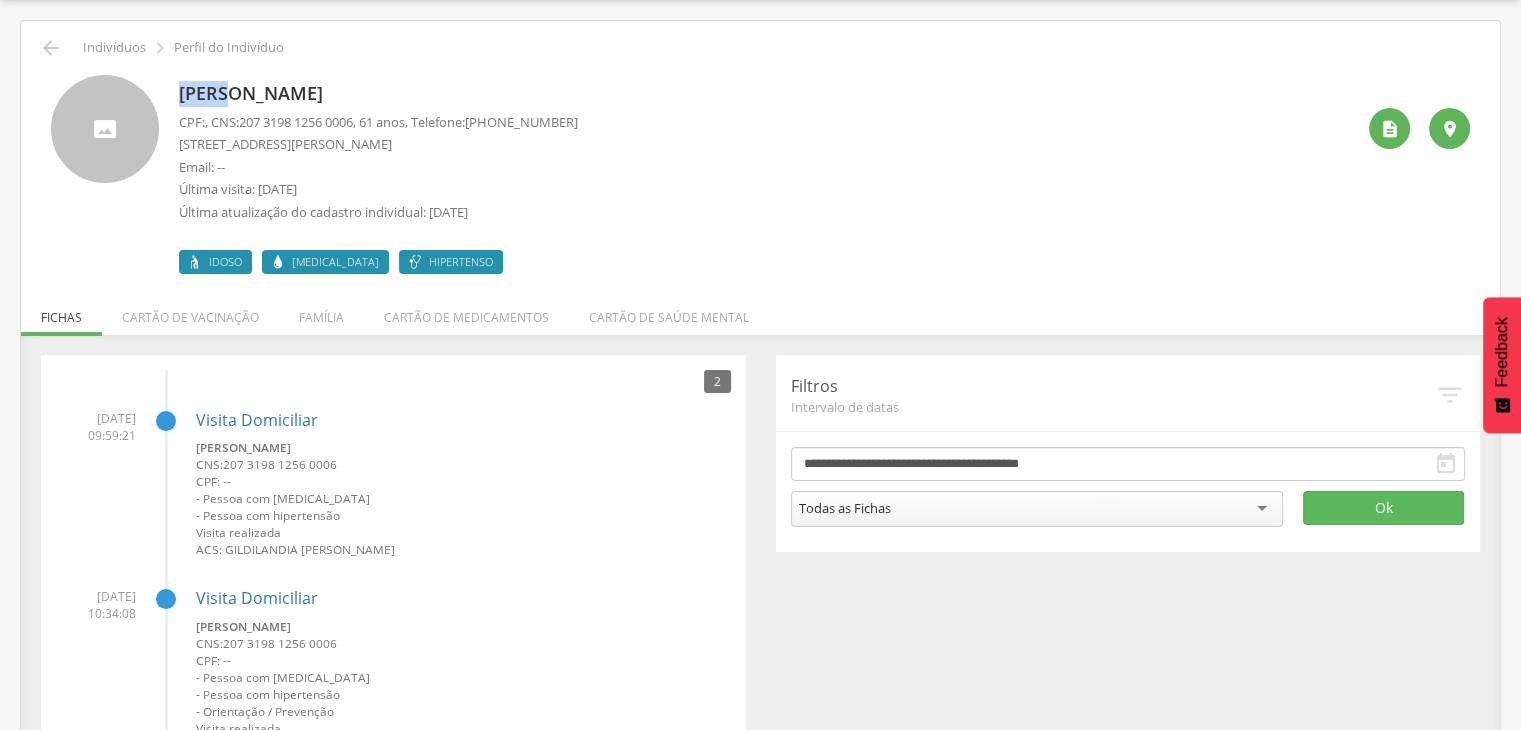 click on "[PERSON_NAME]" at bounding box center [378, 94] 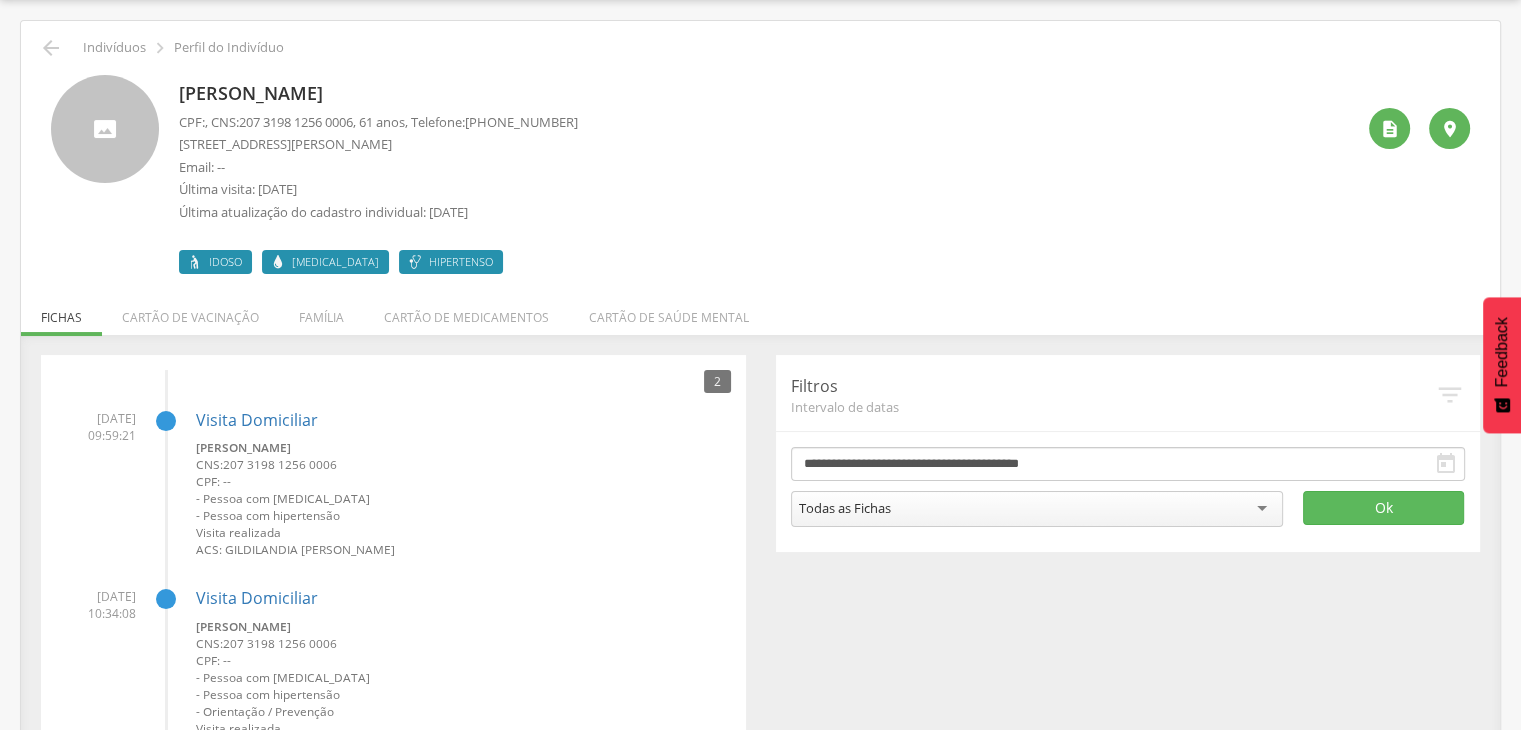click on "[PERSON_NAME]
CPF:  , CNS:  [PHONE_NUMBER] , 61 anos, Telefone:  [PHONE_NUMBER] [STREET_ADDRESS][PERSON_NAME] da Prata Email: -- Última visita: [DATE] Última atualização do cadastro individual: [DATE]
Idoso   [MEDICAL_DATA]   Hipertenso" at bounding box center (378, 174) 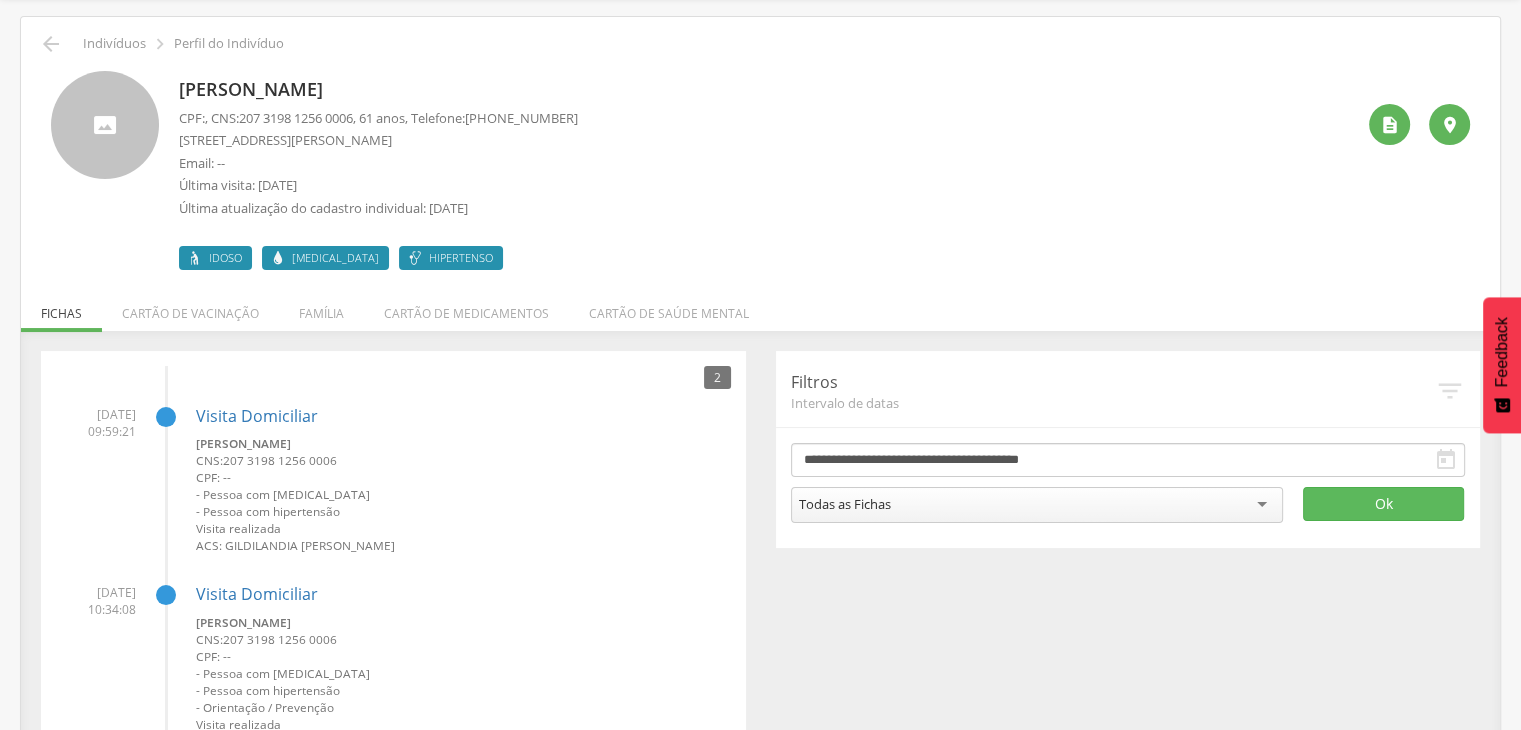 scroll, scrollTop: 0, scrollLeft: 0, axis: both 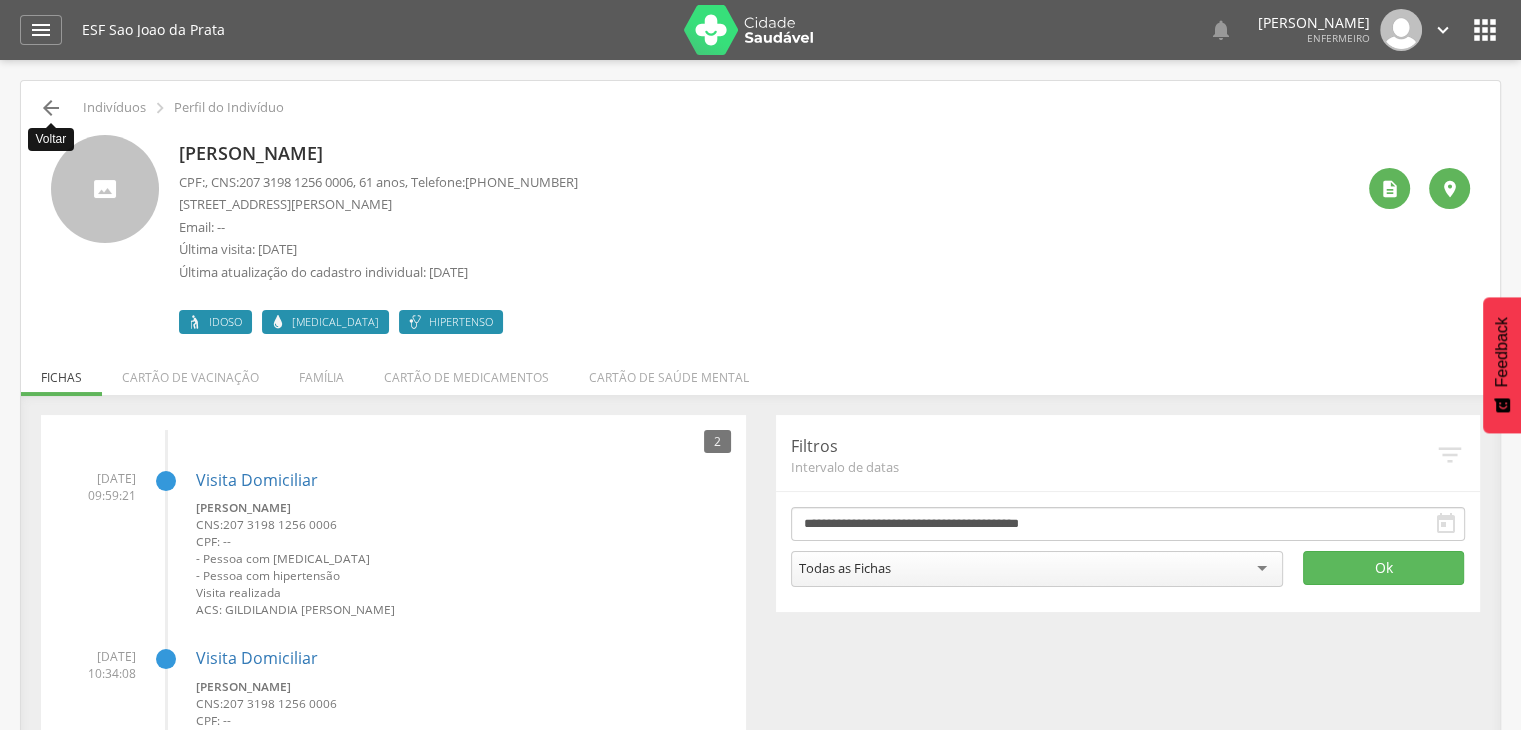 click on "" at bounding box center [51, 108] 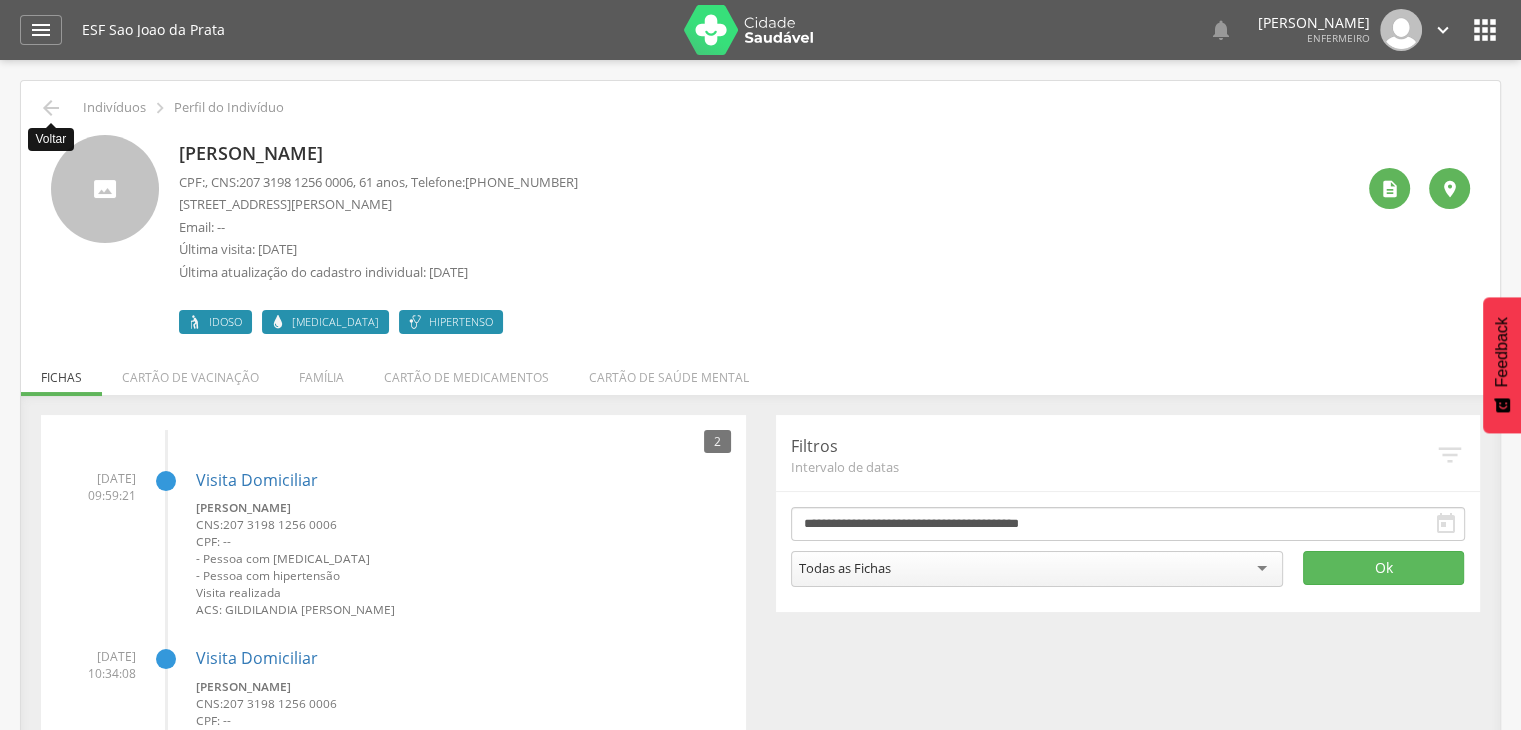 click on "
Supervisão

Distritos

Ubs
Coordenador:   - [GEOGRAPHIC_DATA] / BA
Intervalo de Tempo

Selecione um intervalo de tempo
Filtrar
***
0
Fichas  individuais
Detalhes
***
0
Fichas  domiciliares
Detalhes
***
0
Visitas
Detalhes
***
0
Fichas de  responsáveis  familiares
0
0 0" at bounding box center [760, 425] 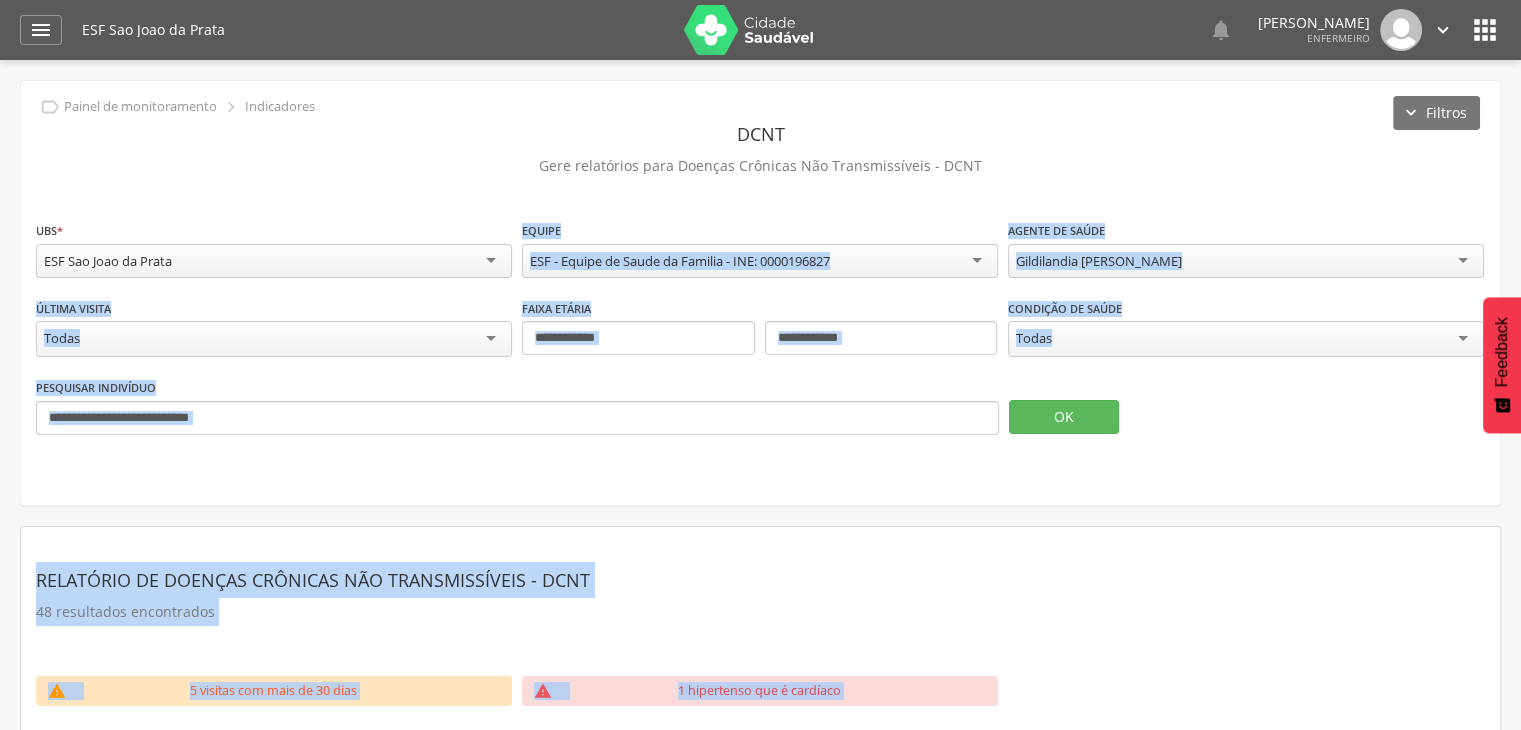 scroll, scrollTop: 164, scrollLeft: 0, axis: vertical 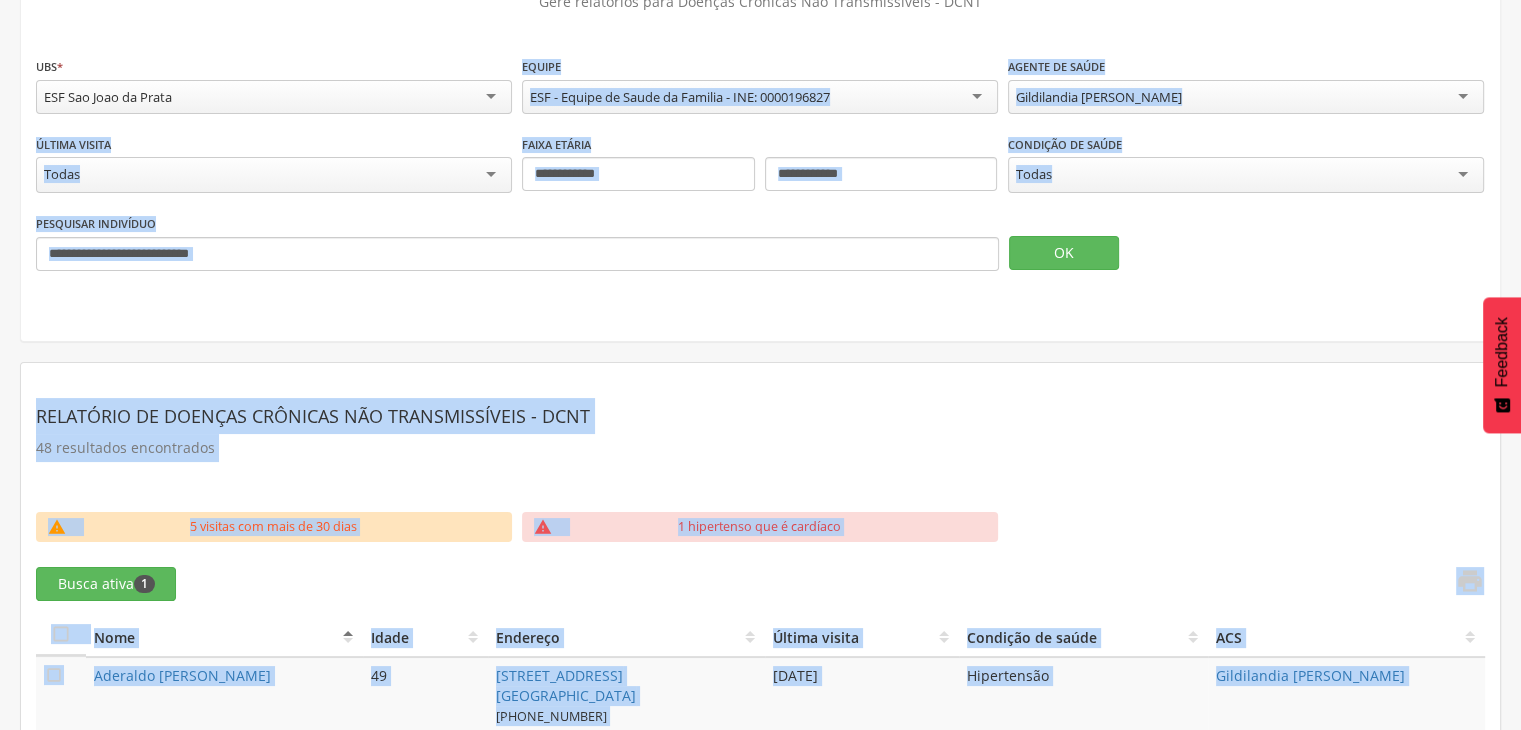 click on "Relatório de Doenças Crônicas não Transmissíveis - DCNT
48 resultados encontrados

5 visitas com mais de 30 dias

1 hipertenso que é cardíaco
Busca ativa  1


Nome
Idade
Endereço
Última visita
Condição de saúde
ACS
 [PERSON_NAME] 49 [STREET_ADDRESS] [PHONE_NUMBER] [DATE] Hipertensão Gildilandia [PERSON_NAME]  [PHONE_NUMBER]" at bounding box center [760, 2335] 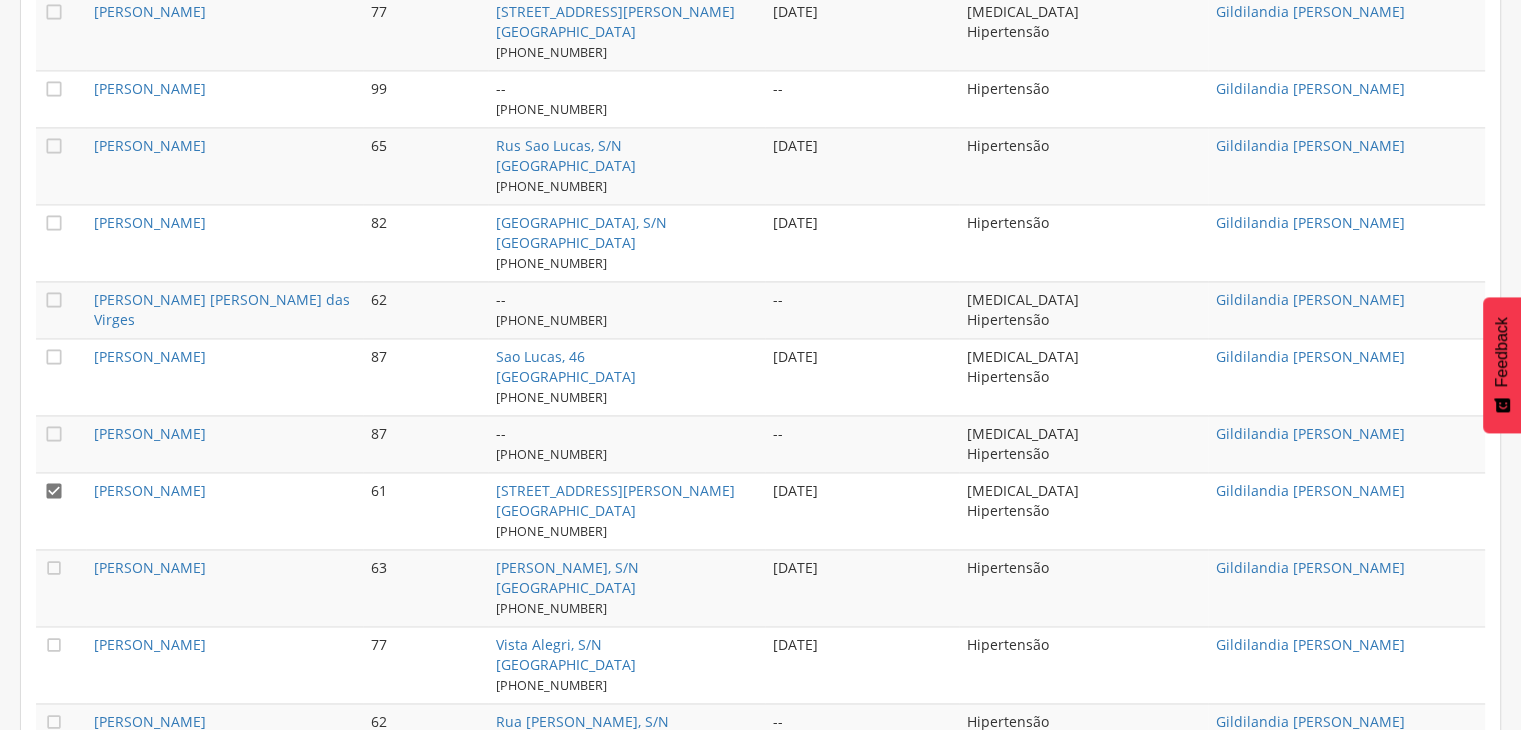 scroll, scrollTop: 3264, scrollLeft: 0, axis: vertical 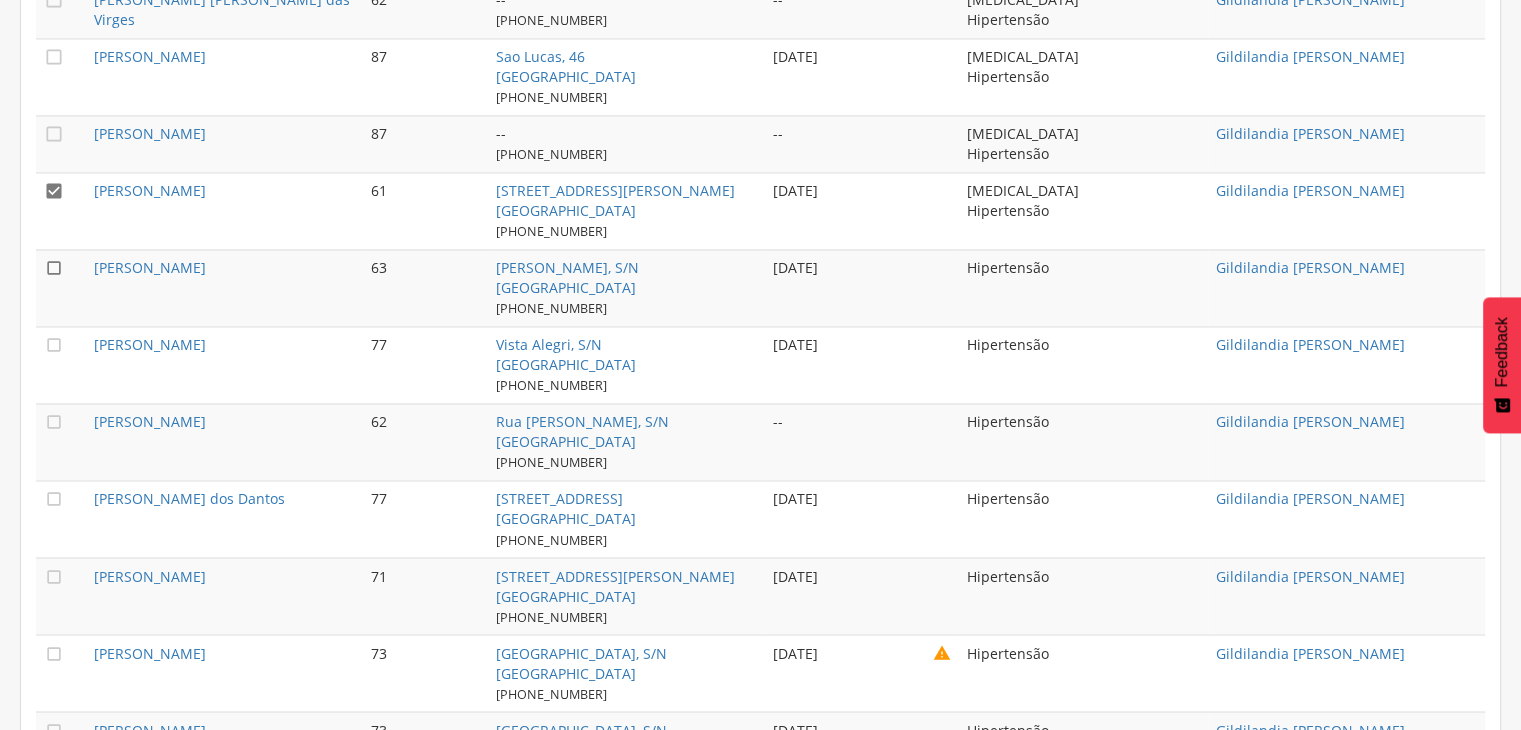 click on "" at bounding box center (54, 268) 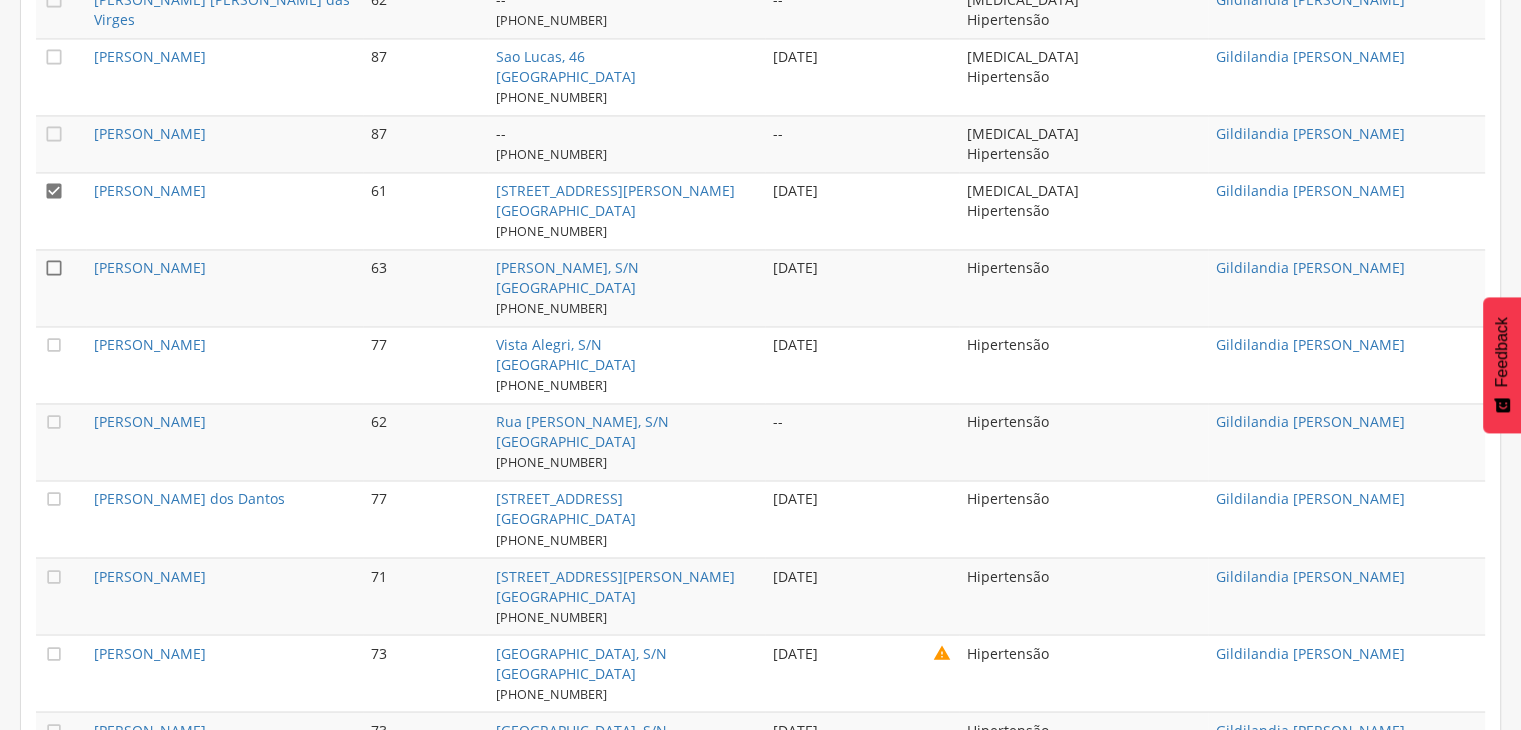 click on "" at bounding box center (54, 268) 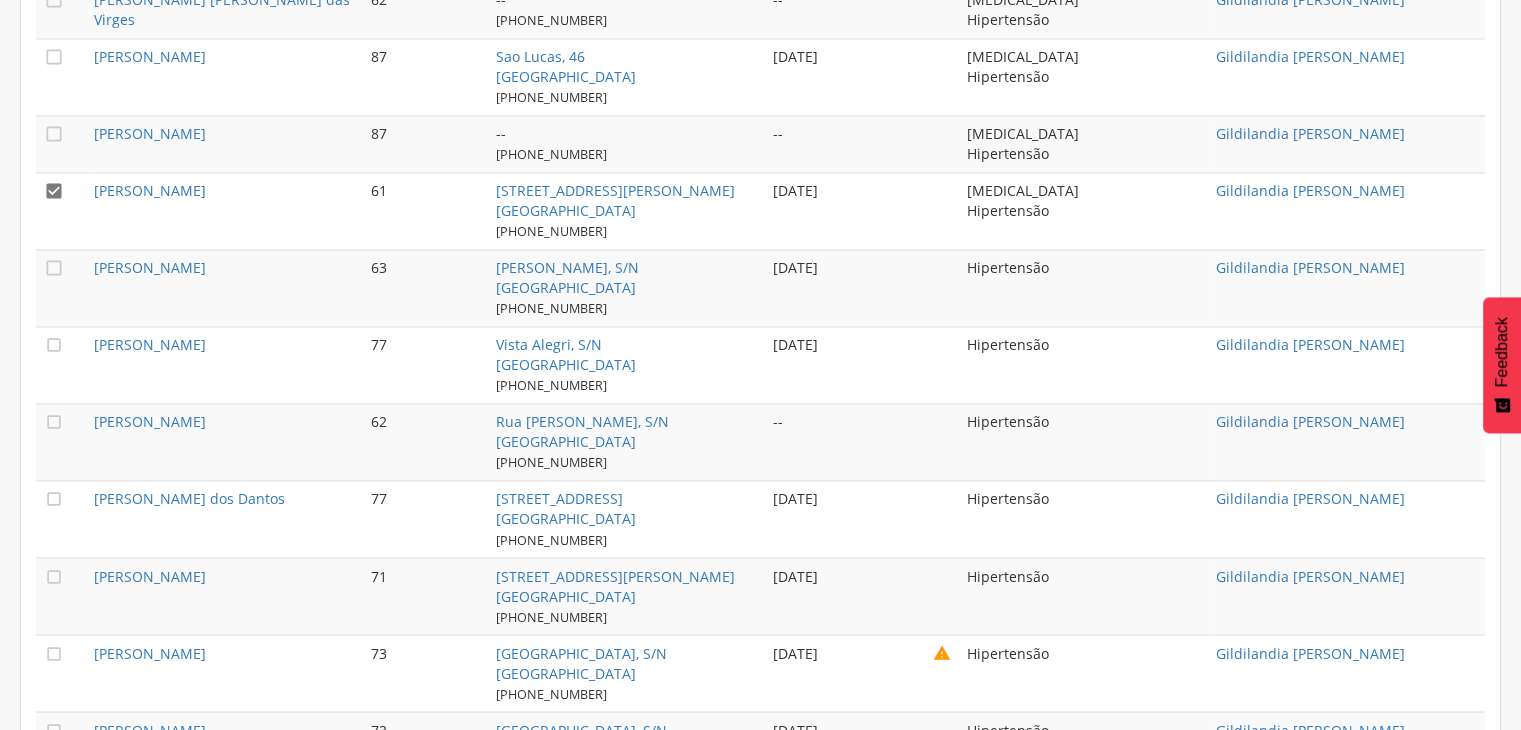 click on "" at bounding box center [61, 287] 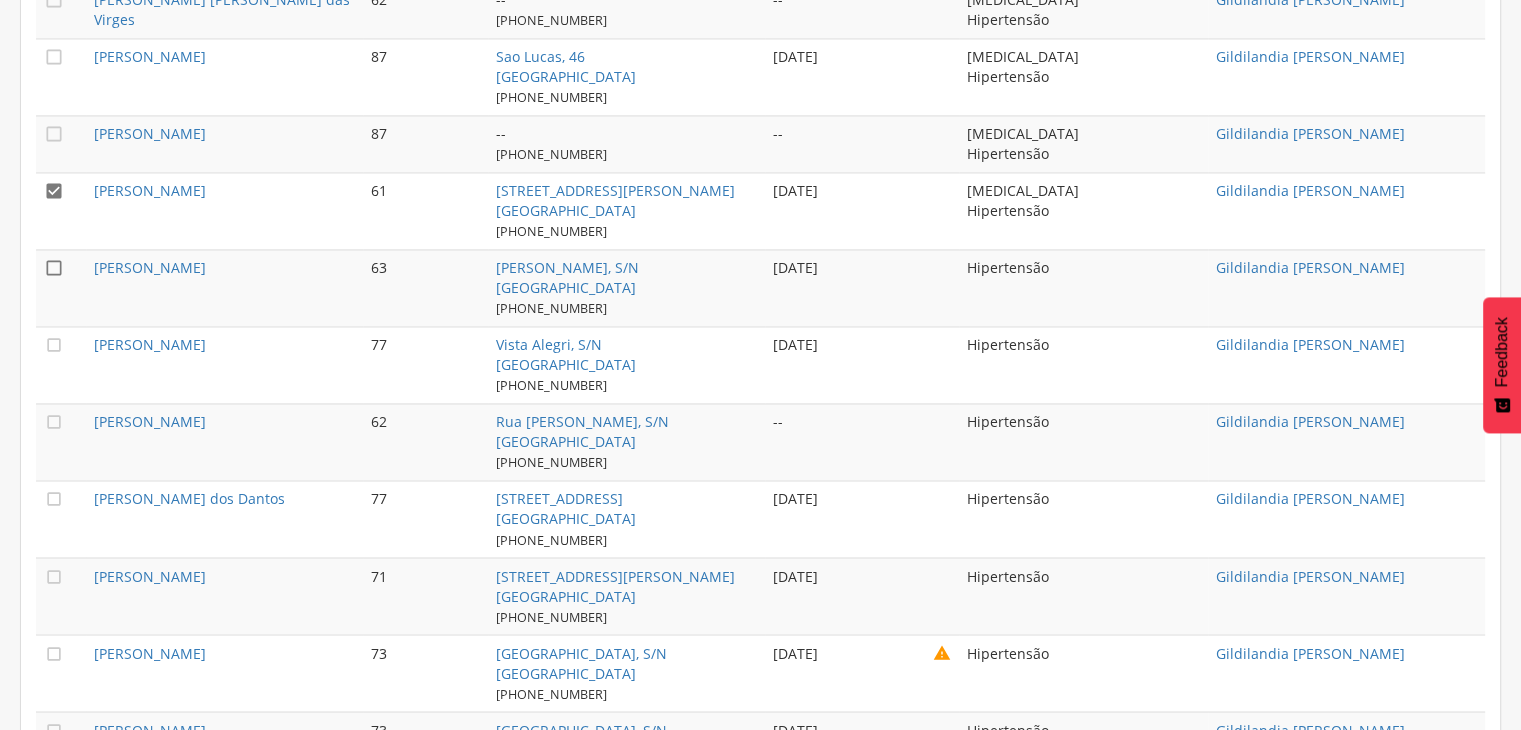 click on "" at bounding box center [54, 268] 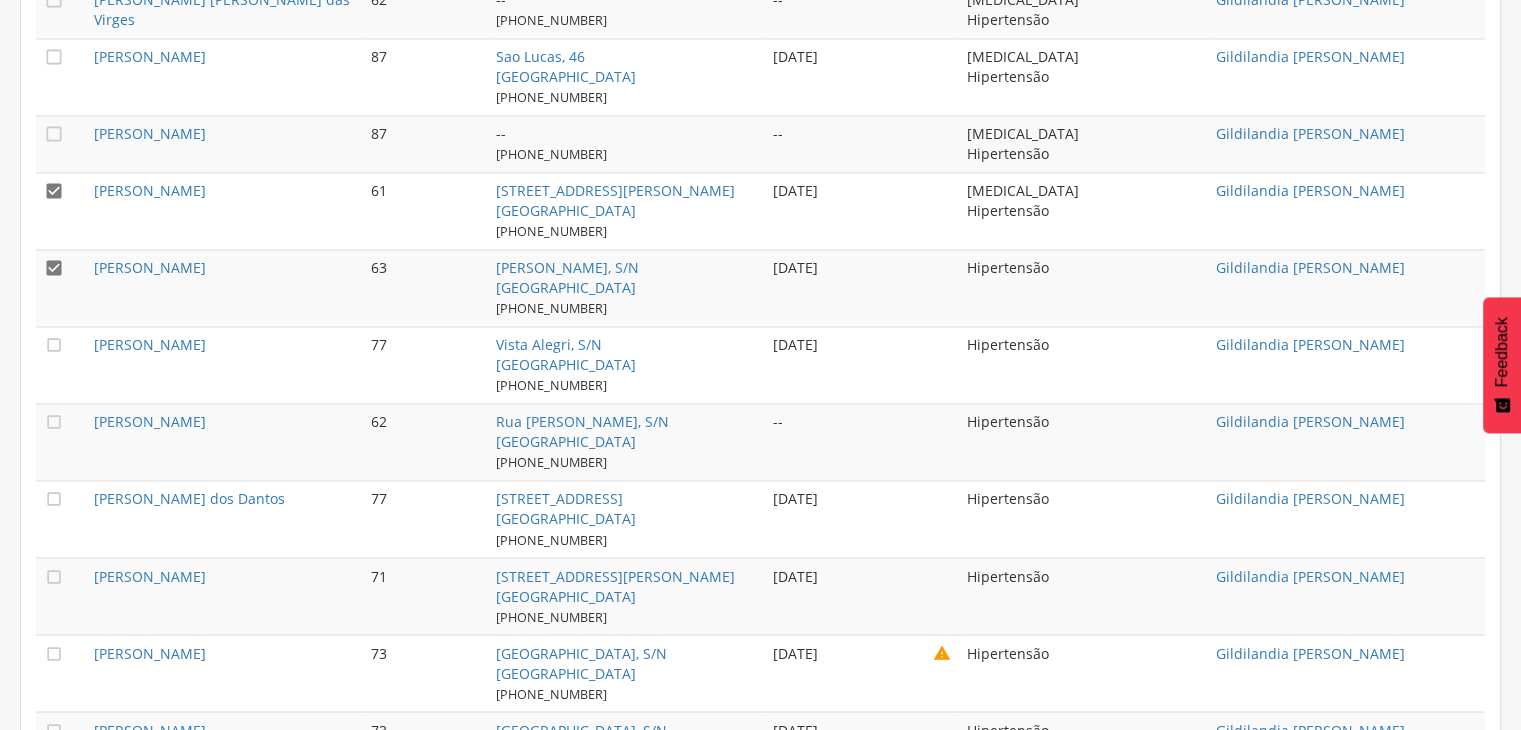 click on "" at bounding box center [54, 191] 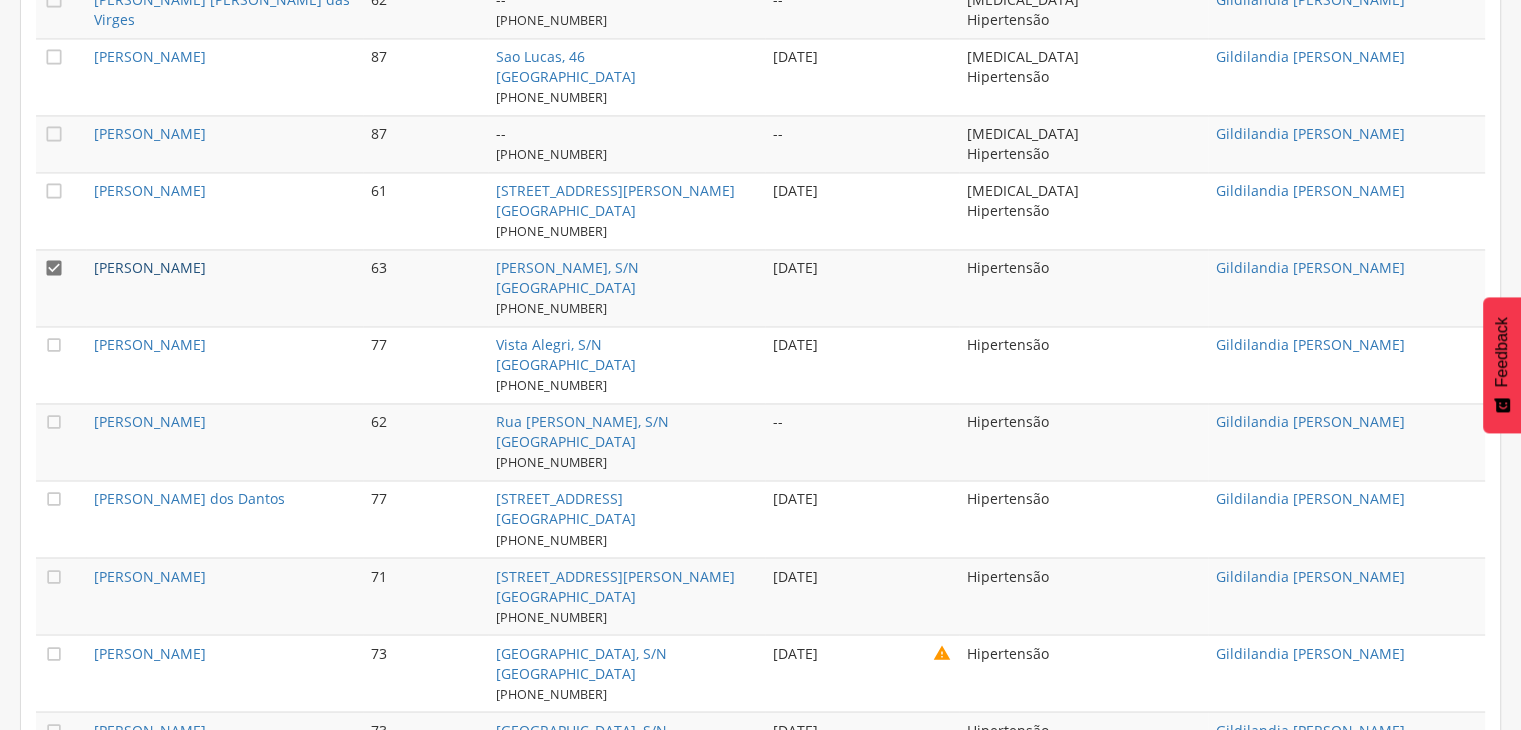 click on "[PERSON_NAME]" at bounding box center [150, 267] 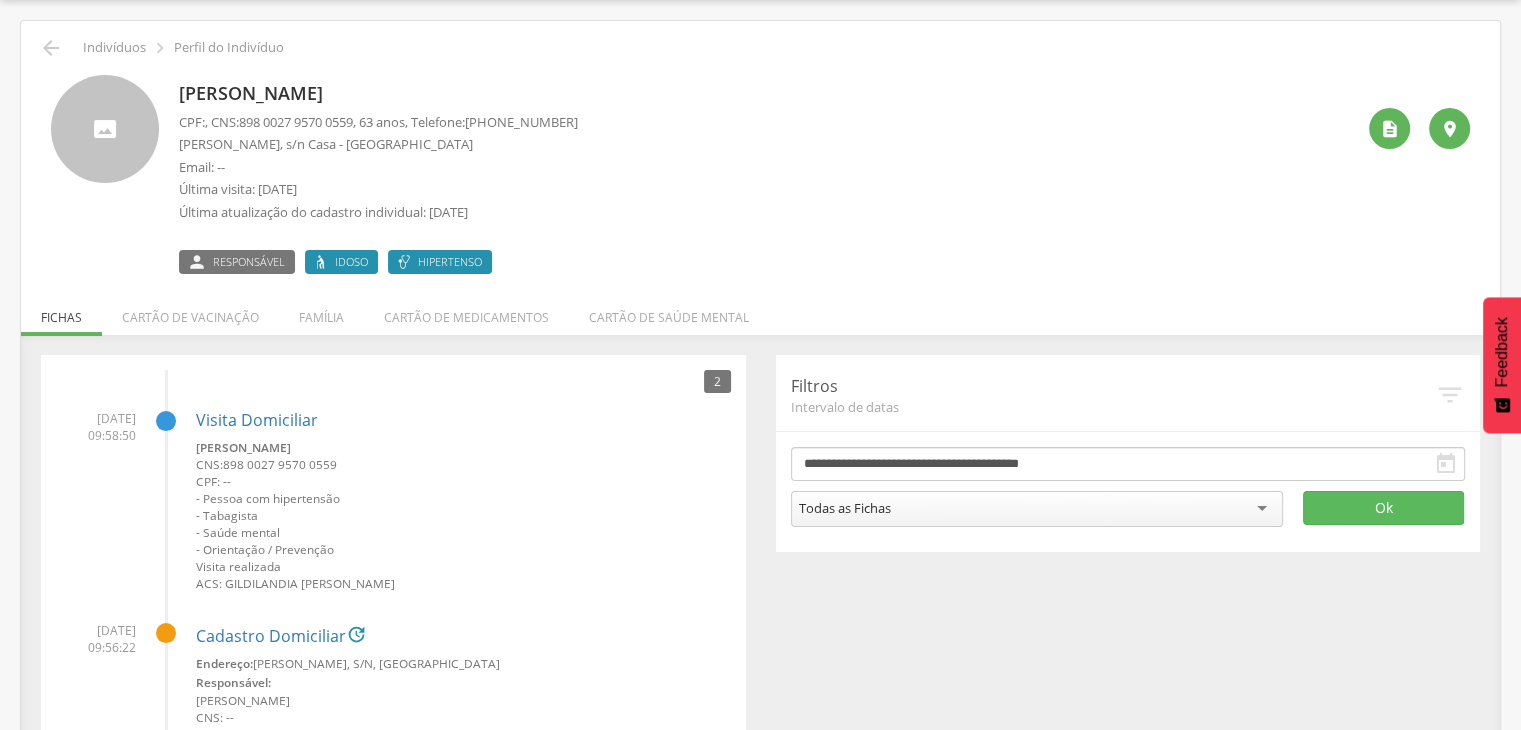 click on "[PERSON_NAME]" at bounding box center [378, 94] 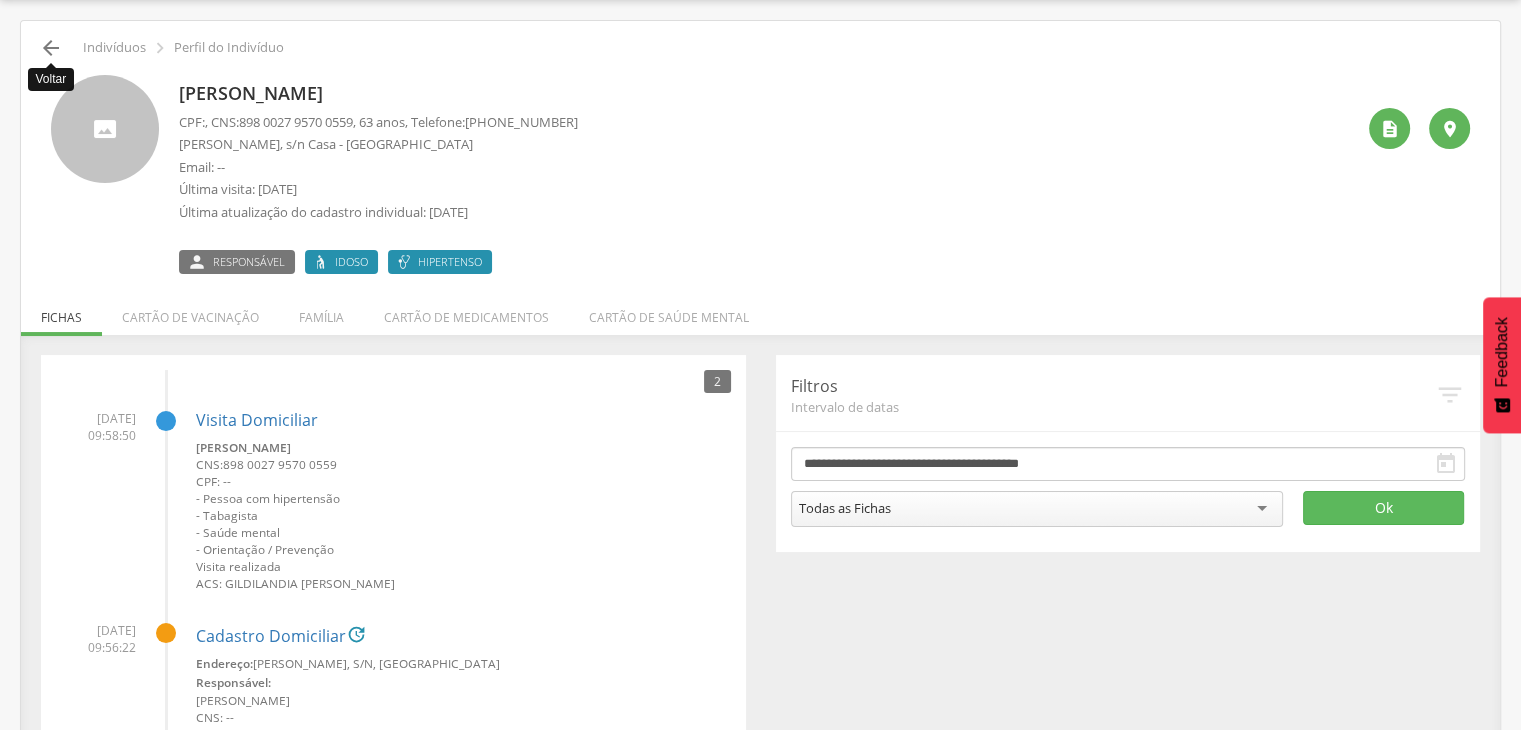 click on "" at bounding box center (51, 48) 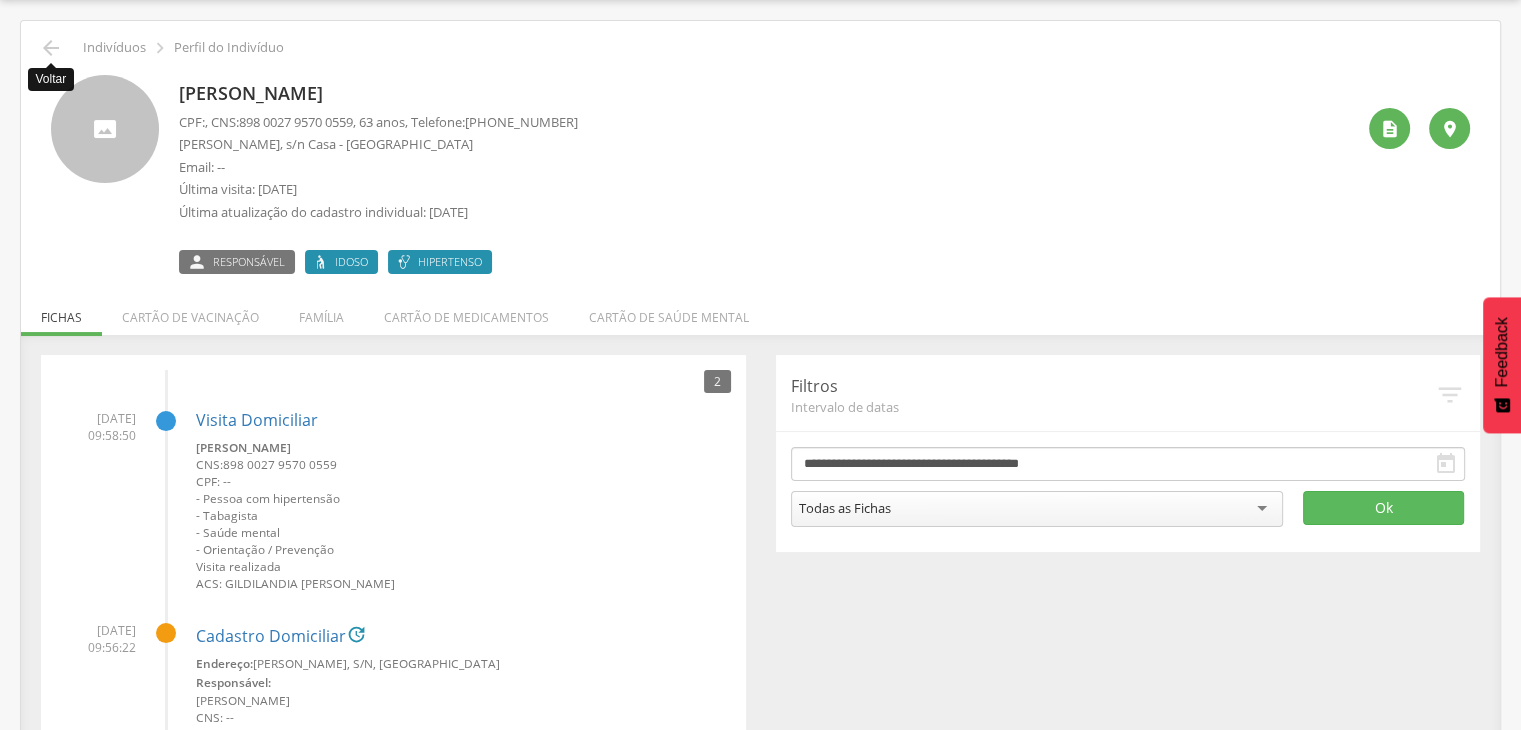 click on "[PERSON_NAME]
CPF:  , CNS:  [PHONE_NUMBER] , 63 anos, Telefone:  [PHONE_NUMBER] [PERSON_NAME], s/n Casa - [GEOGRAPHIC_DATA] Email: -- Última visita: [DATE] Última atualização do cadastro individual: [DATE]
   Responsável   Idoso   Hipertenso

" at bounding box center (760, 174) 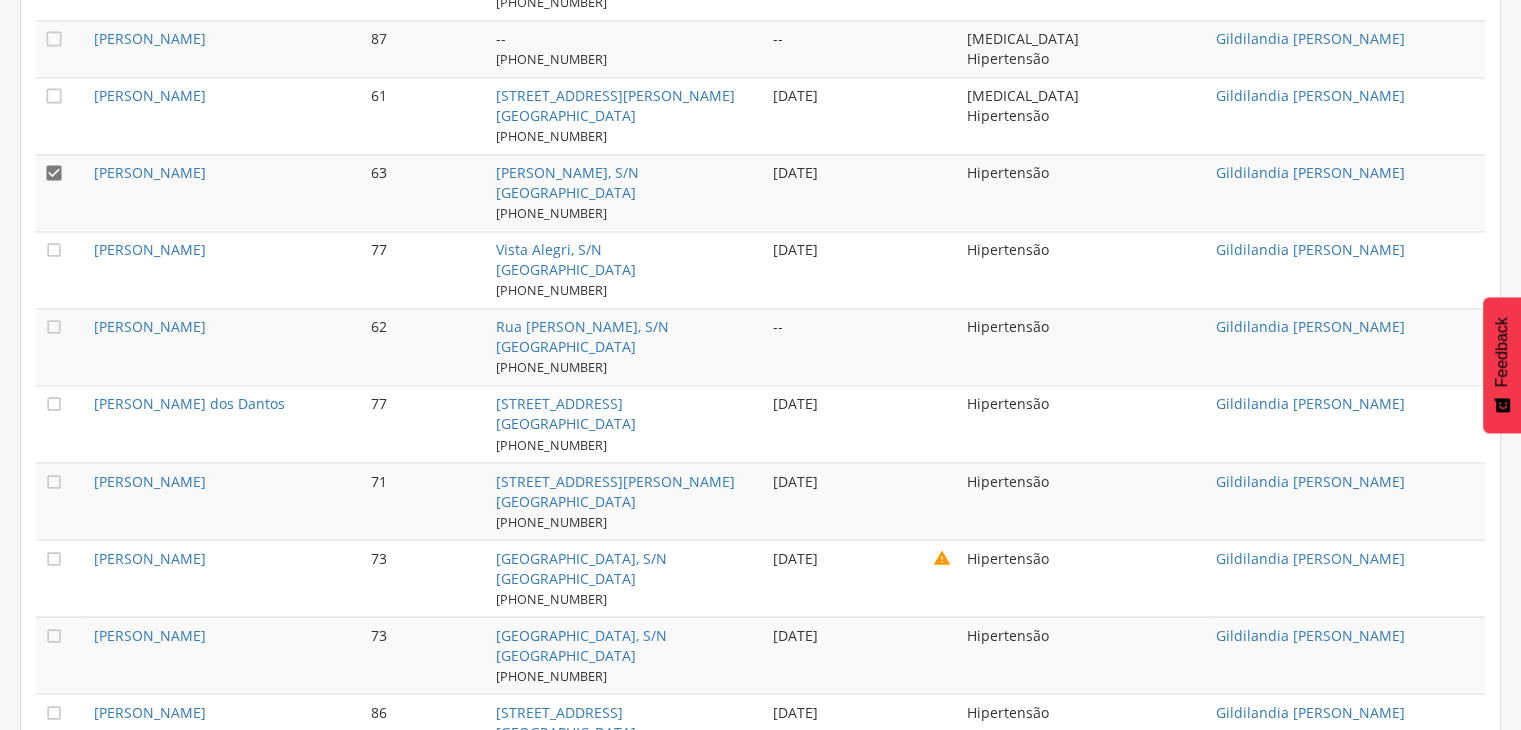 scroll, scrollTop: 3381, scrollLeft: 0, axis: vertical 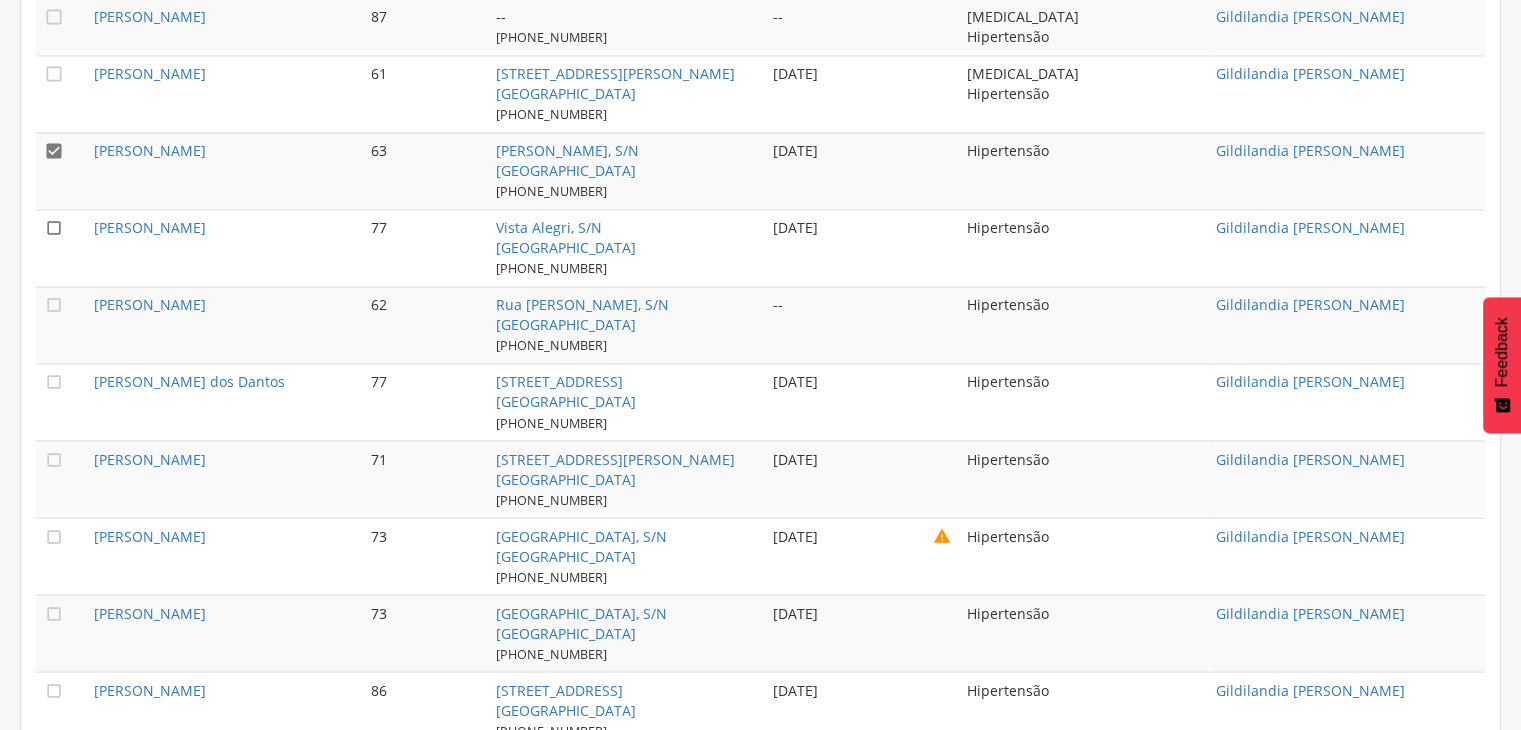 click on "" at bounding box center [54, 228] 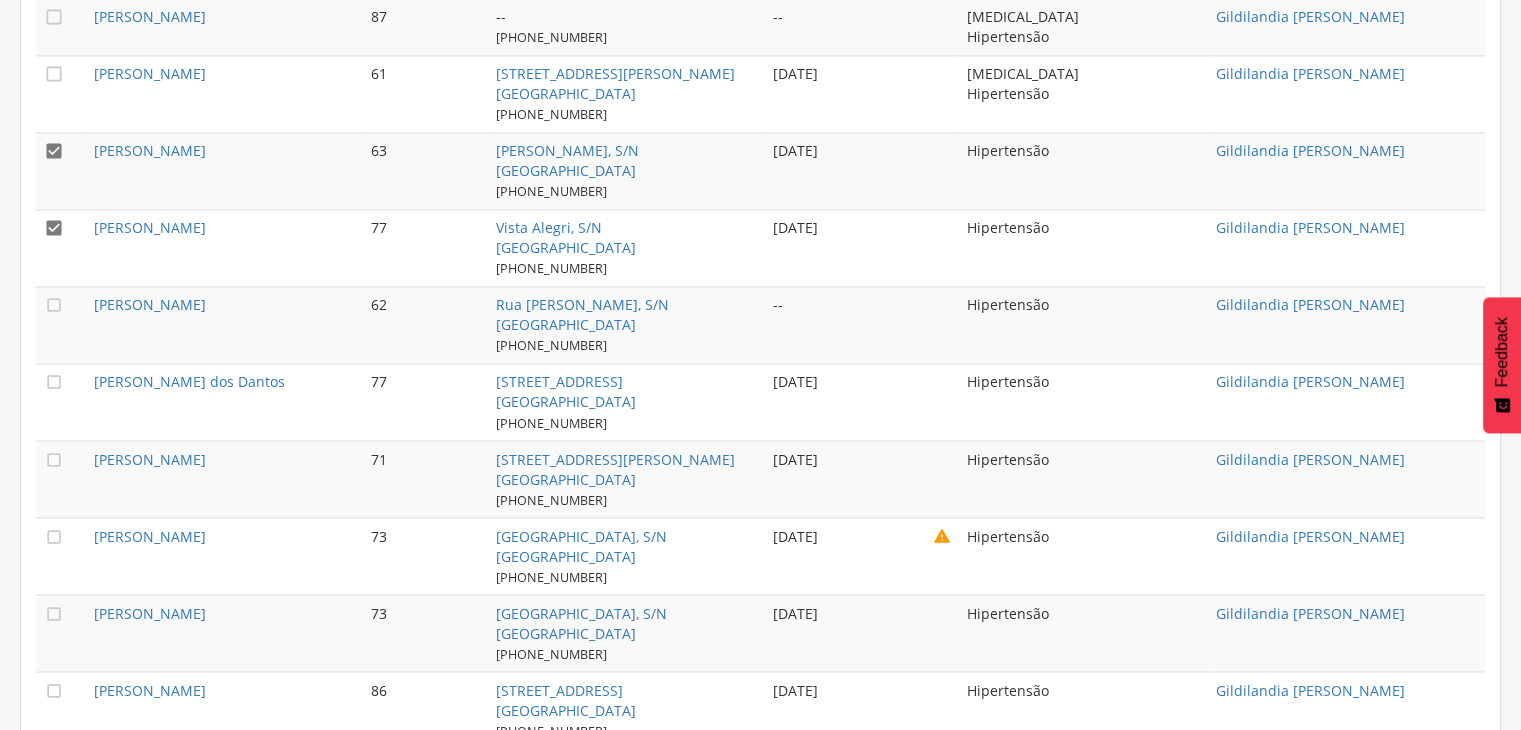 click on "" at bounding box center [54, 151] 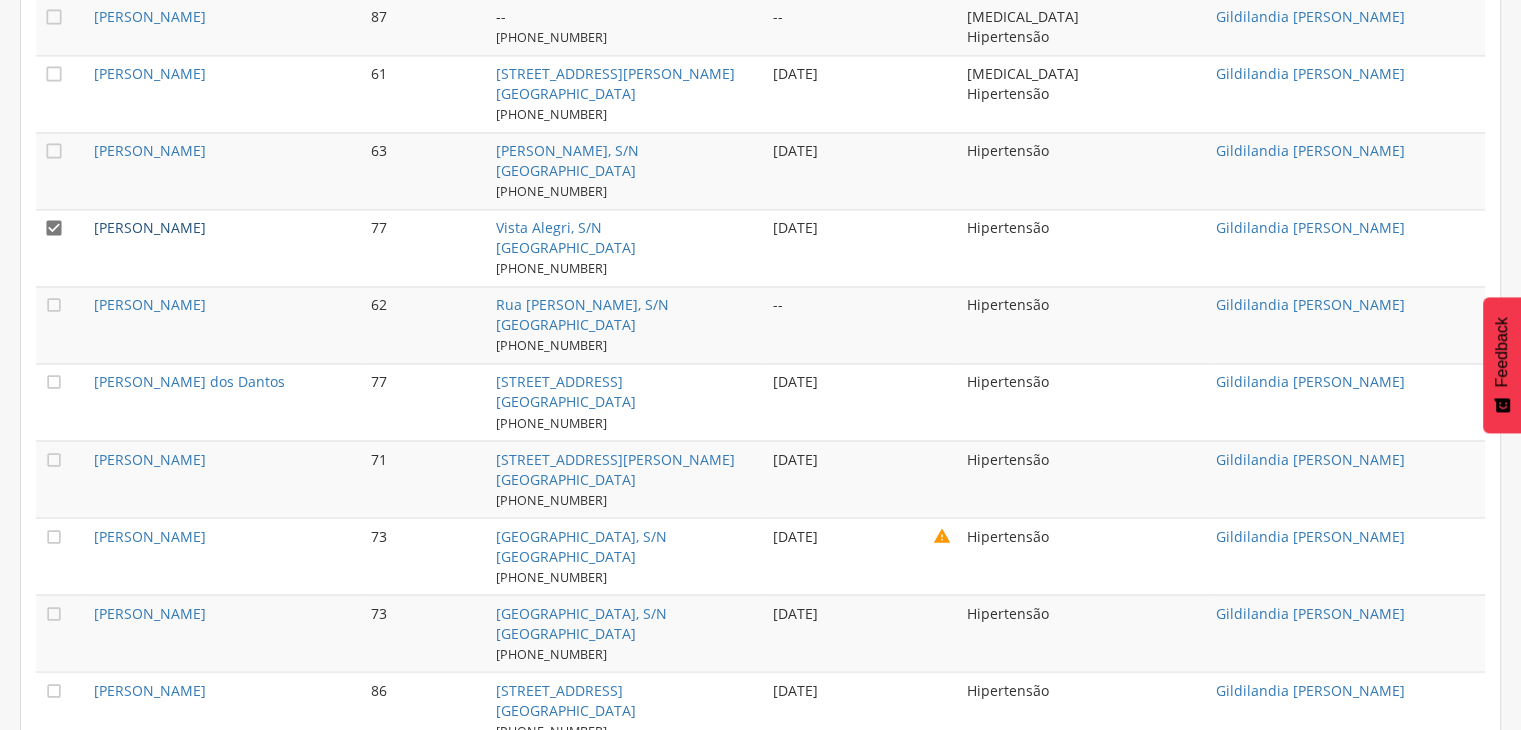 click on "[PERSON_NAME]" at bounding box center [150, 227] 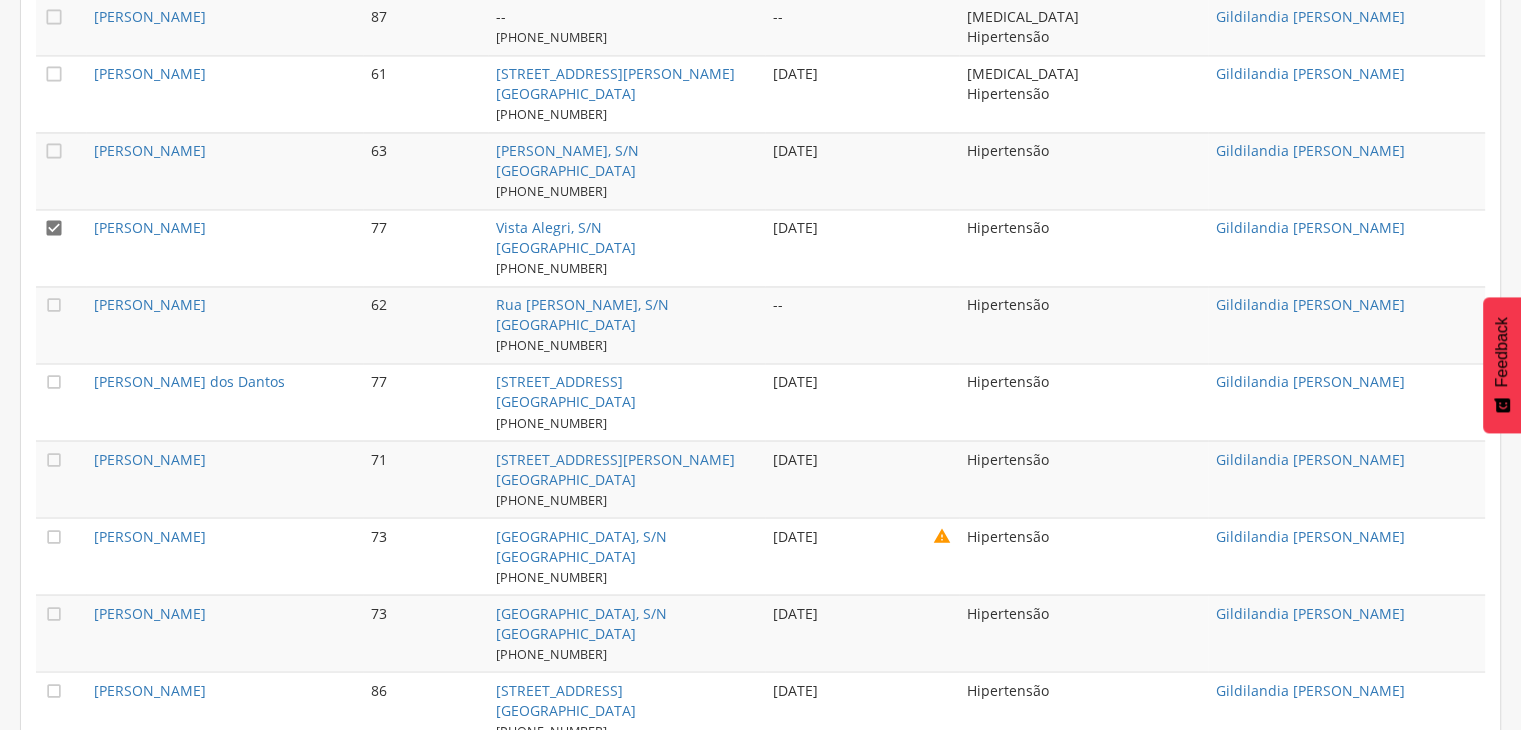 click on "Cartão de vacinação" at bounding box center [0, 0] 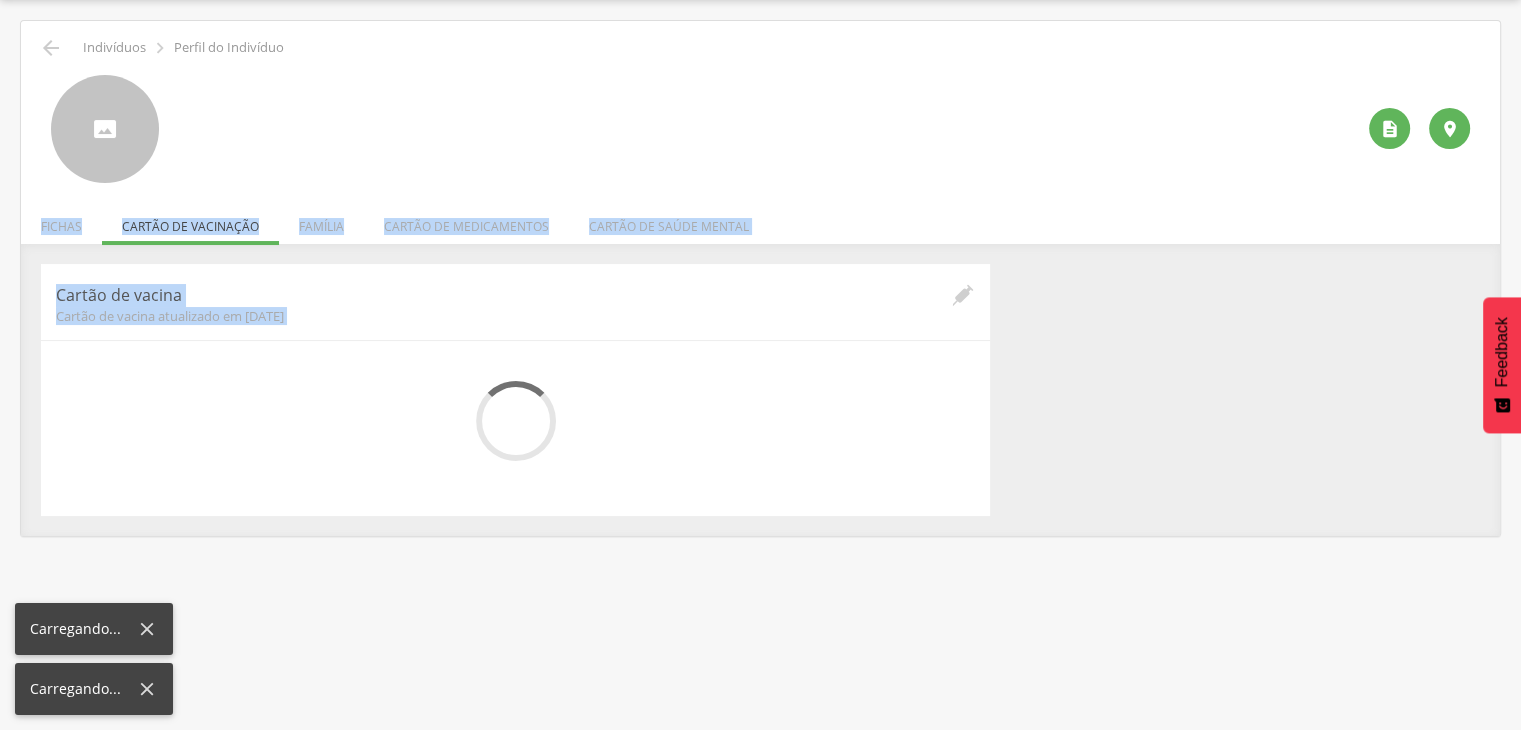 scroll, scrollTop: 60, scrollLeft: 0, axis: vertical 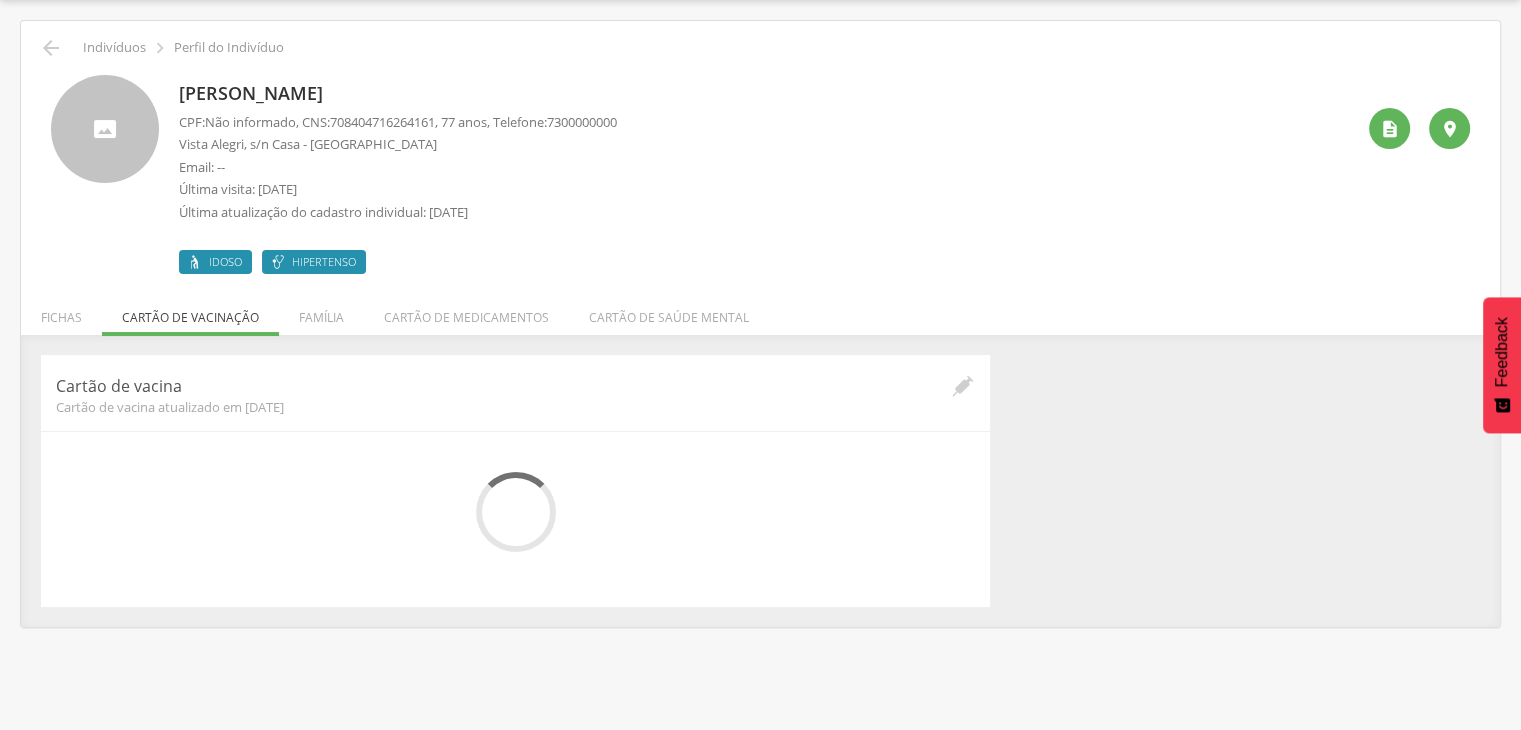 click on "Email: --" at bounding box center [398, 167] 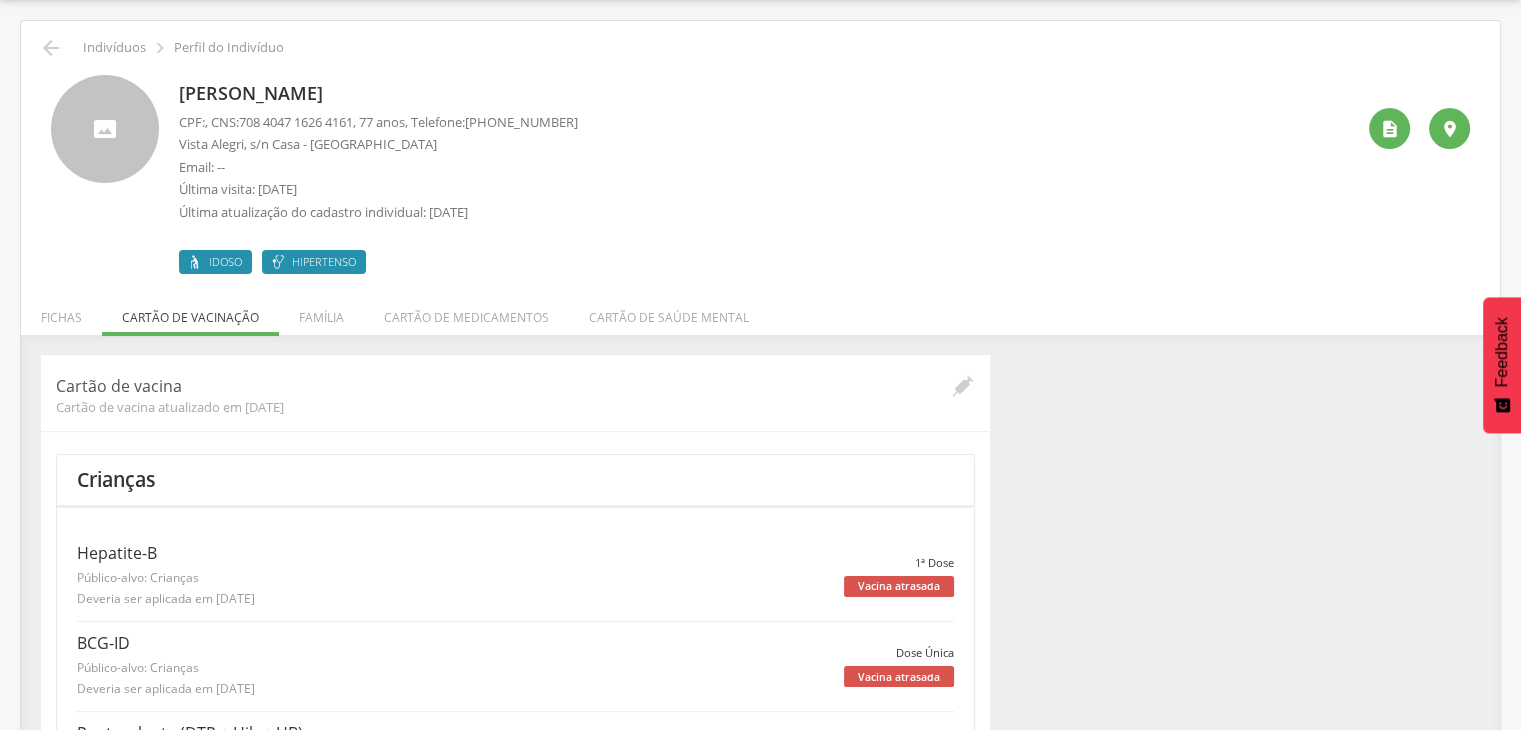 click on "[PERSON_NAME]" at bounding box center (378, 94) 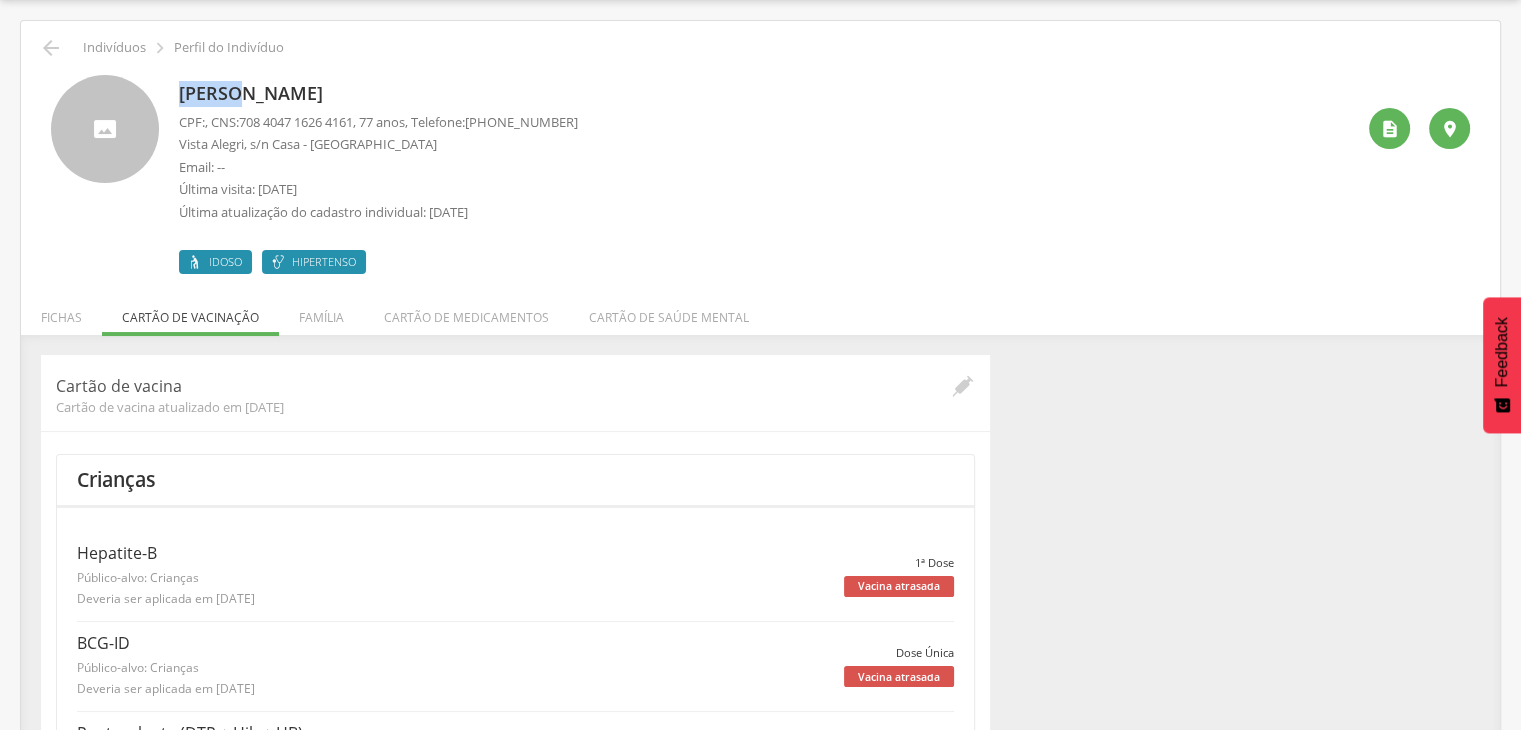 drag, startPoint x: 185, startPoint y: 96, endPoint x: 204, endPoint y: 97, distance: 19.026299 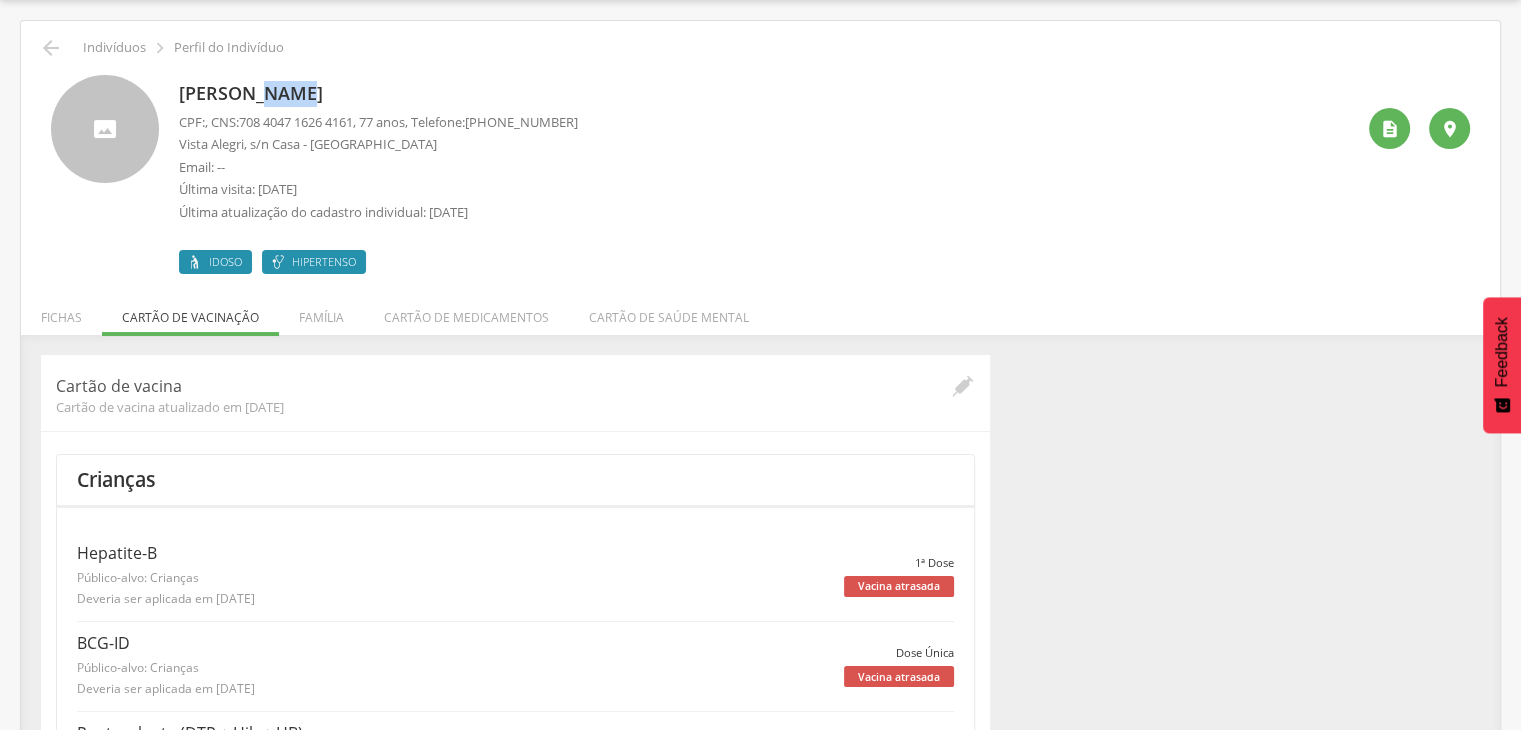 drag, startPoint x: 264, startPoint y: 90, endPoint x: 300, endPoint y: 83, distance: 36.67424 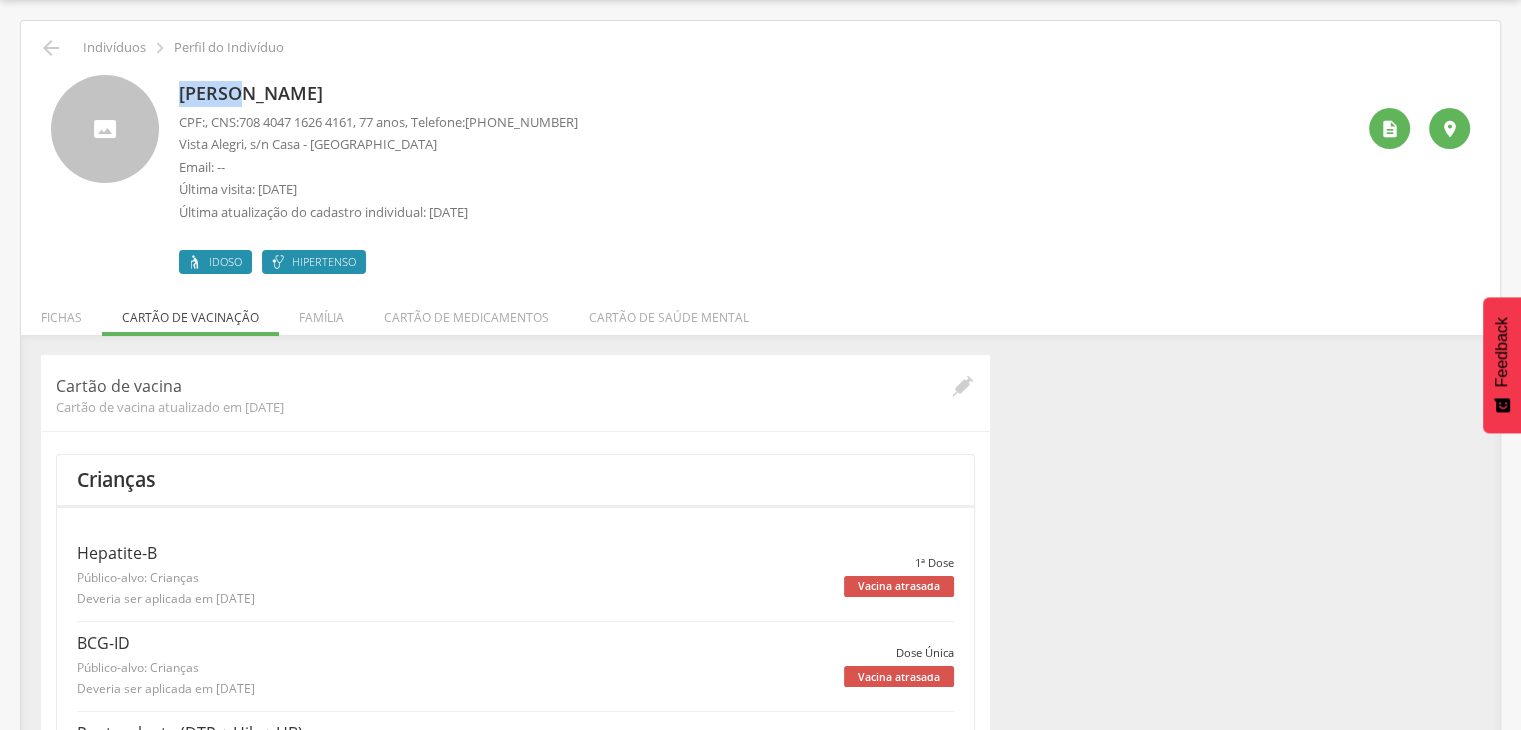 click on "[PERSON_NAME]" at bounding box center (378, 94) 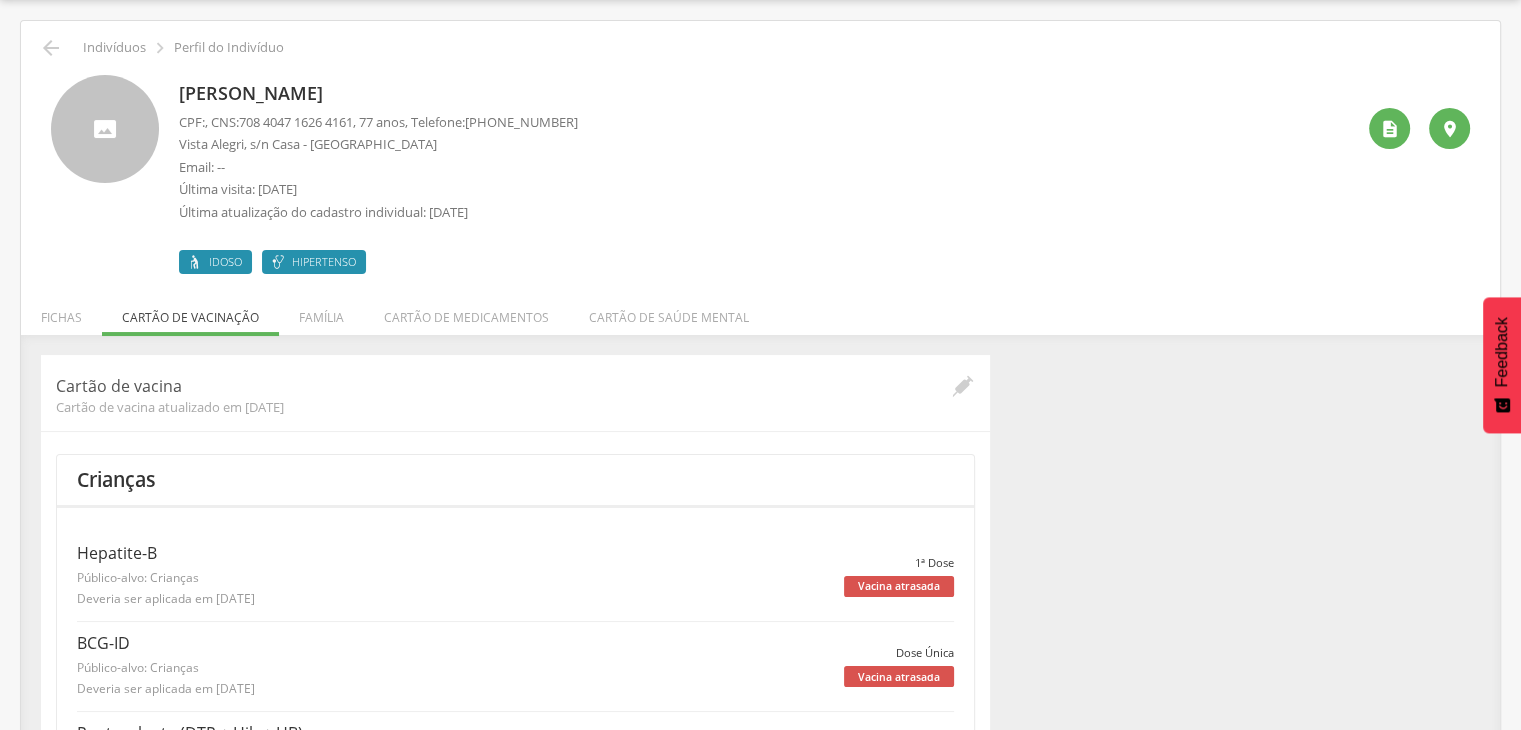 click on "[PERSON_NAME]" at bounding box center [378, 94] 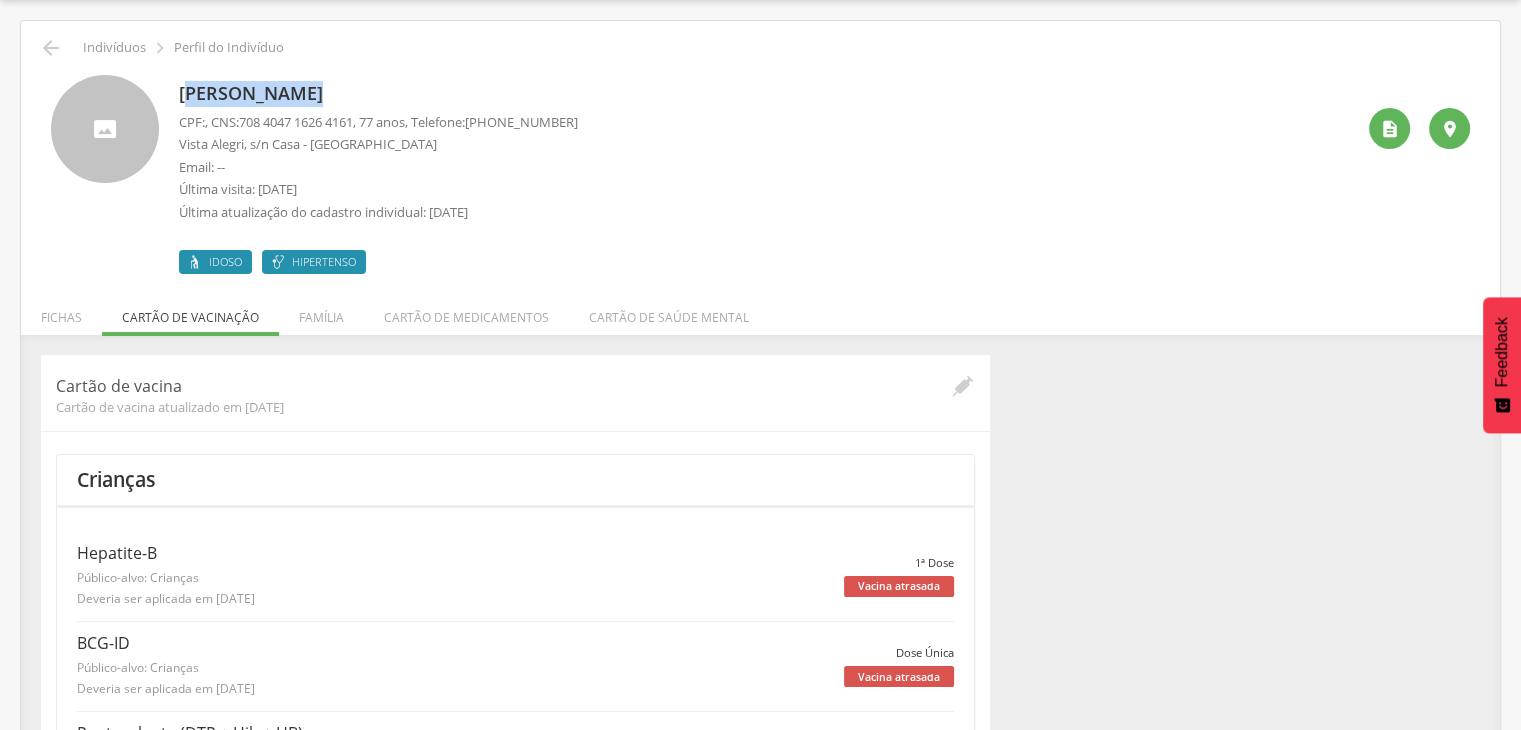 drag, startPoint x: 192, startPoint y: 91, endPoint x: 307, endPoint y: 93, distance: 115.01739 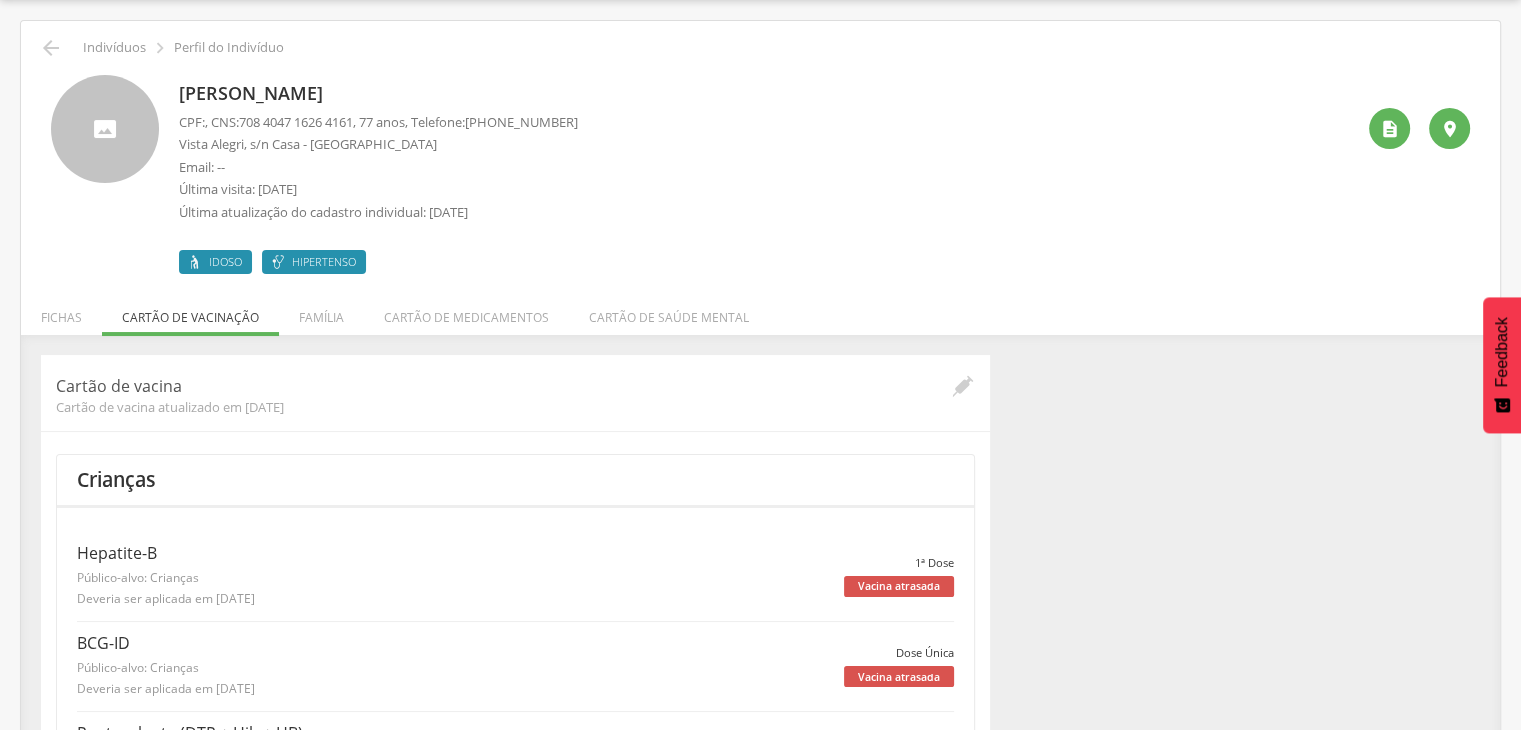 drag, startPoint x: 405, startPoint y: 89, endPoint x: 442, endPoint y: 123, distance: 50.24938 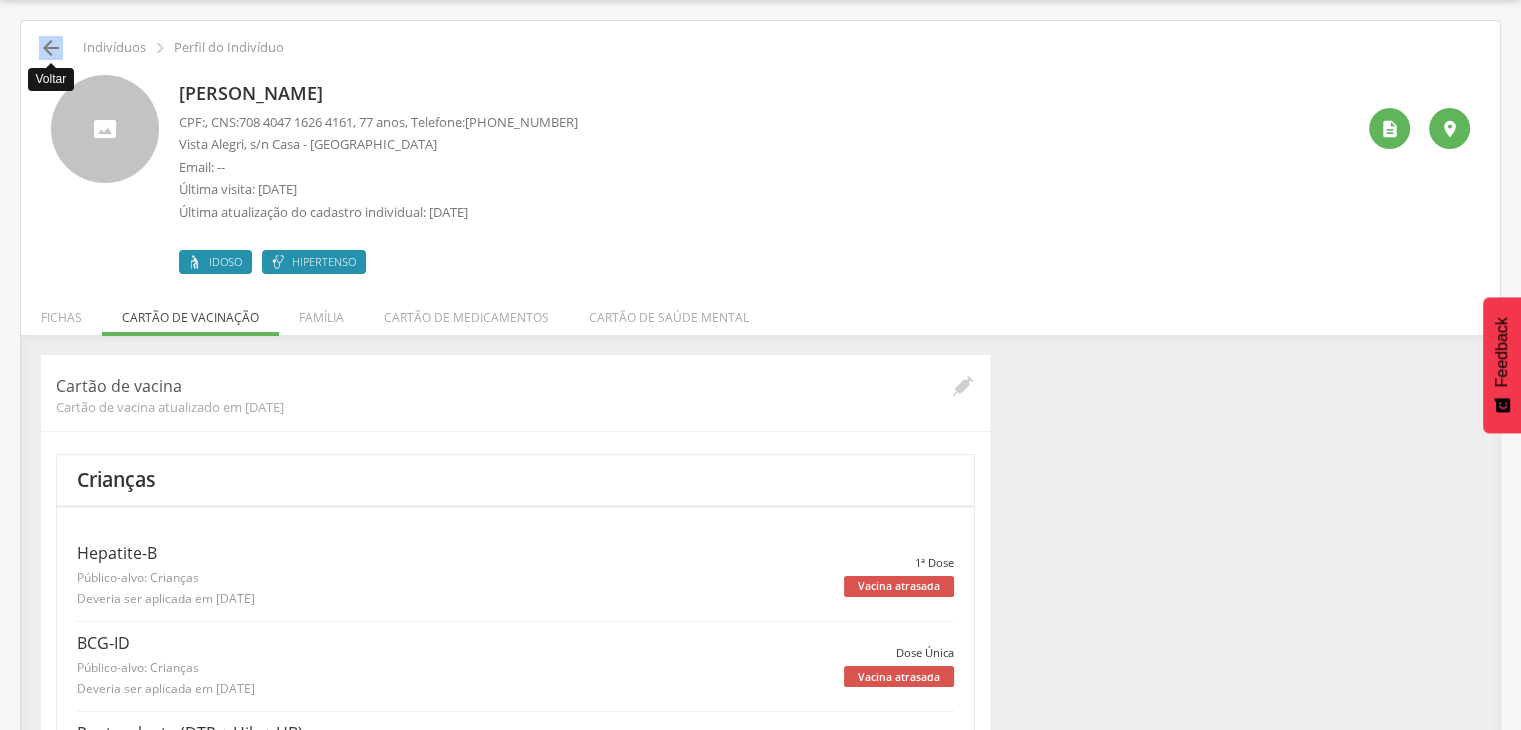 click on "" at bounding box center (51, 48) 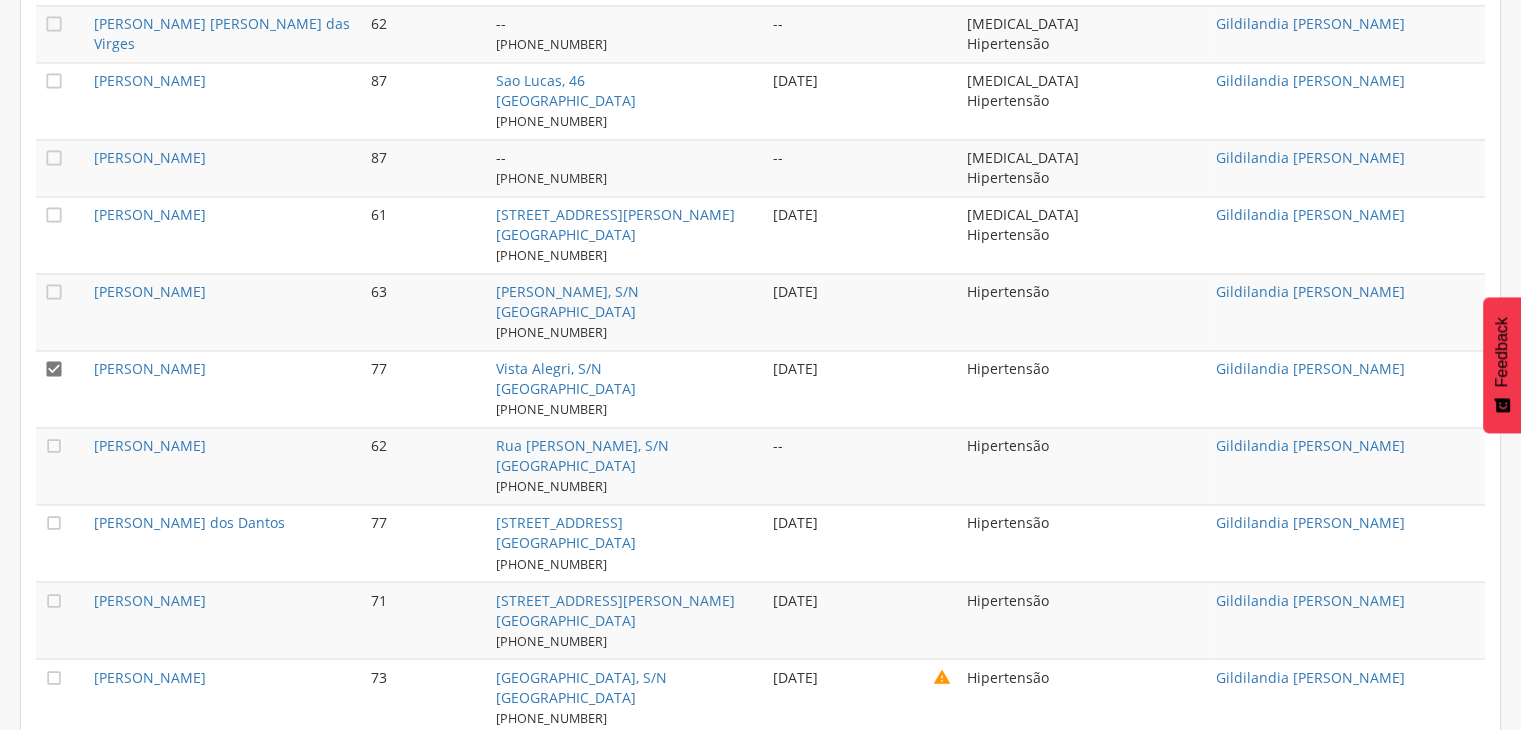 scroll, scrollTop: 3360, scrollLeft: 0, axis: vertical 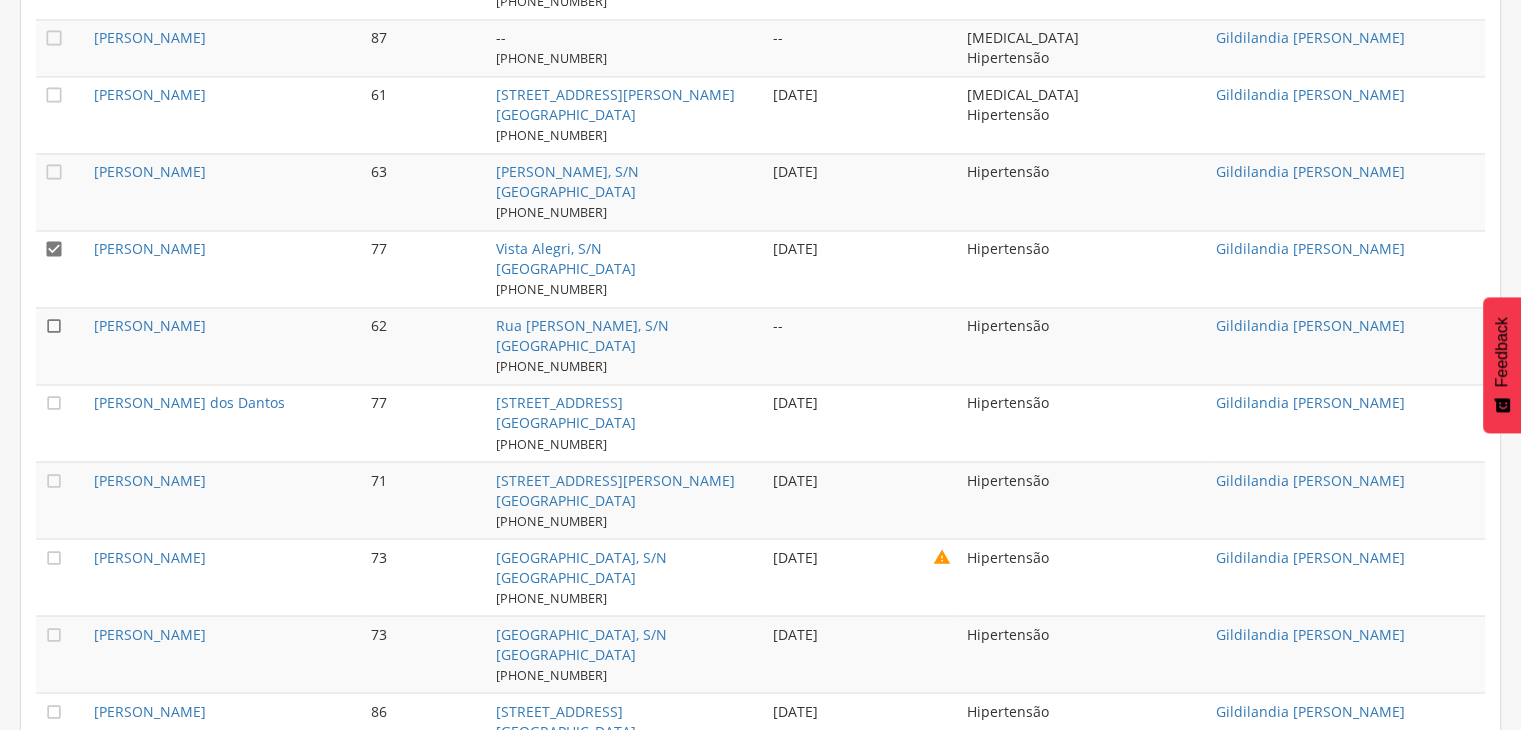 click on "" at bounding box center [54, 326] 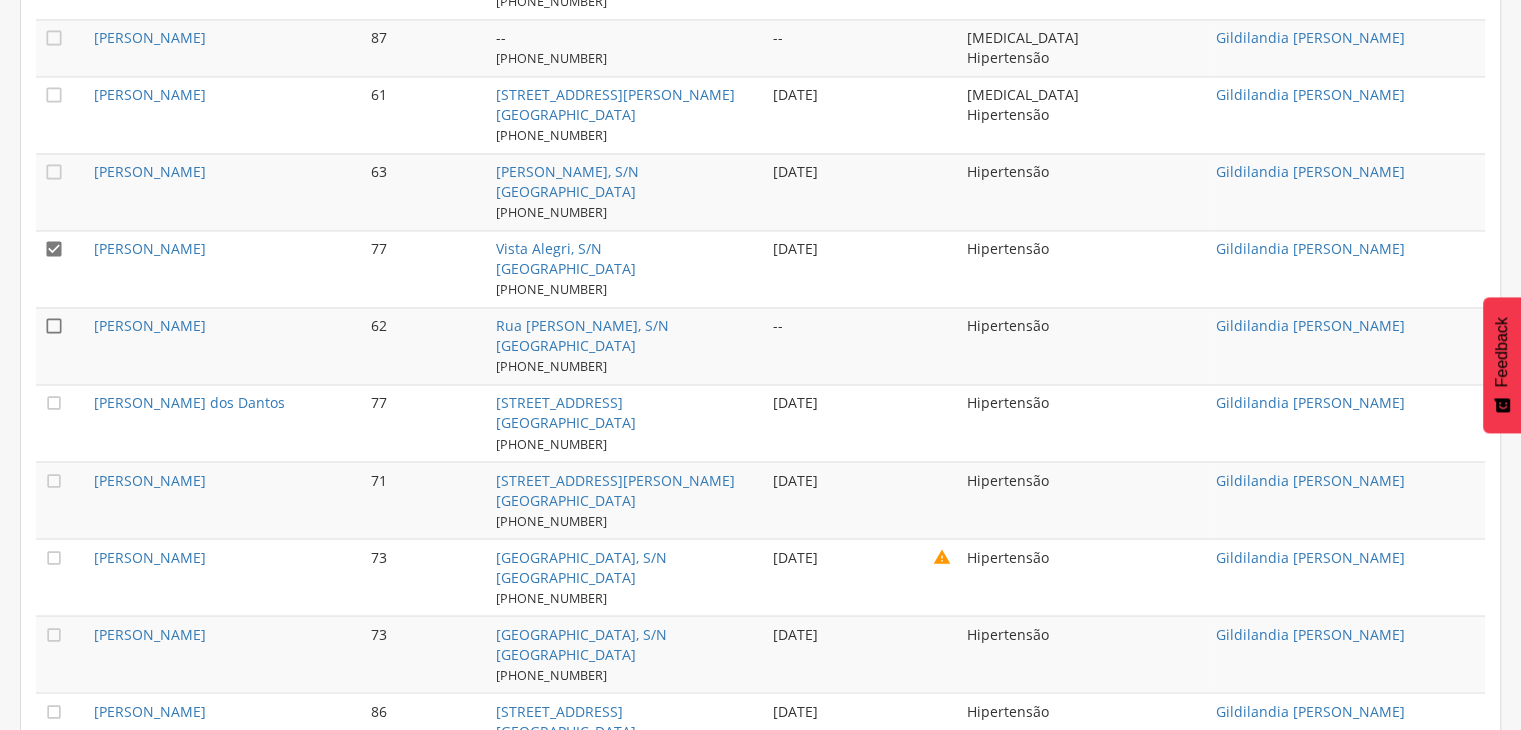 click on "" at bounding box center [54, 326] 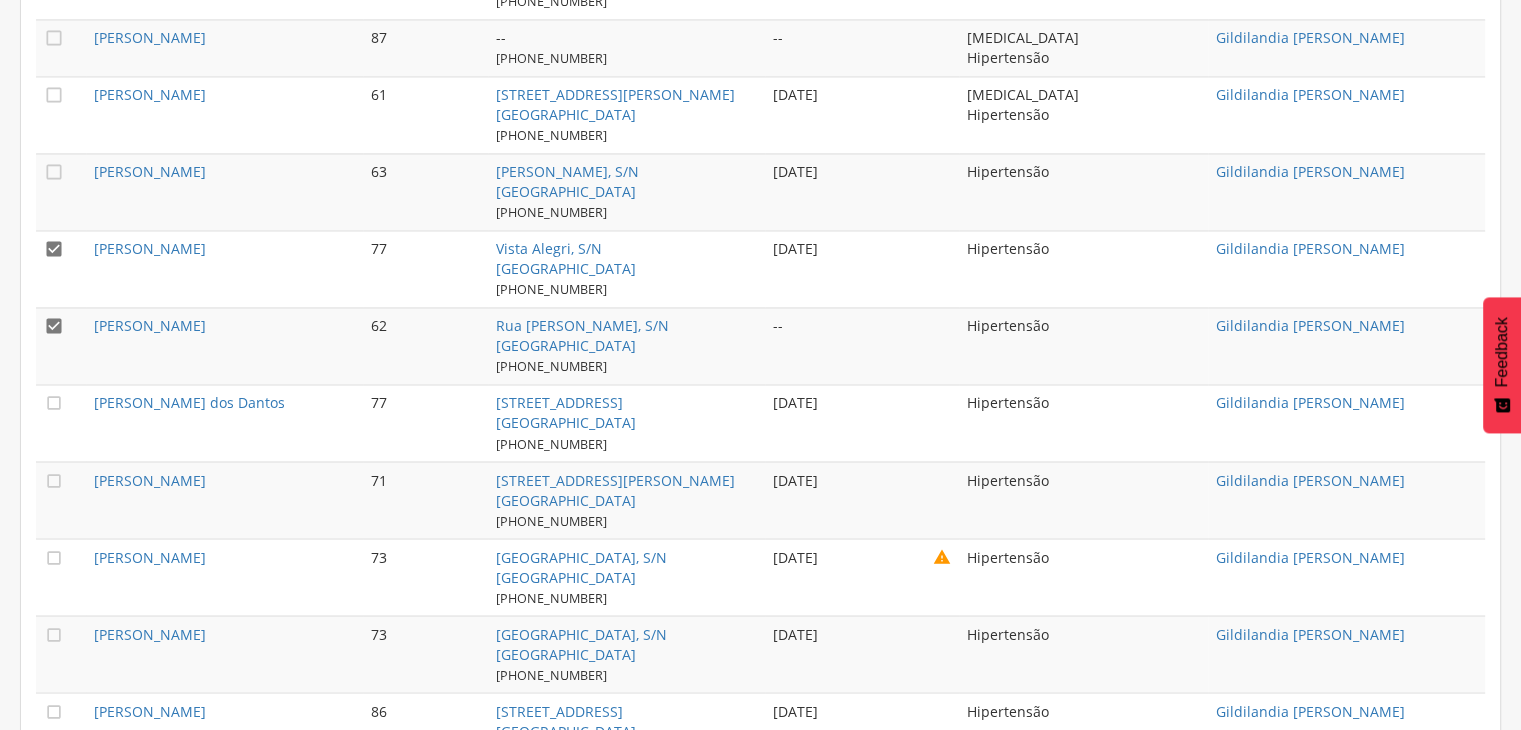 click on "" at bounding box center [61, 268] 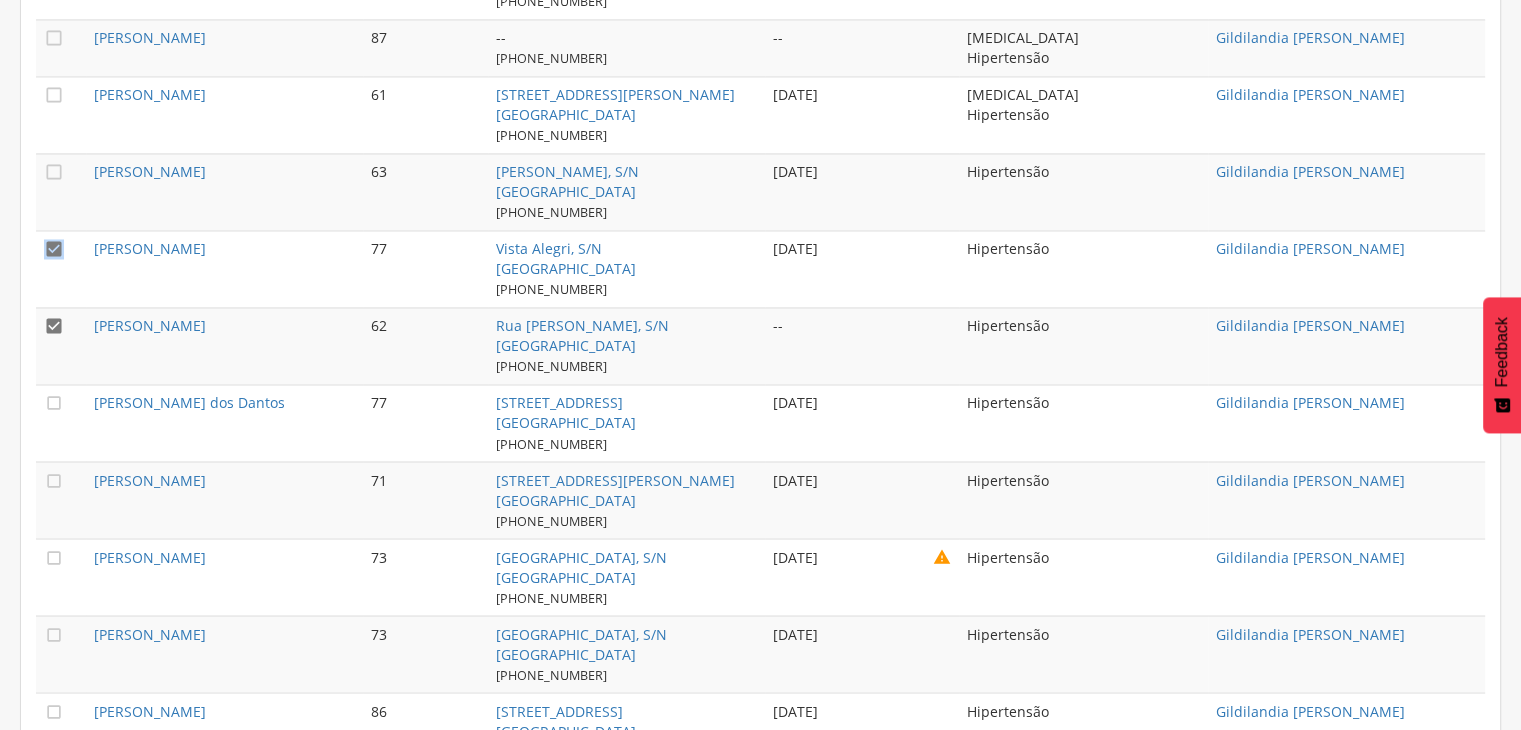 click on "" at bounding box center [54, 249] 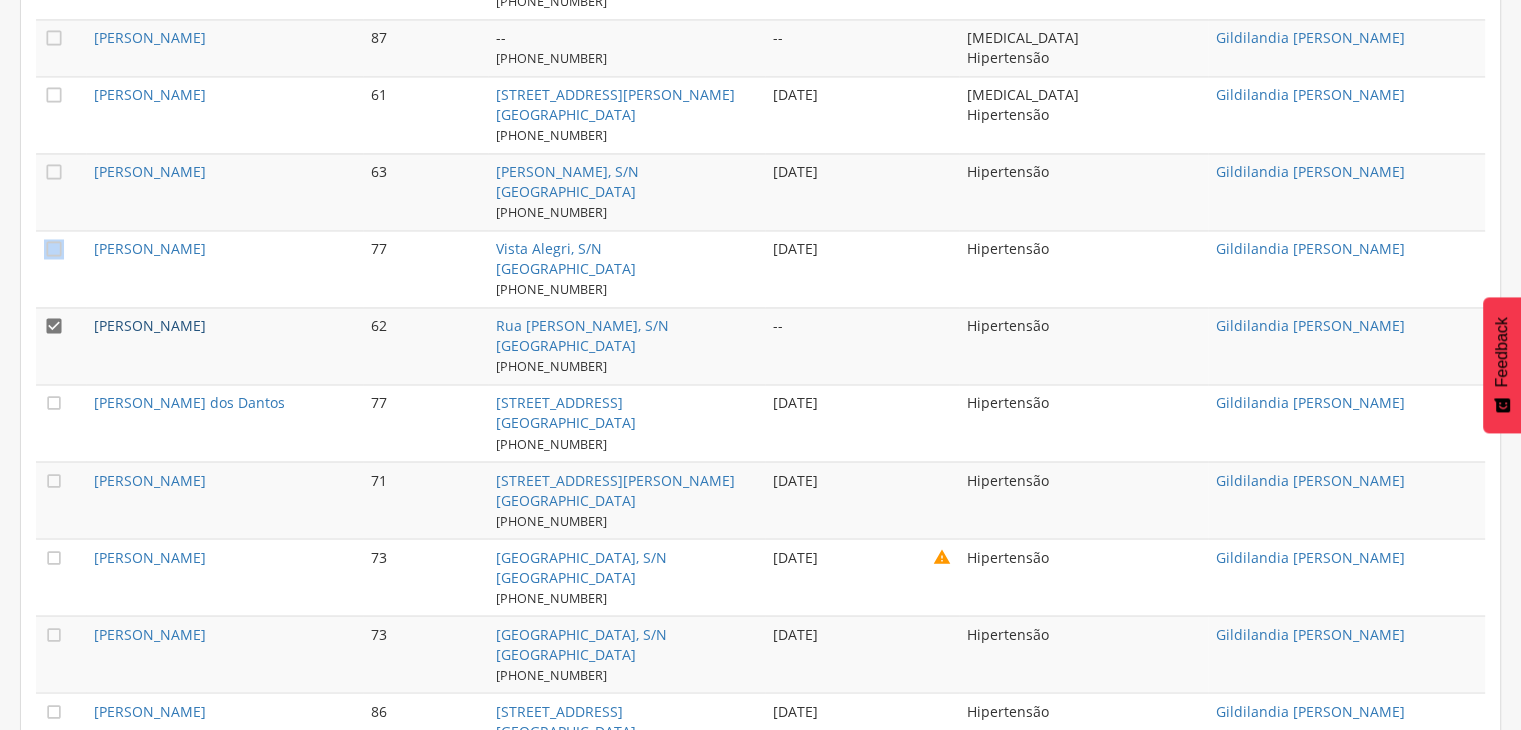 click on "[PERSON_NAME]" at bounding box center (150, 325) 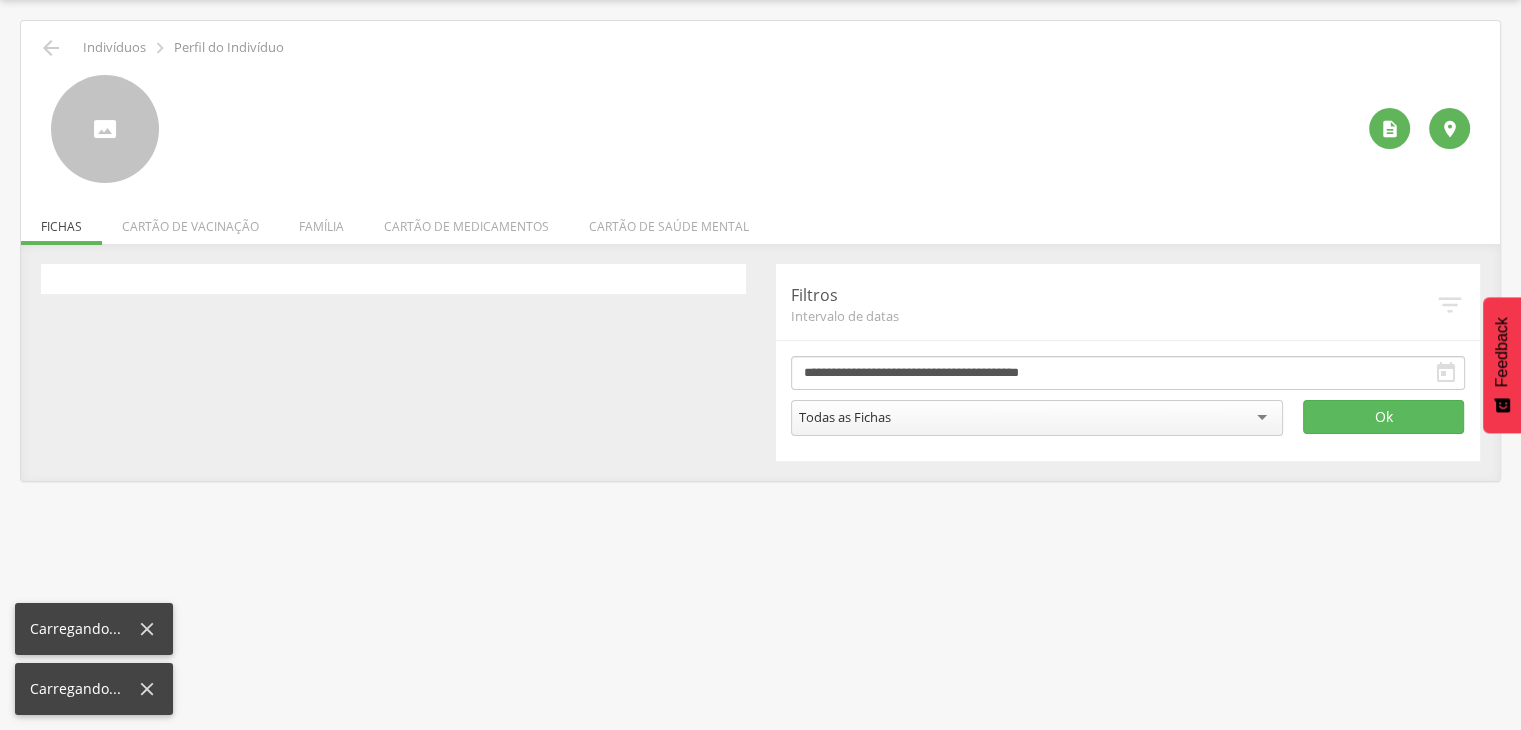 scroll, scrollTop: 60, scrollLeft: 0, axis: vertical 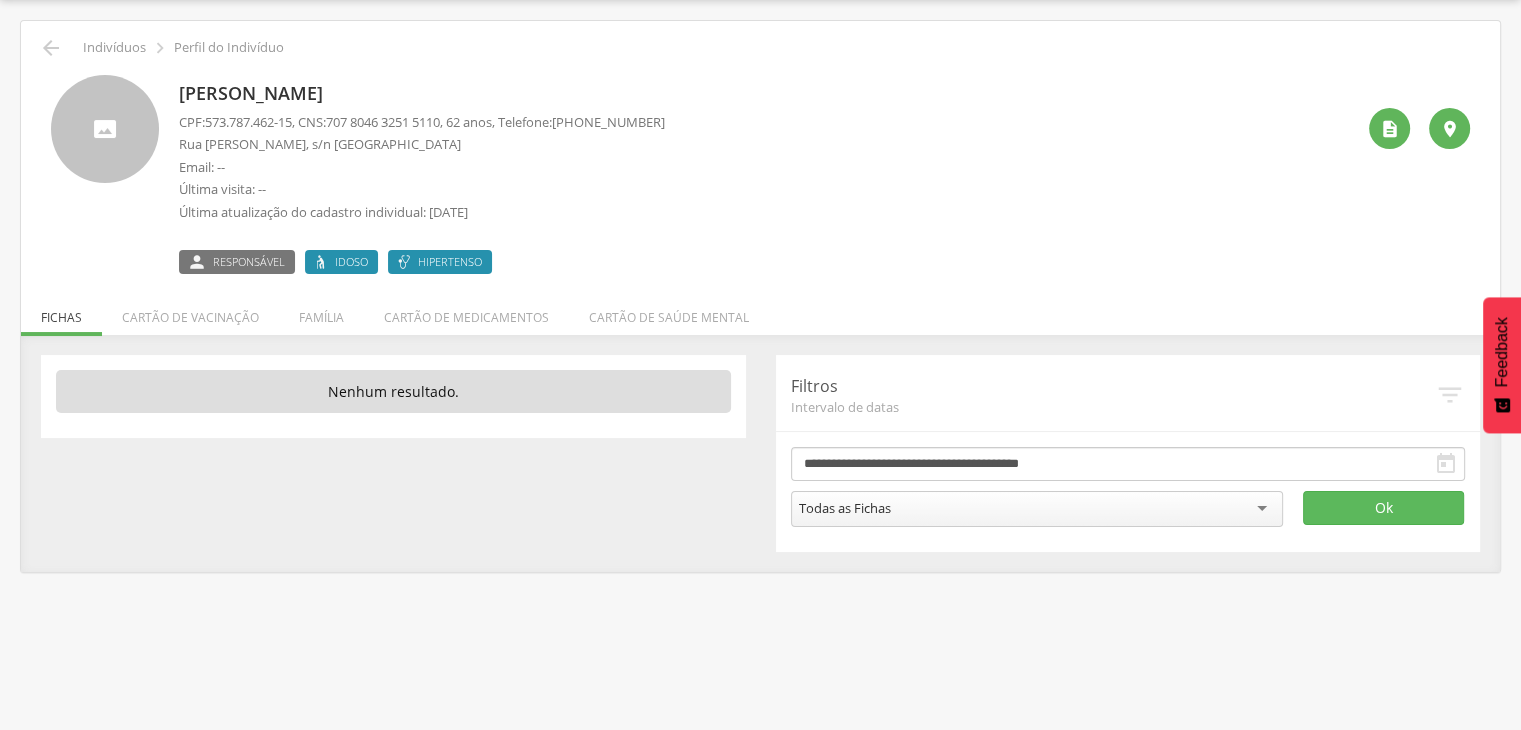 drag, startPoint x: 181, startPoint y: 80, endPoint x: 409, endPoint y: 73, distance: 228.10744 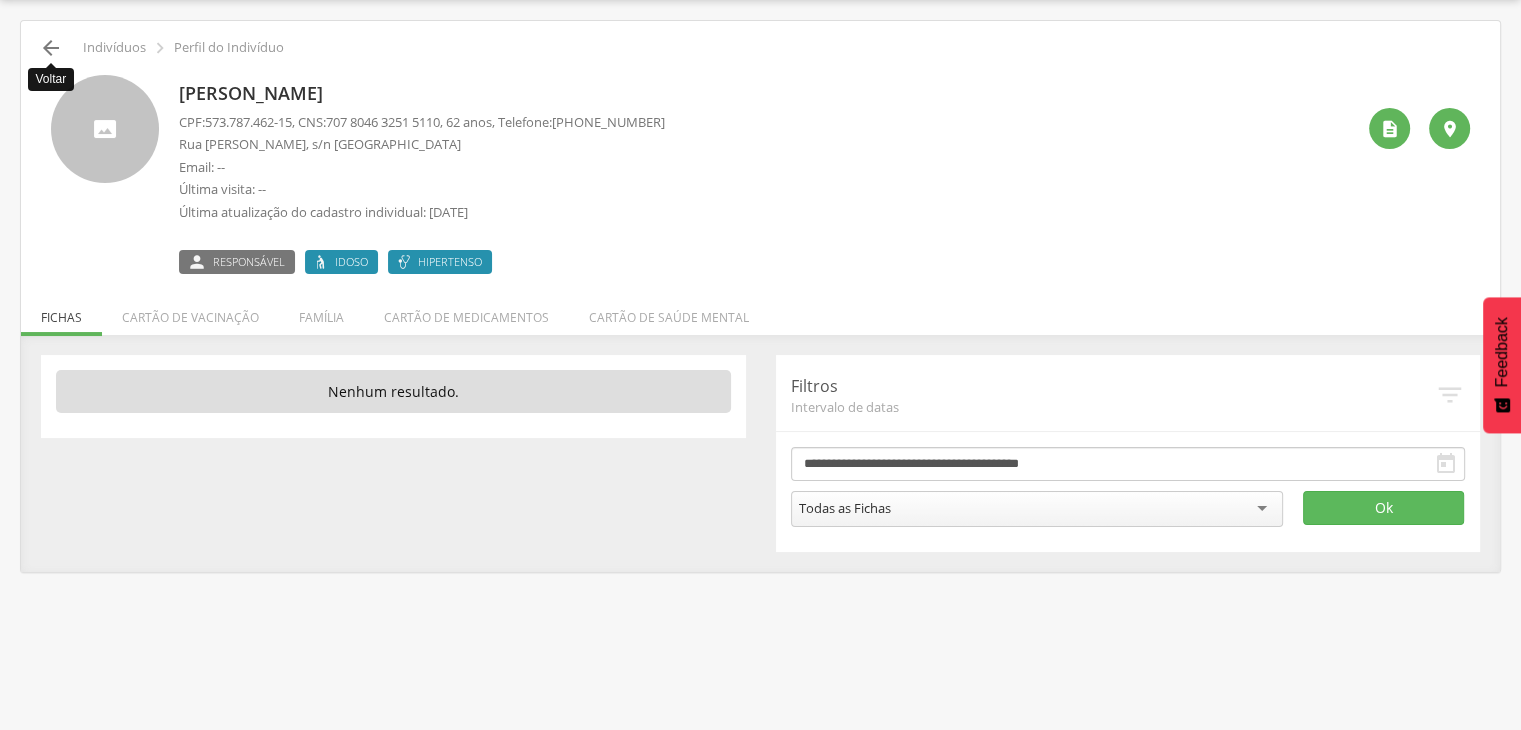 click on "" at bounding box center [51, 48] 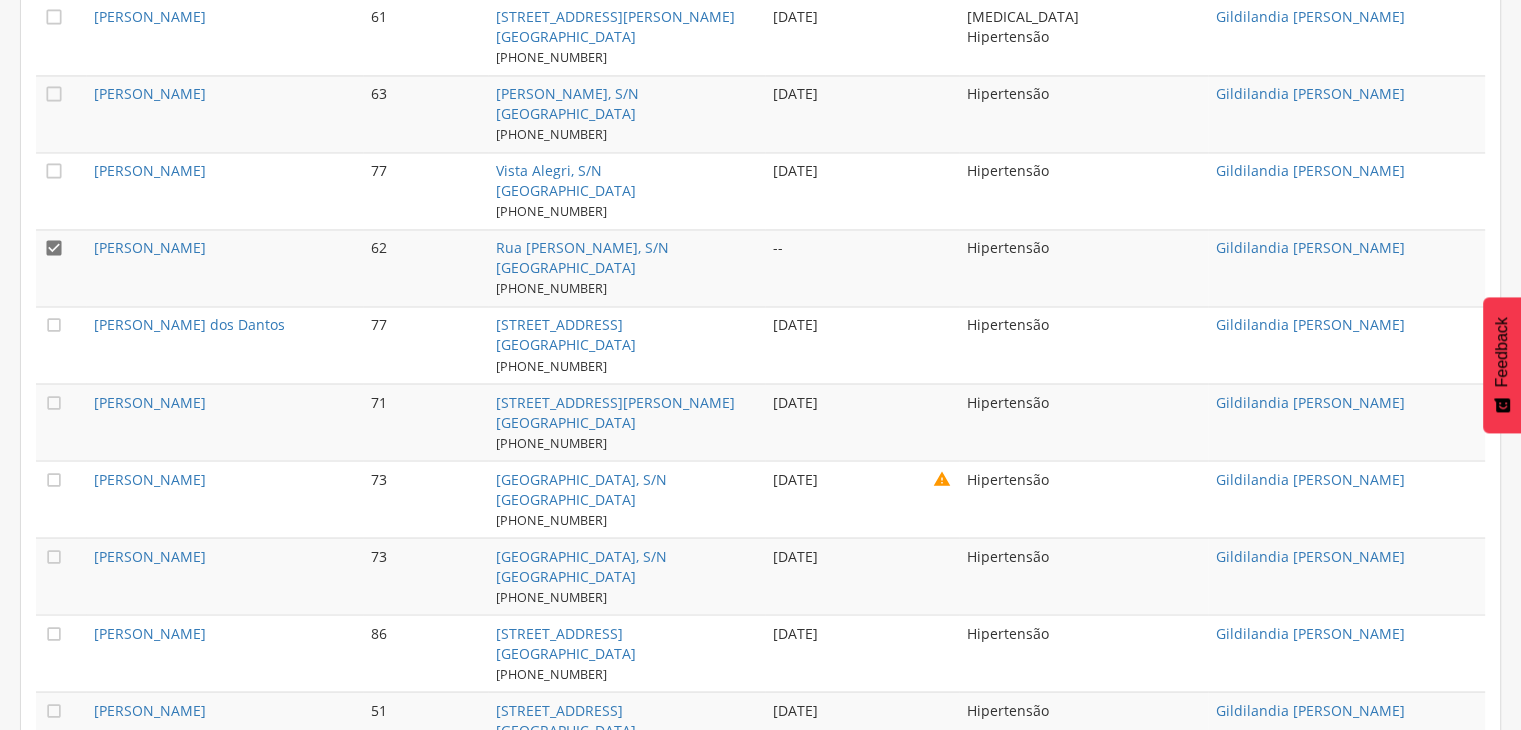 scroll, scrollTop: 3600, scrollLeft: 0, axis: vertical 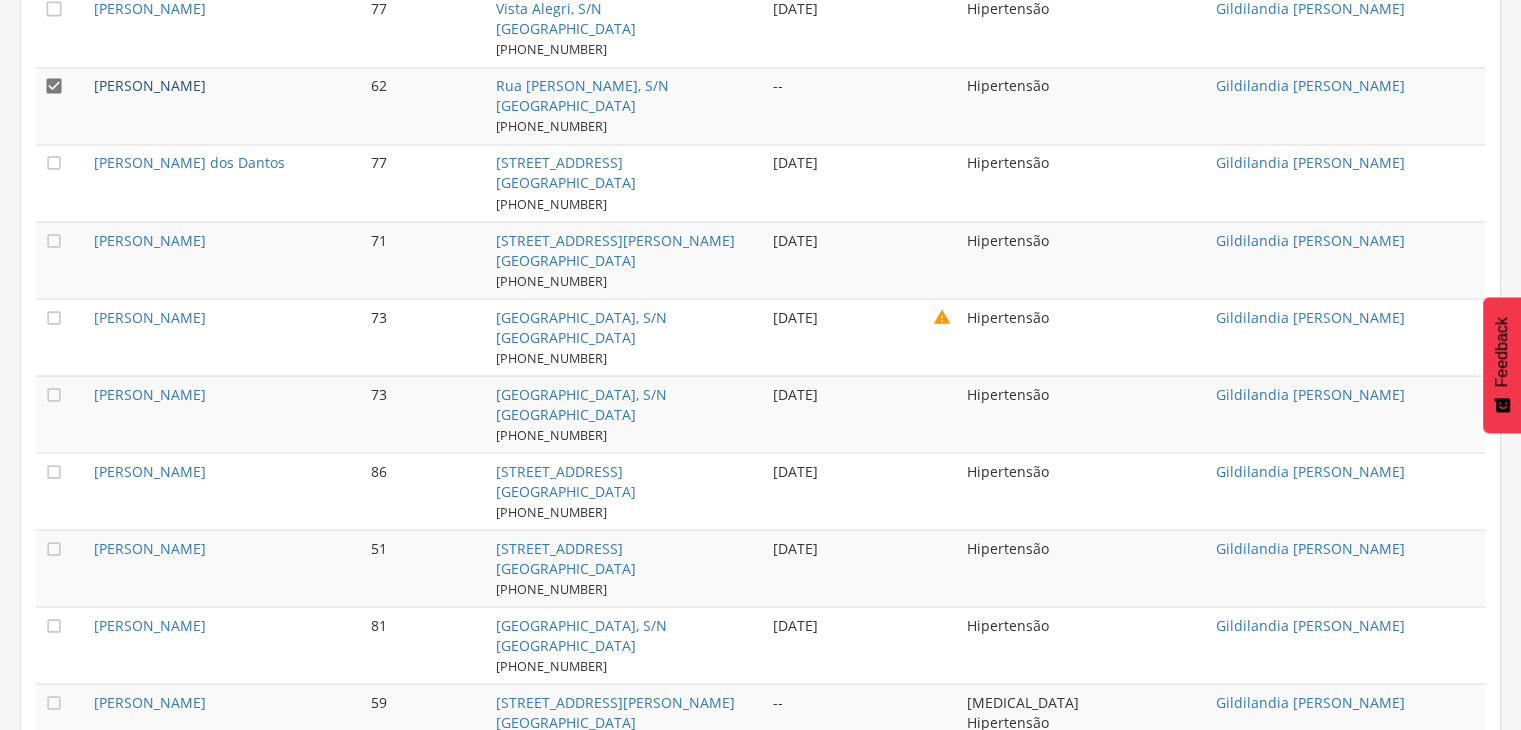 click on "[PERSON_NAME]" at bounding box center [150, 85] 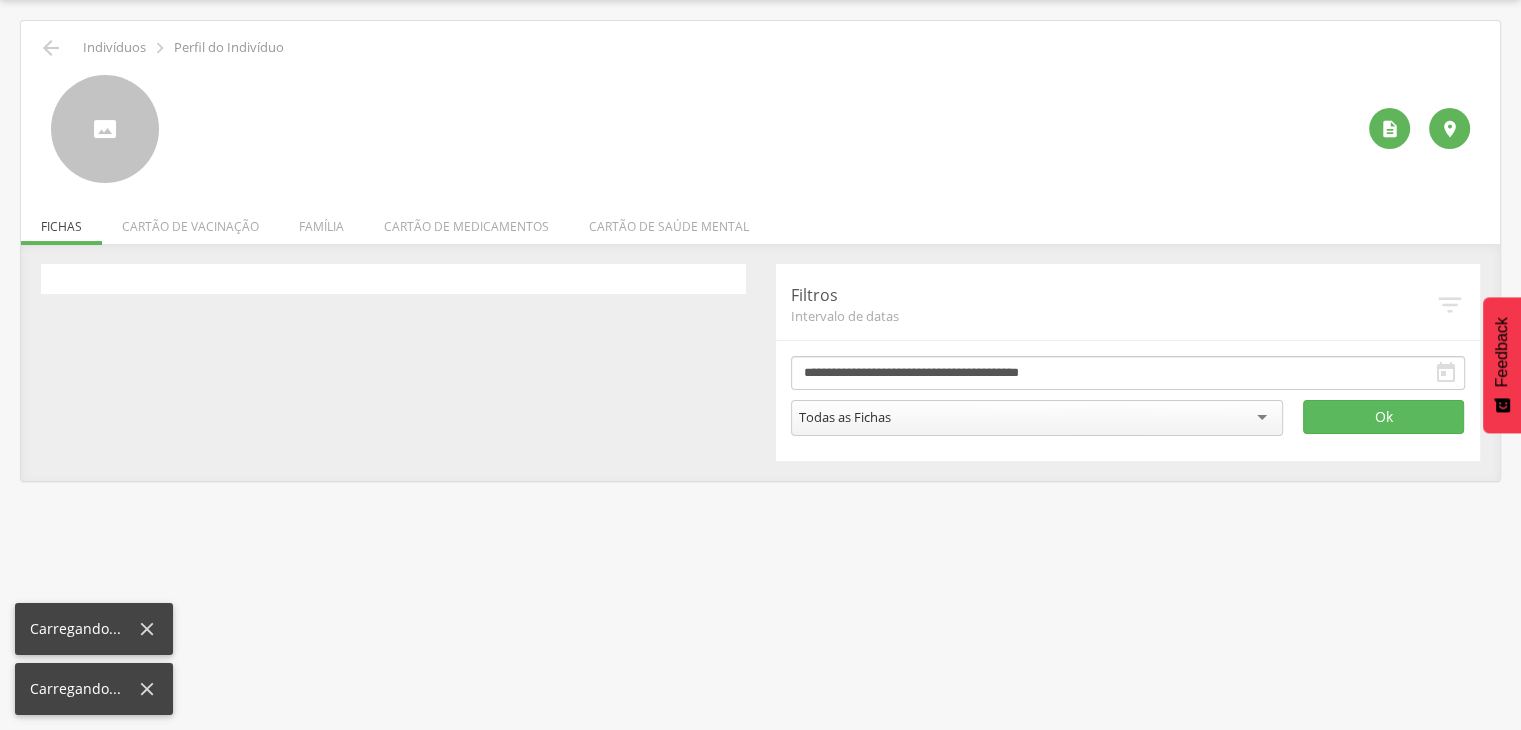 scroll, scrollTop: 60, scrollLeft: 0, axis: vertical 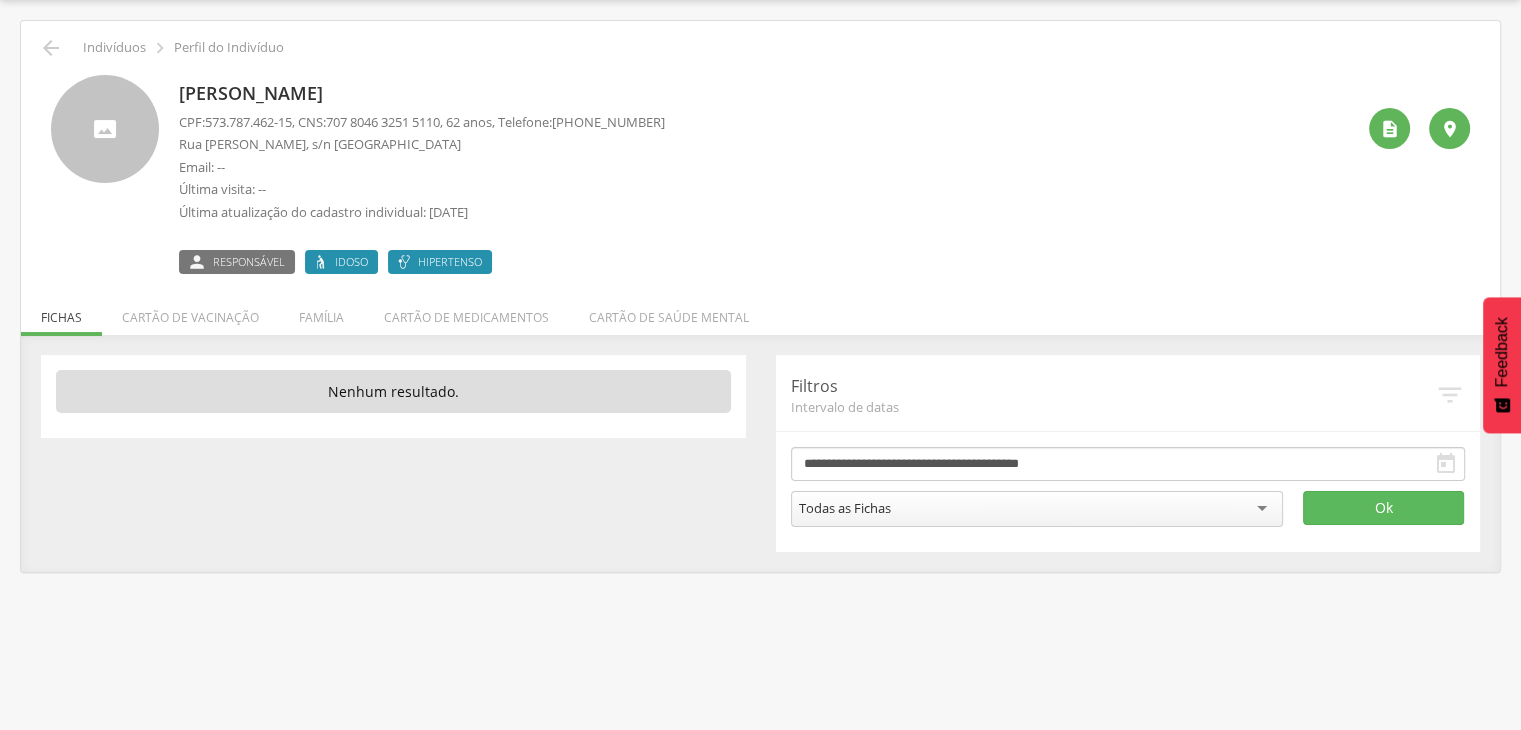 click on "[PERSON_NAME]" at bounding box center [422, 94] 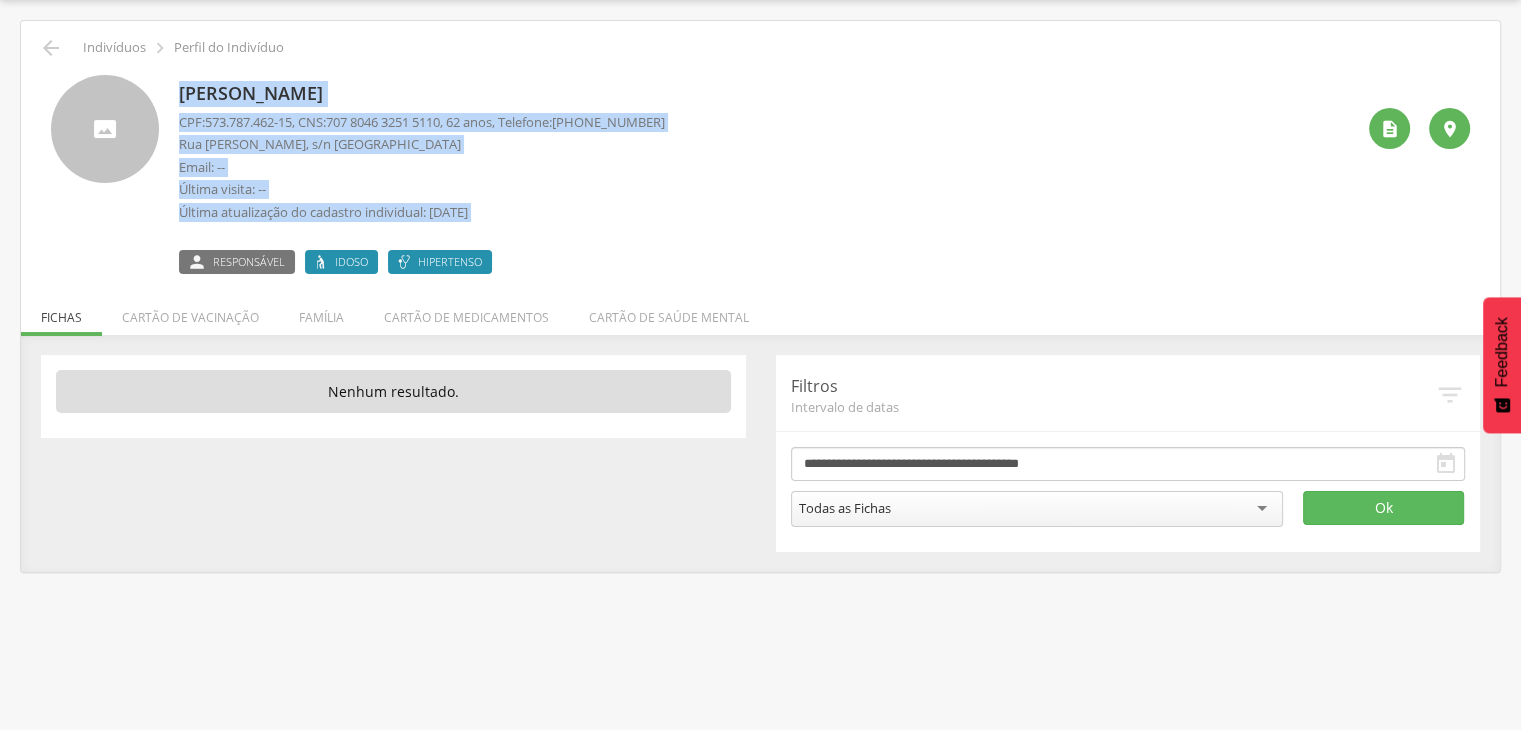 drag, startPoint x: 181, startPoint y: 102, endPoint x: 420, endPoint y: 231, distance: 271.5916 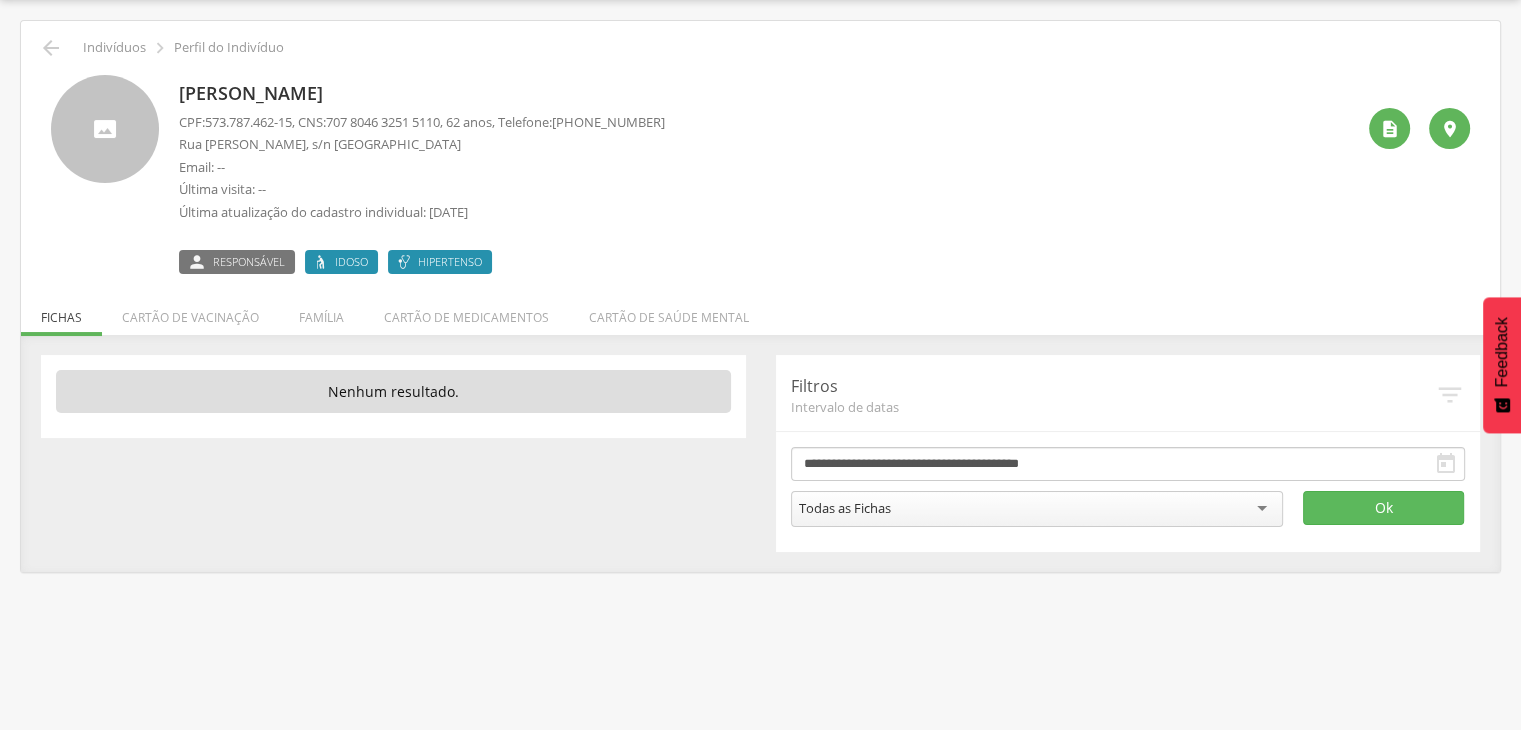 click on "**********" at bounding box center (760, 453) 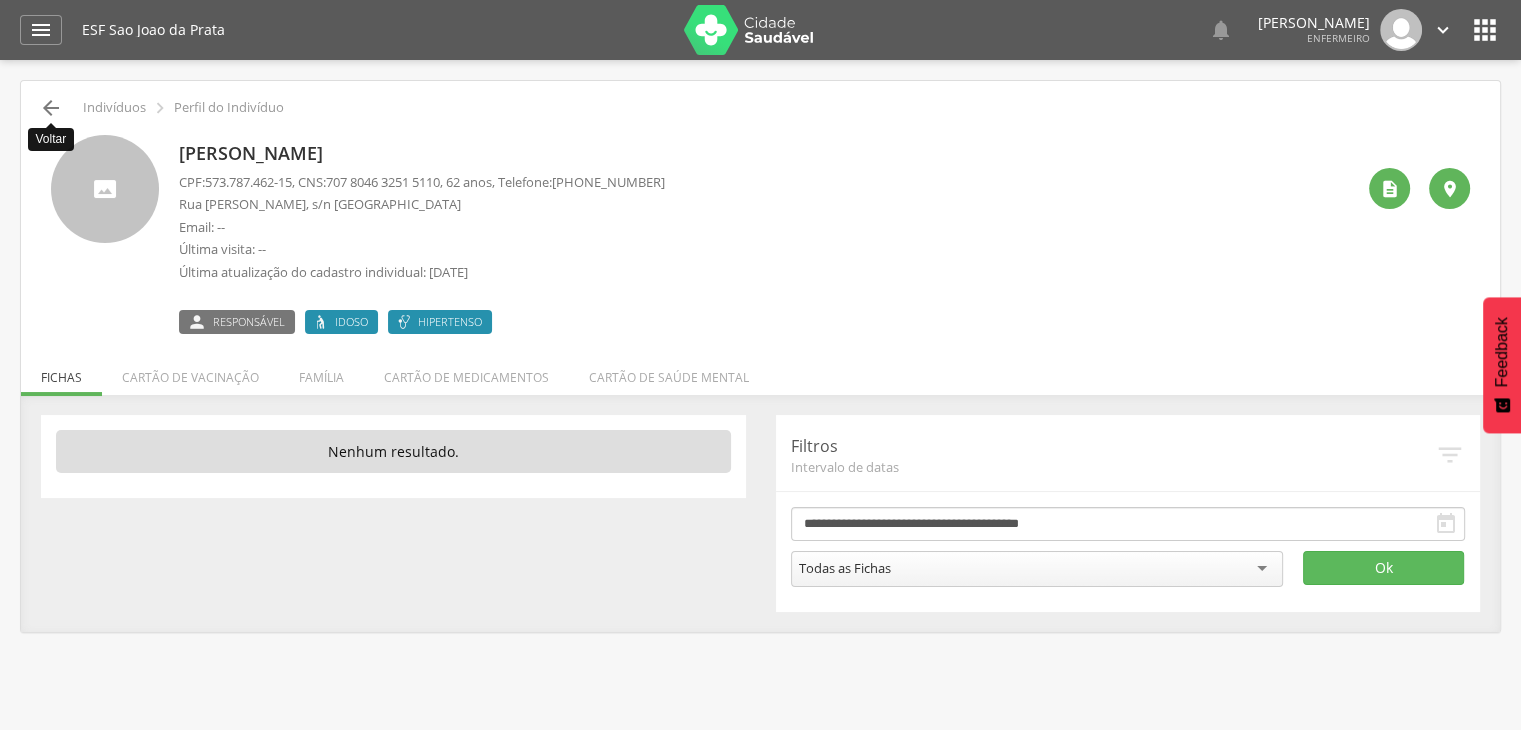 click on "" at bounding box center (51, 108) 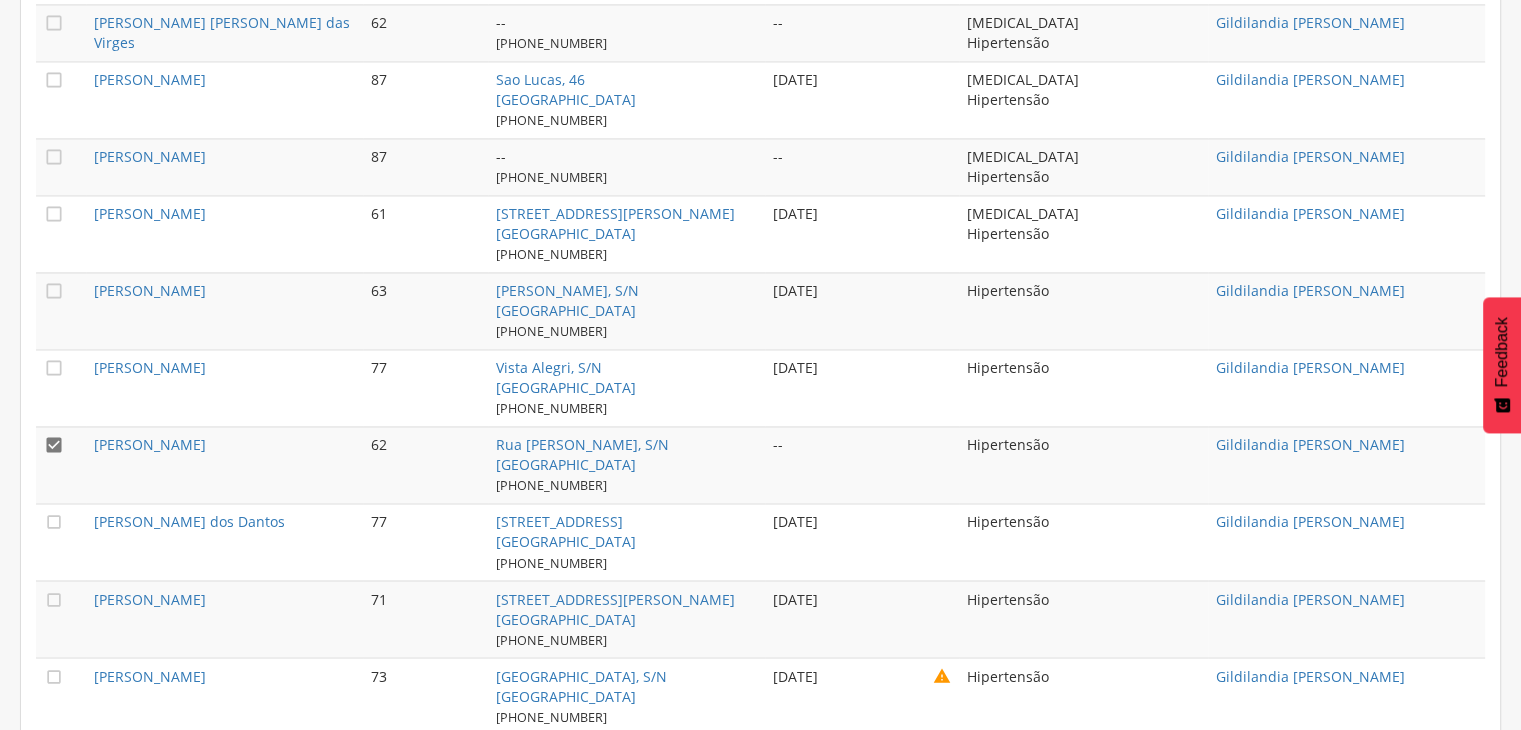 scroll, scrollTop: 3360, scrollLeft: 0, axis: vertical 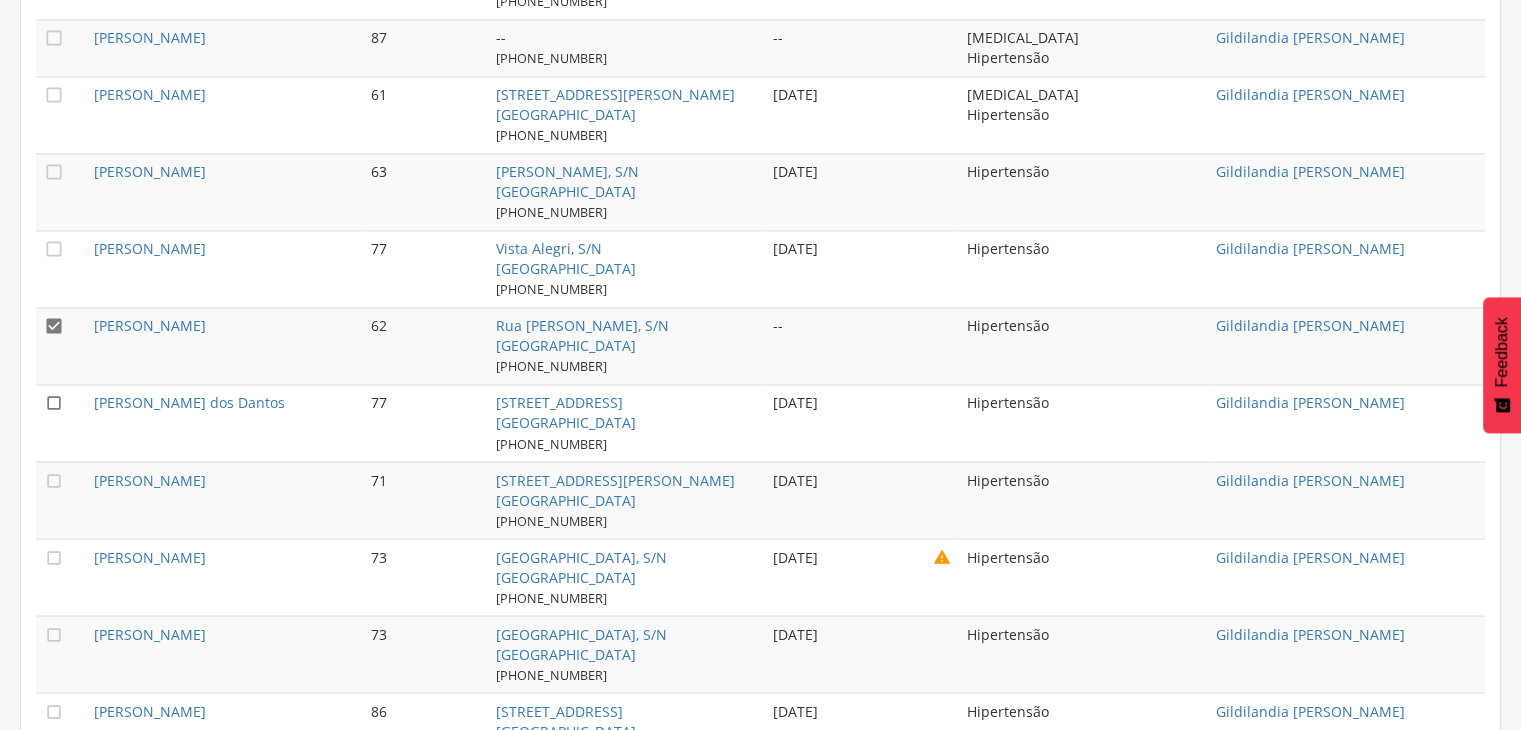 click on "" at bounding box center [54, 403] 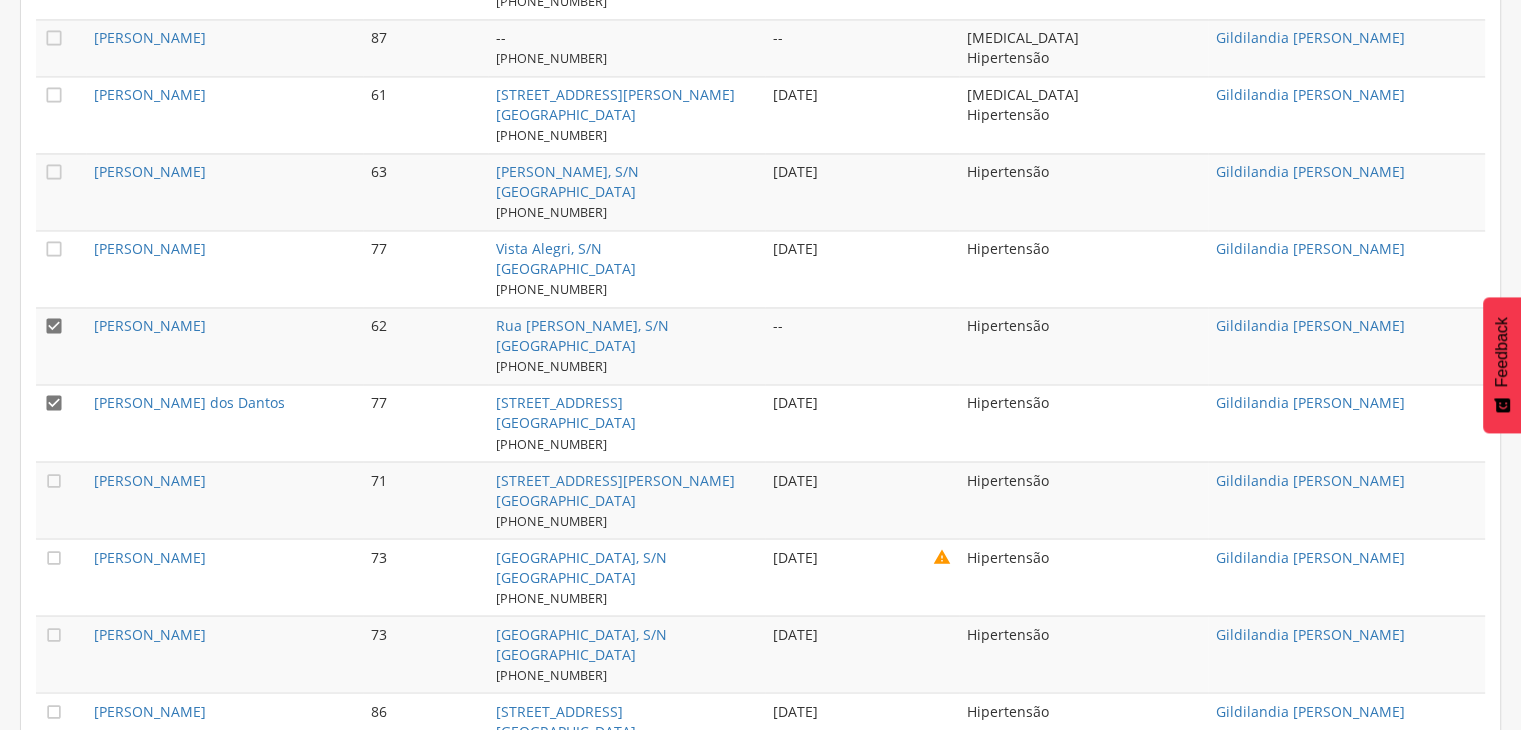 click on "" at bounding box center [54, 326] 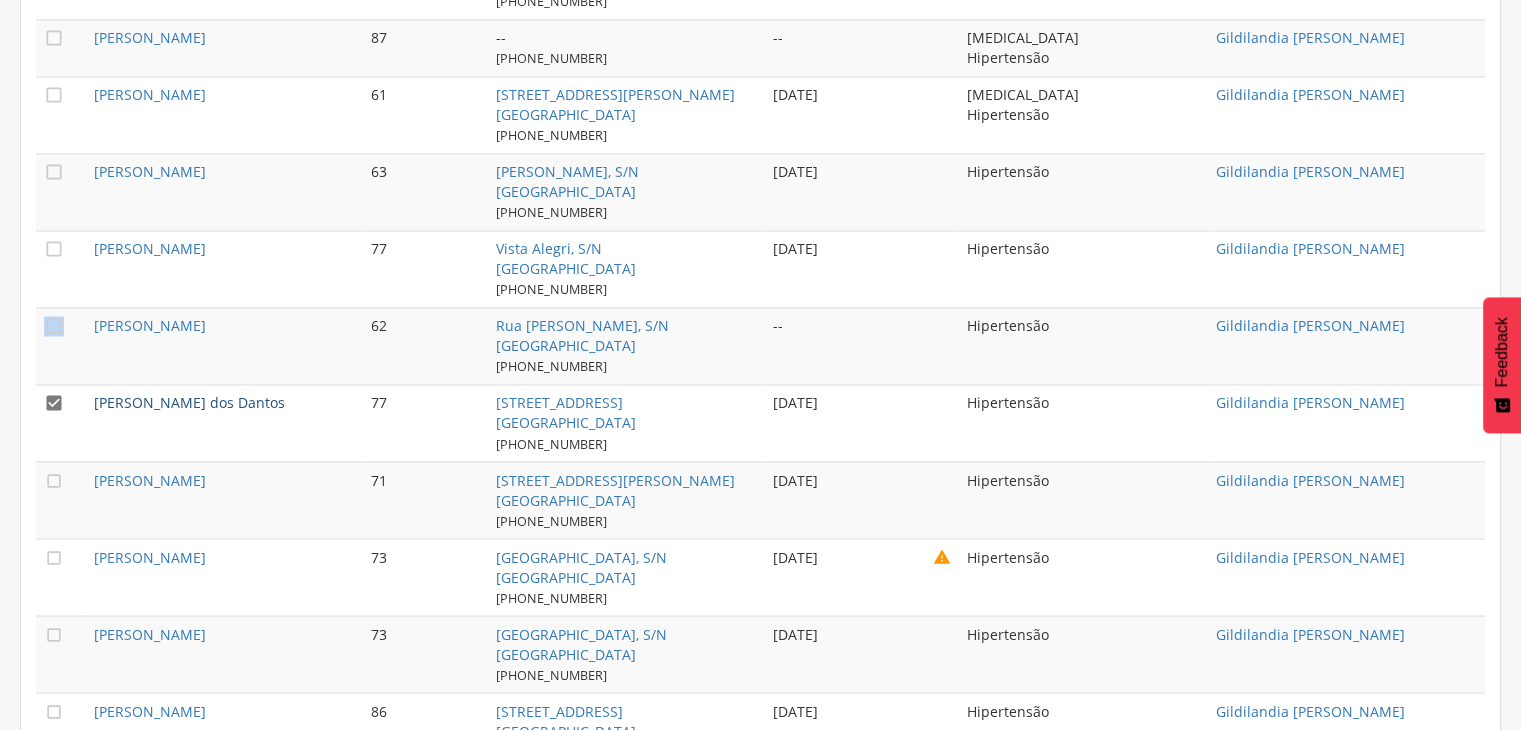click on "[PERSON_NAME] dos Dantos" at bounding box center (189, 402) 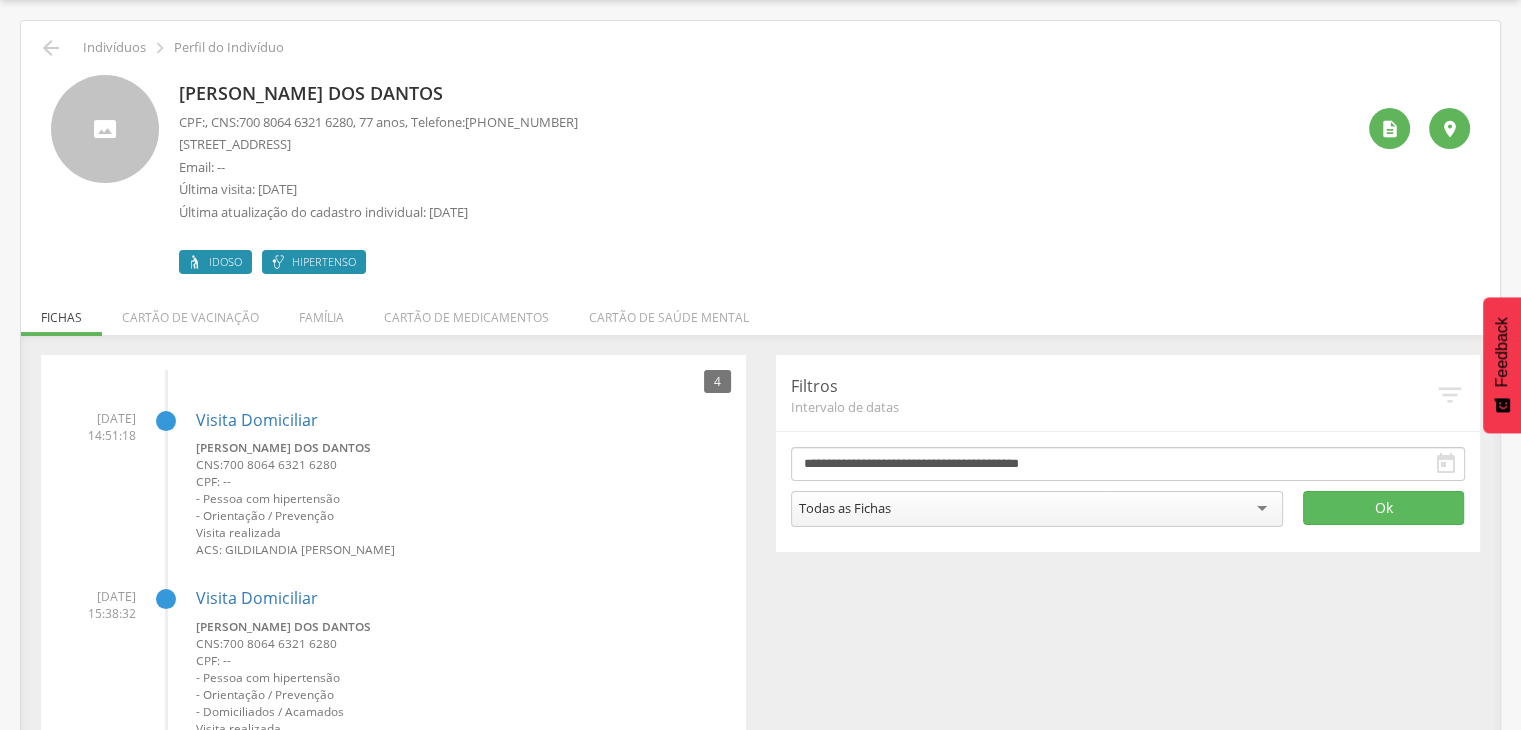 click on "[PERSON_NAME] dos Dantos
CPF:  , CNS:  [PHONE_NUMBER] , 77 anos, Telefone:  [PHONE_NUMBER] [STREET_ADDRESS] Email: -- Última visita: [DATE] Última atualização do cadastro individual: [DATE]
Idoso   Hipertenso

" at bounding box center [760, 174] 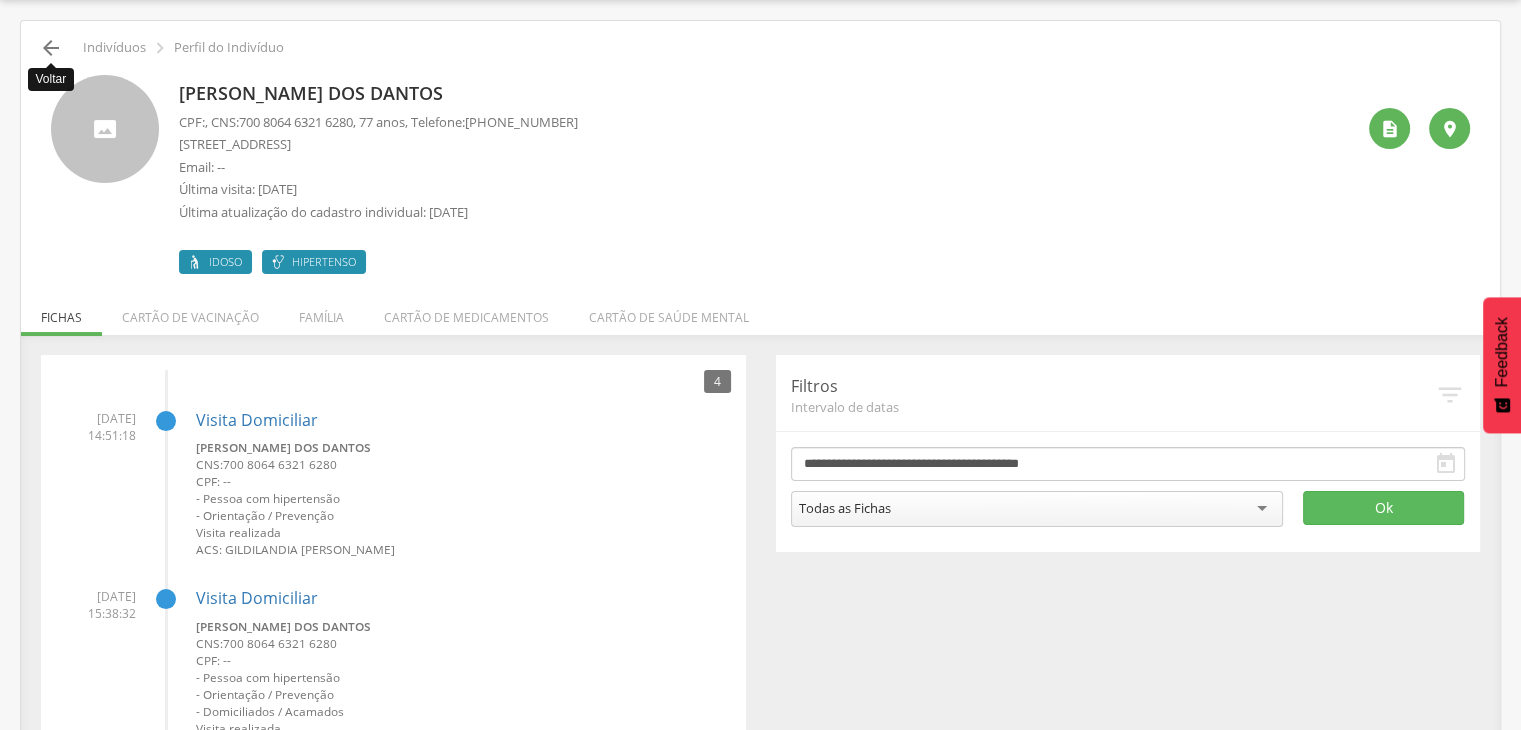 click on "" at bounding box center [51, 48] 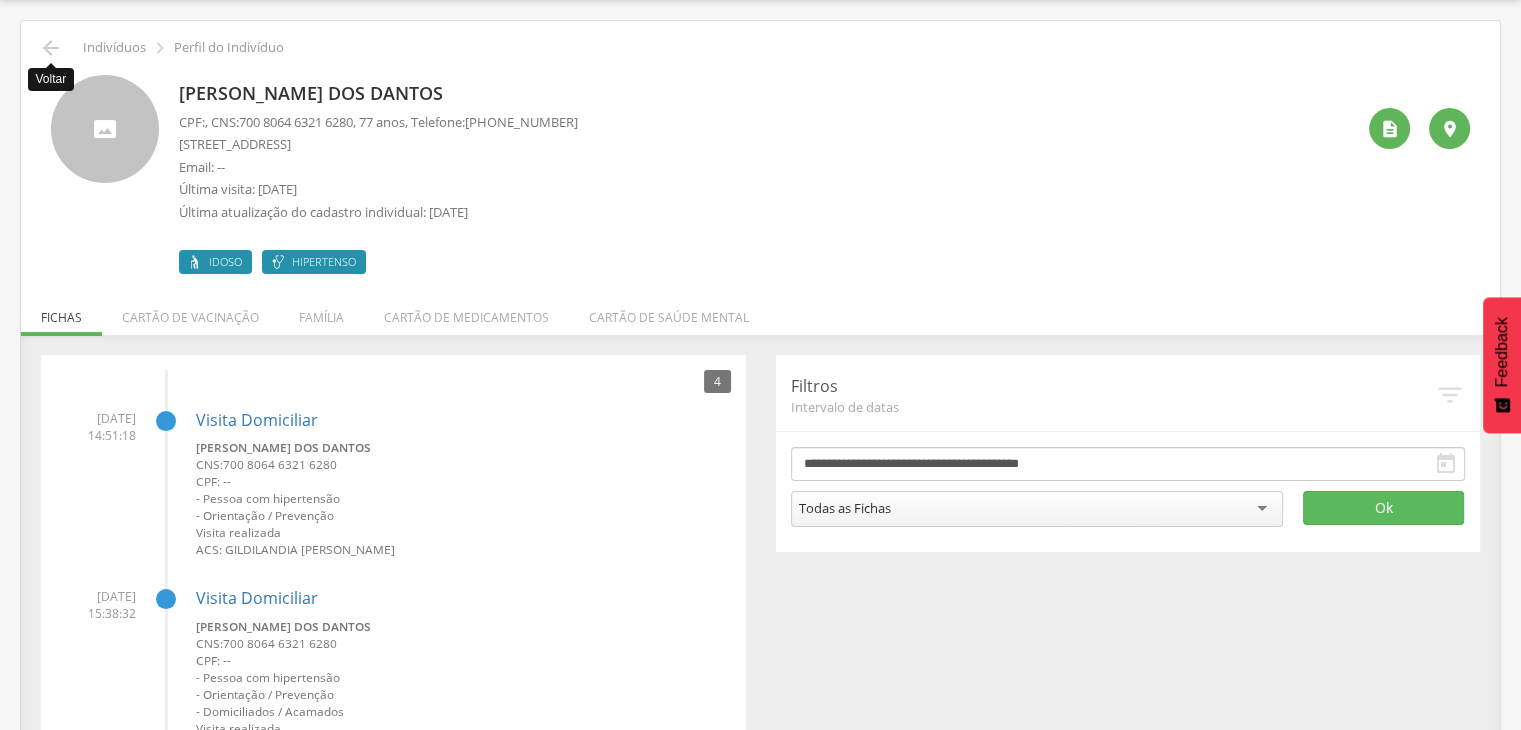 click on "
Supervisão

Distritos

Ubs
Coordenador:   - [GEOGRAPHIC_DATA] / BA
Intervalo de Tempo

Selecione um intervalo de tempo
Filtrar
***
0
Fichas  individuais
Detalhes
***
0
Fichas  domiciliares
Detalhes
***
0
Visitas
Detalhes
***
0
Fichas de  responsáveis  familiares
0
0 0" at bounding box center [760, 365] 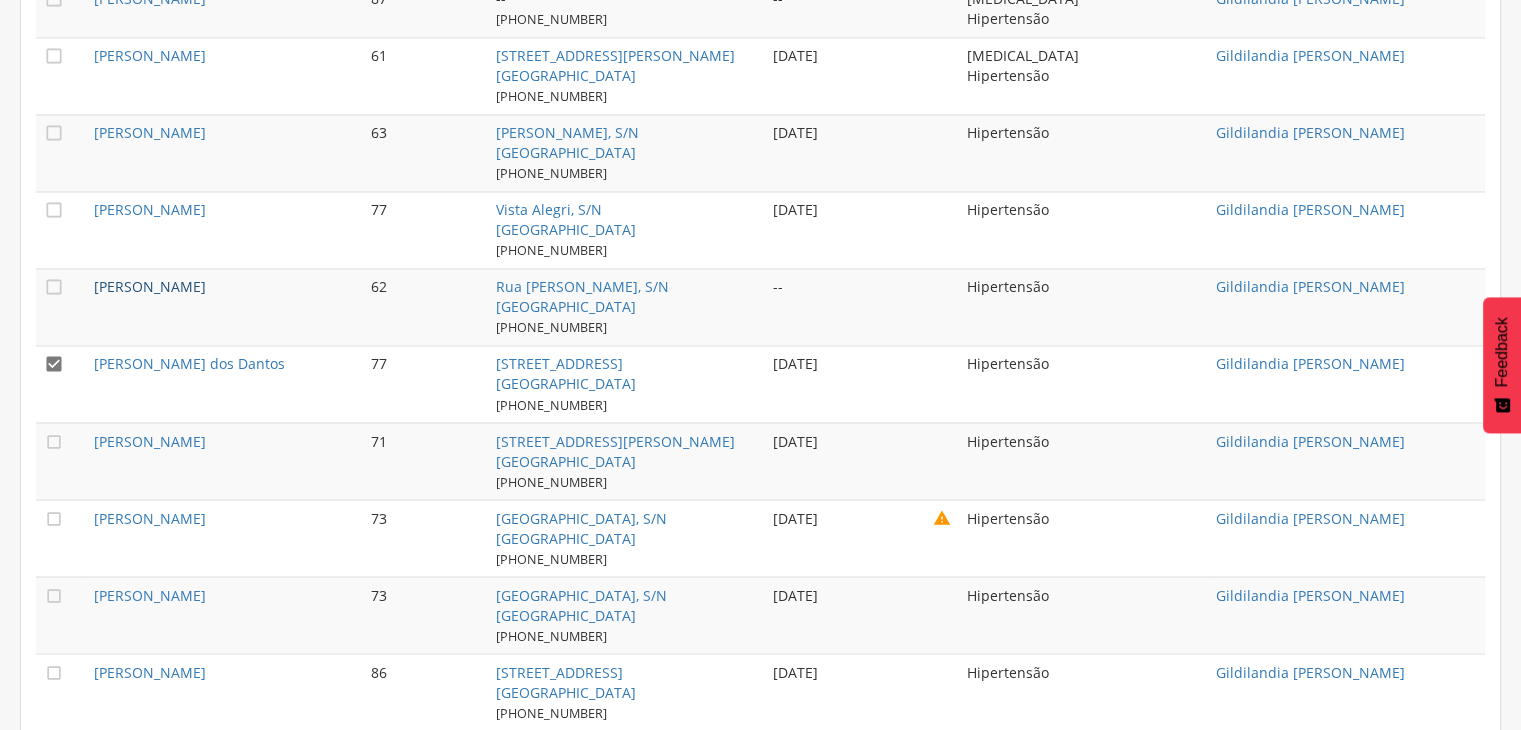 scroll, scrollTop: 3504, scrollLeft: 0, axis: vertical 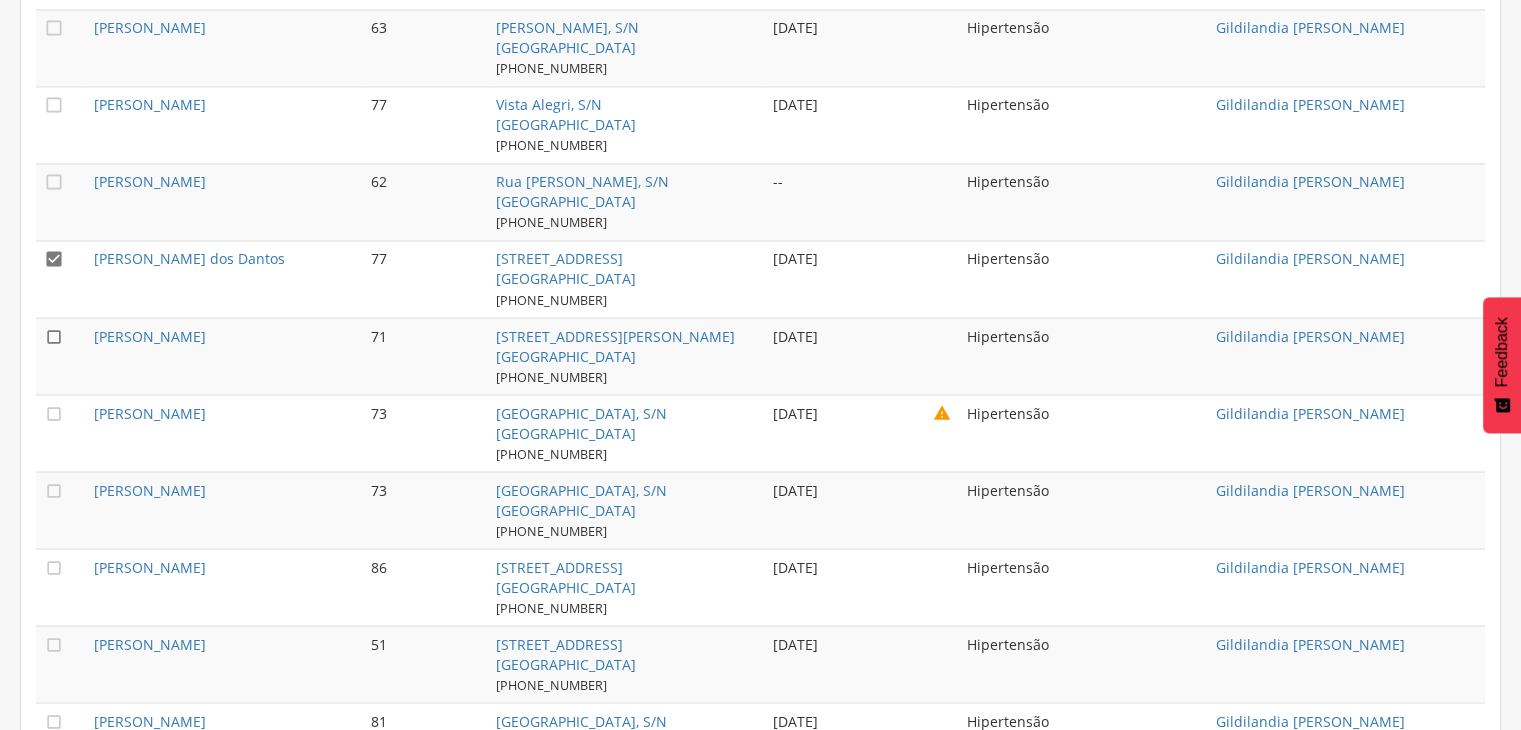 click on "" at bounding box center (54, 336) 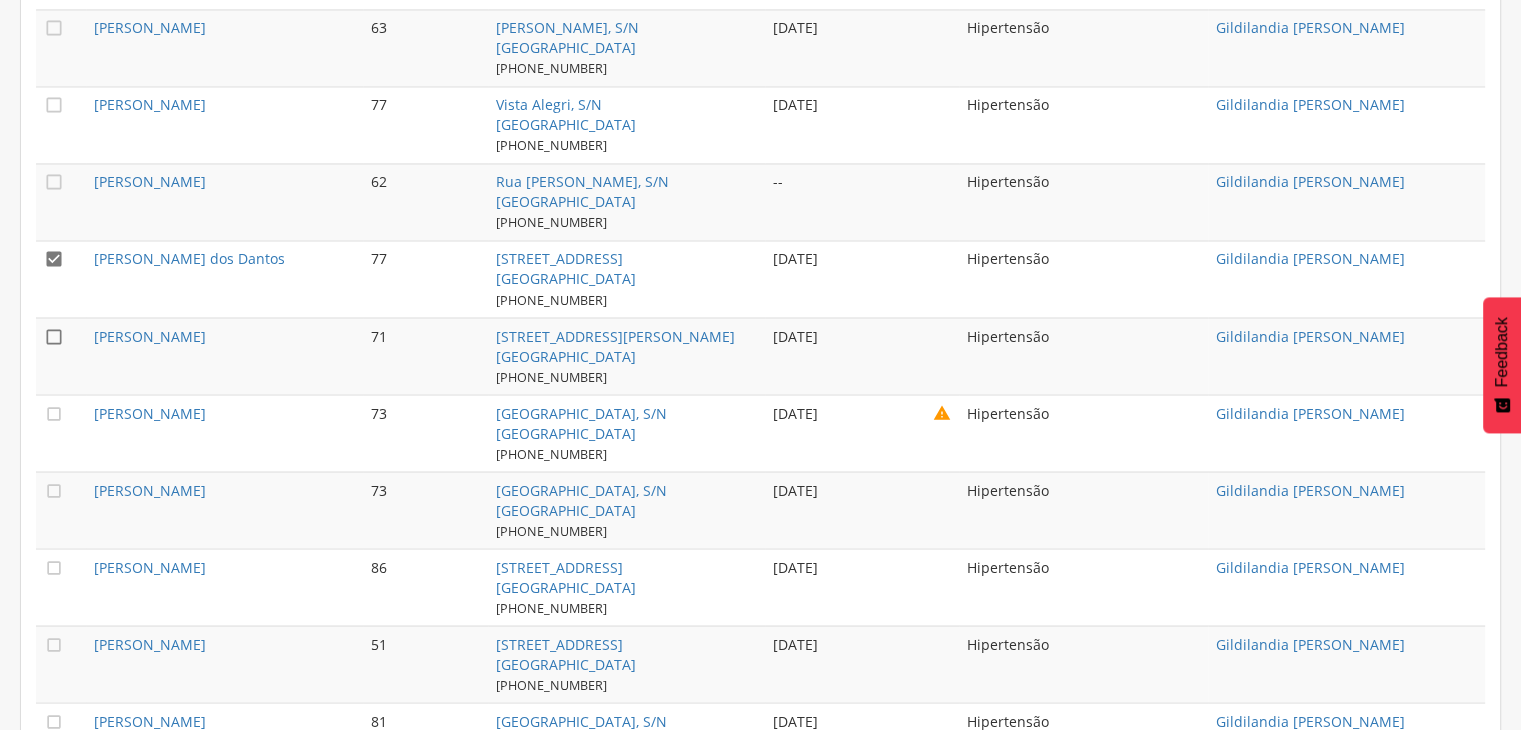 click on "" at bounding box center (54, 336) 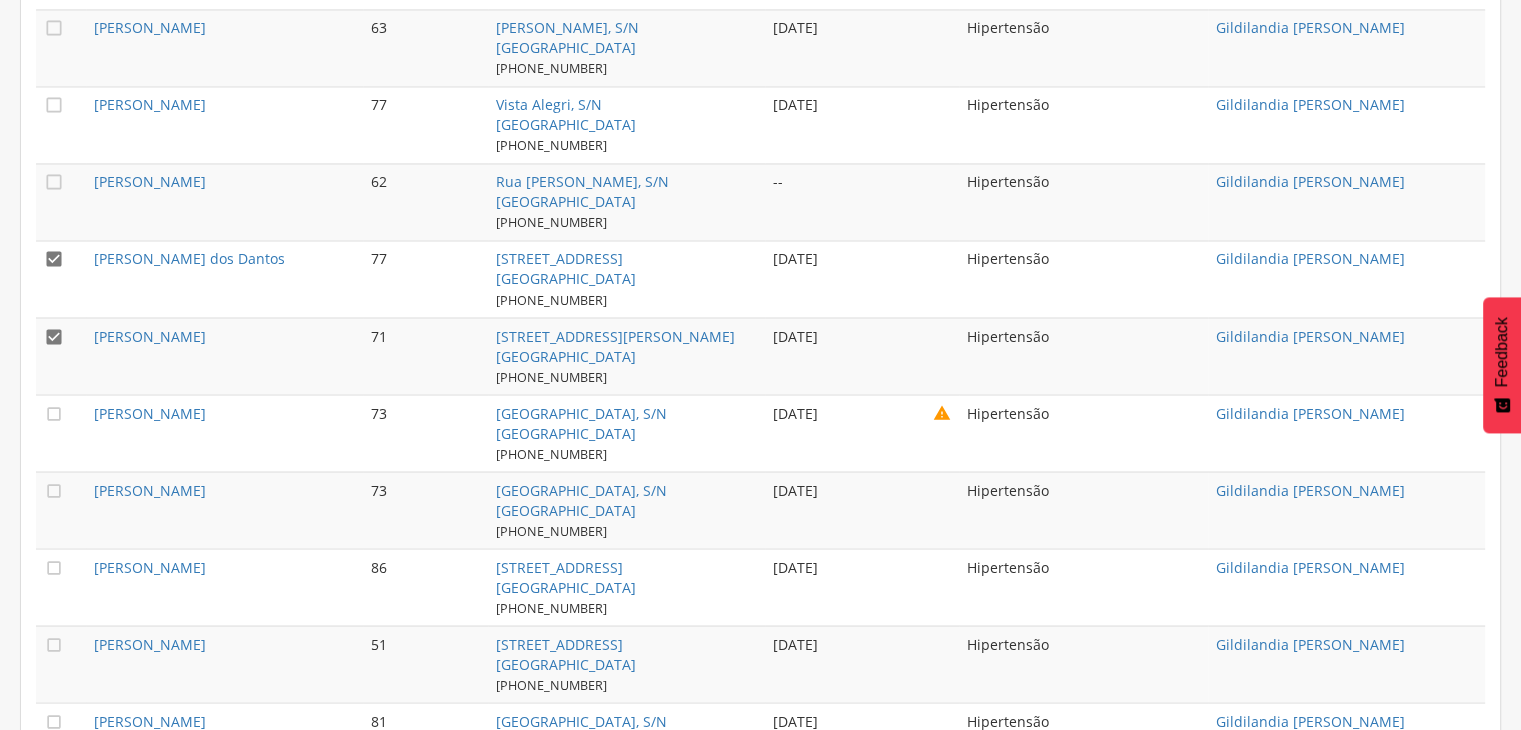 click on "" at bounding box center (54, 259) 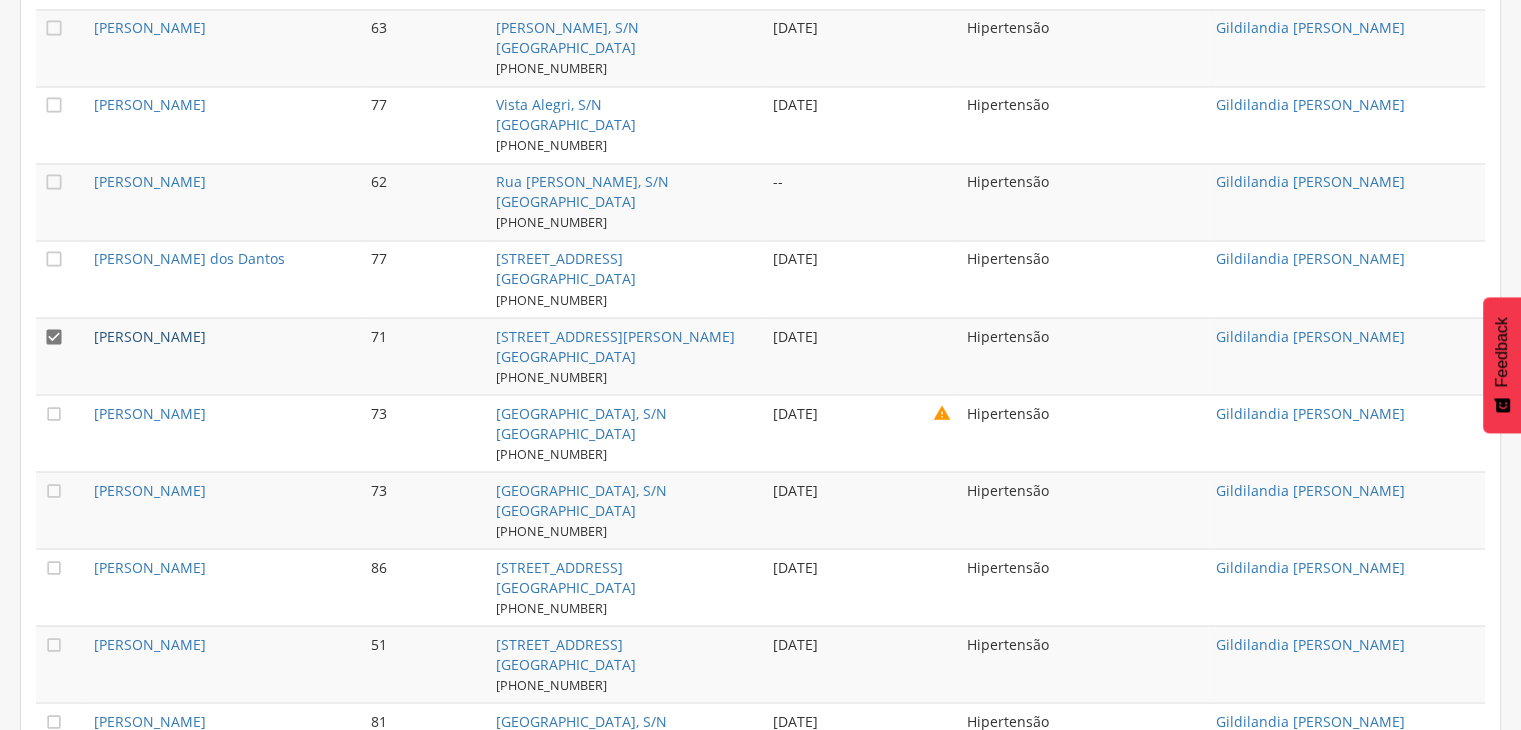 click on "[PERSON_NAME]" at bounding box center (150, 335) 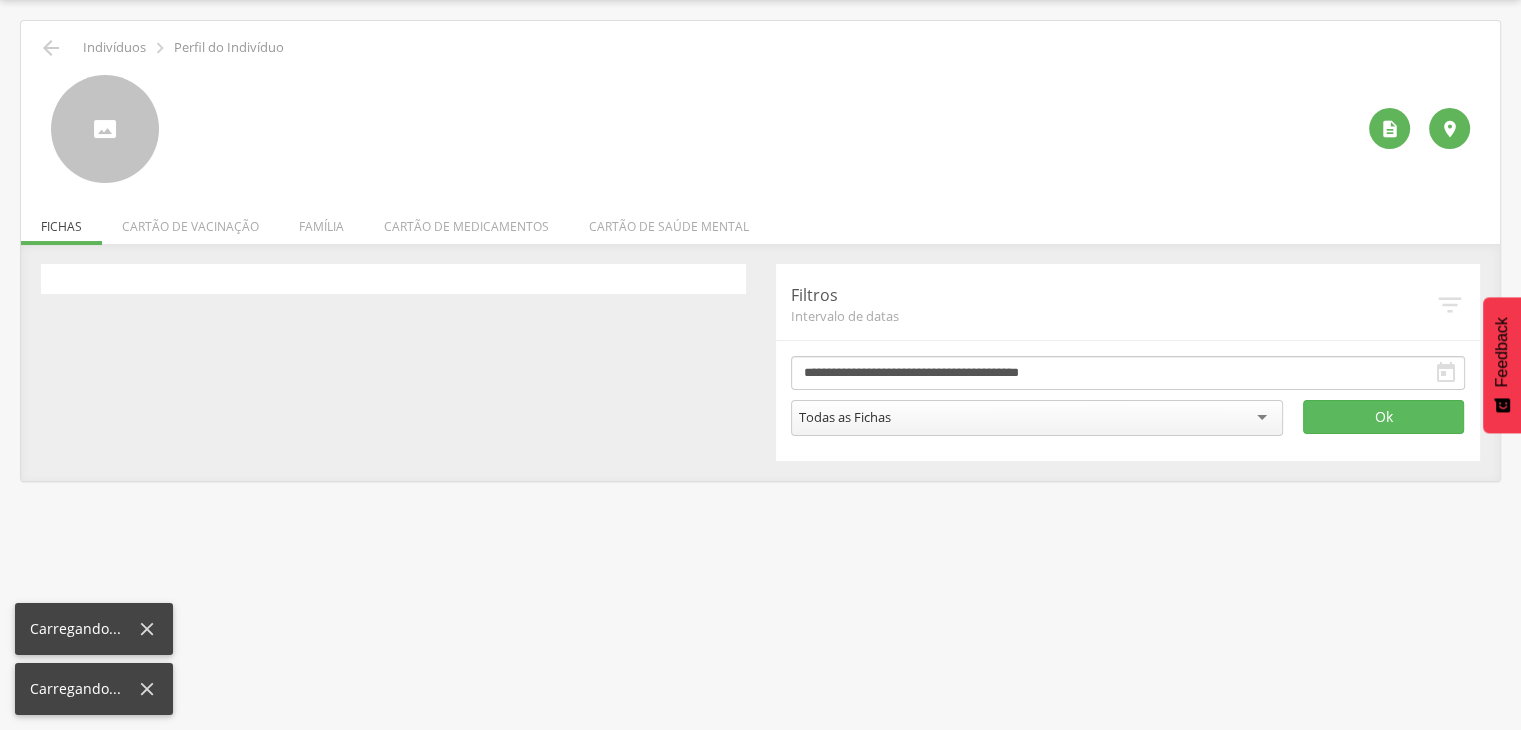scroll, scrollTop: 60, scrollLeft: 0, axis: vertical 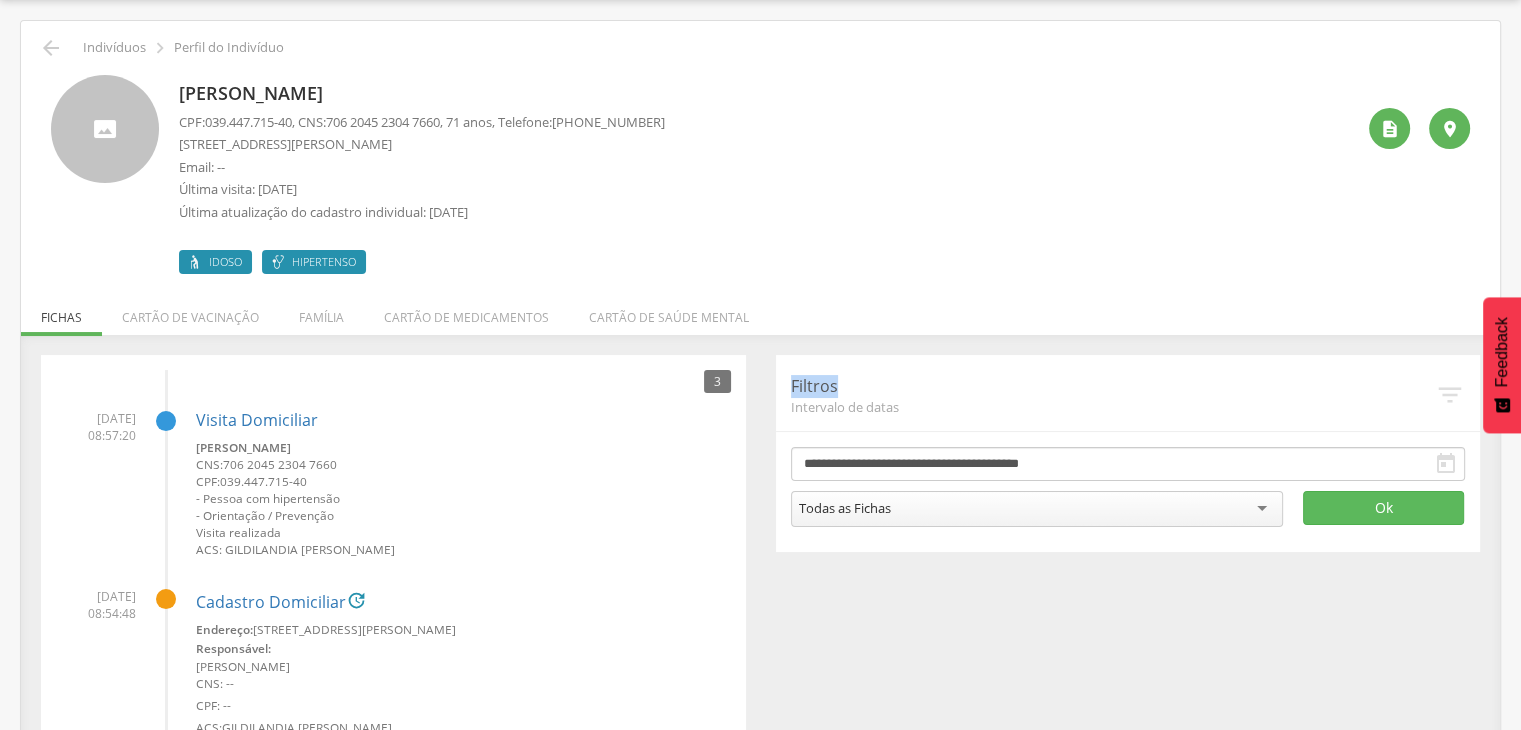 drag, startPoint x: 184, startPoint y: 93, endPoint x: 392, endPoint y: 87, distance: 208.08652 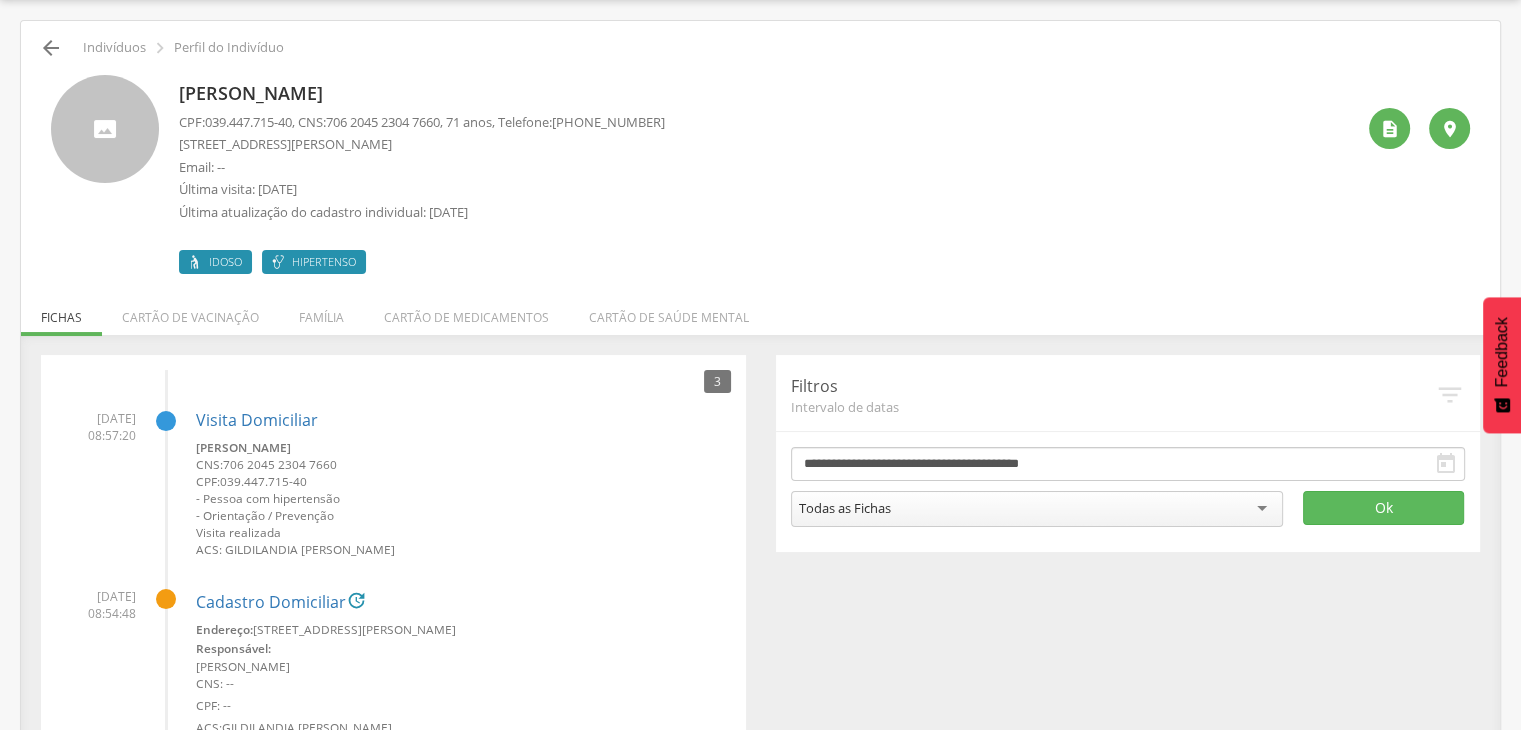 click on "" at bounding box center (51, 48) 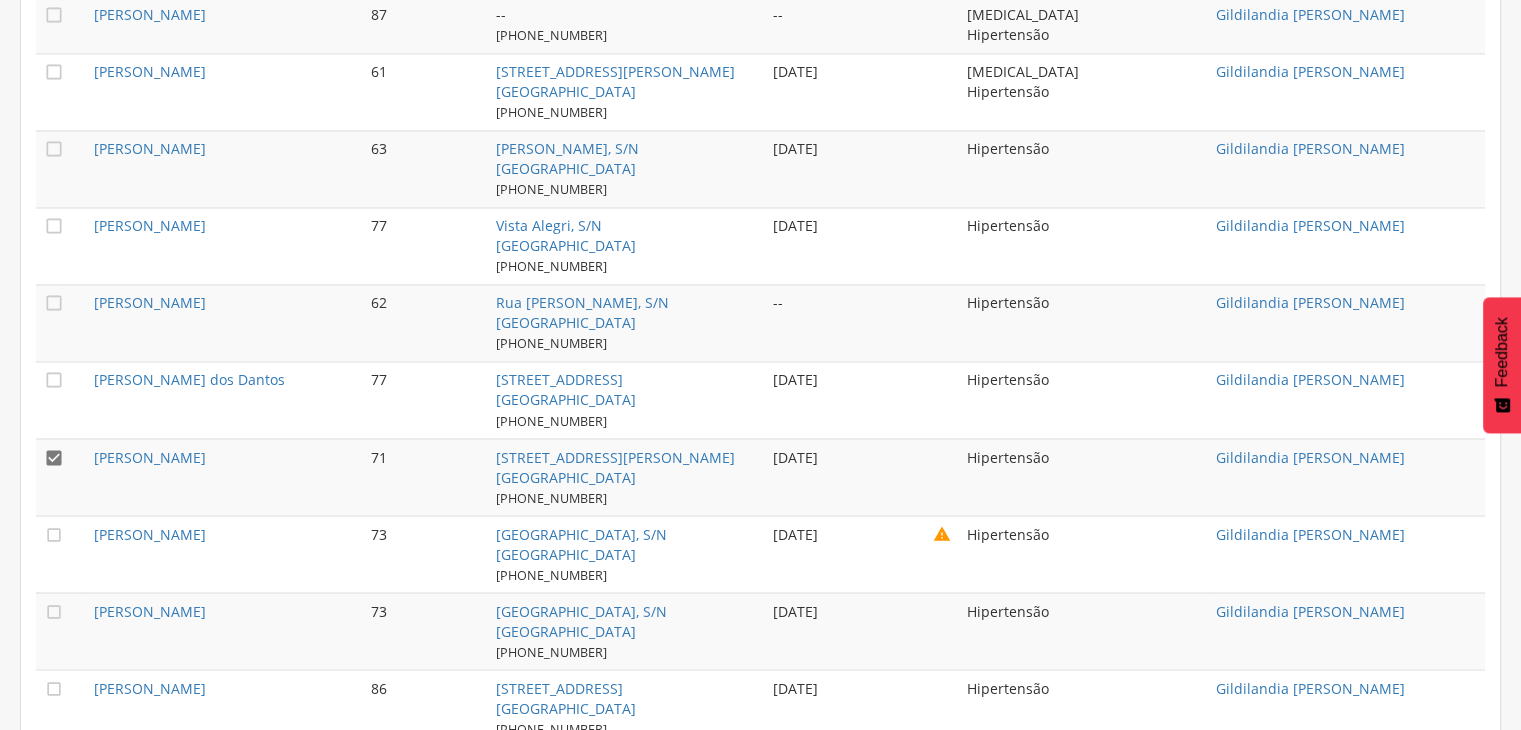 scroll, scrollTop: 3683, scrollLeft: 0, axis: vertical 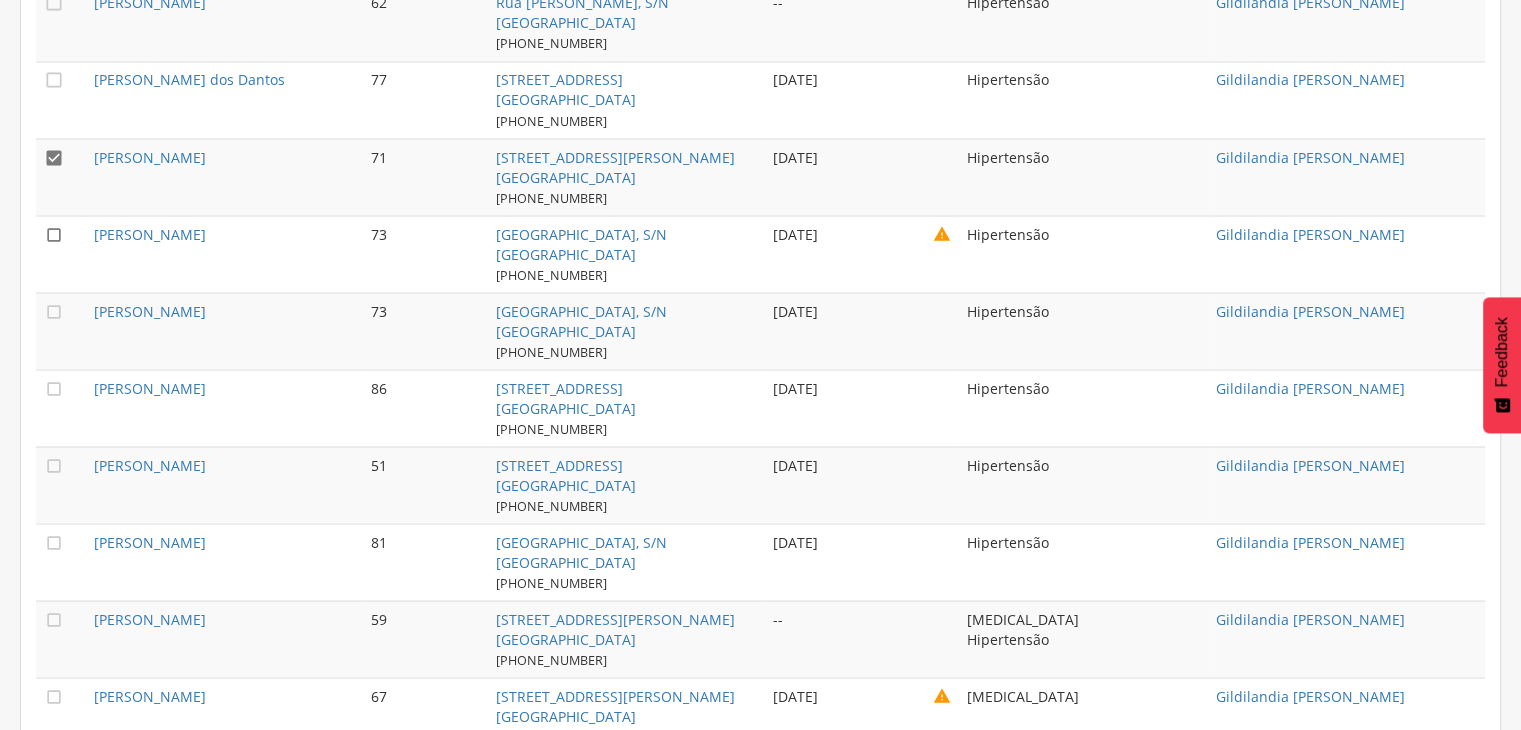 click on "" at bounding box center (54, 234) 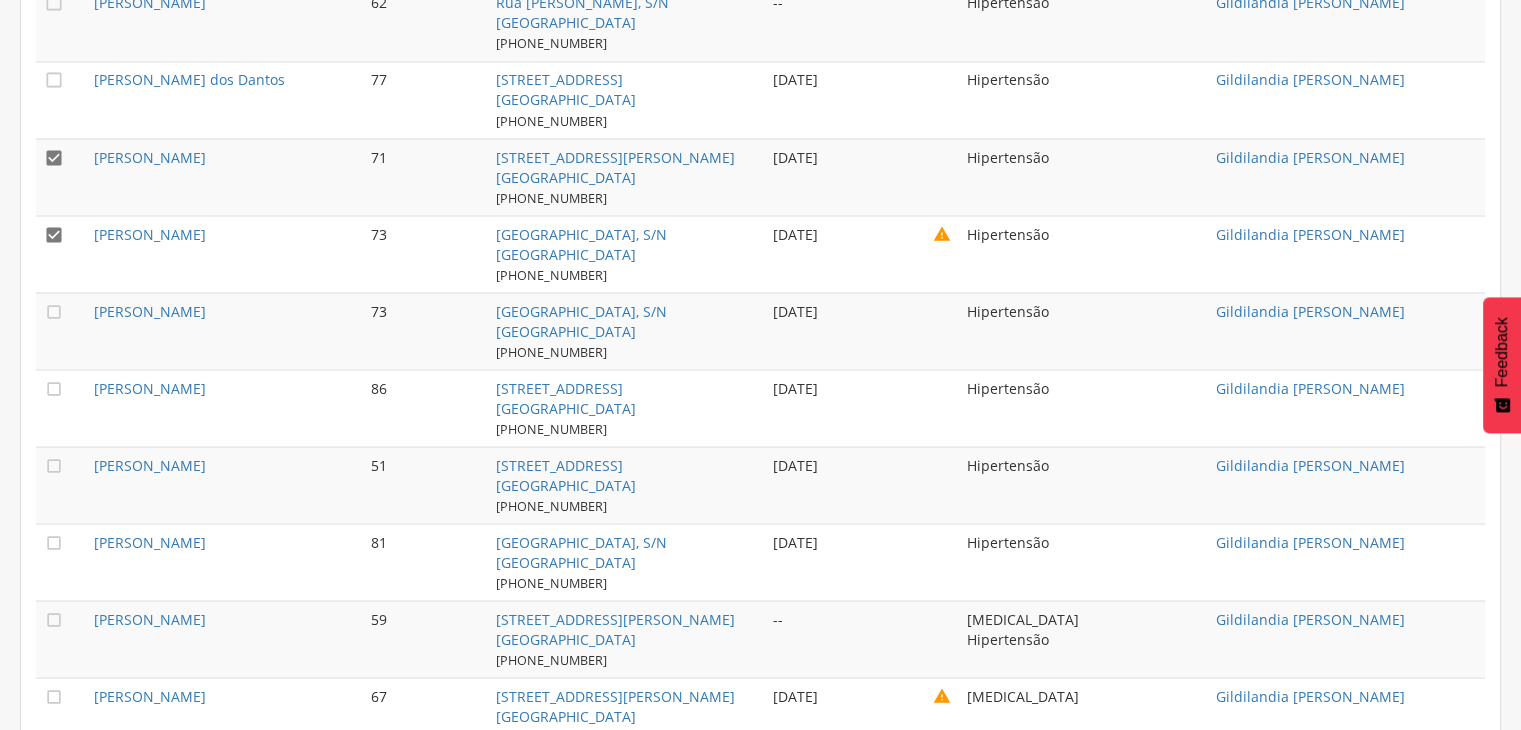 click on "" at bounding box center [61, 176] 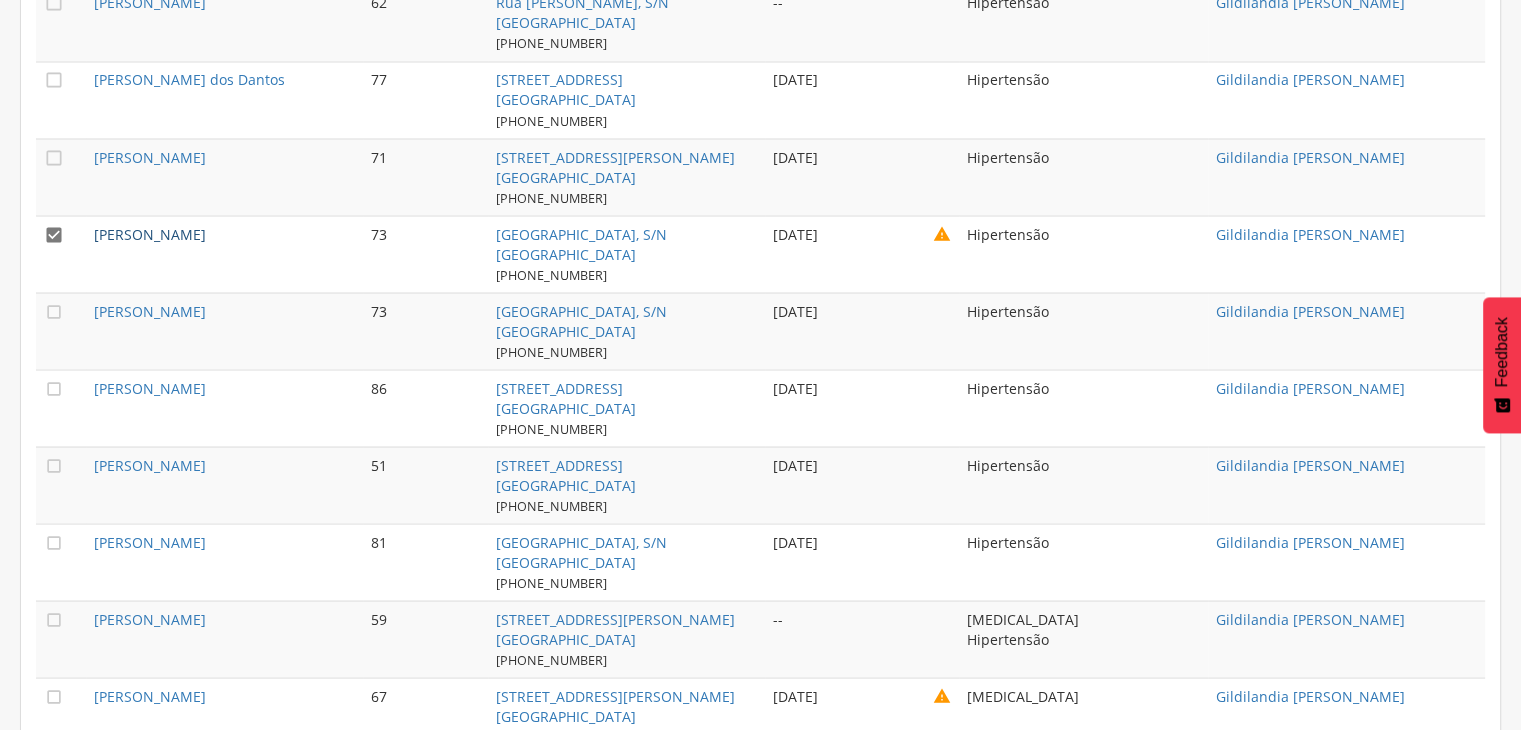 click on "[PERSON_NAME]" at bounding box center (150, 233) 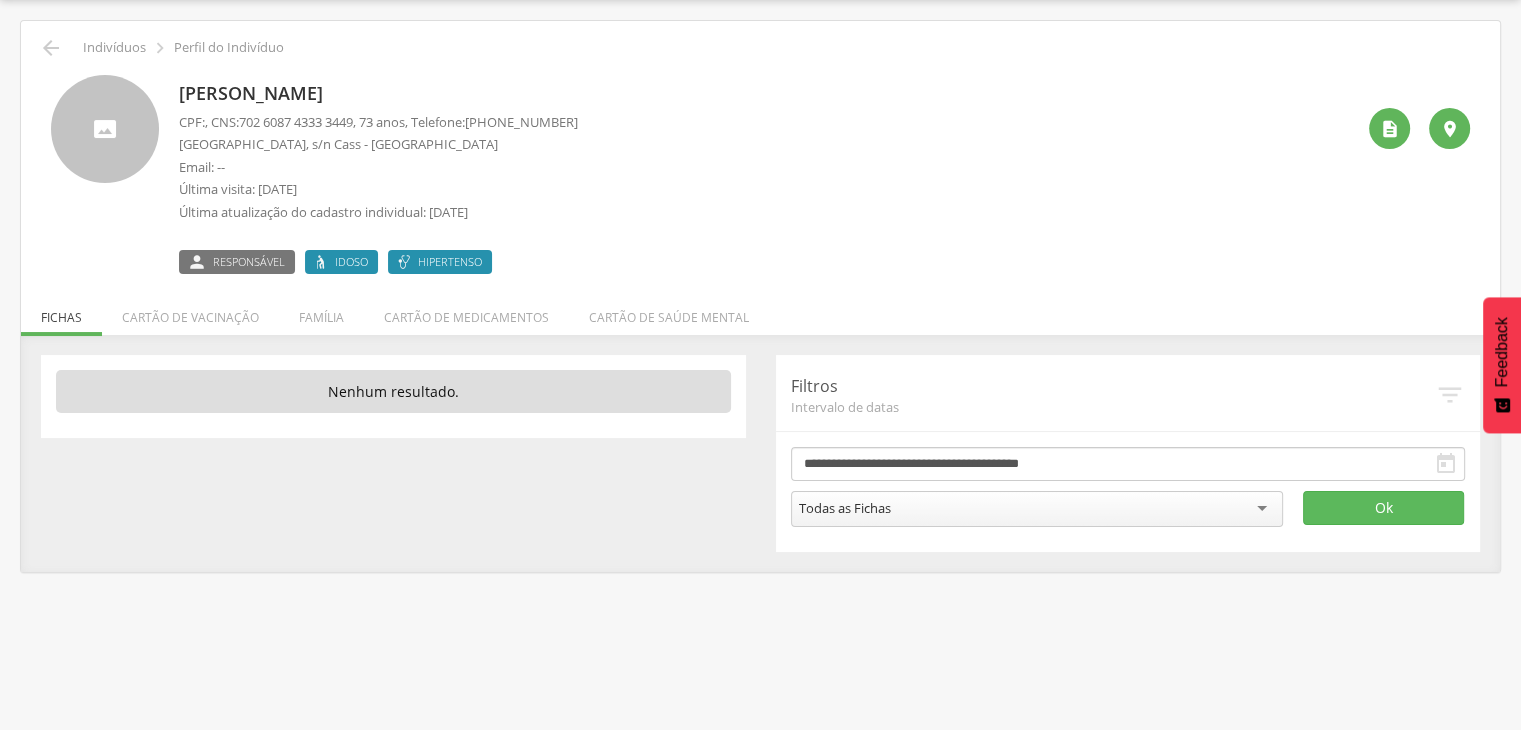 drag, startPoint x: 179, startPoint y: 95, endPoint x: 332, endPoint y: 88, distance: 153.16005 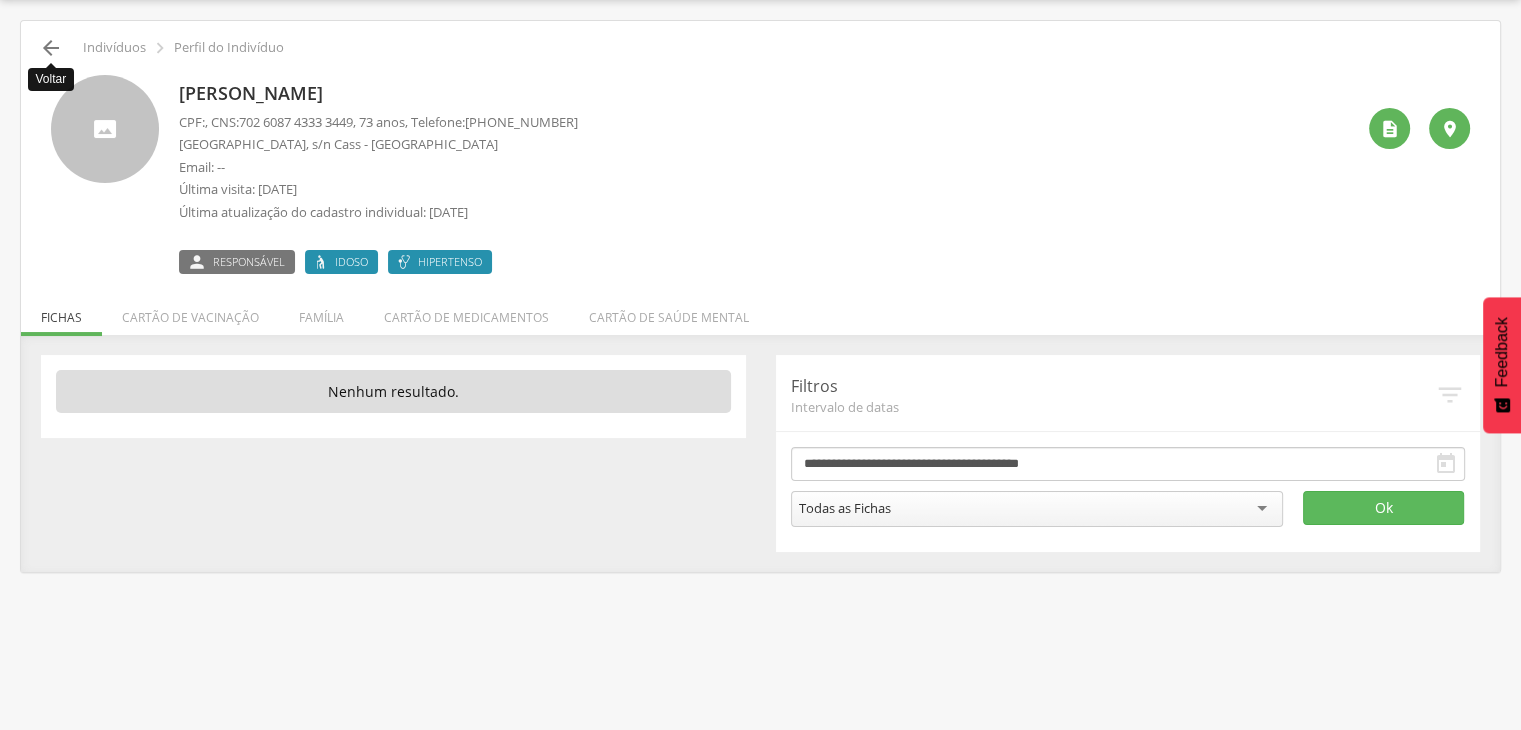 click on "" at bounding box center [51, 48] 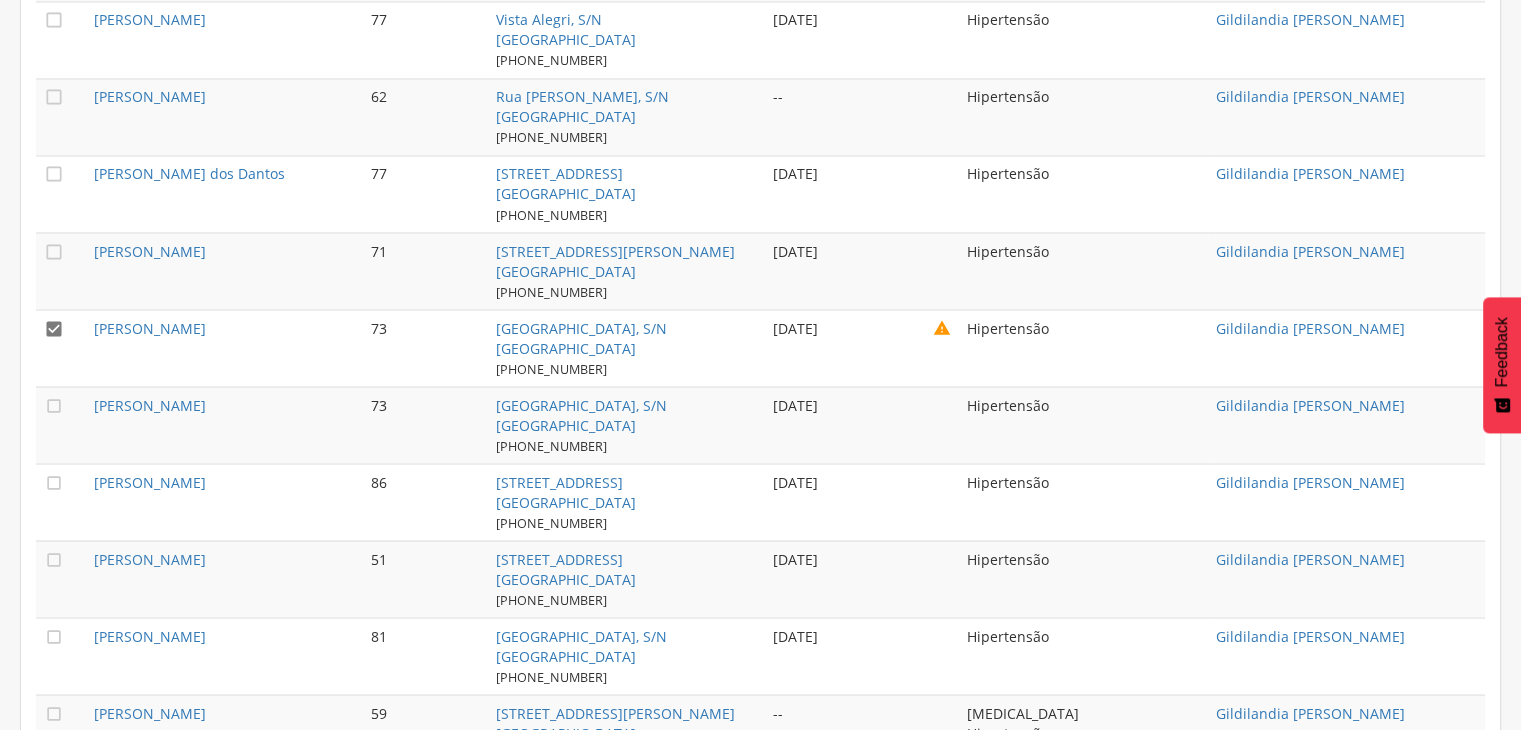 scroll, scrollTop: 3660, scrollLeft: 0, axis: vertical 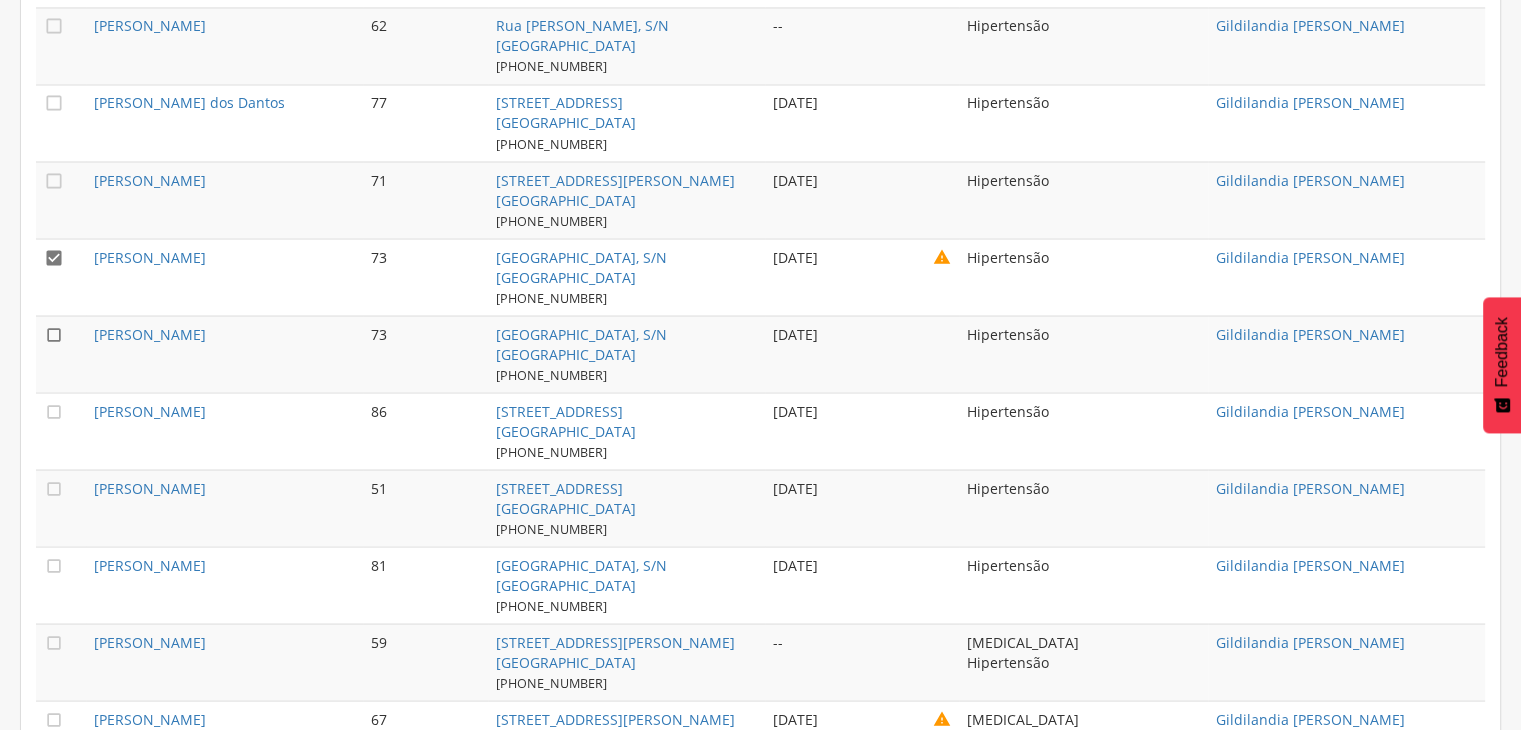 click on "" at bounding box center [54, 334] 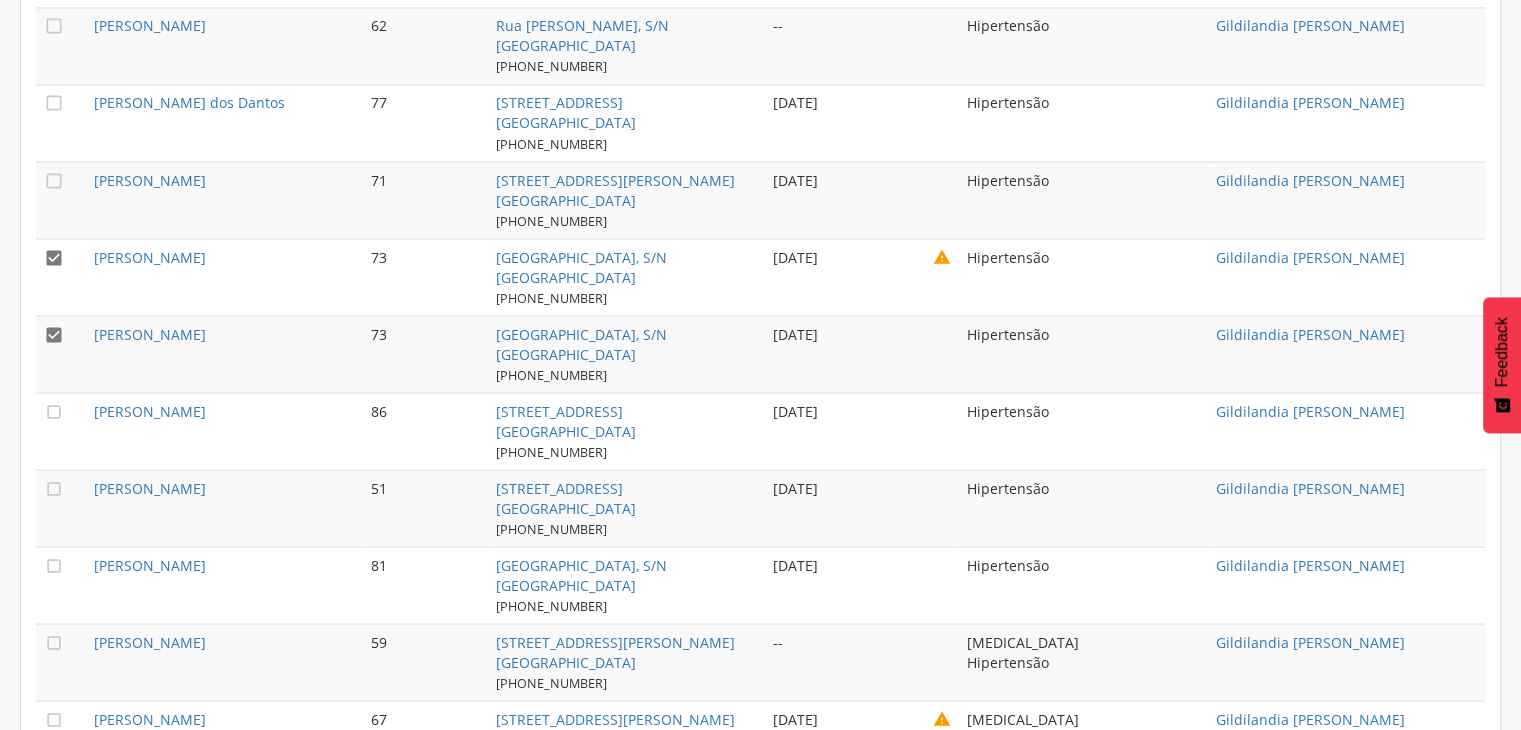 click on "" at bounding box center (54, 257) 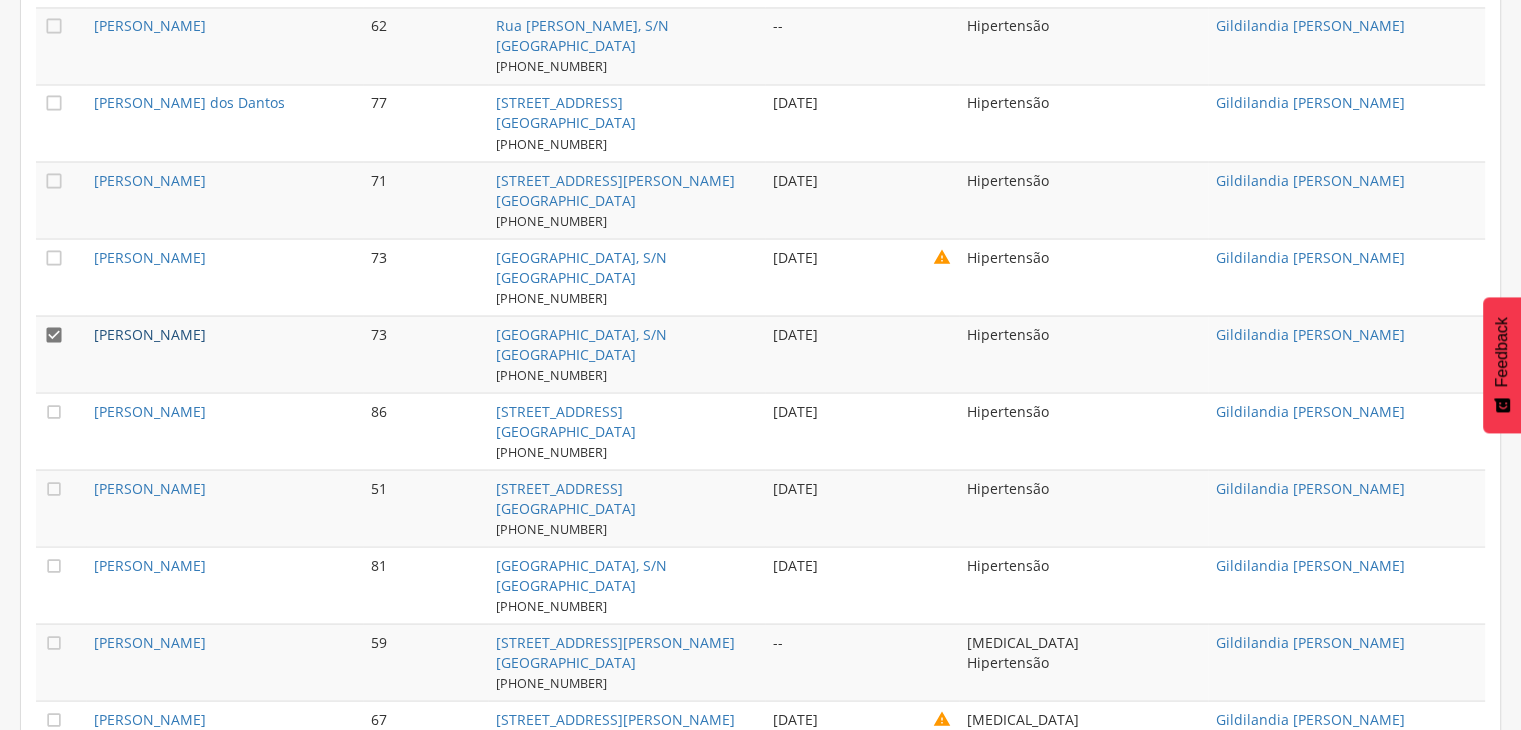 click on "[PERSON_NAME]" at bounding box center (150, 333) 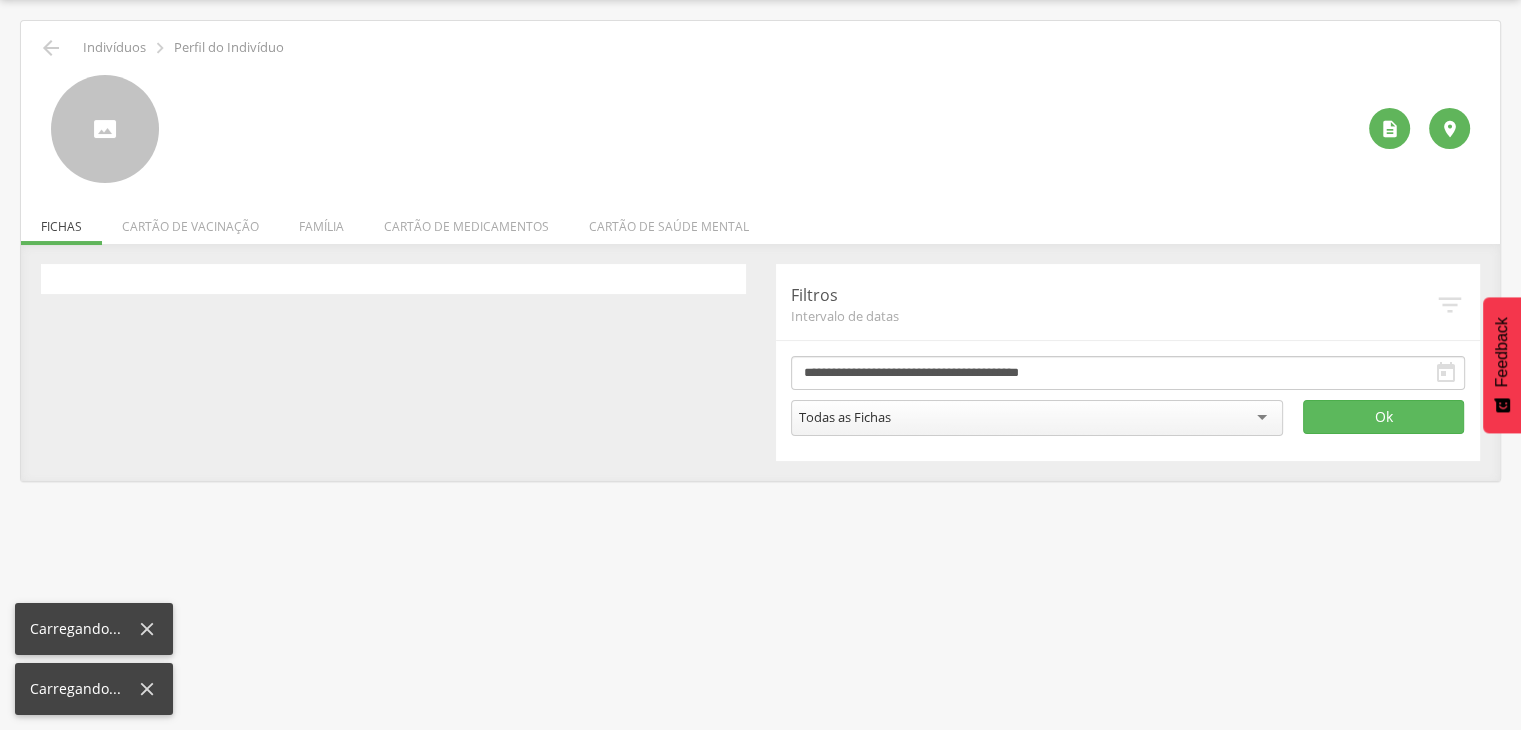 scroll, scrollTop: 60, scrollLeft: 0, axis: vertical 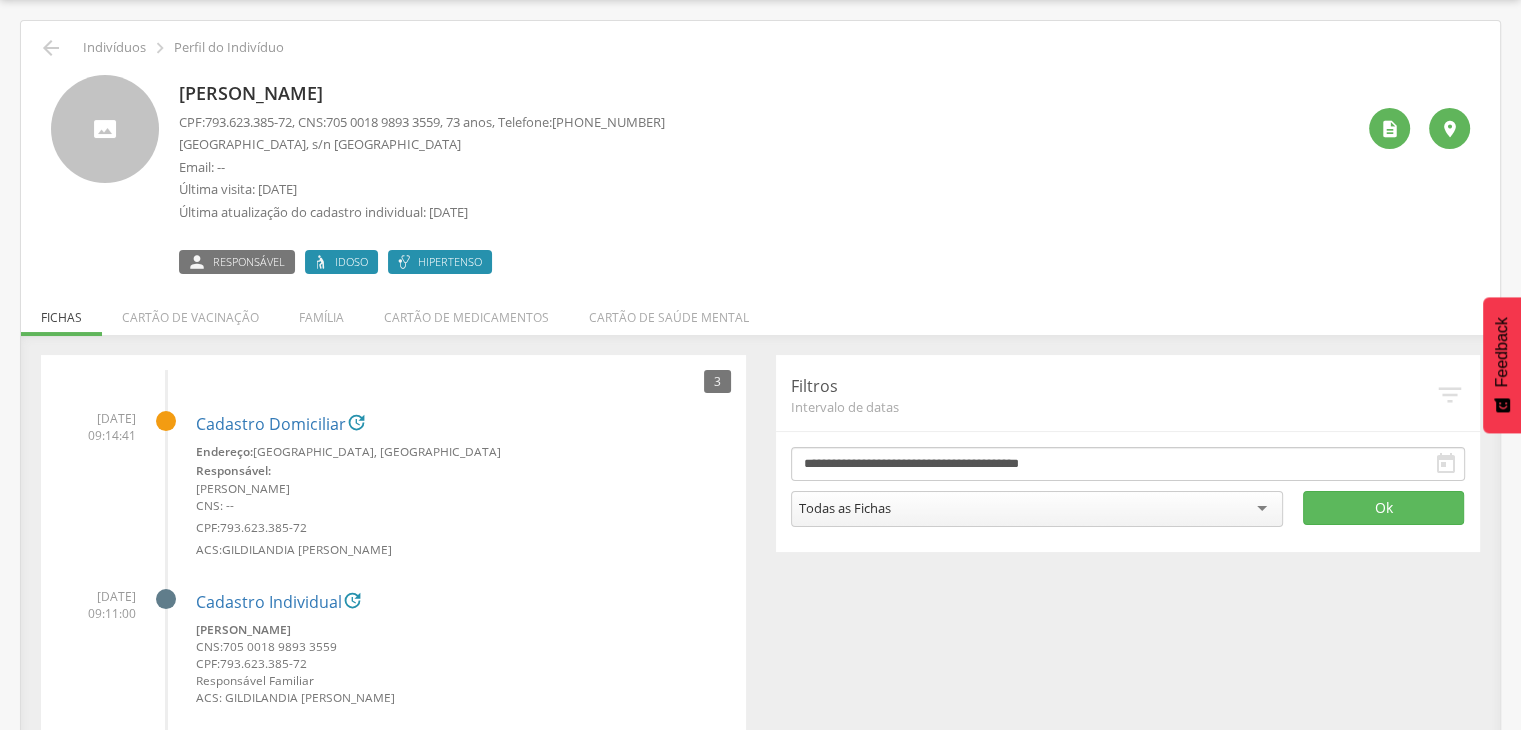 drag, startPoint x: 178, startPoint y: 95, endPoint x: 189, endPoint y: 92, distance: 11.401754 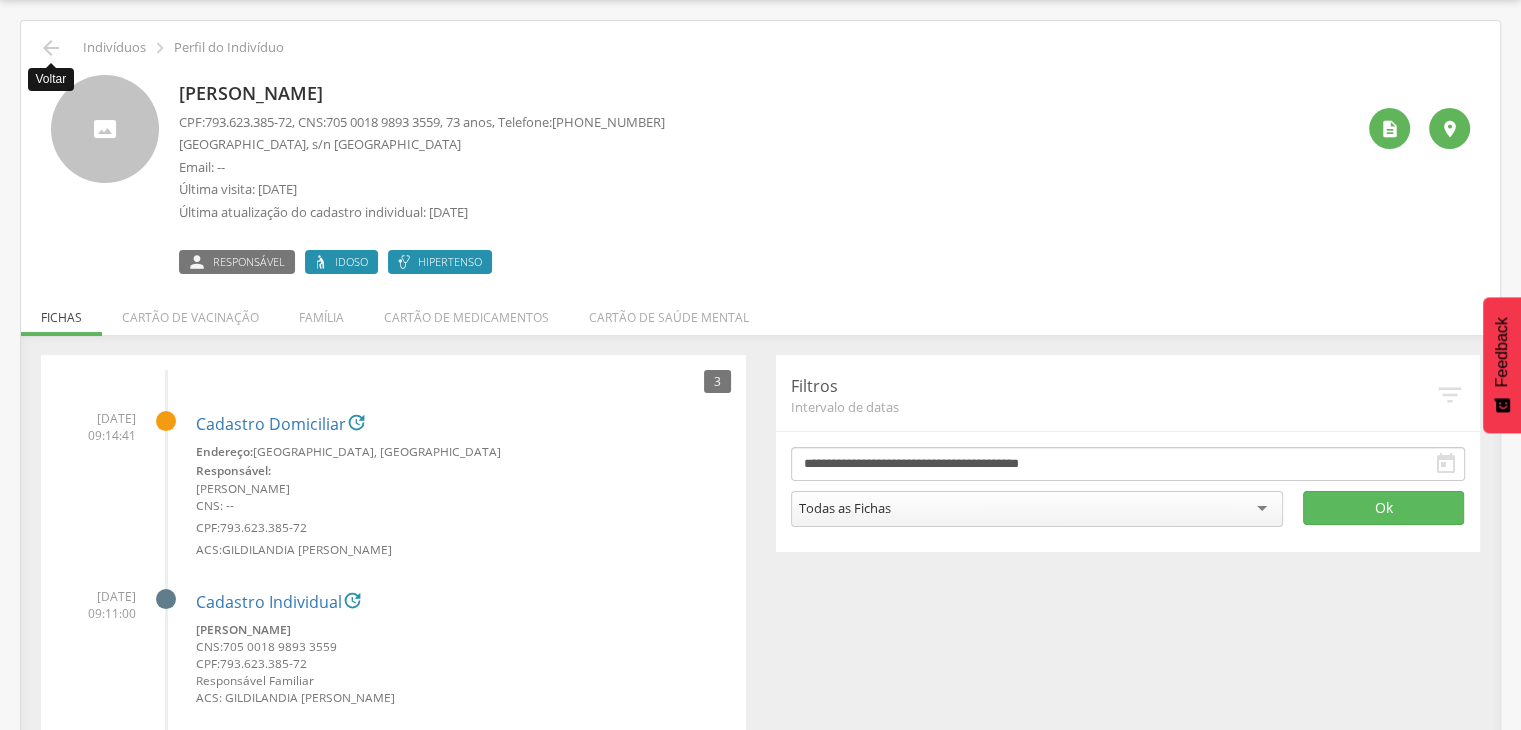 click on "" at bounding box center (51, 48) 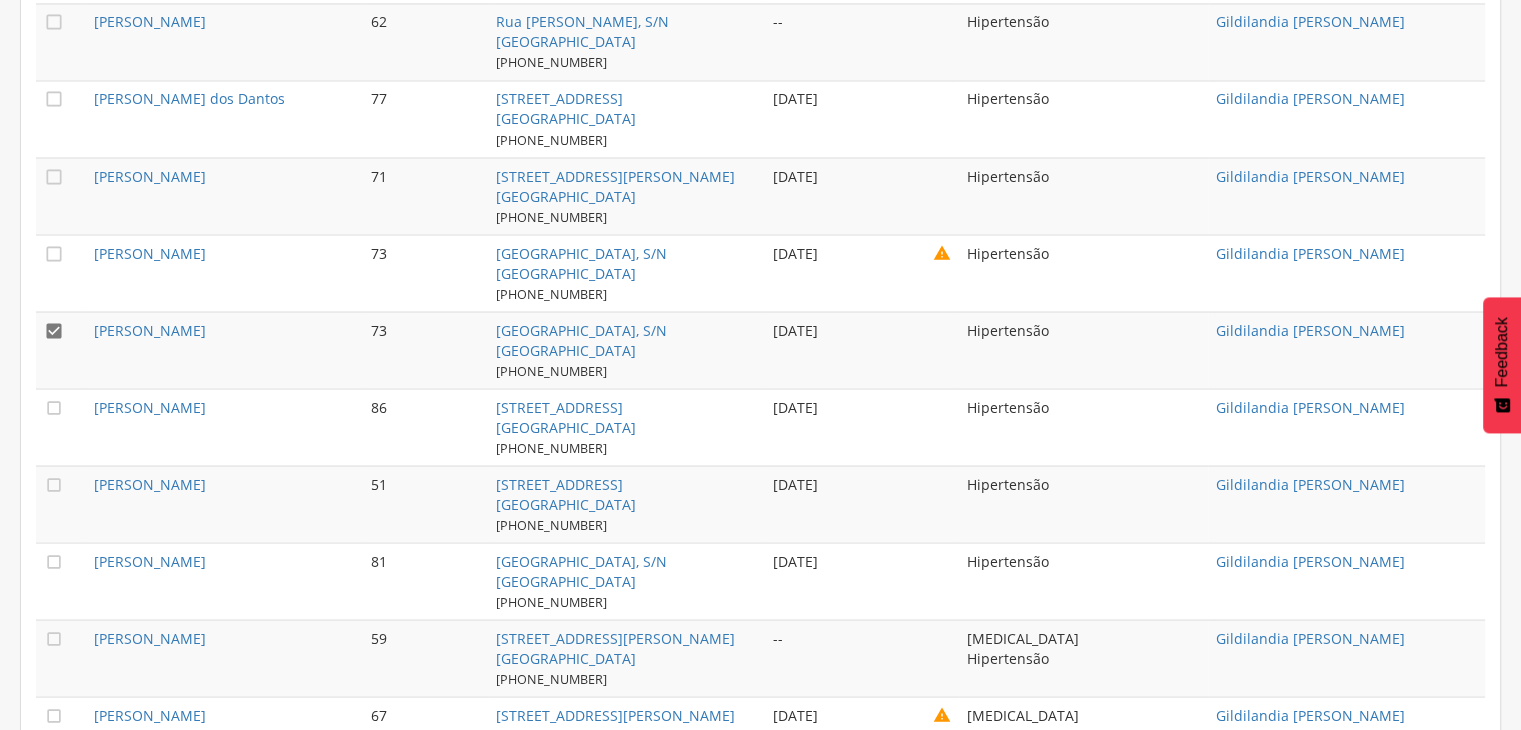 scroll, scrollTop: 3700, scrollLeft: 0, axis: vertical 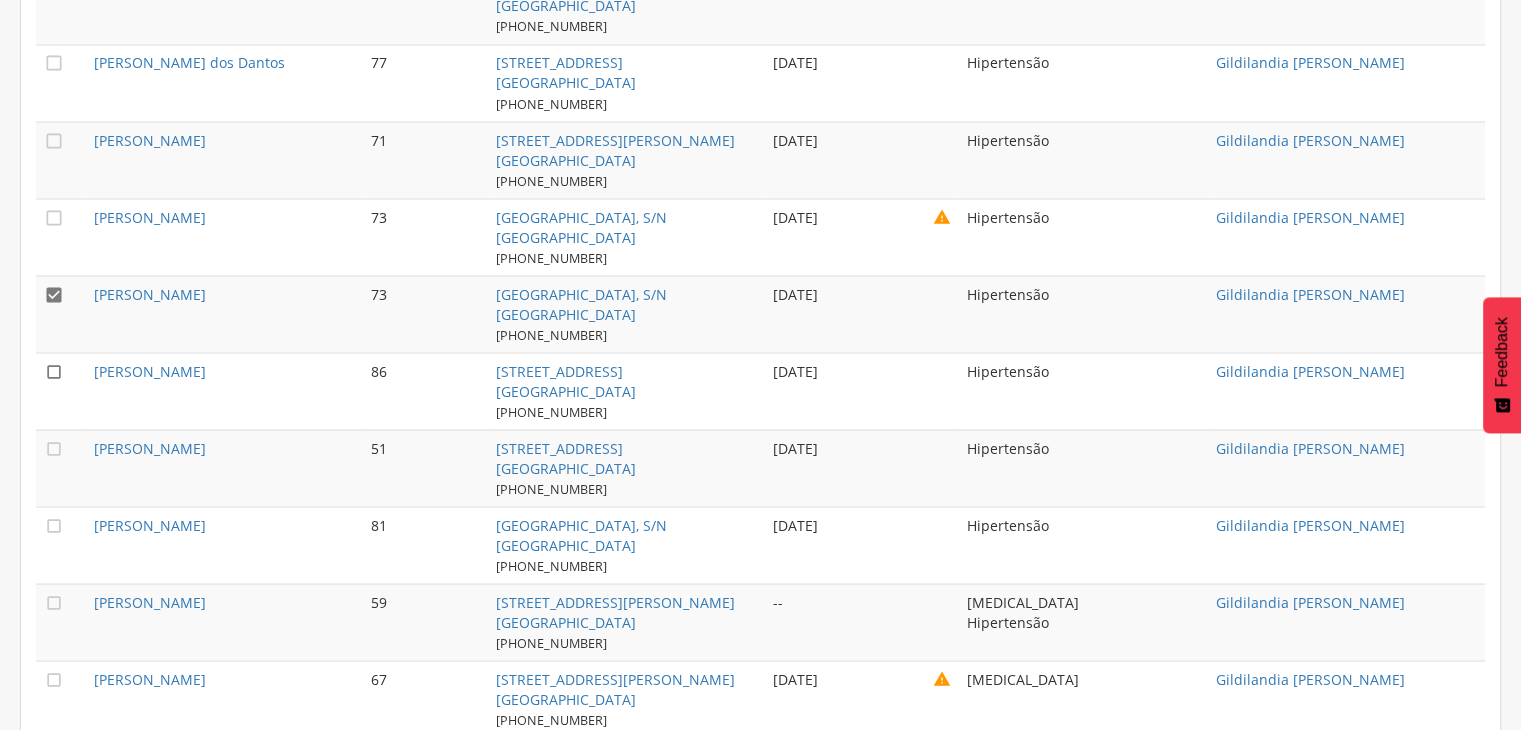 click on "" at bounding box center [54, 371] 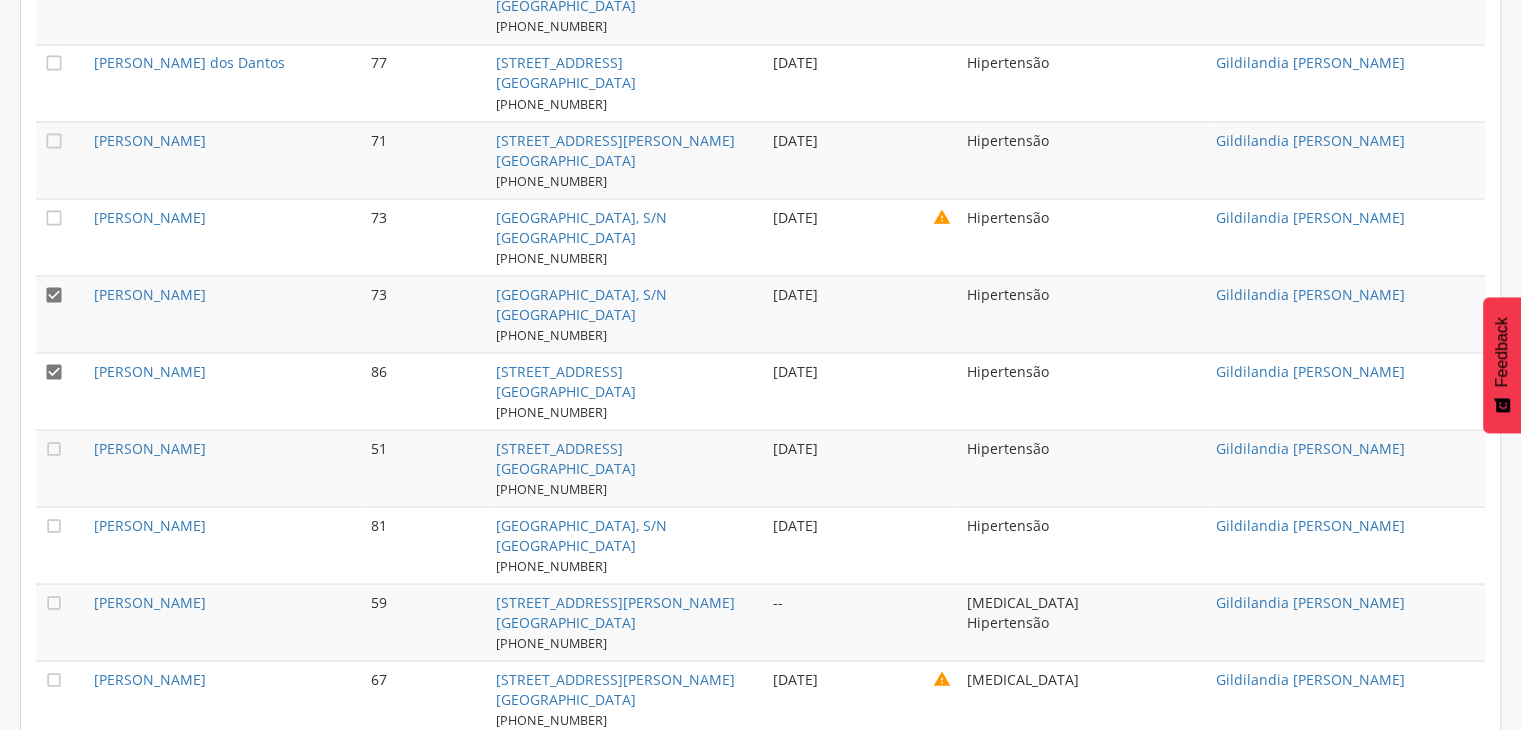 click on "" at bounding box center [54, 371] 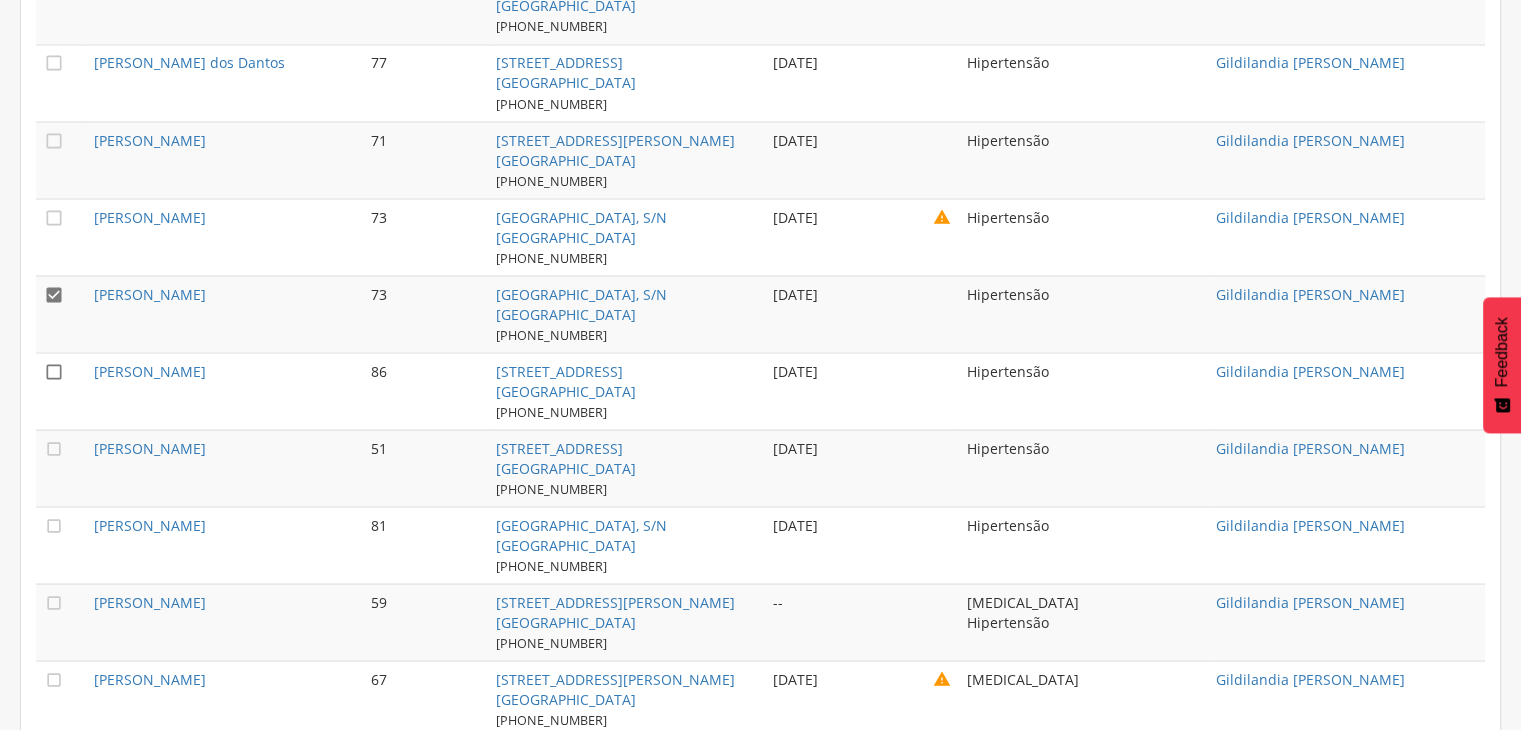 click on "" at bounding box center (54, 371) 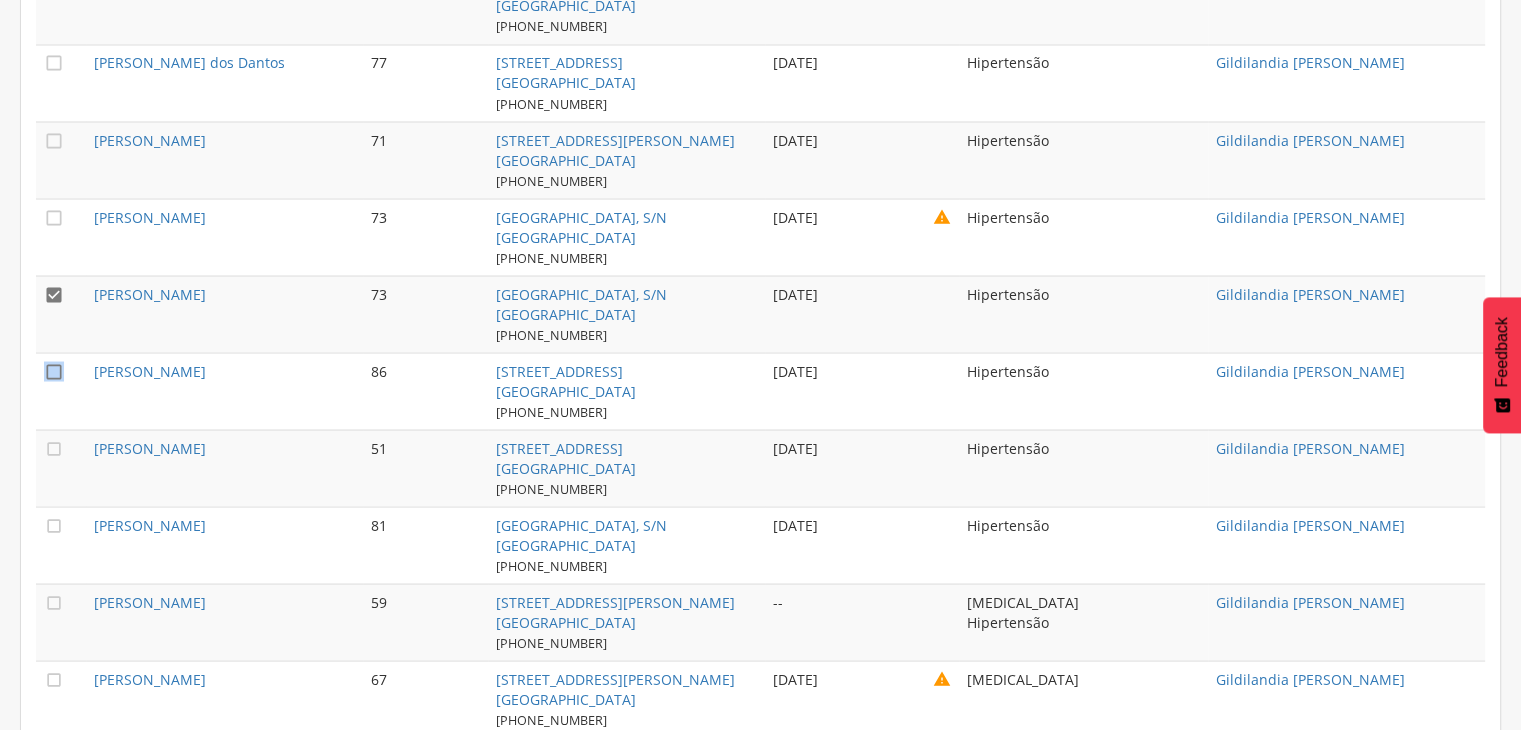 click on "" at bounding box center [54, 371] 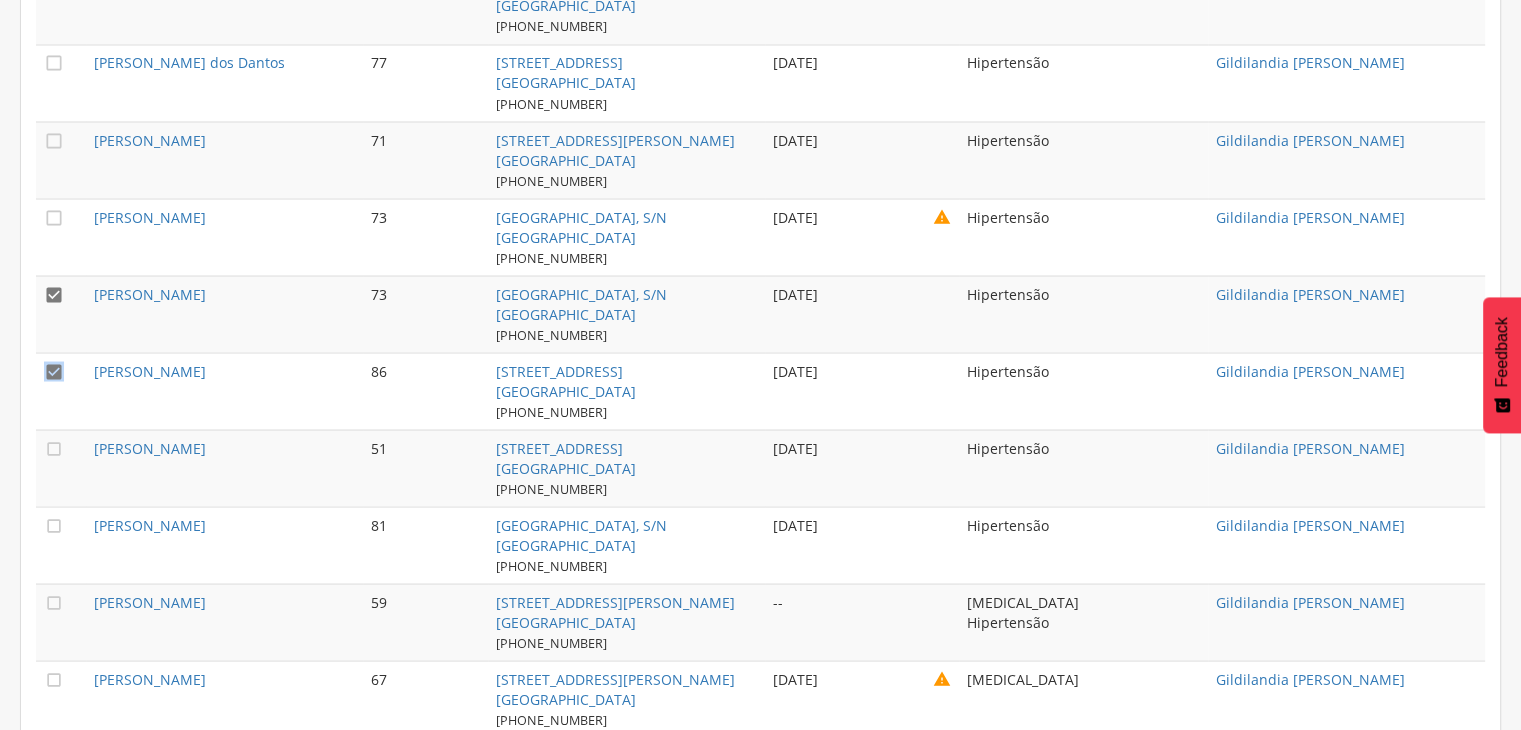 click on "" at bounding box center [61, 313] 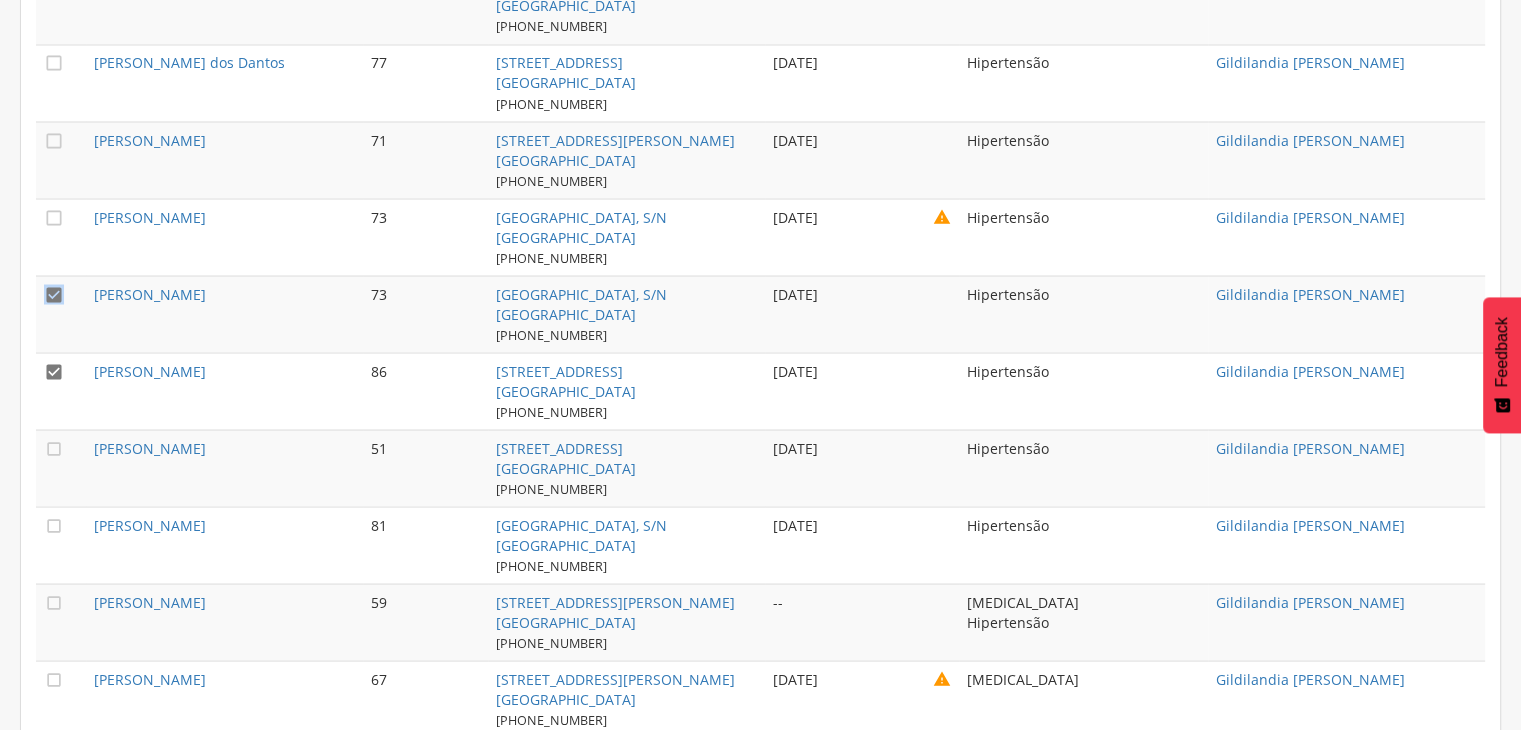 click on "" at bounding box center [61, 313] 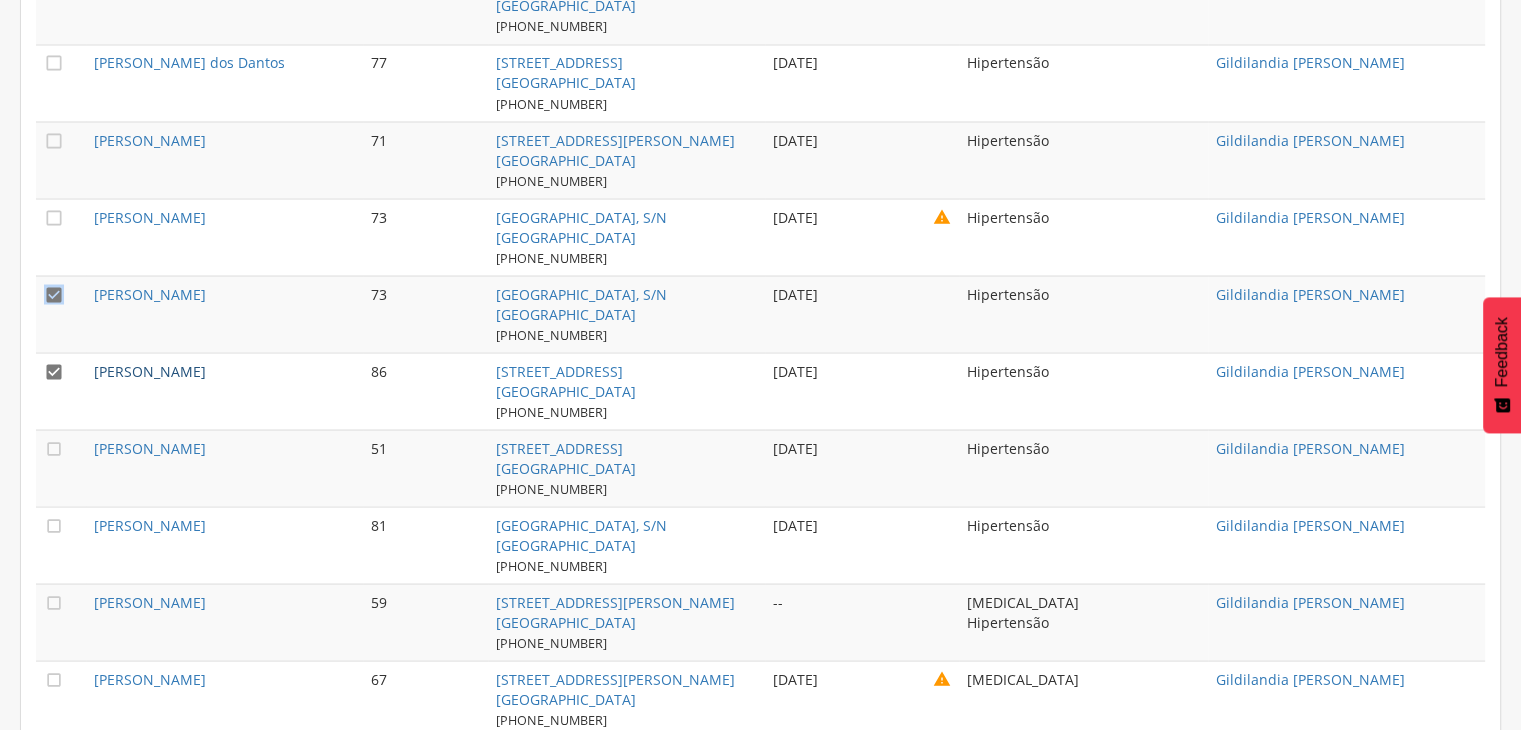 click on "[PERSON_NAME]" at bounding box center (150, 370) 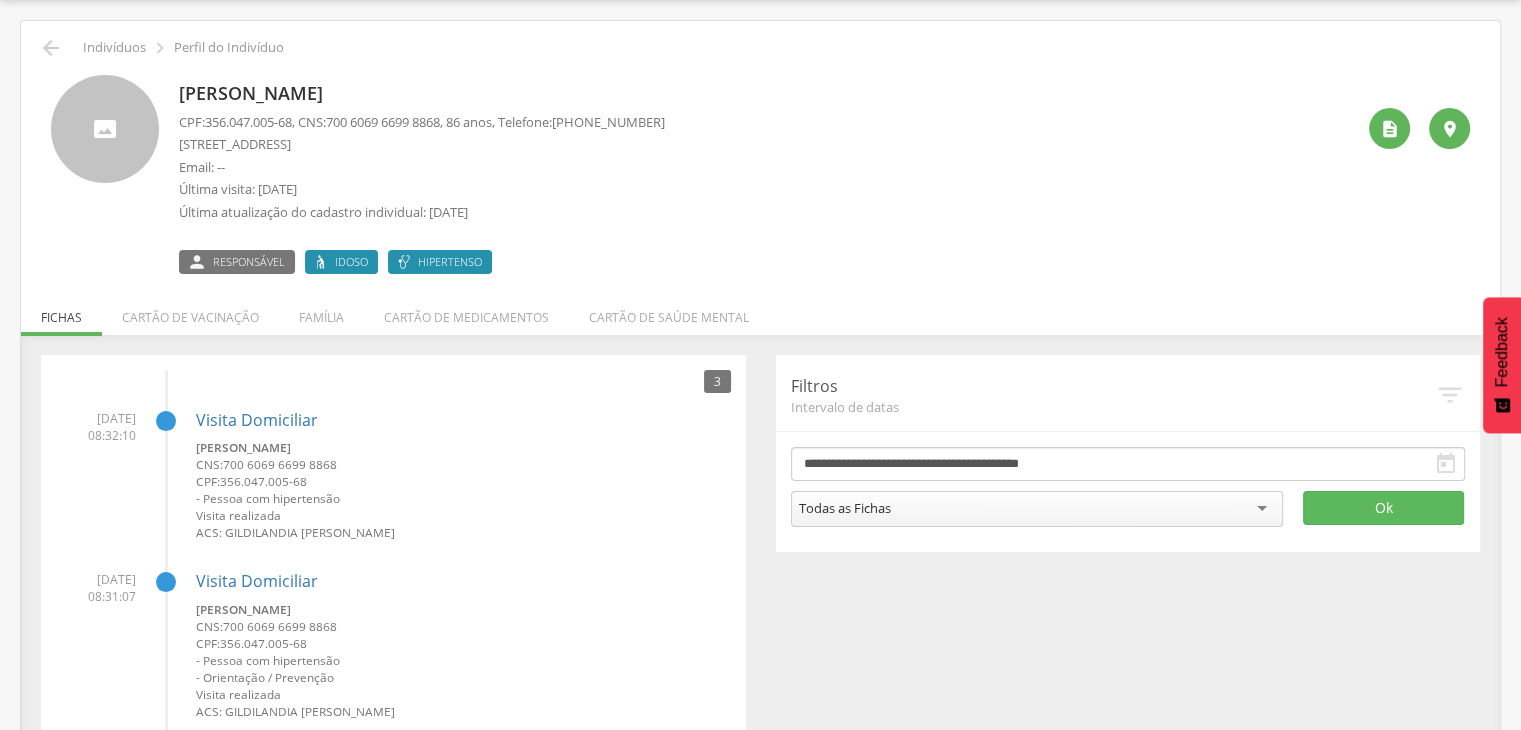 click on "[PERSON_NAME]" at bounding box center [422, 94] 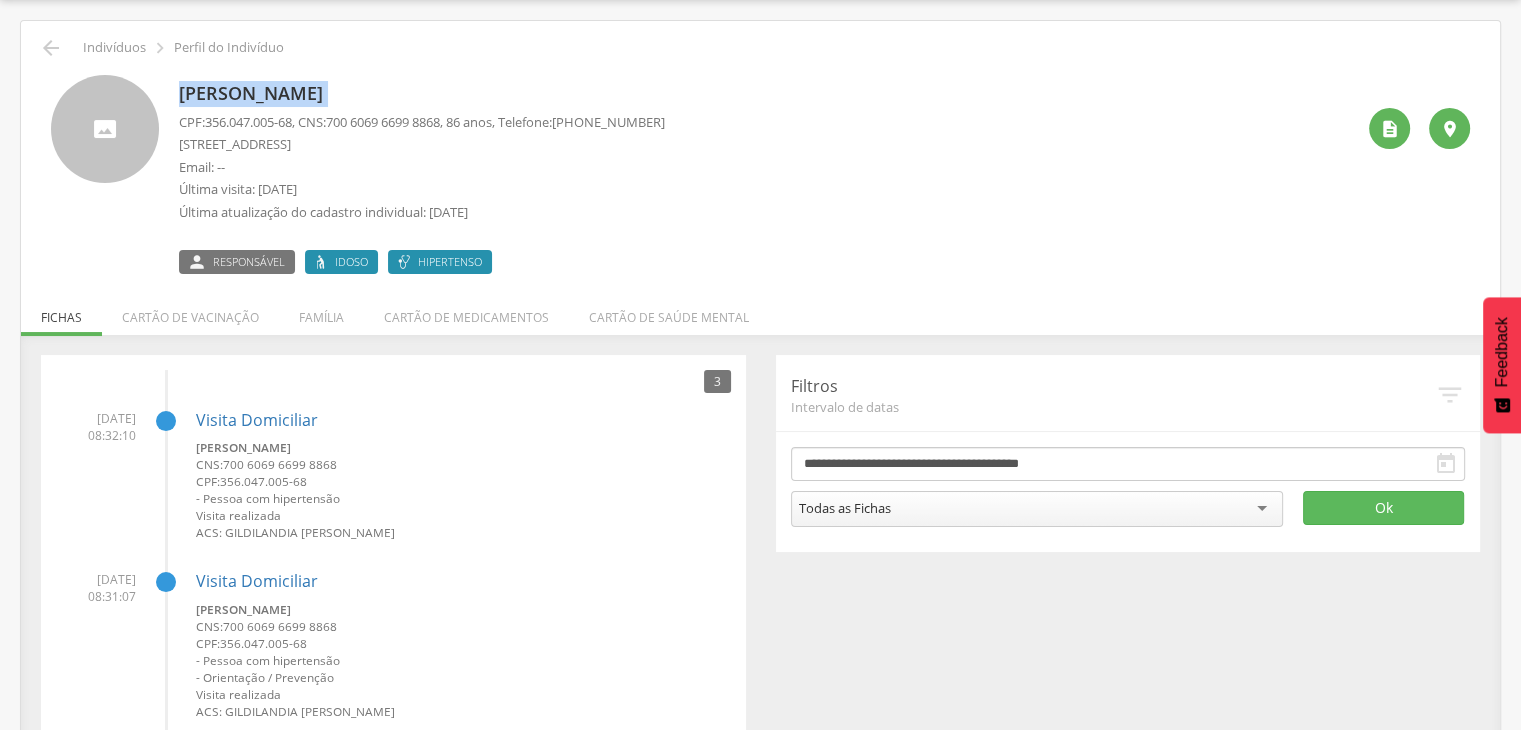 drag, startPoint x: 185, startPoint y: 87, endPoint x: 283, endPoint y: 102, distance: 99.14131 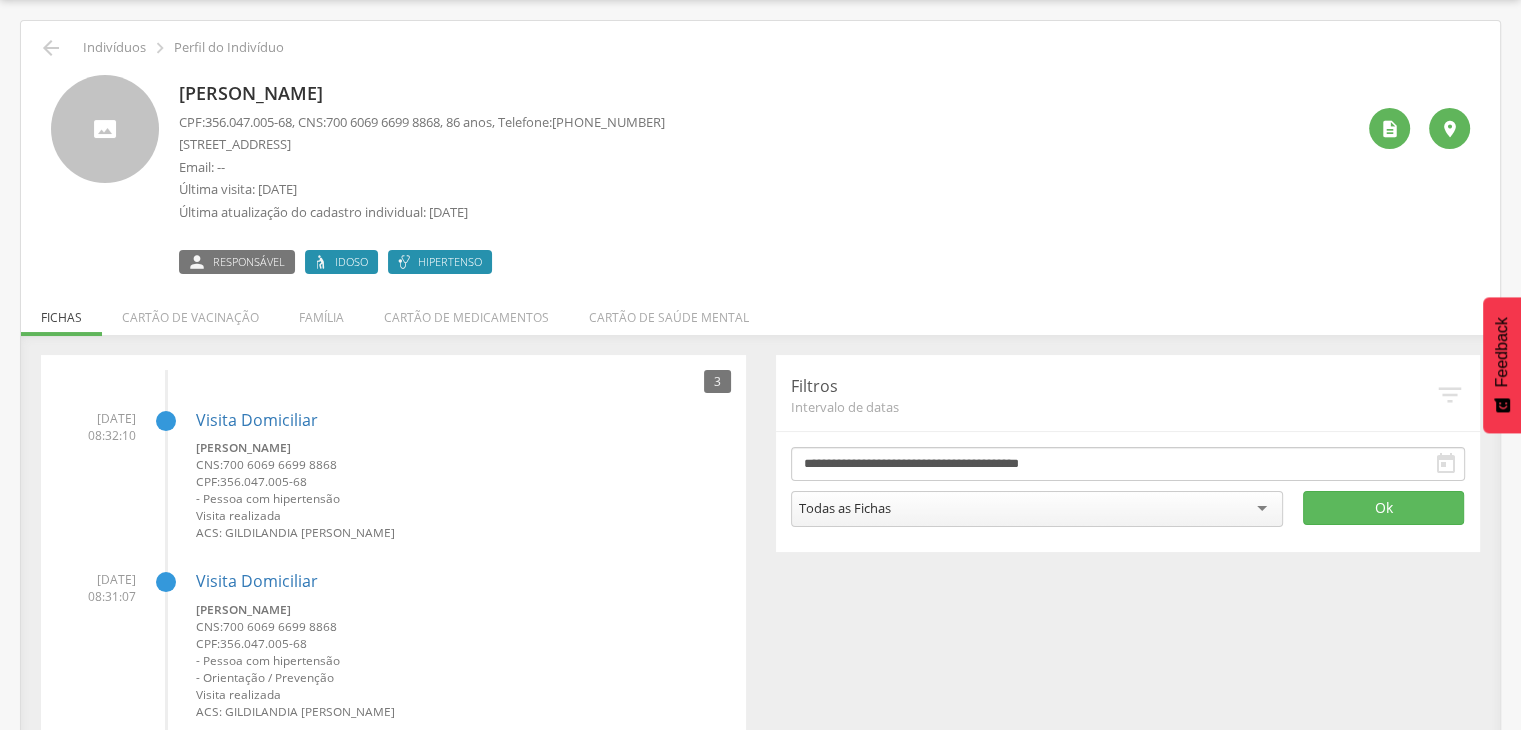 click on "
Indivíduos

Perfil do Indivíduo" at bounding box center (760, 48) 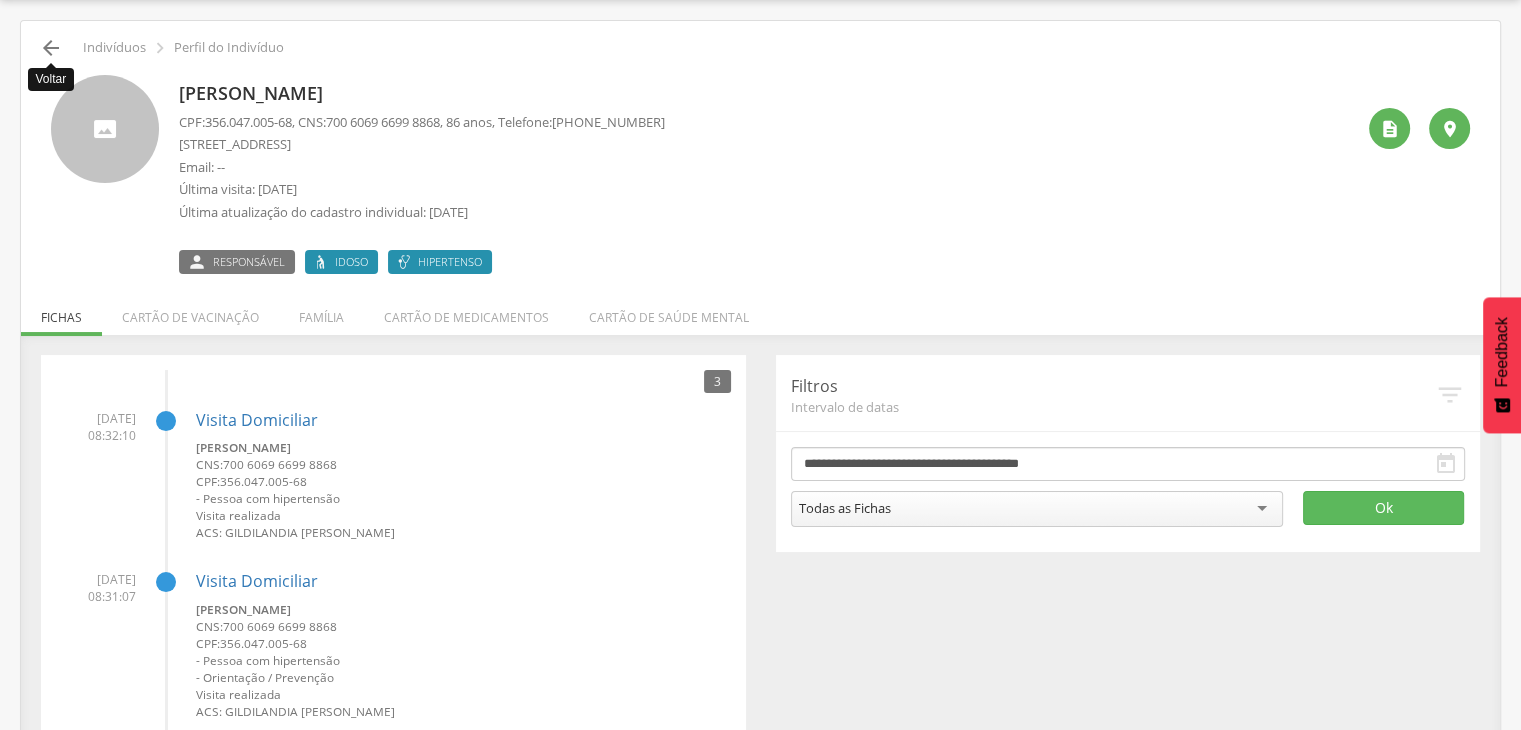 click on "" at bounding box center [51, 48] 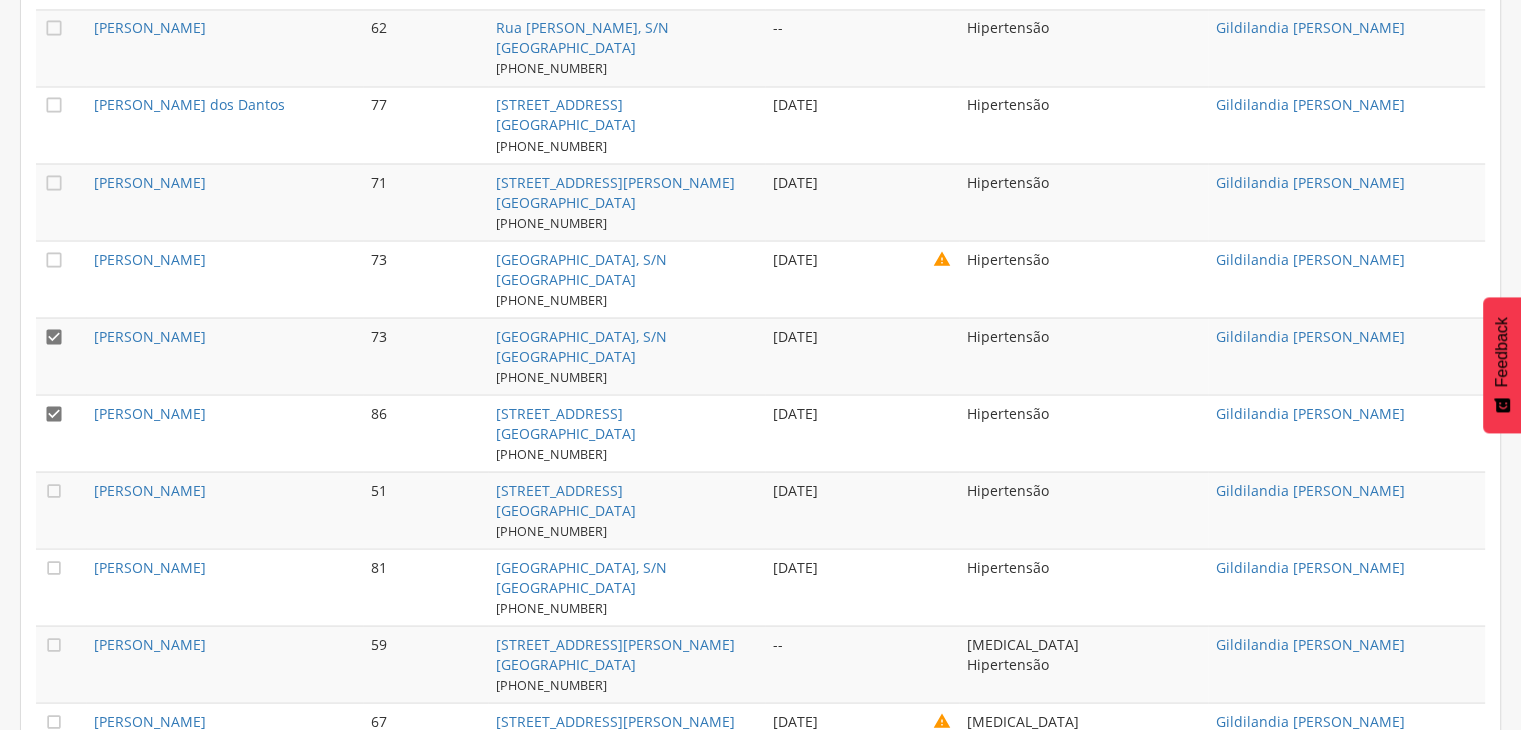 scroll, scrollTop: 3729, scrollLeft: 0, axis: vertical 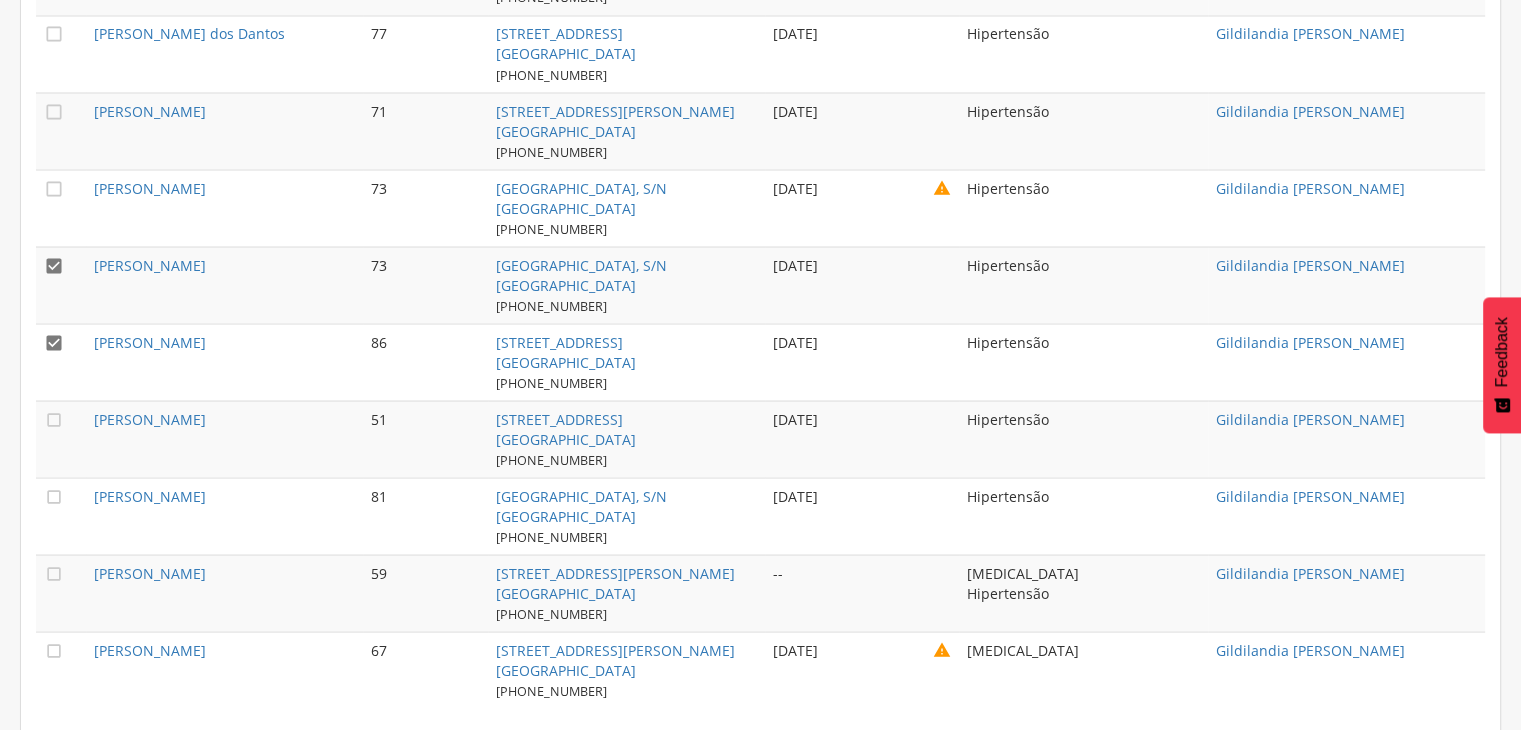 click on "" at bounding box center [54, 265] 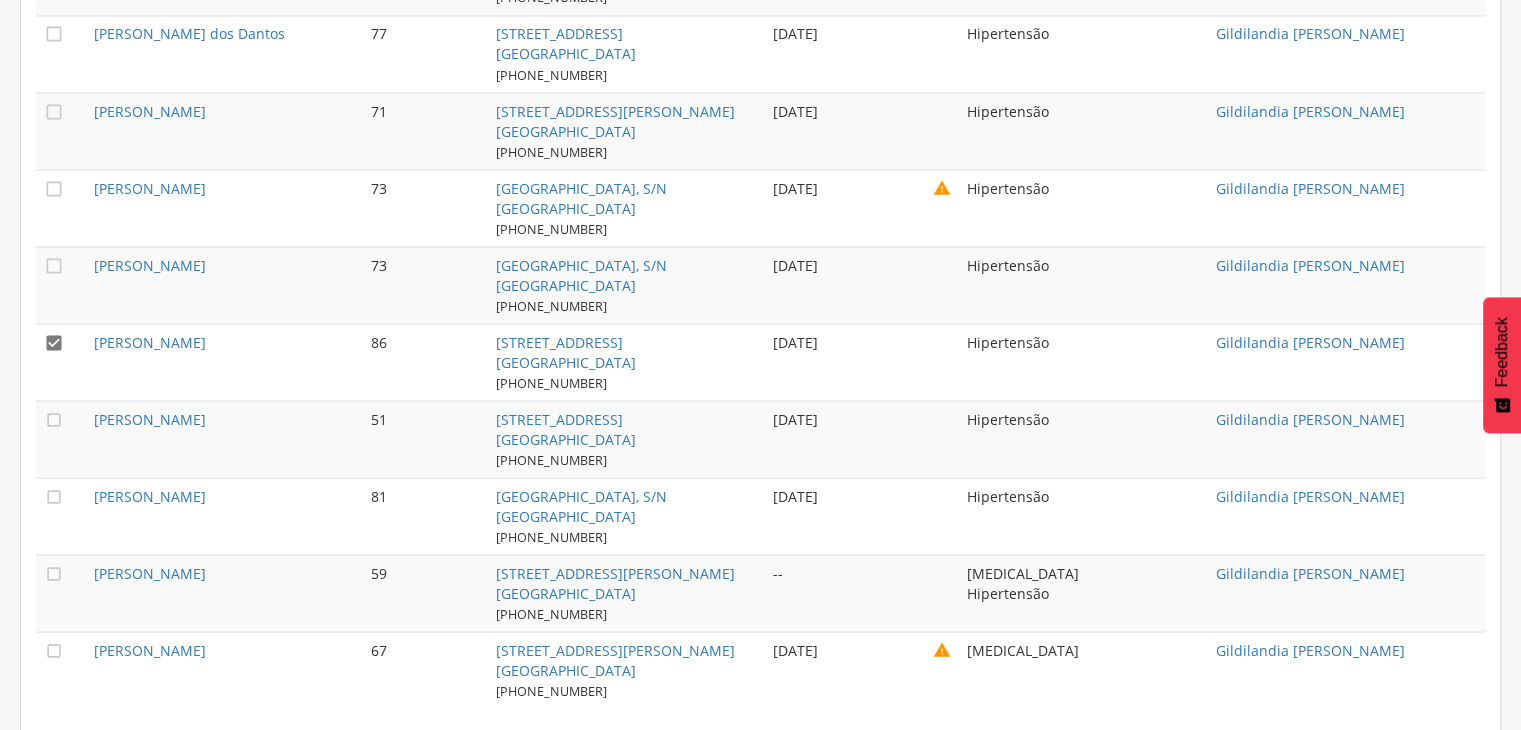 click on "" at bounding box center [54, 342] 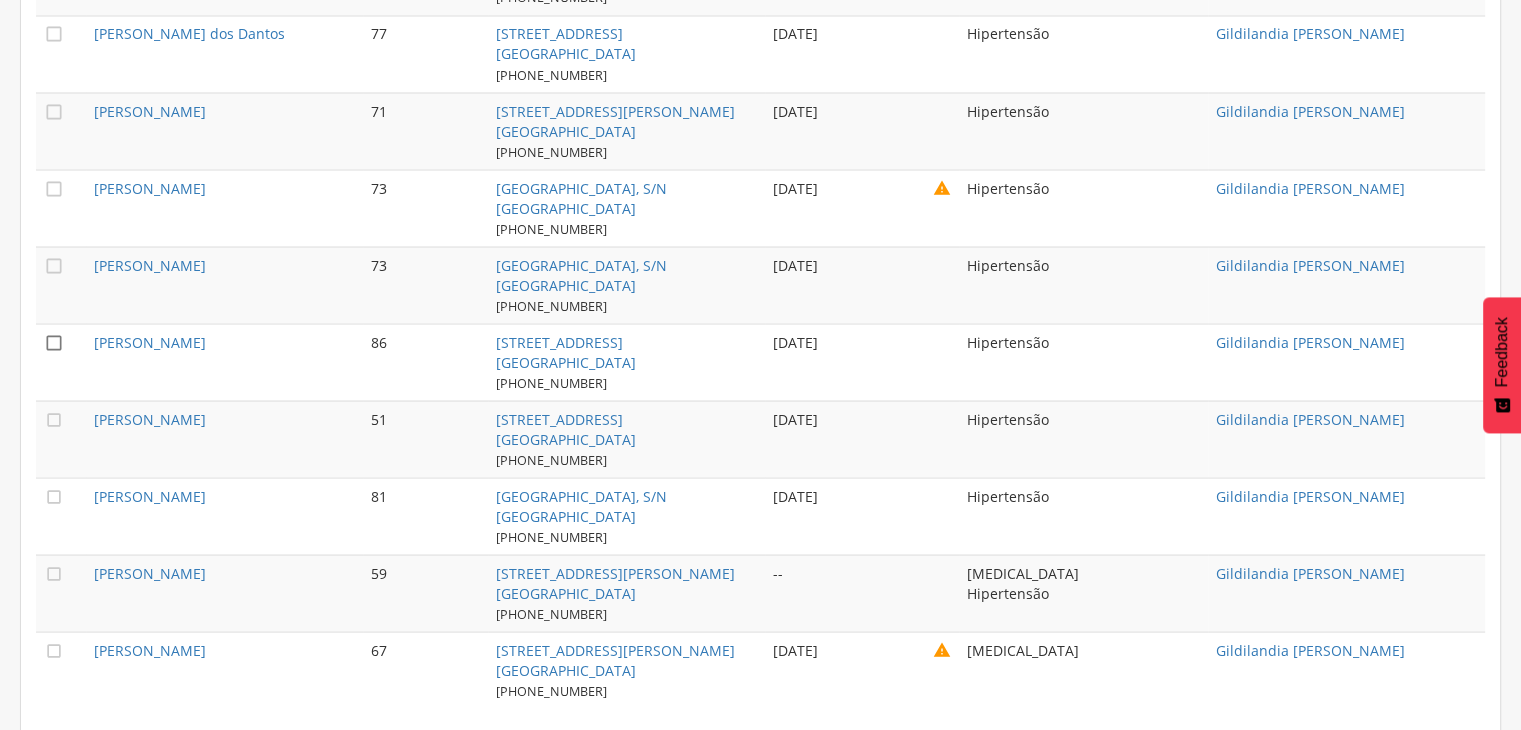 scroll, scrollTop: 3728, scrollLeft: 0, axis: vertical 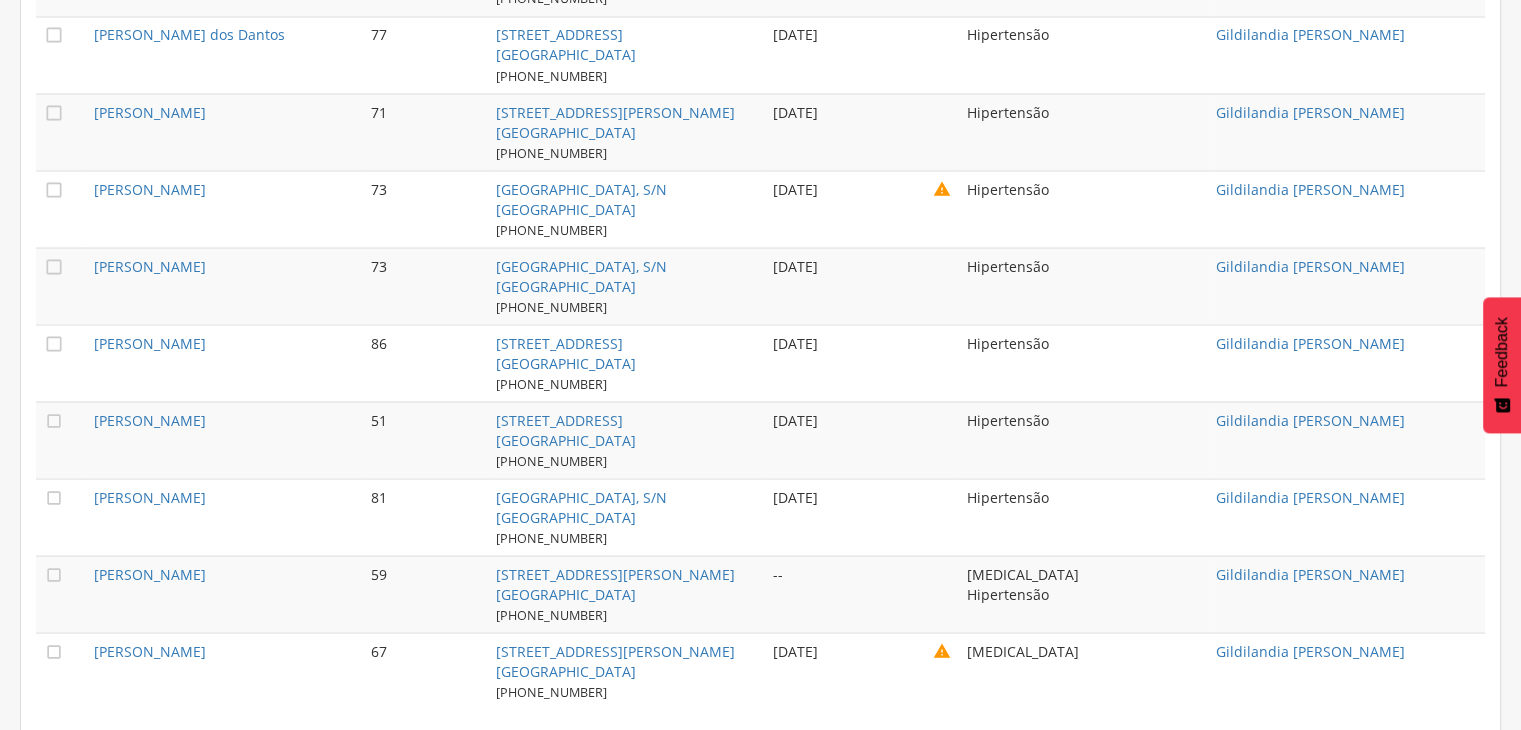 click on "" at bounding box center (61, 439) 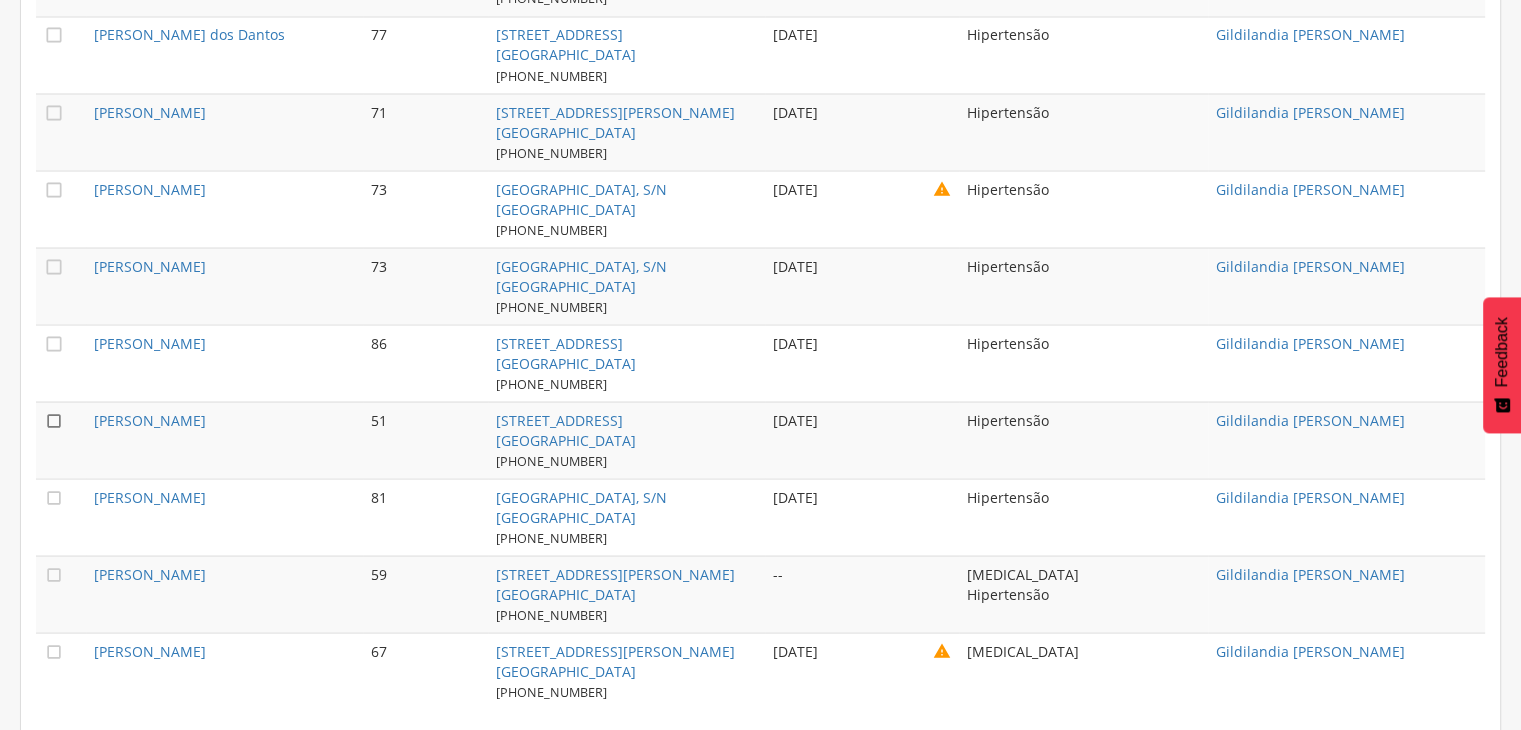 click on "" at bounding box center [54, 420] 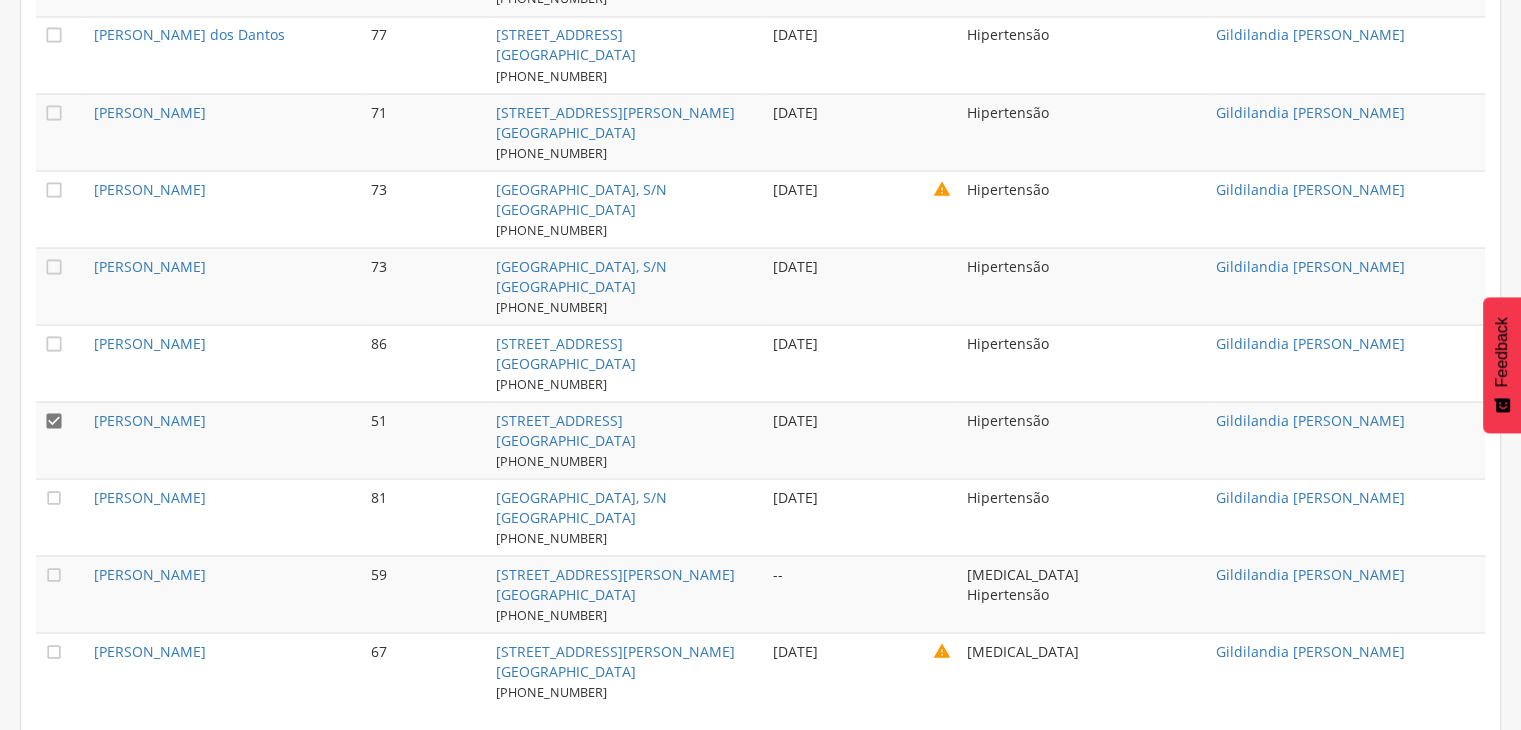 scroll, scrollTop: 3729, scrollLeft: 0, axis: vertical 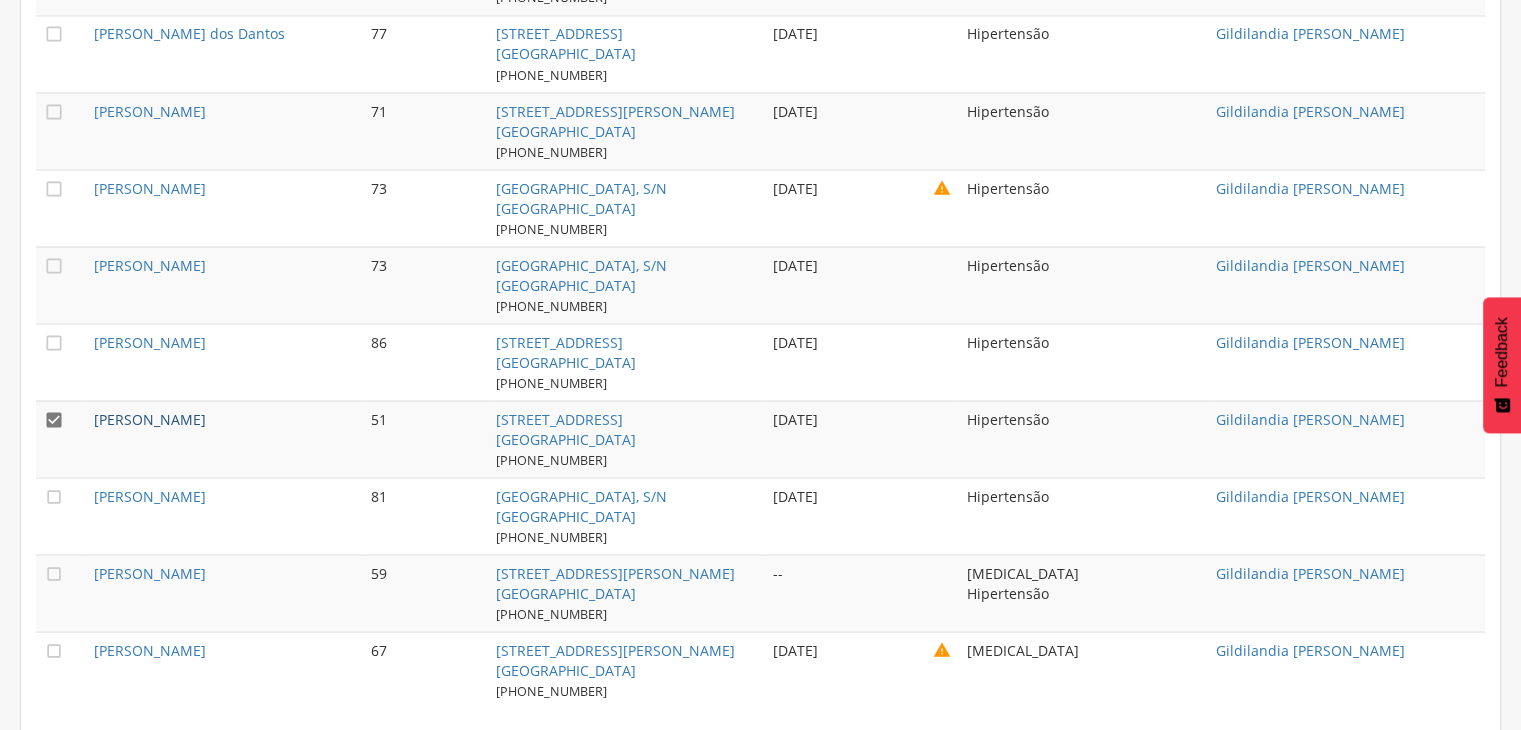 click on "[PERSON_NAME]" at bounding box center (150, 418) 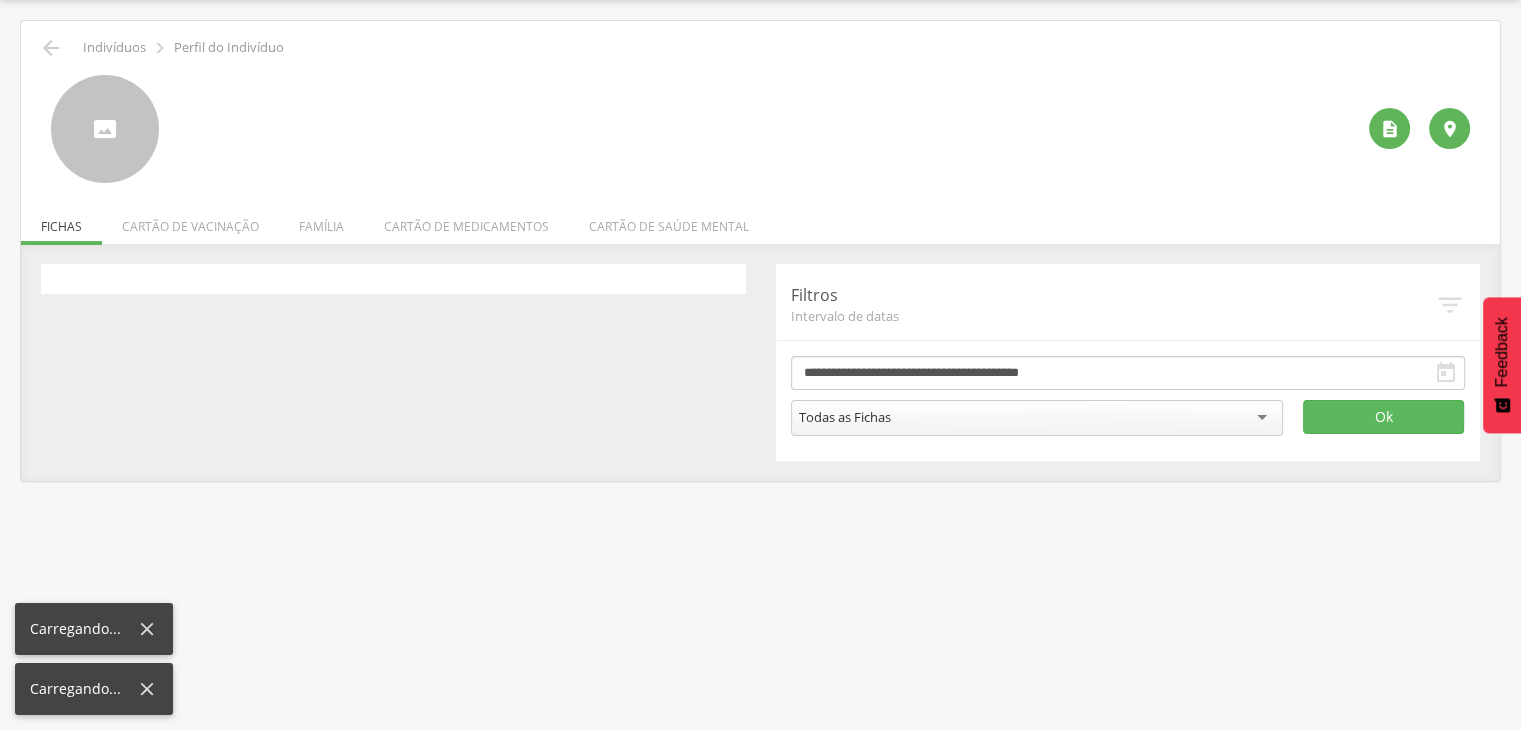 scroll, scrollTop: 60, scrollLeft: 0, axis: vertical 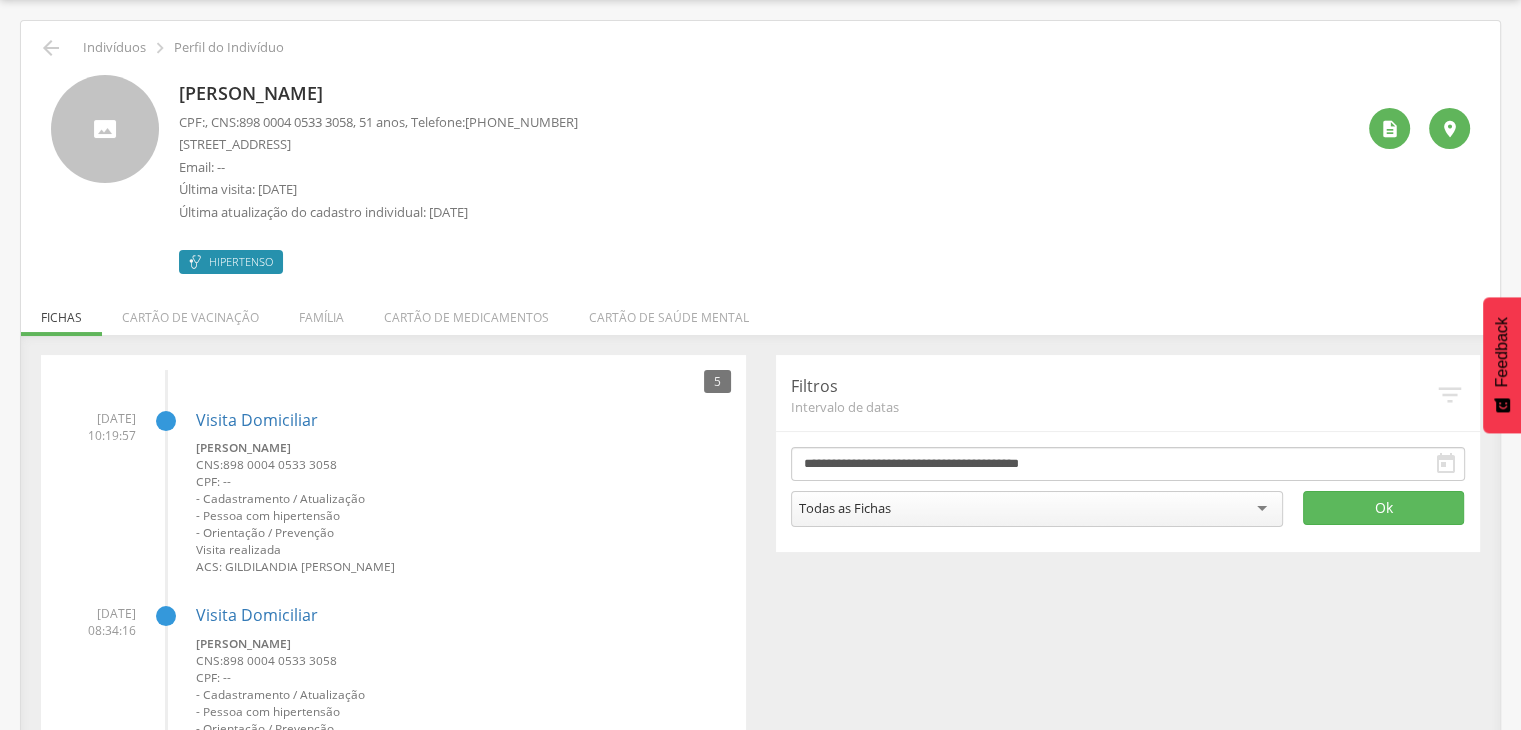 click on "[PERSON_NAME]" at bounding box center [378, 94] 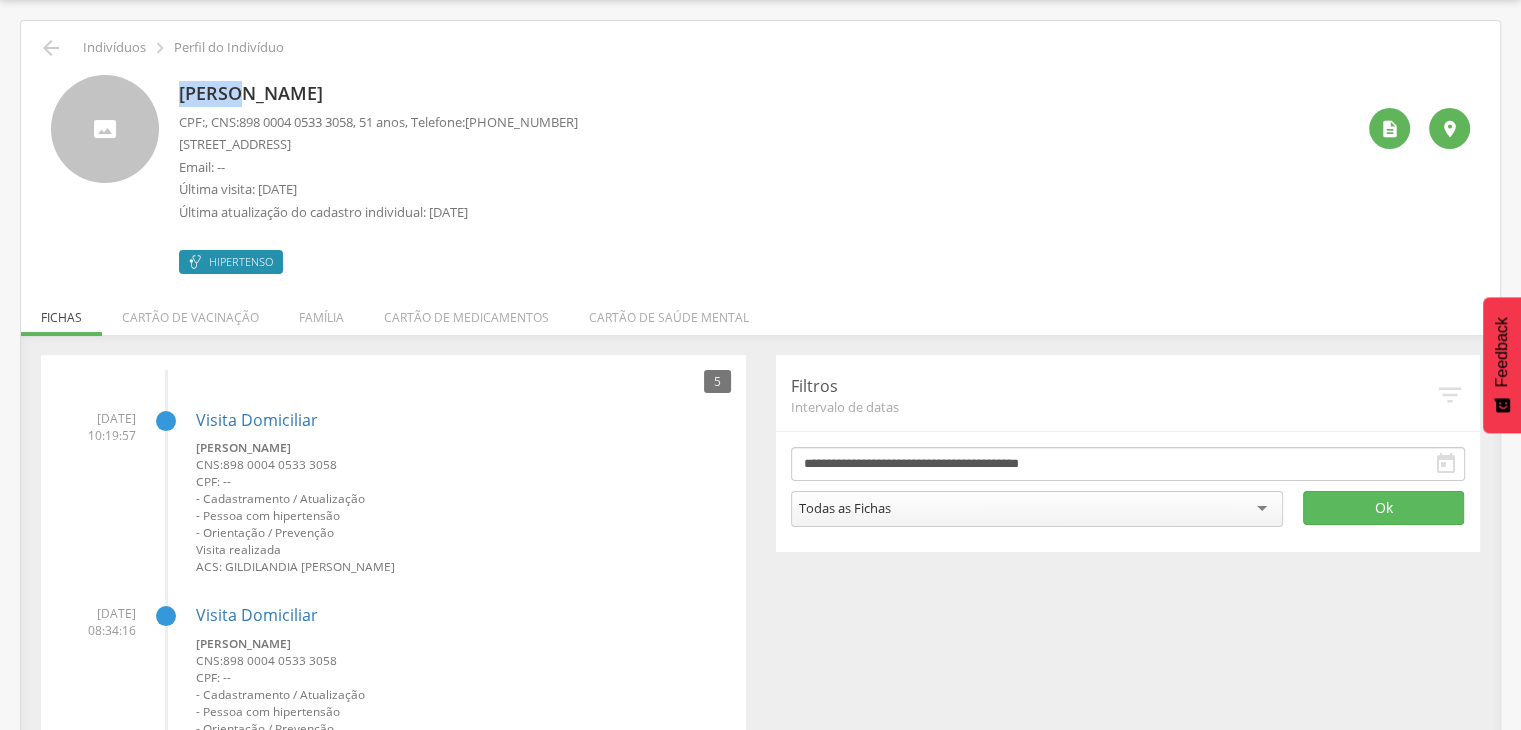 click on "[PERSON_NAME]" at bounding box center [378, 94] 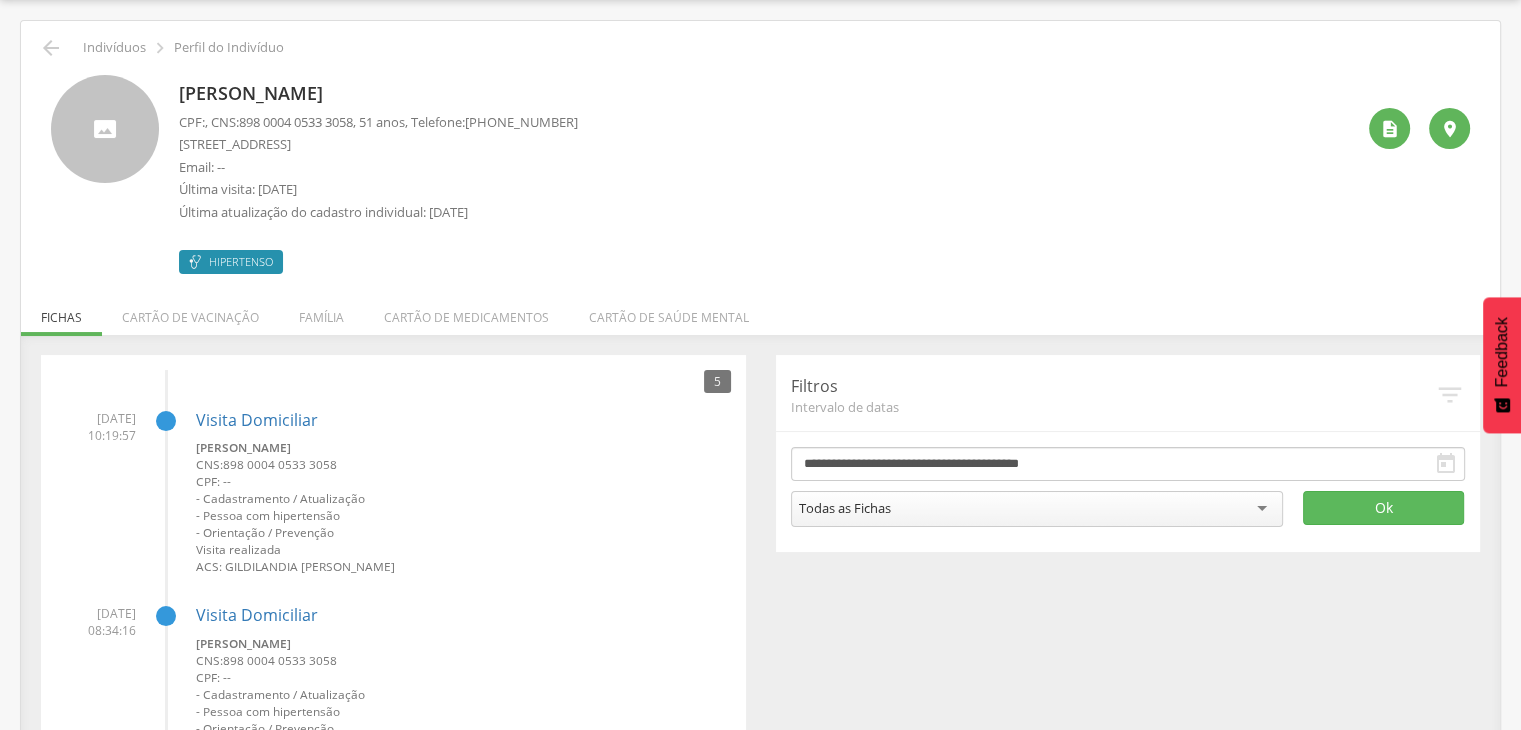 drag, startPoint x: 188, startPoint y: 93, endPoint x: 341, endPoint y: 69, distance: 154.87091 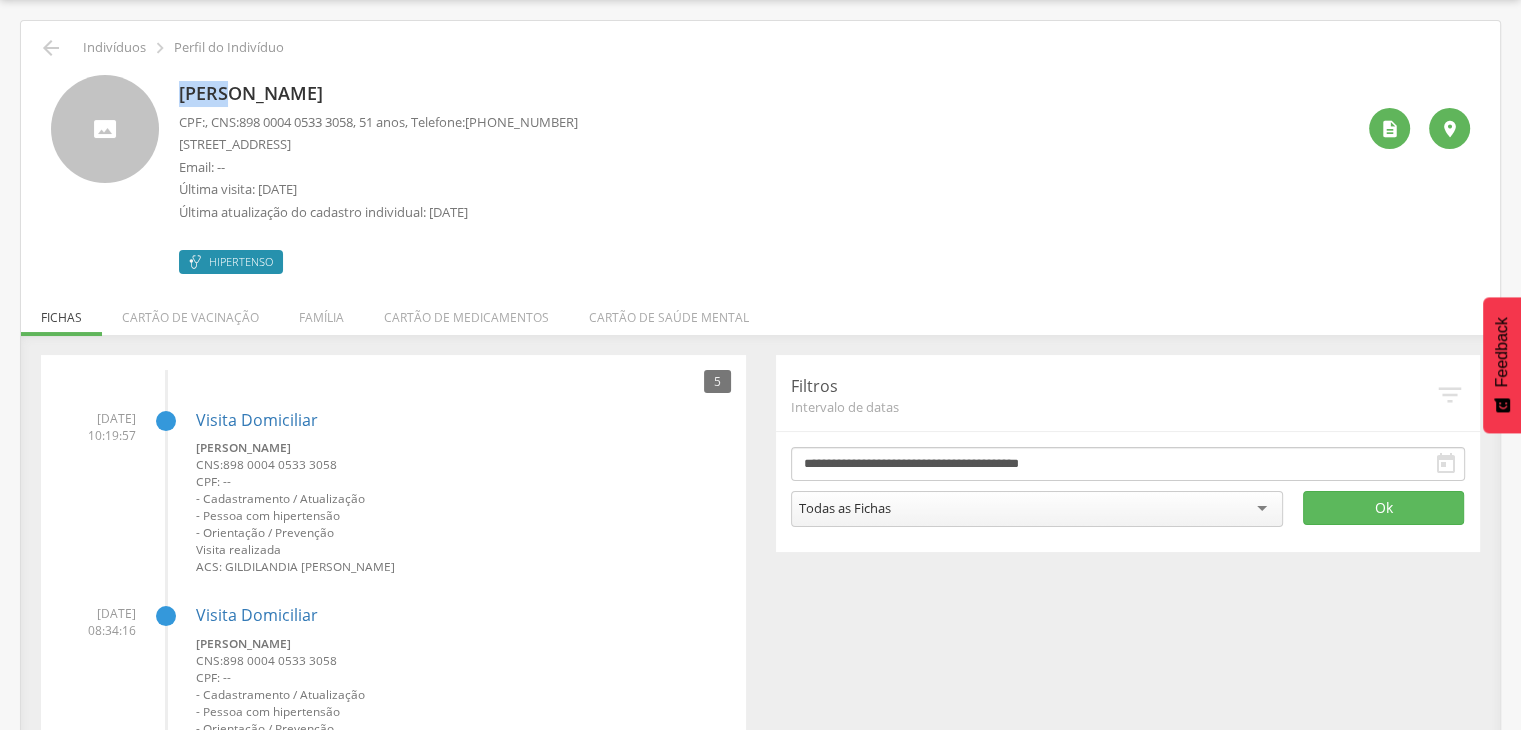 drag, startPoint x: 184, startPoint y: 101, endPoint x: 197, endPoint y: 101, distance: 13 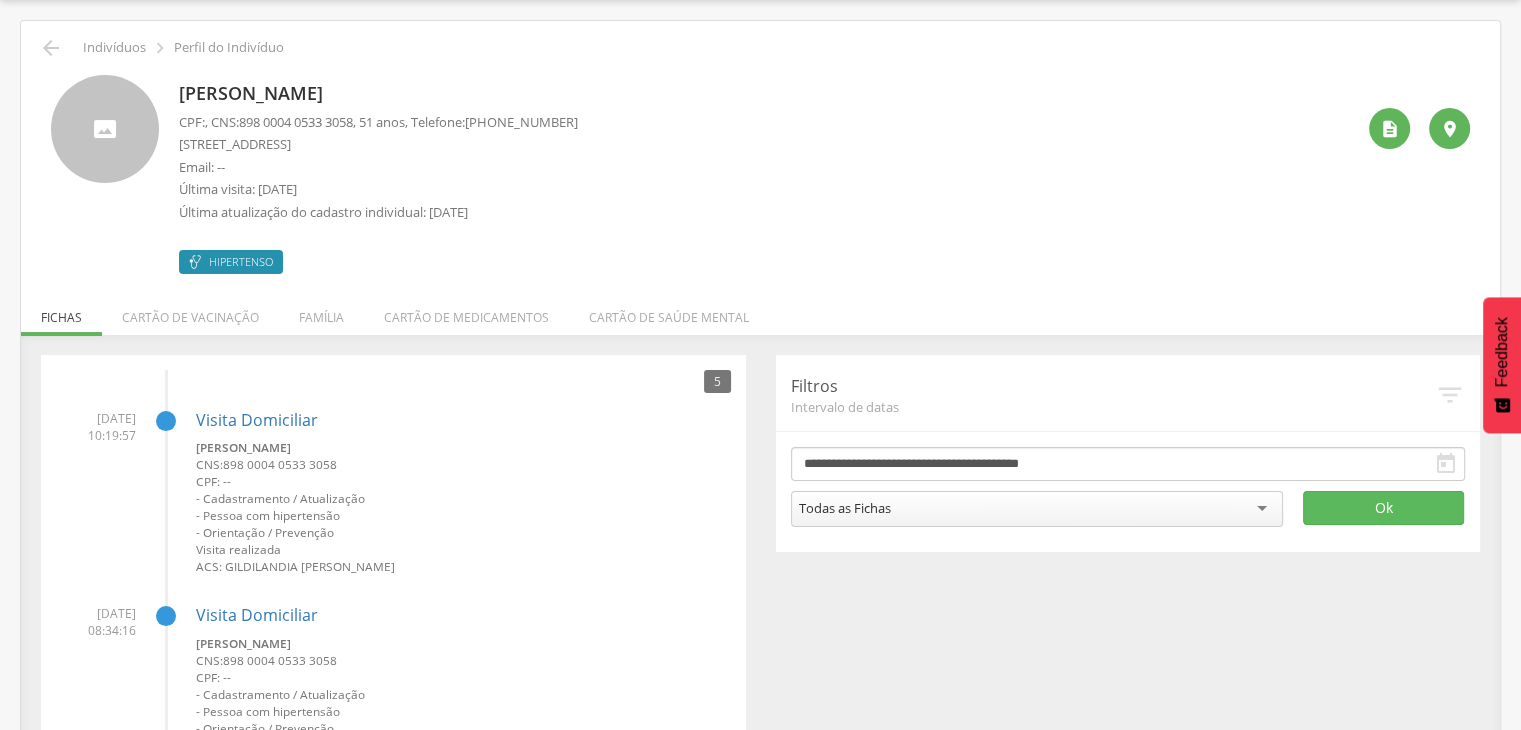 click on "CPF:  , CNS:  [PHONE_NUMBER] , 51 anos, Telefone:  [PHONE_NUMBER]" at bounding box center (378, 122) 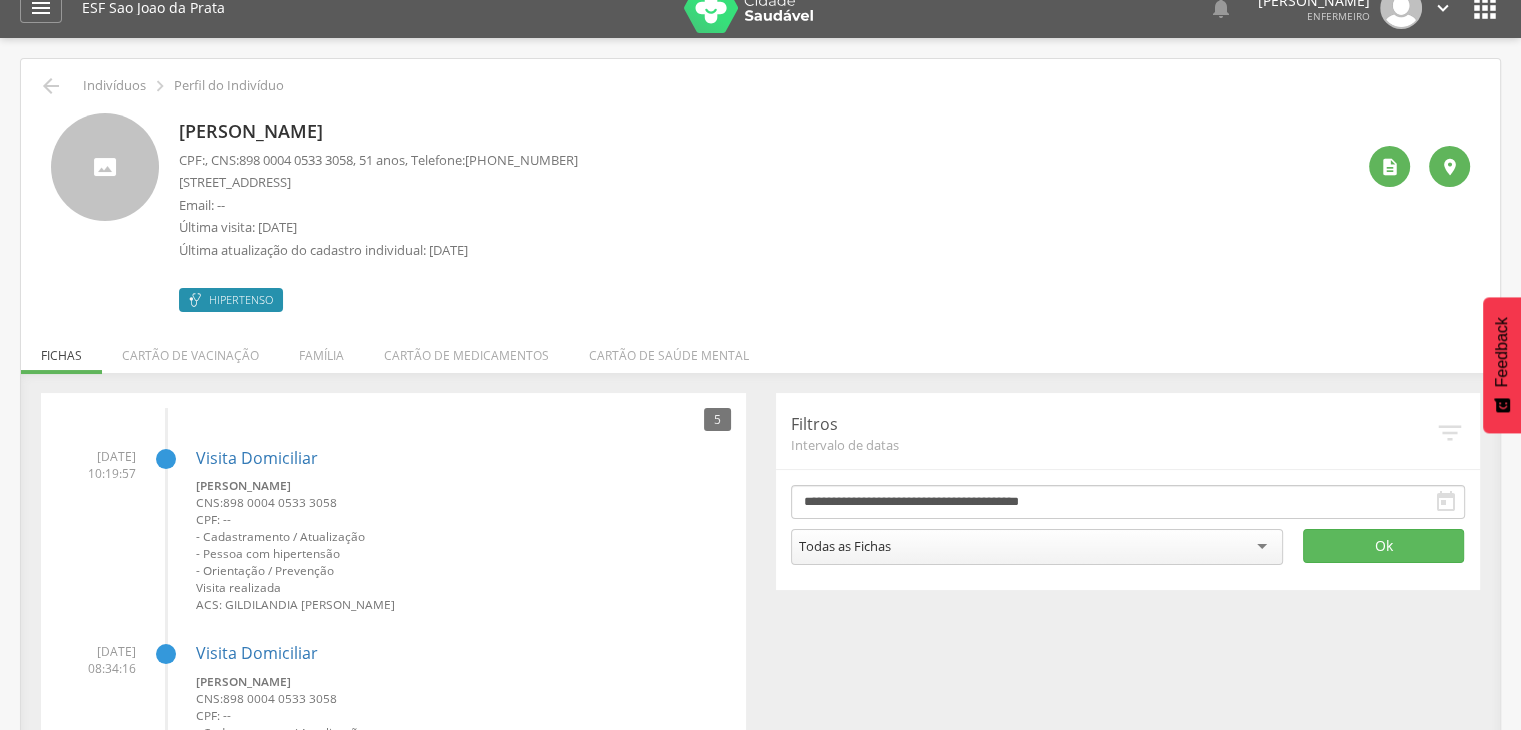 scroll, scrollTop: 0, scrollLeft: 0, axis: both 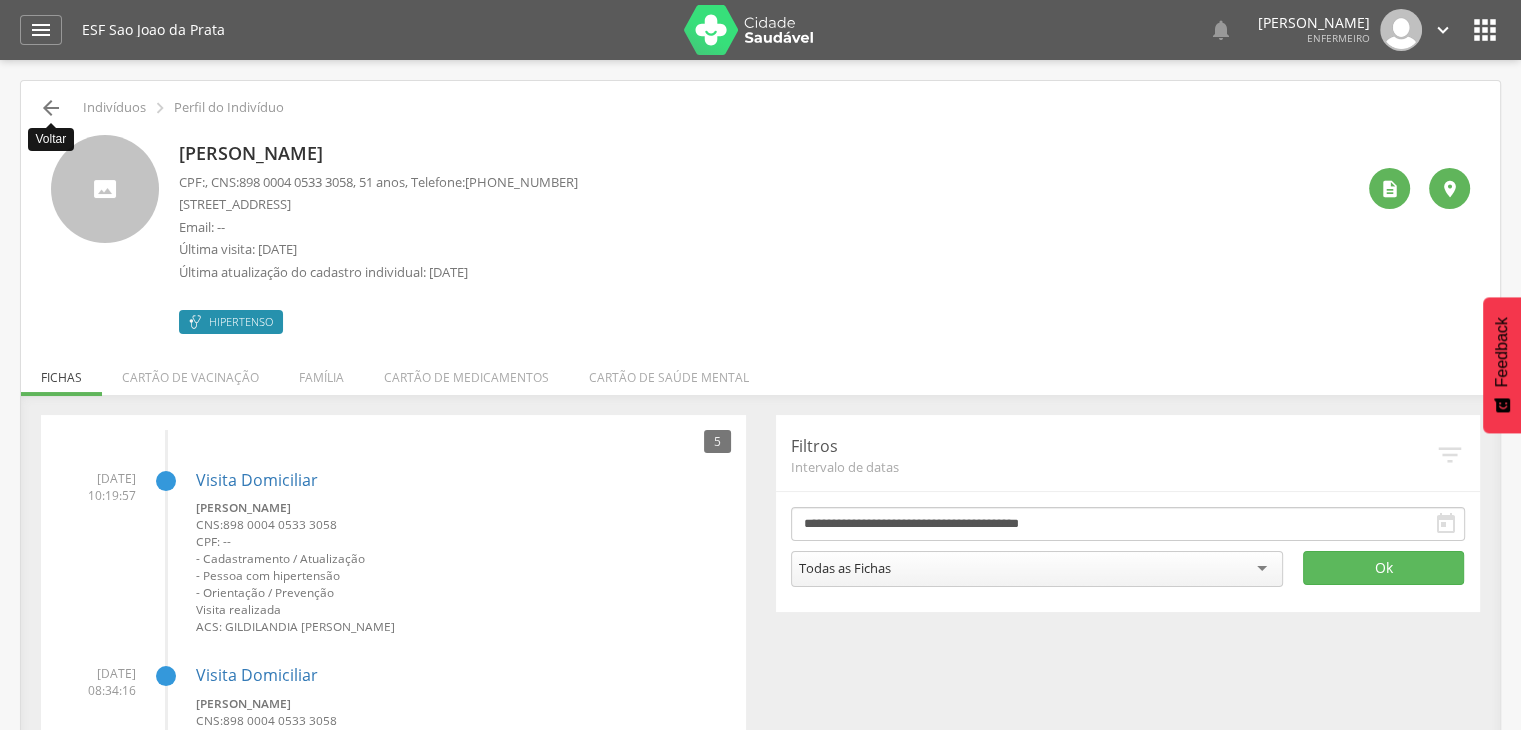 click on "" at bounding box center [51, 108] 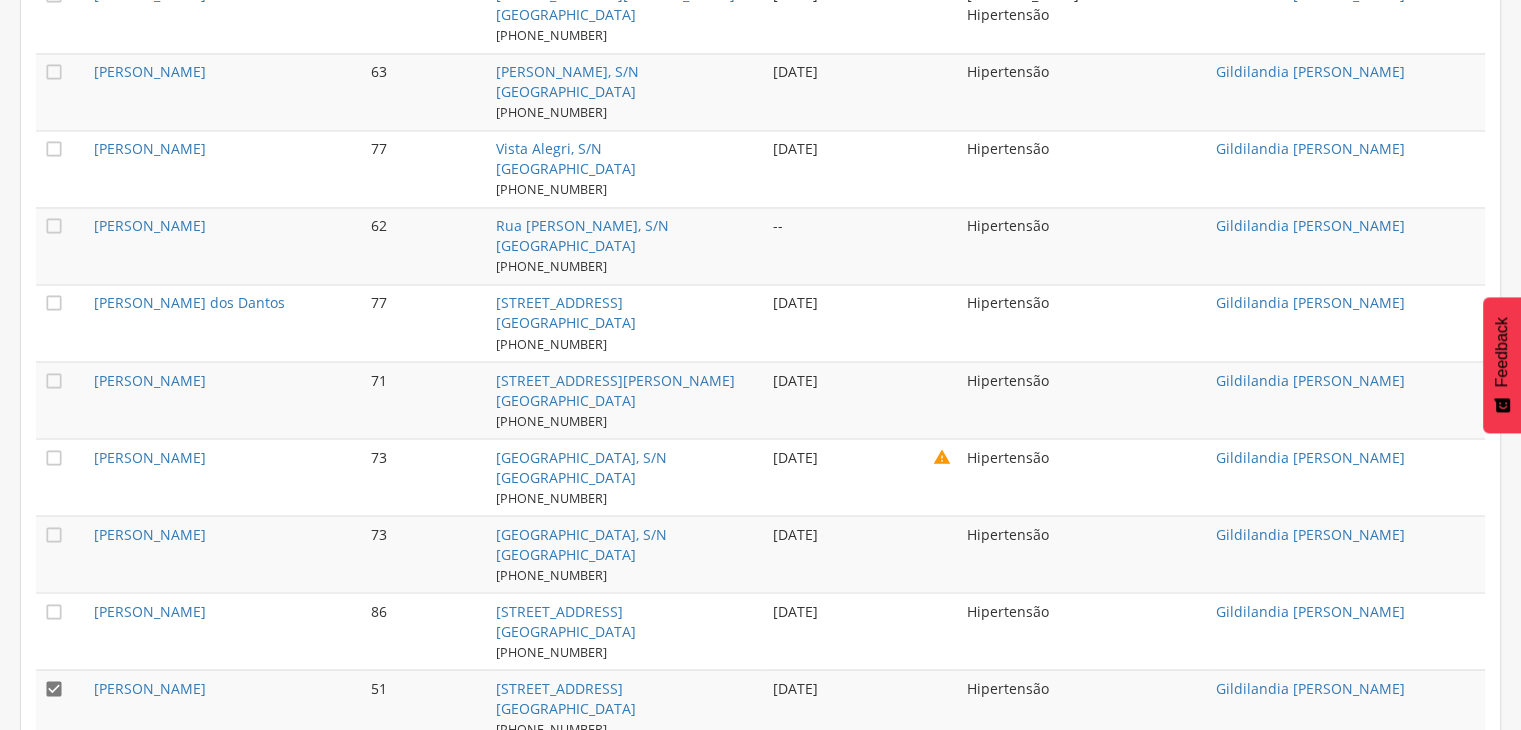 scroll, scrollTop: 3729, scrollLeft: 0, axis: vertical 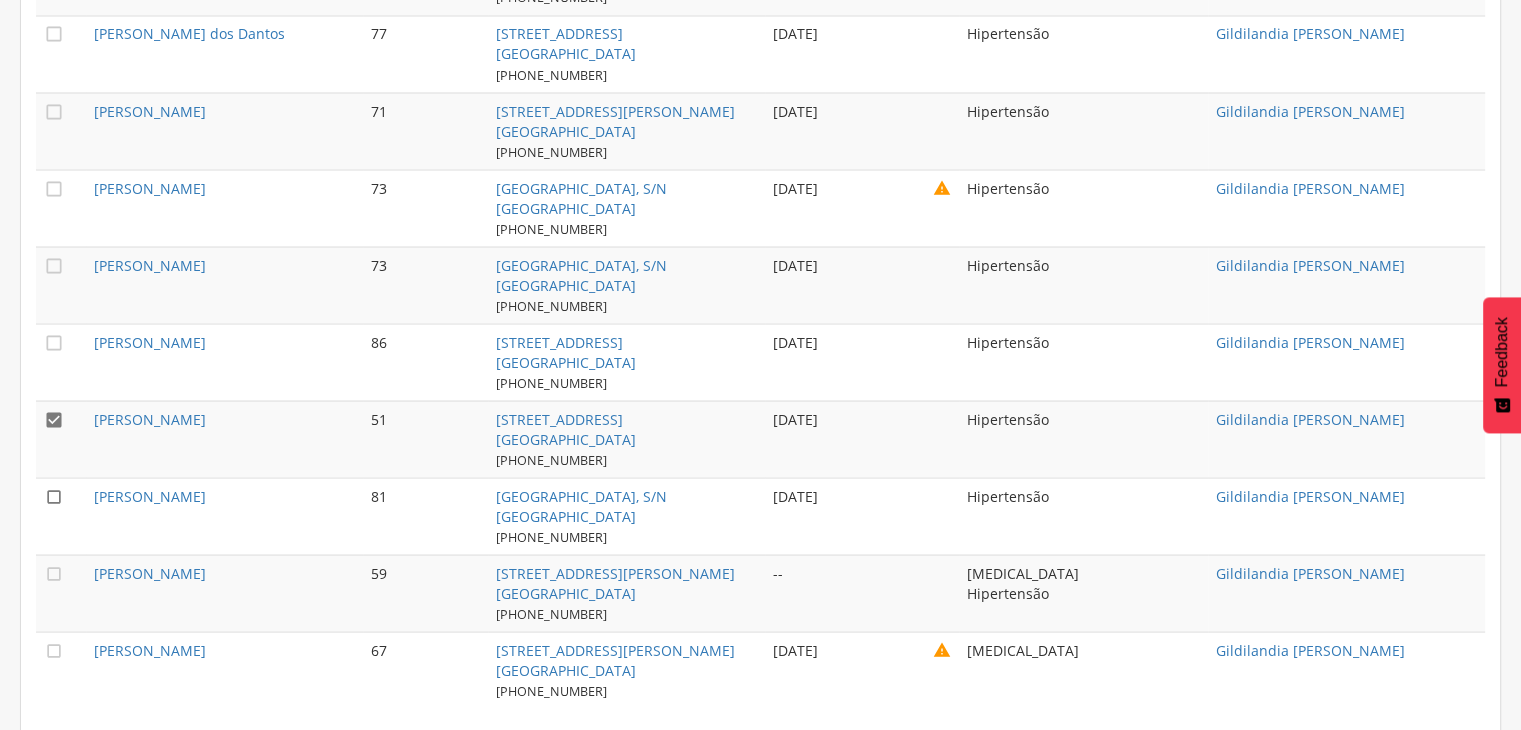 click on "" at bounding box center [54, 496] 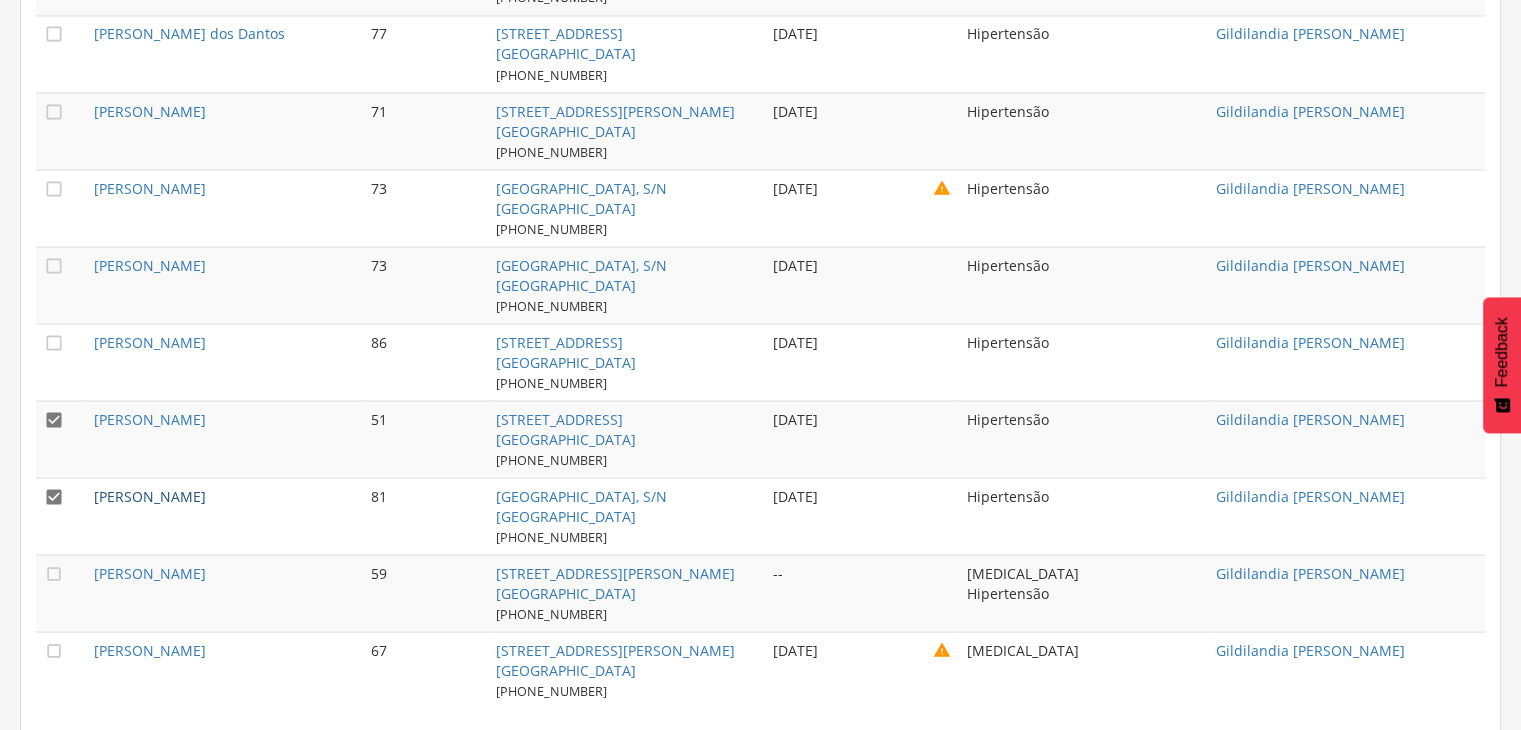 click on "[PERSON_NAME]" at bounding box center [150, 495] 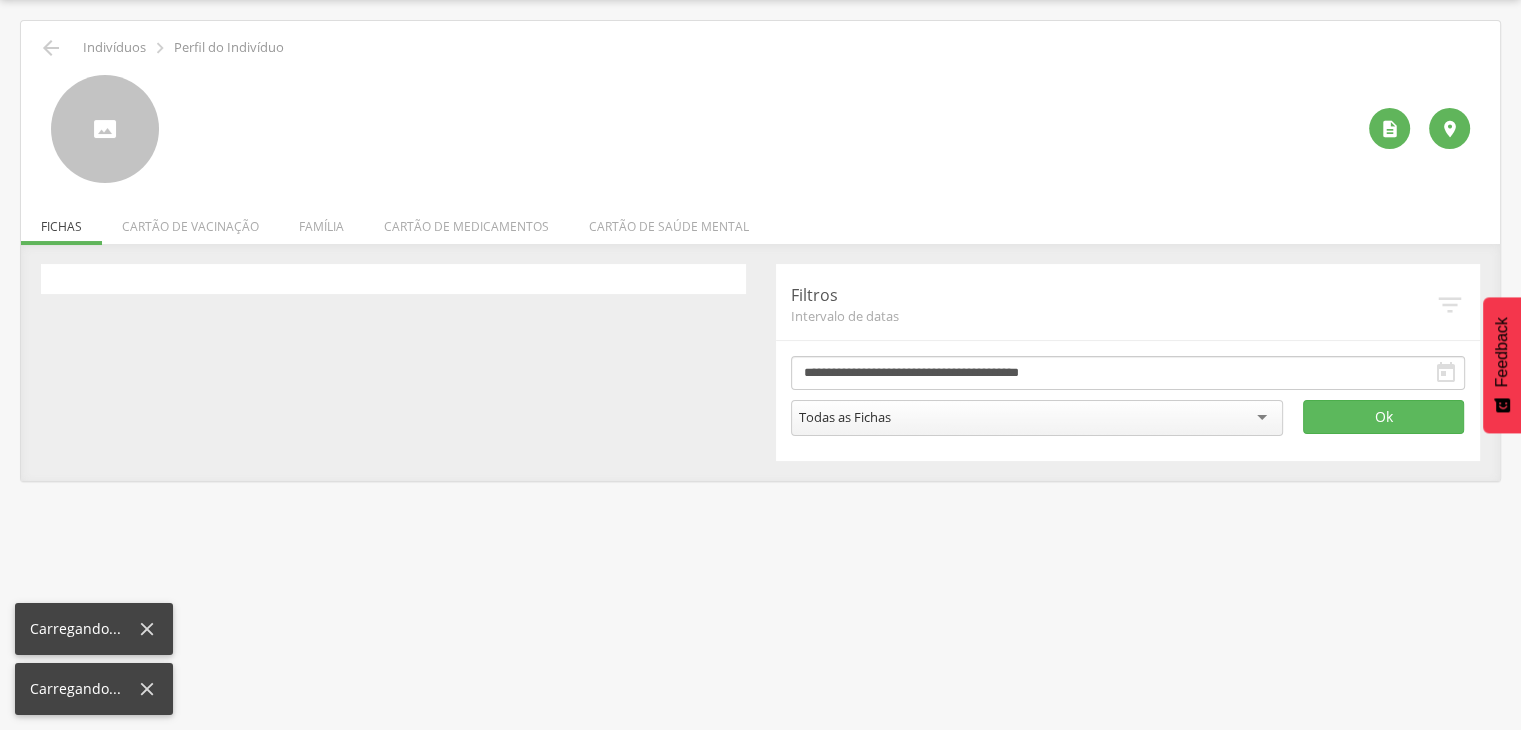 scroll, scrollTop: 60, scrollLeft: 0, axis: vertical 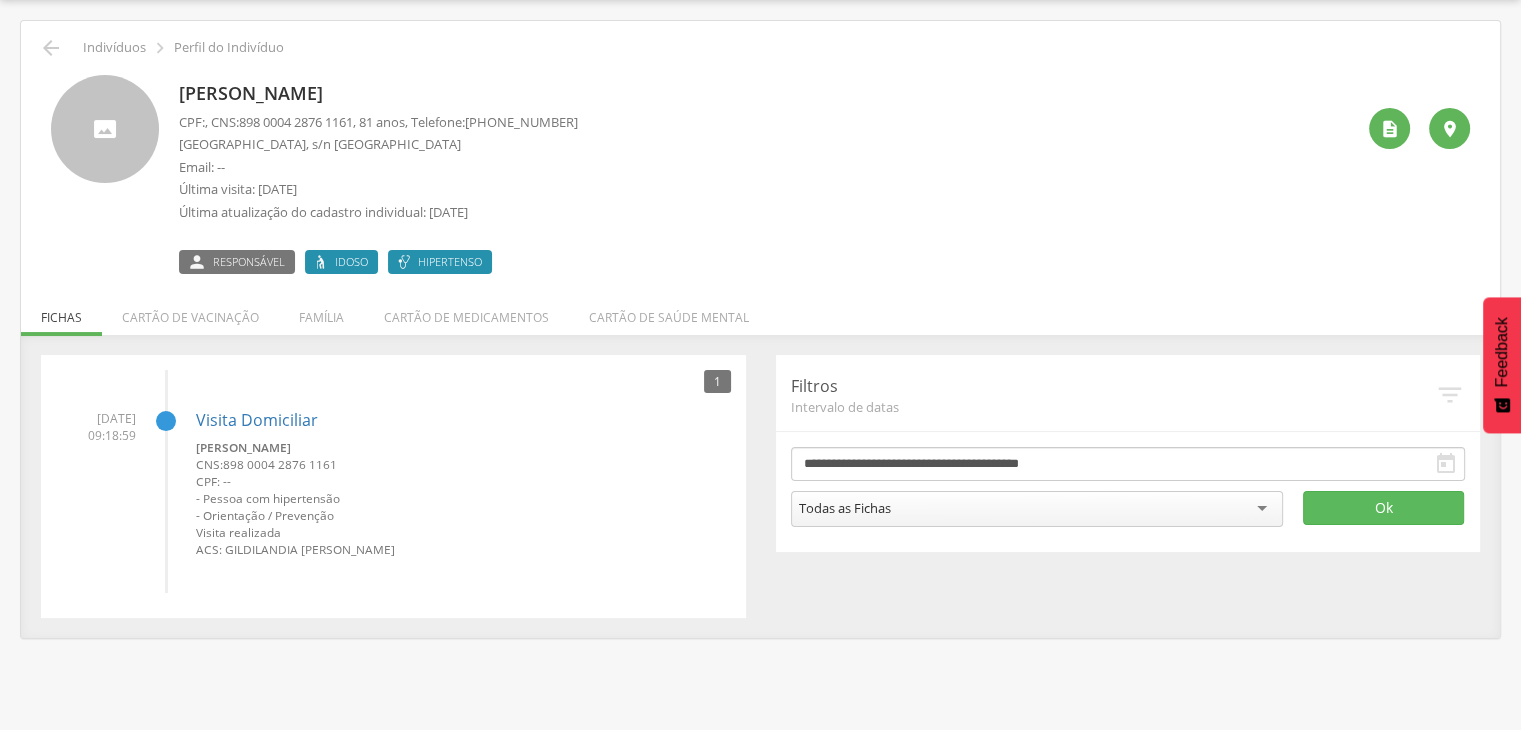 drag, startPoint x: 182, startPoint y: 92, endPoint x: 496, endPoint y: 85, distance: 314.078 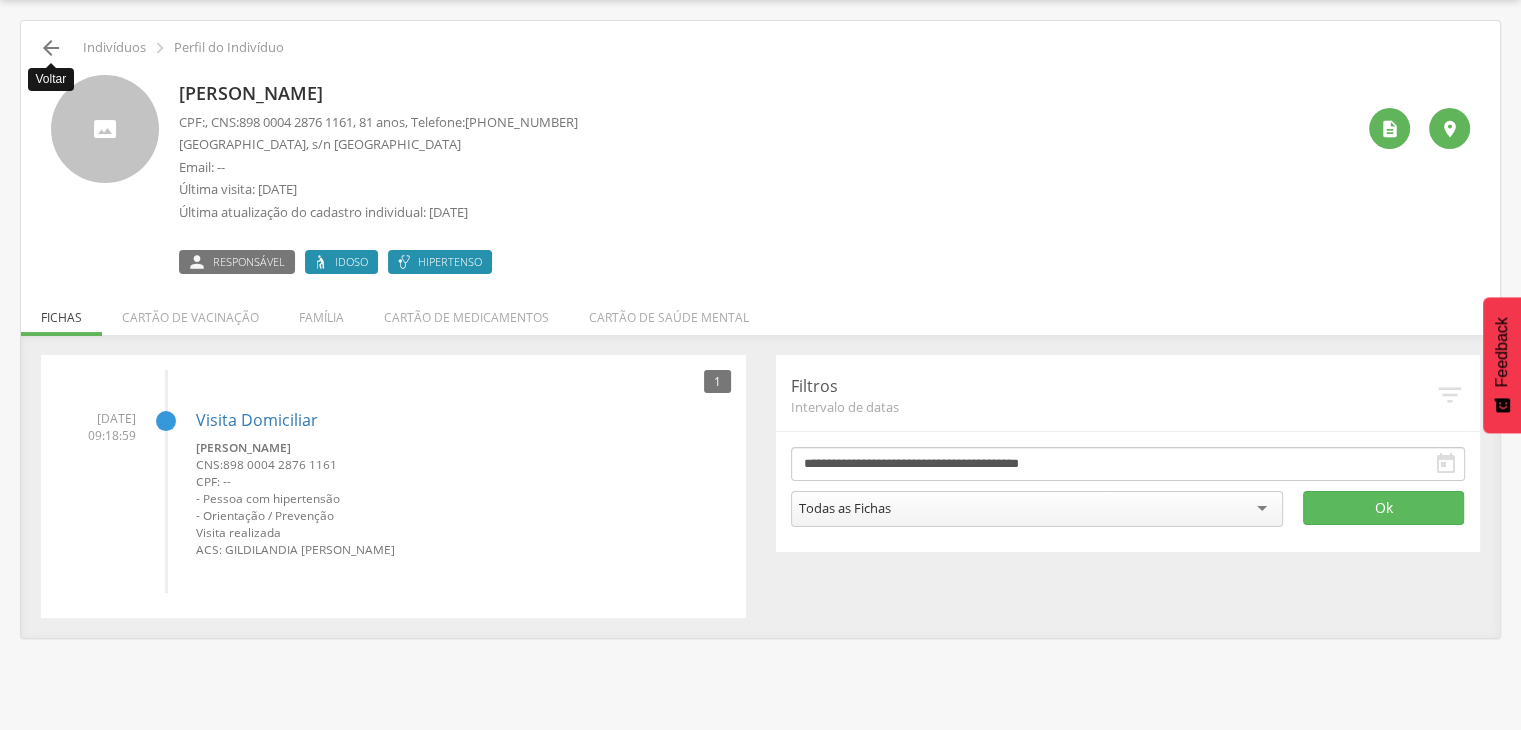 click on "" at bounding box center (51, 48) 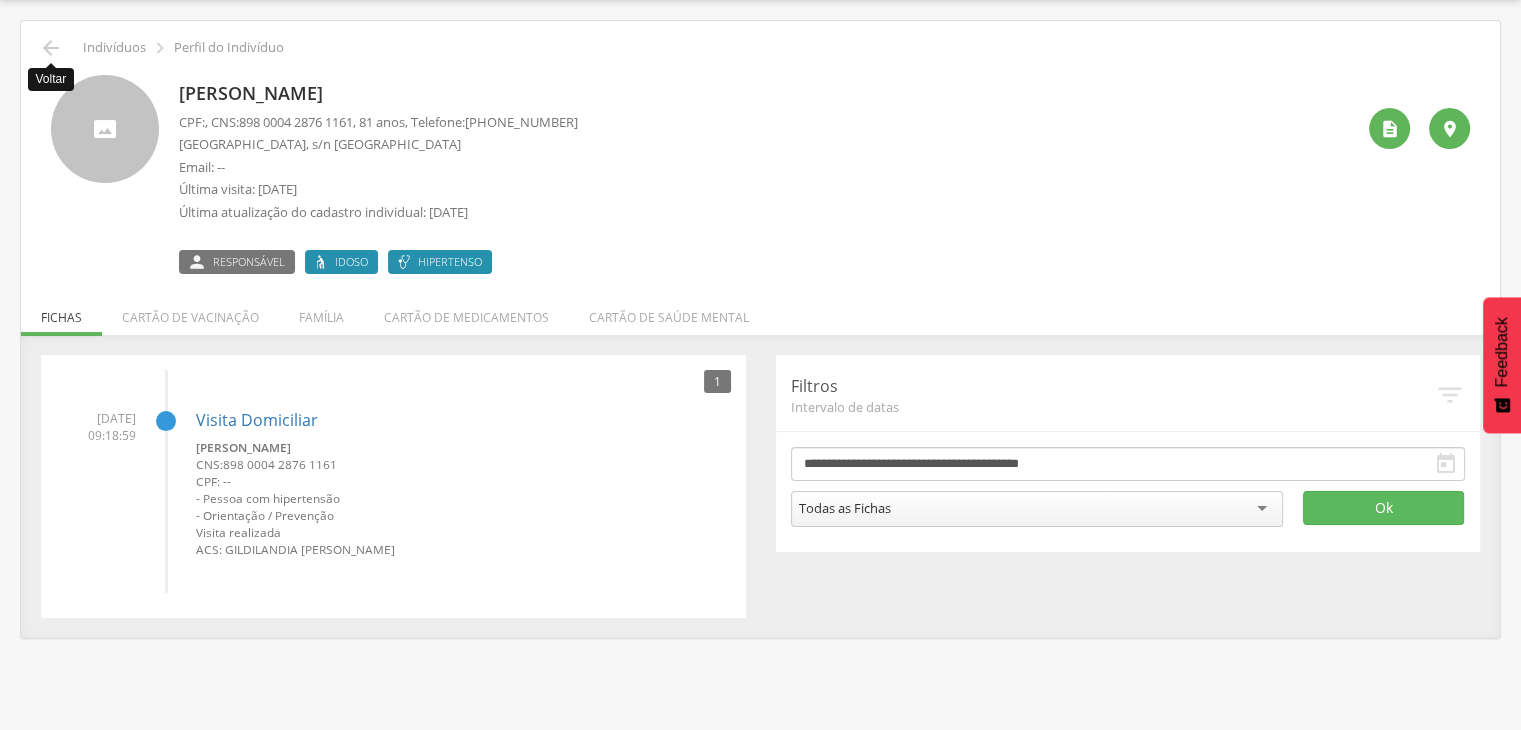 click on "" at bounding box center (0, 0) 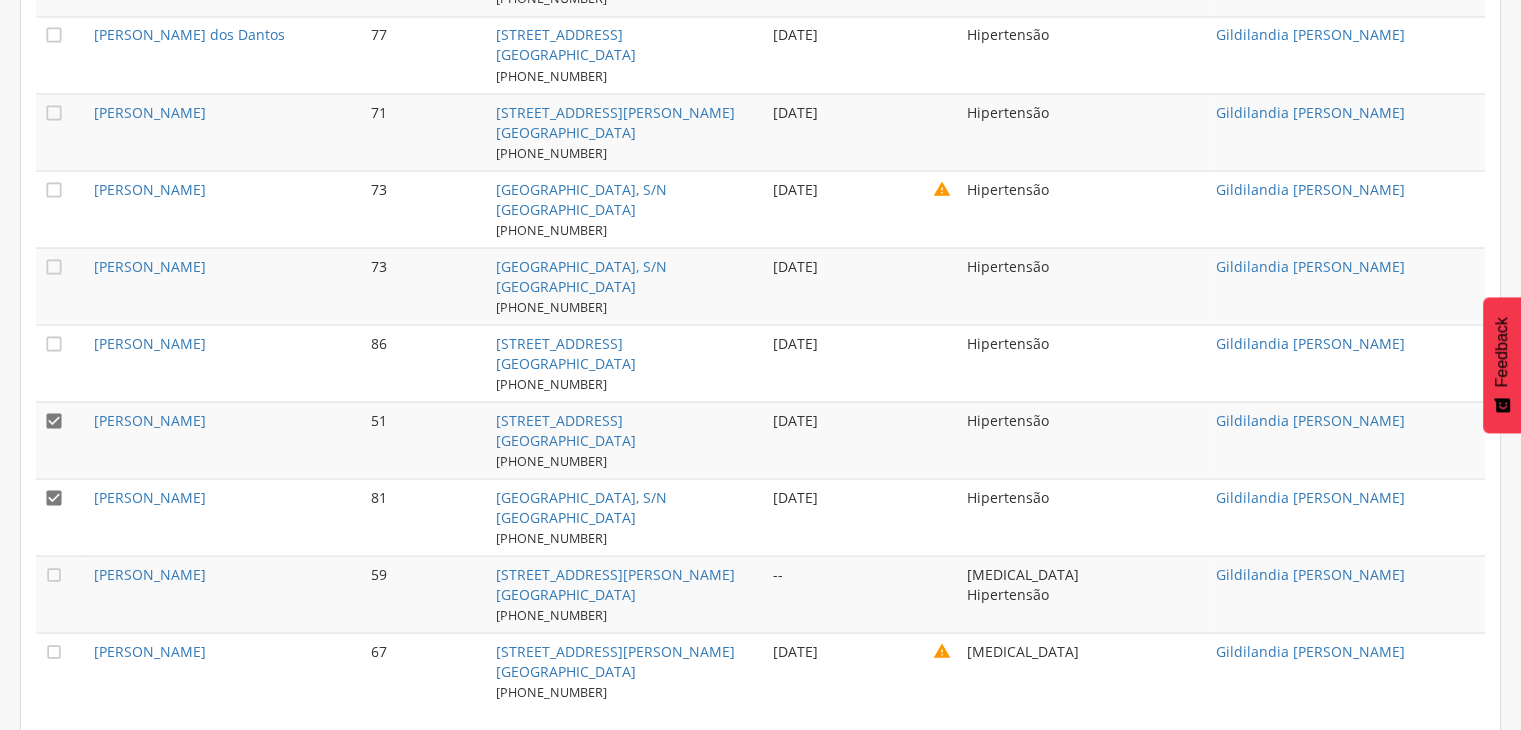 scroll, scrollTop: 3729, scrollLeft: 0, axis: vertical 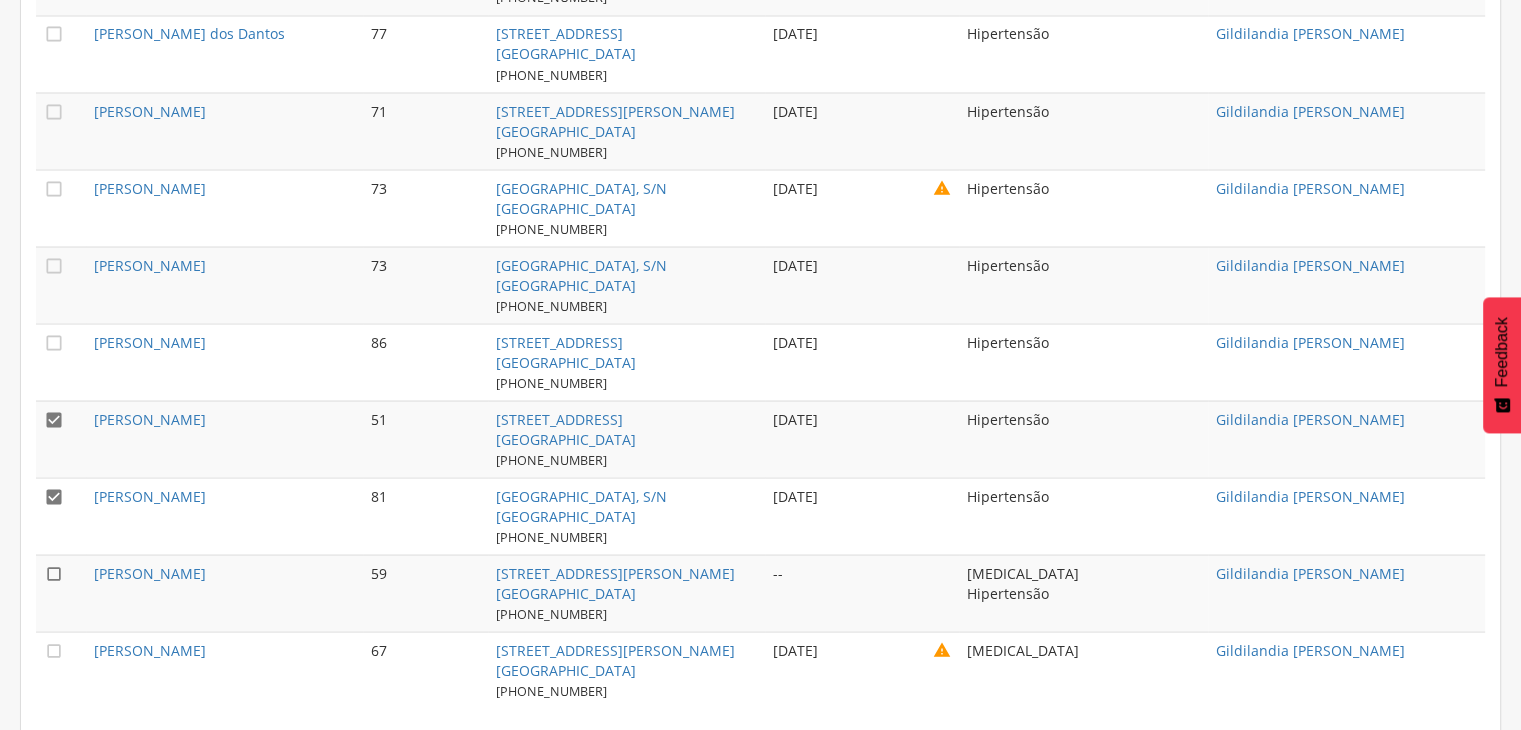 click on "" at bounding box center (54, 573) 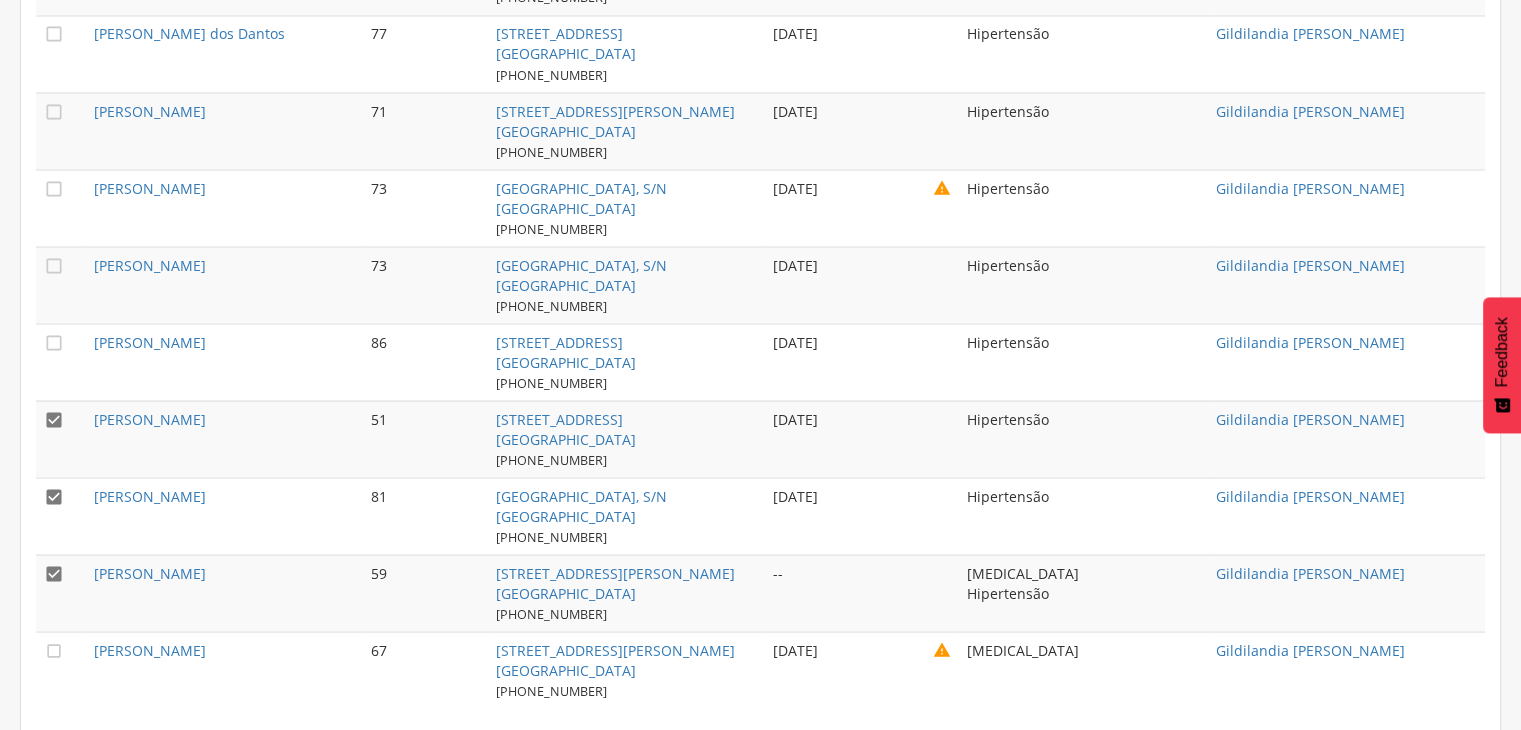 click on "" at bounding box center (54, 496) 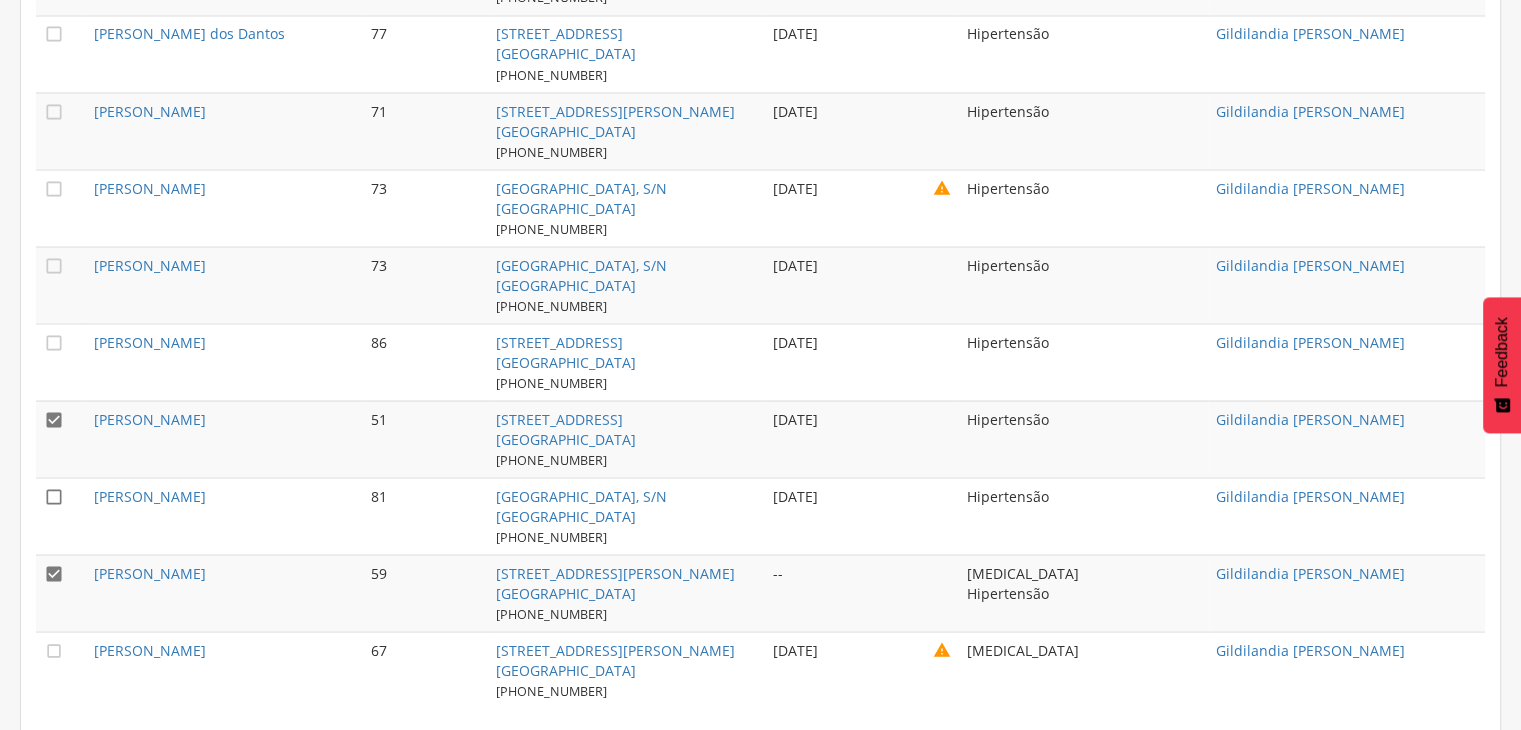 click on "" at bounding box center (54, 496) 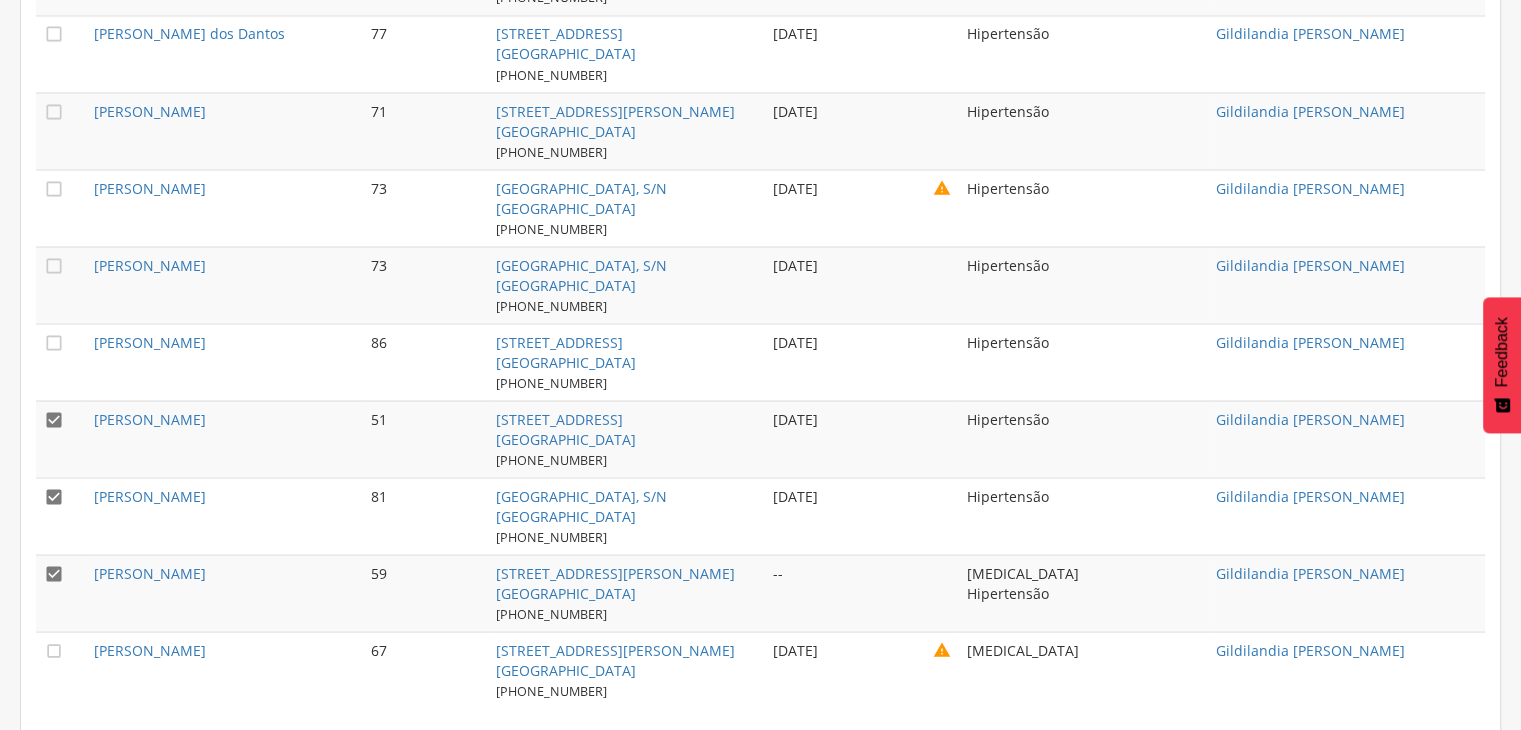 click on "" at bounding box center [61, 438] 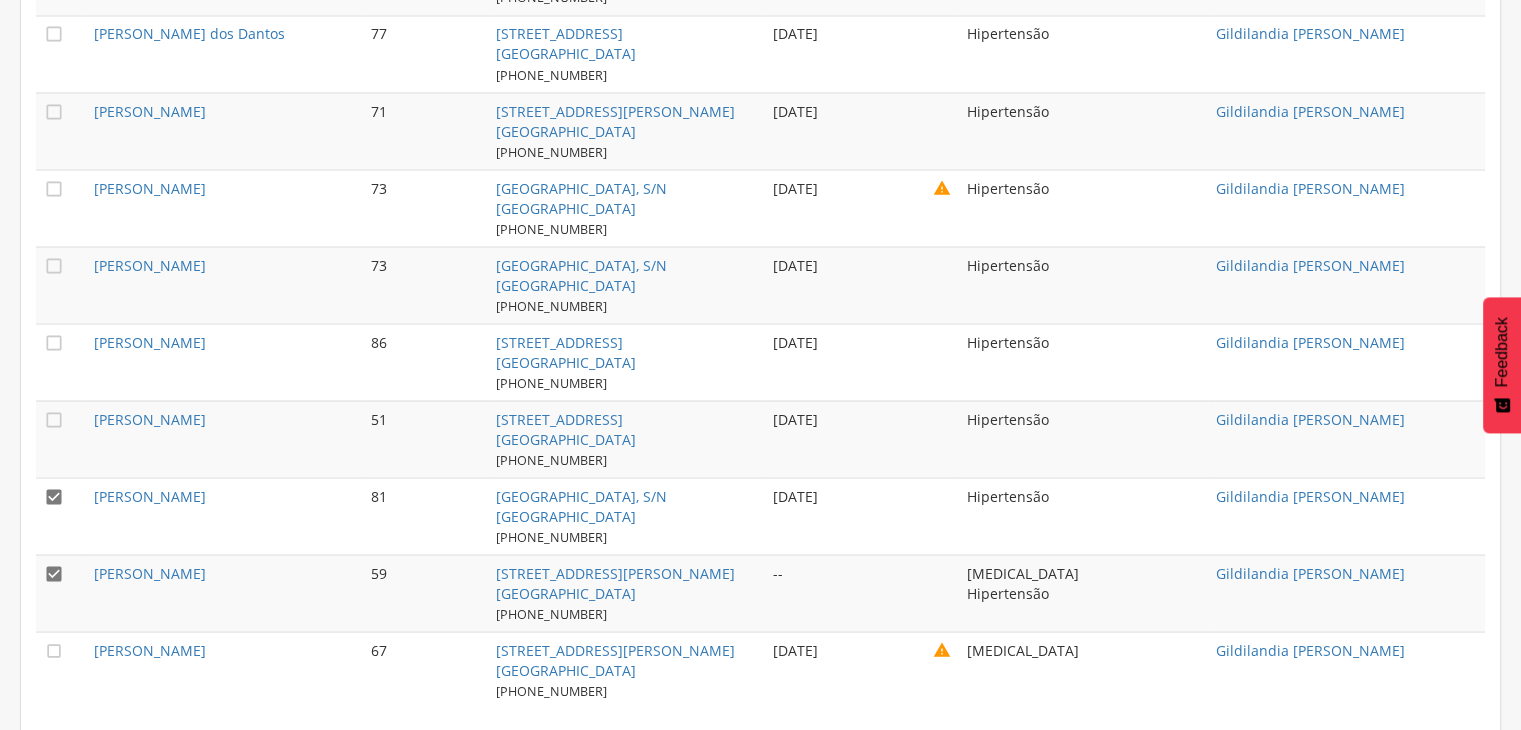 click on "" at bounding box center [54, 496] 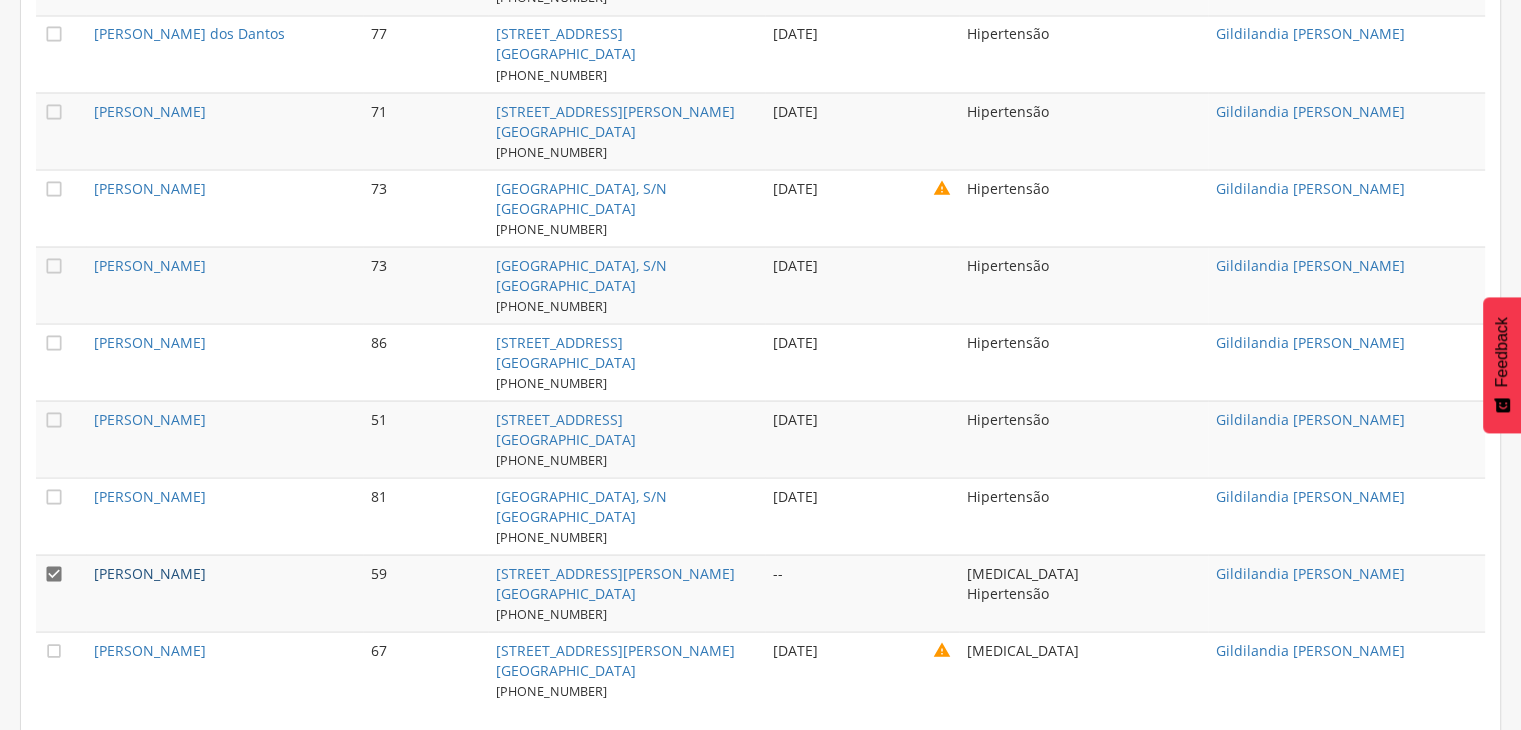 click on "[PERSON_NAME]" at bounding box center (150, 572) 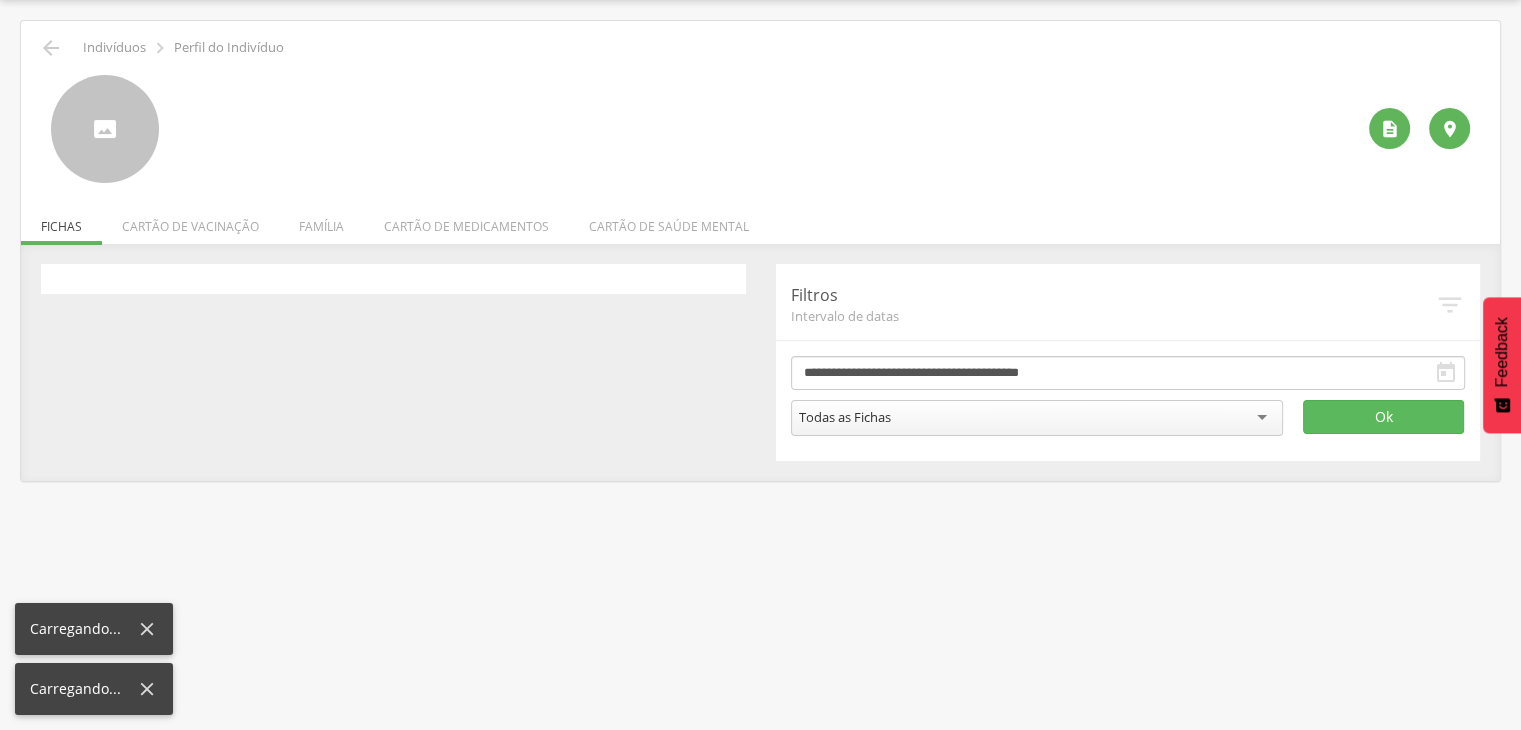 scroll, scrollTop: 60, scrollLeft: 0, axis: vertical 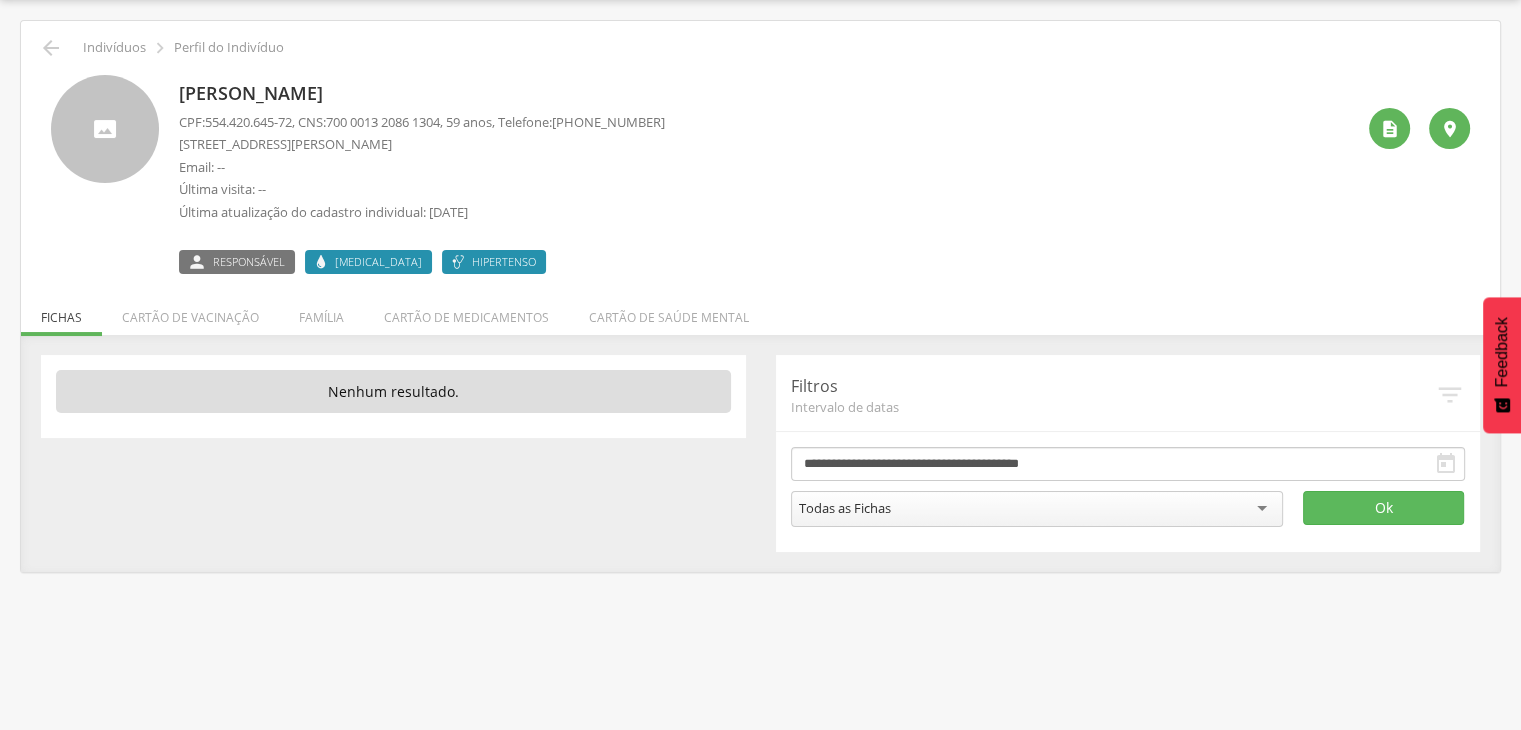 drag, startPoint x: 176, startPoint y: 91, endPoint x: 491, endPoint y: 87, distance: 315.0254 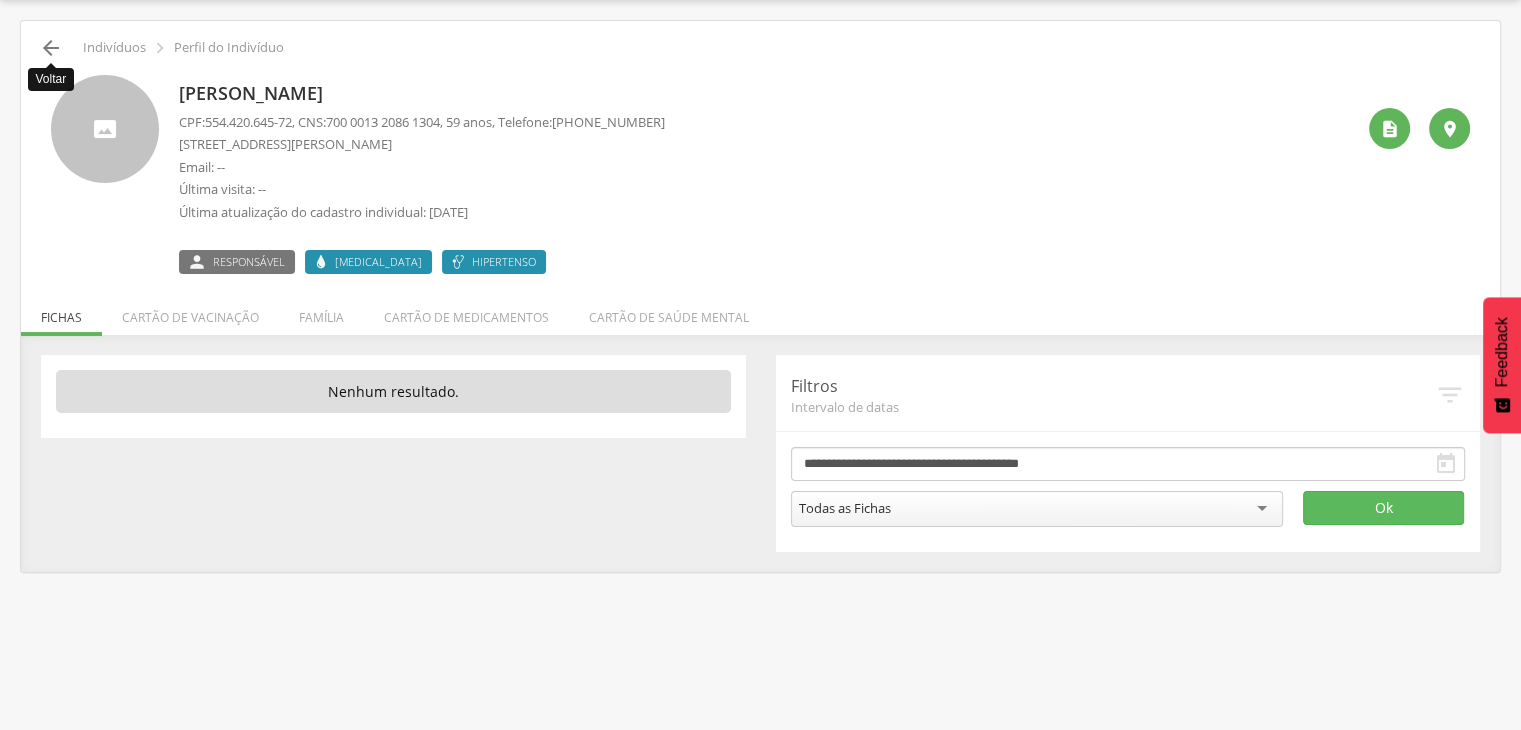 click on "" at bounding box center (51, 48) 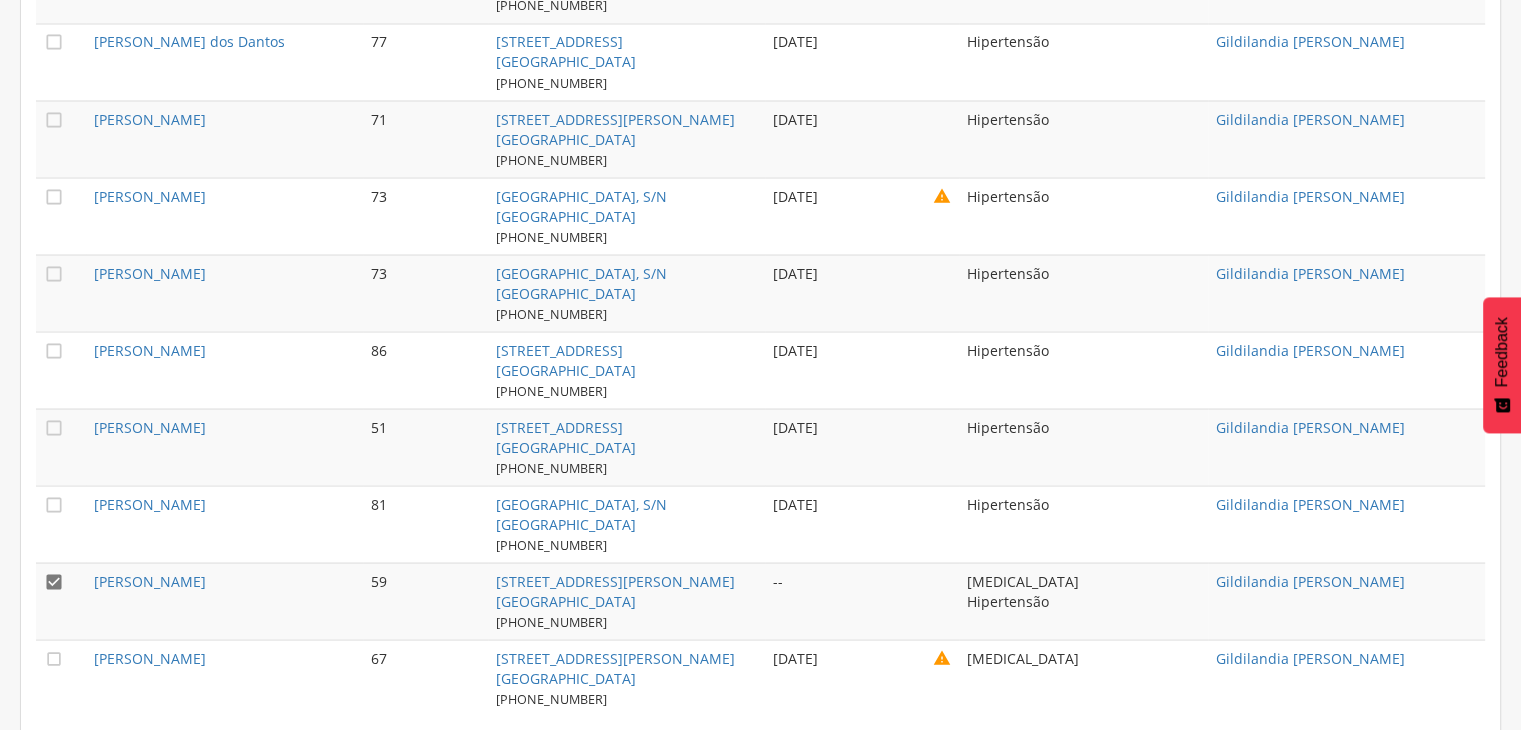 scroll, scrollTop: 3729, scrollLeft: 0, axis: vertical 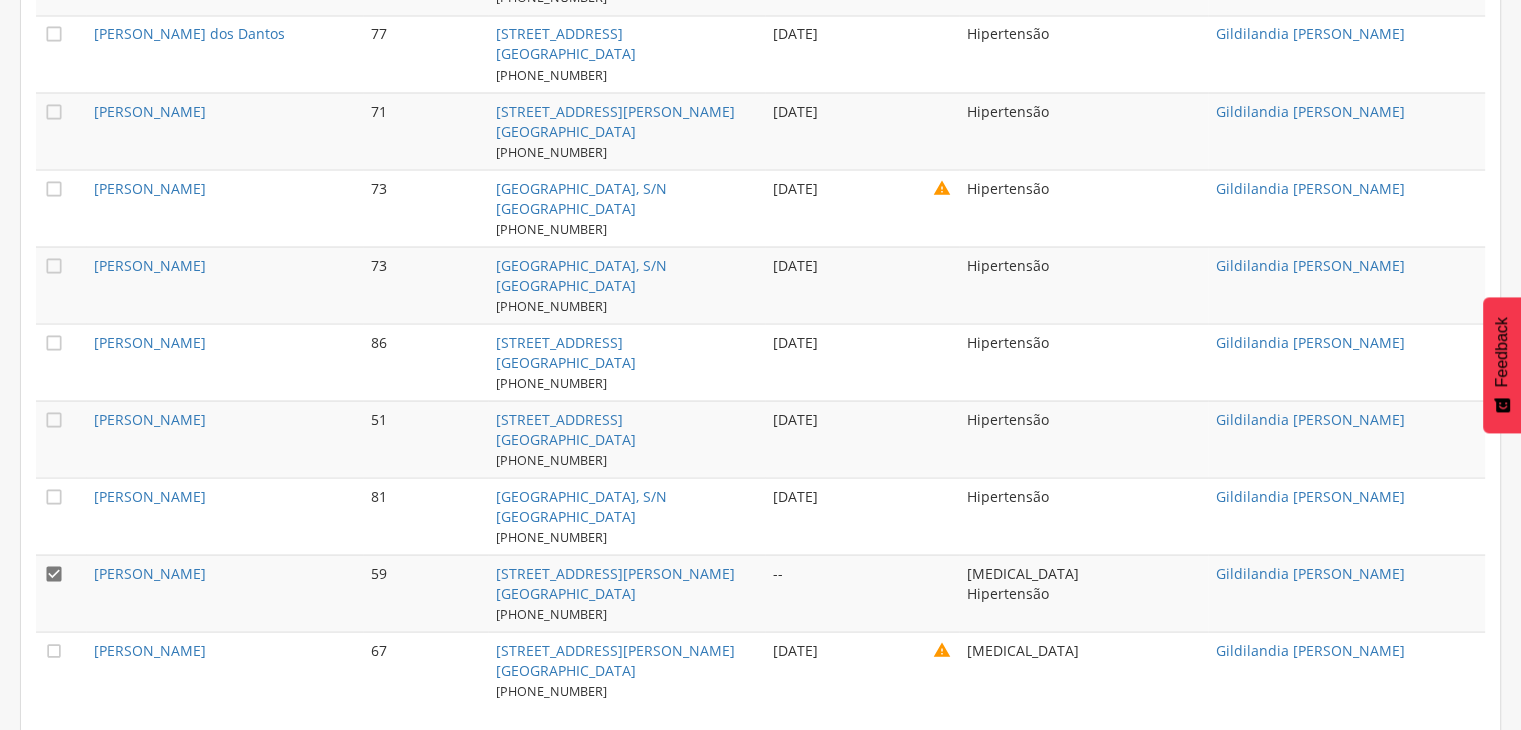 click on "" at bounding box center [54, 573] 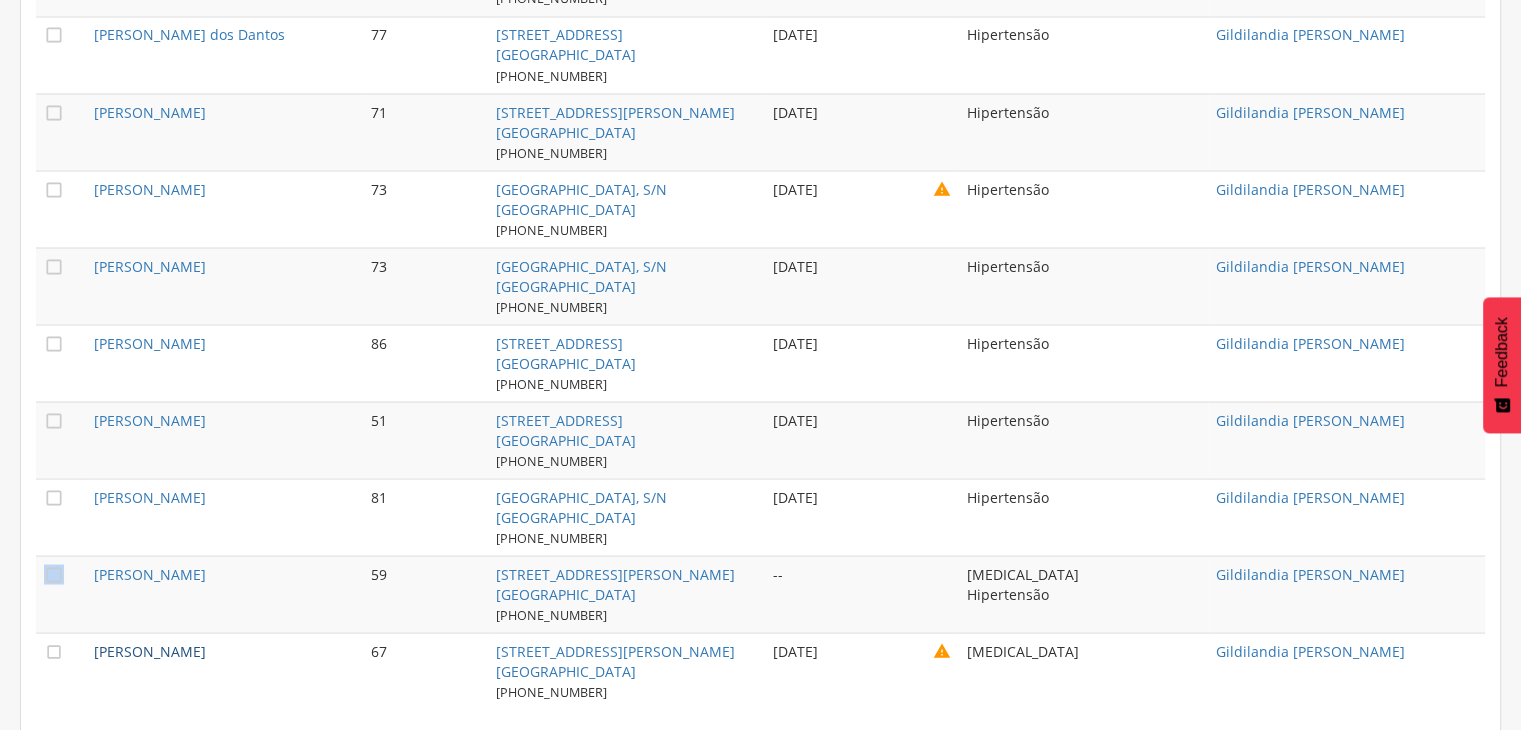 click on "[PERSON_NAME]" at bounding box center (150, 650) 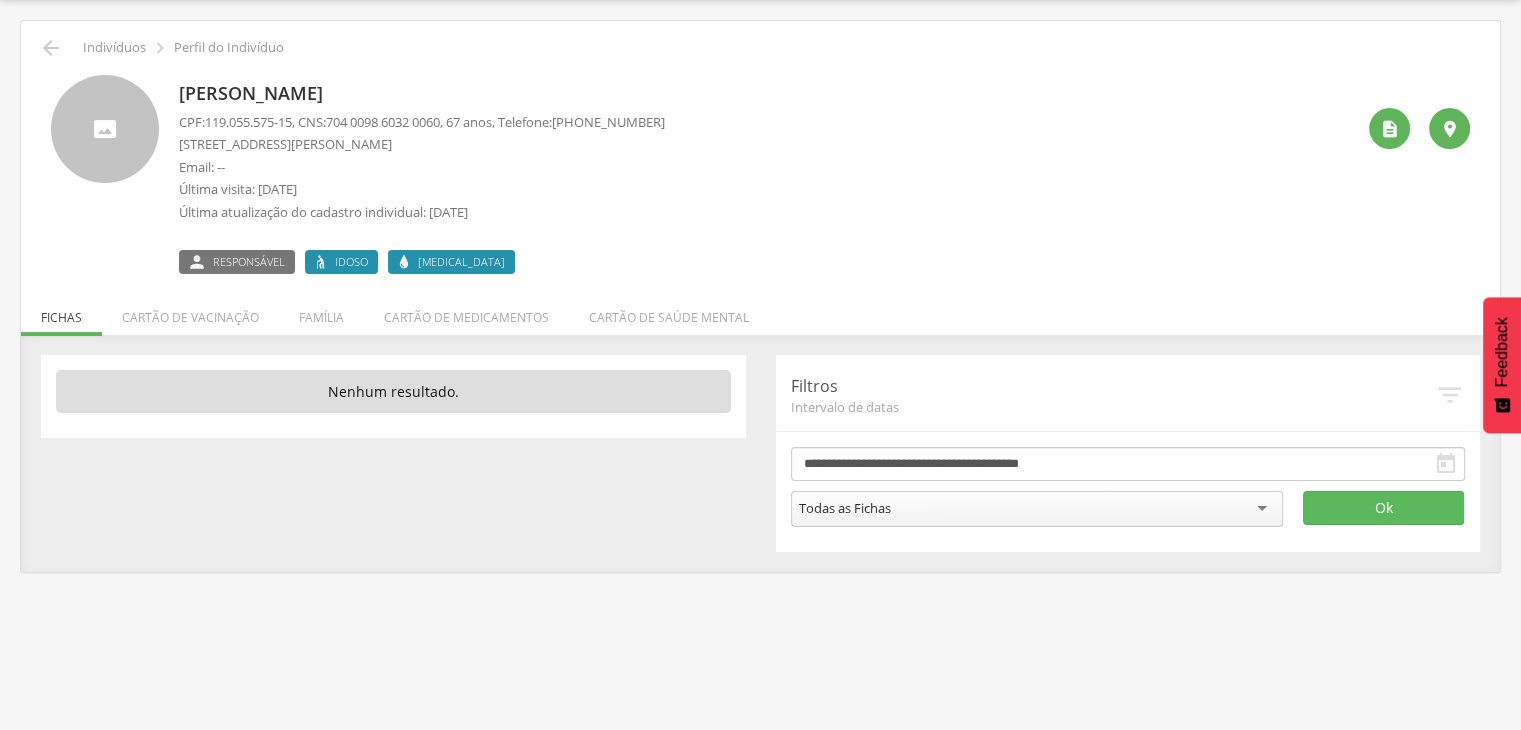 click on "[PERSON_NAME]
CPF:  119.055.575-15 , CNS:  [PHONE_NUMBER] , 67 anos, Telefone:  [PHONE_NUMBER] [STREET_ADDRESS][PERSON_NAME] da Prata Email: -- Última visita: [DATE] Última atualização do cadastro individual: [DATE]
   Responsável   Idoso   [MEDICAL_DATA]

" at bounding box center (760, 174) 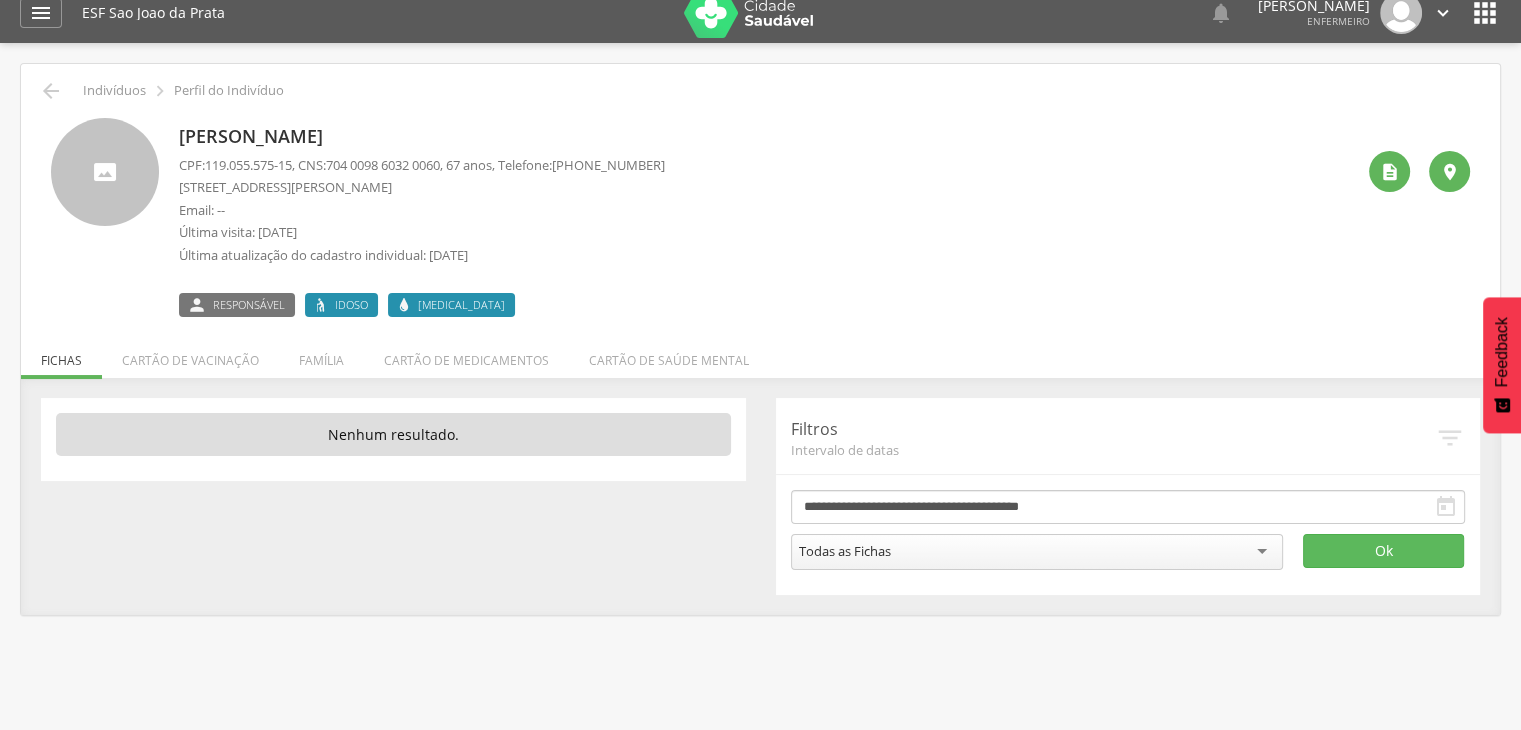 scroll, scrollTop: 0, scrollLeft: 0, axis: both 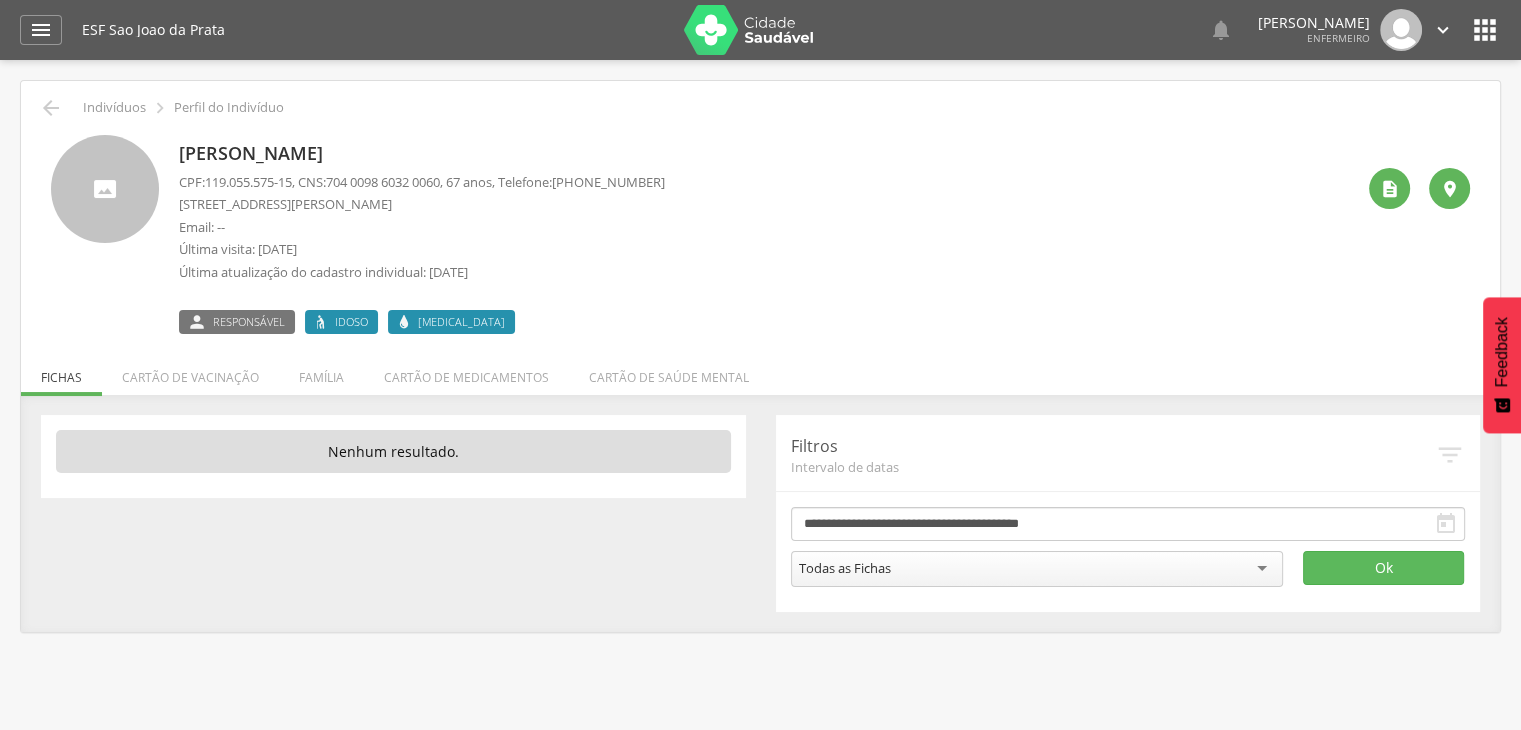 click on "
Indivíduos

Perfil do Indivíduo" at bounding box center (760, 108) 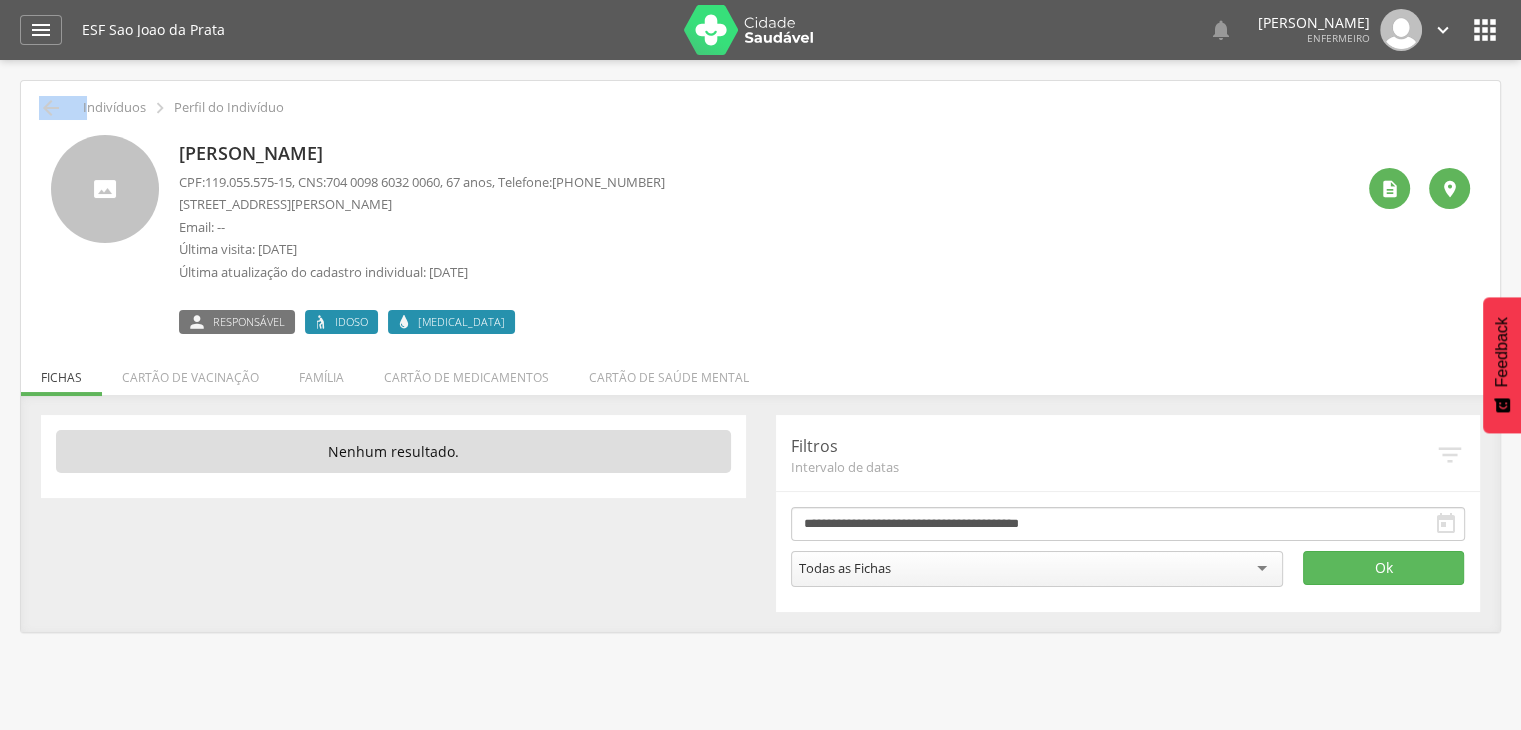 click on "
Indivíduos

Perfil do Indivíduo" at bounding box center (760, 108) 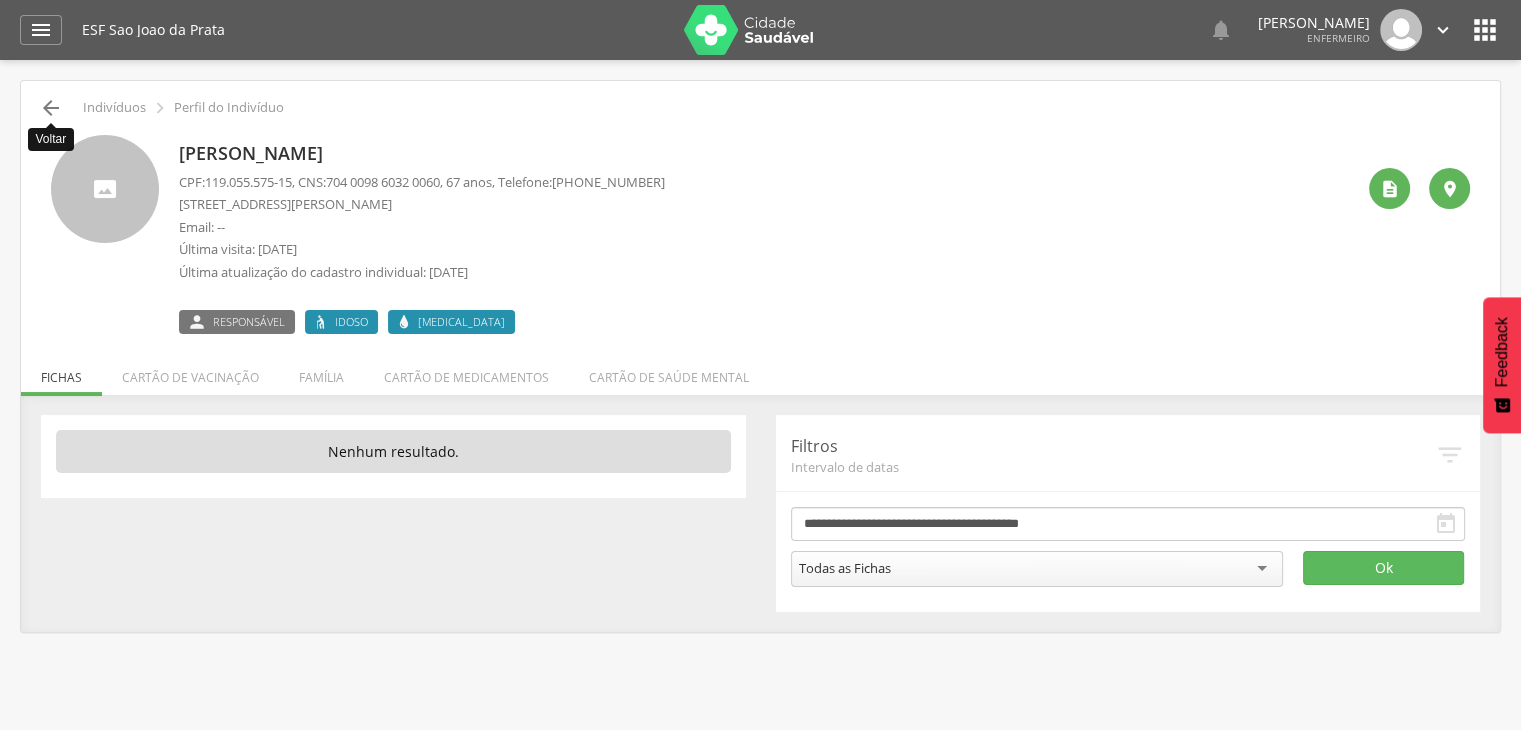 click on "" at bounding box center [51, 108] 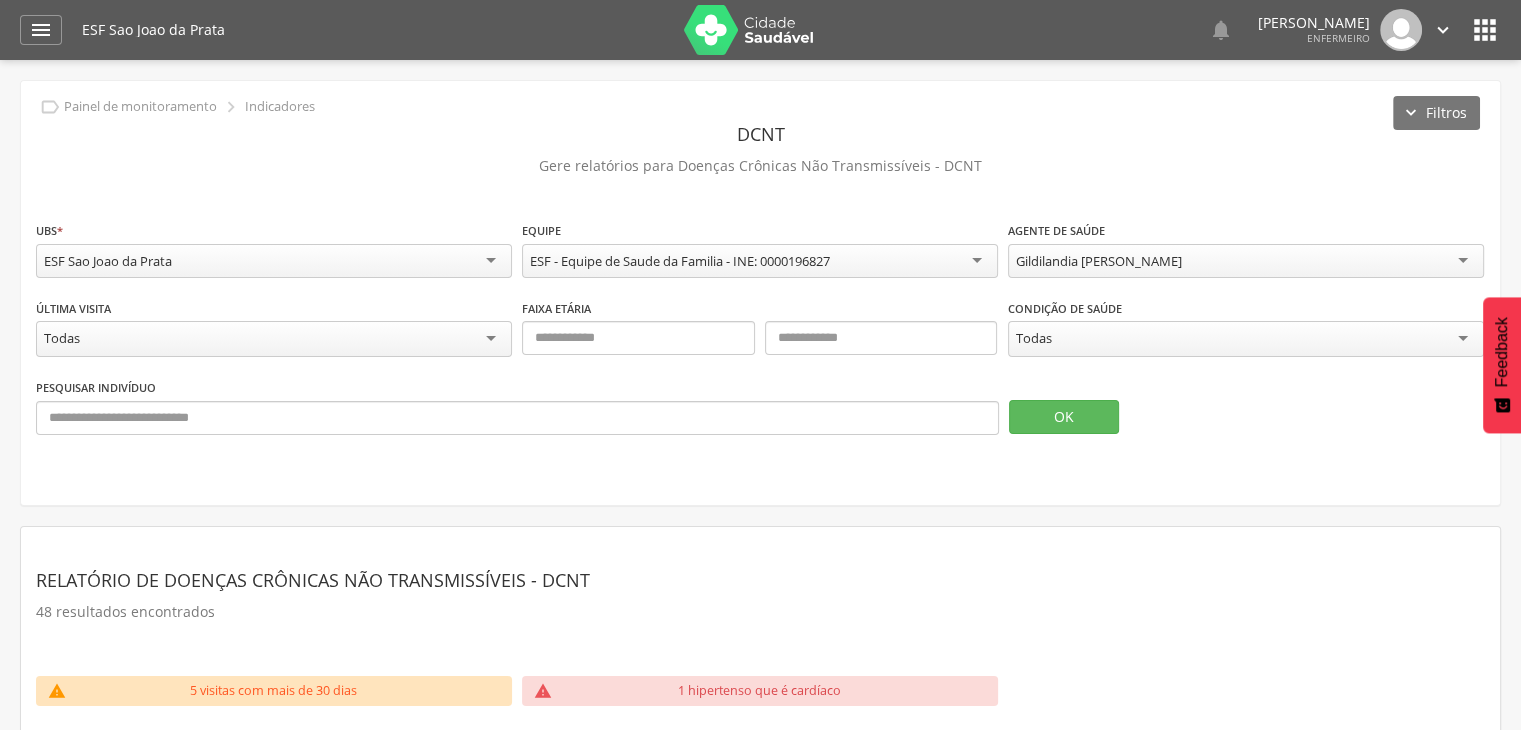 scroll, scrollTop: 60, scrollLeft: 0, axis: vertical 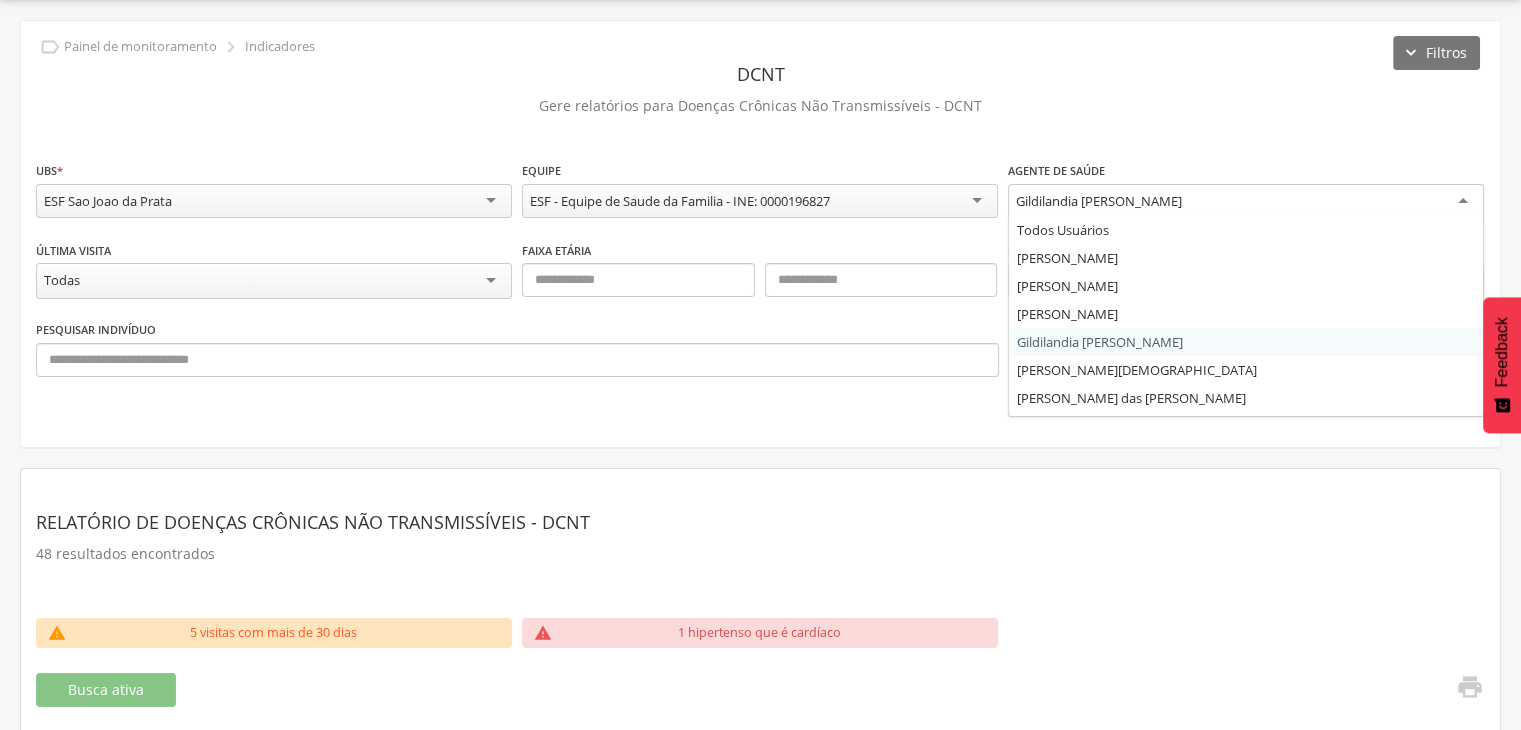 click on "Gildilandia [PERSON_NAME]" at bounding box center (1246, 202) 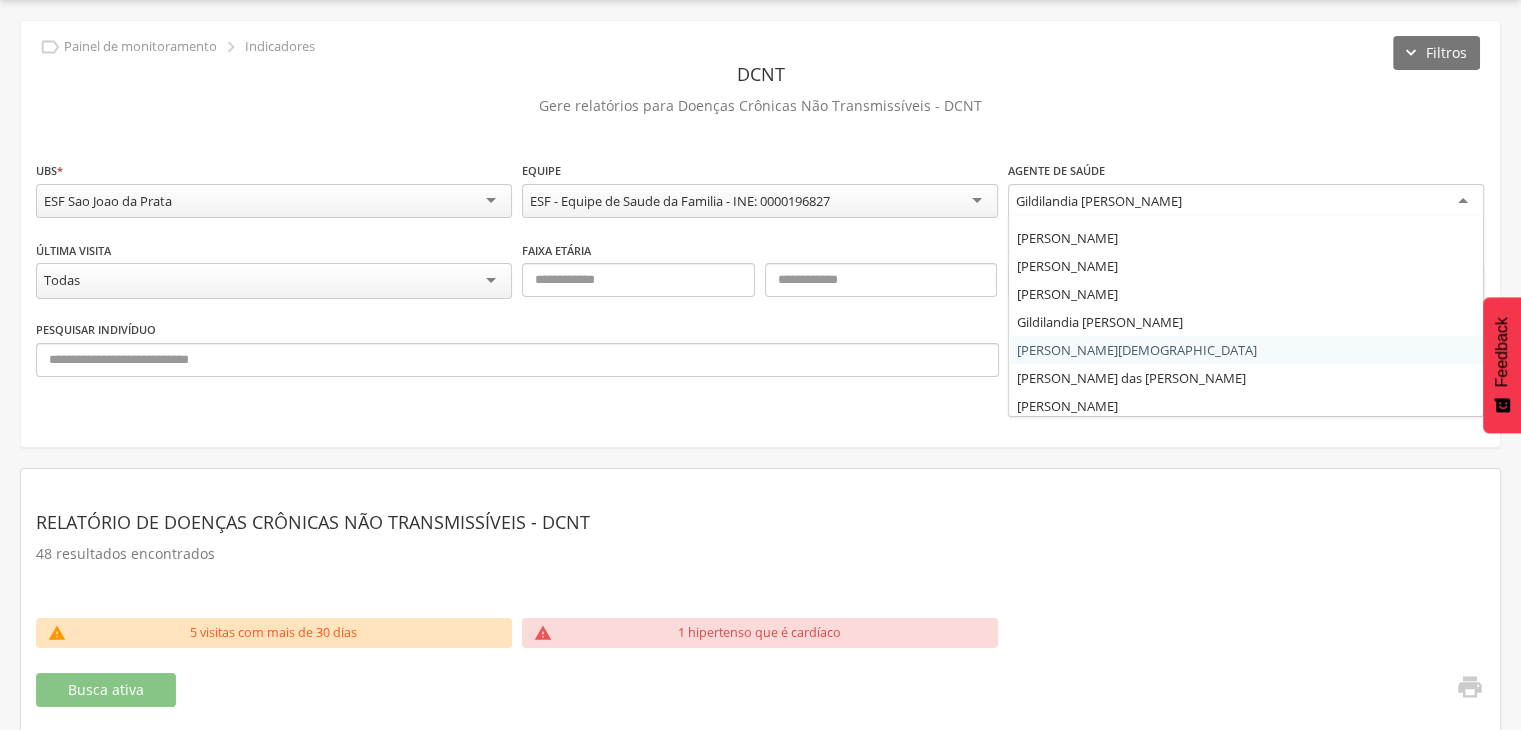 scroll, scrollTop: 24, scrollLeft: 0, axis: vertical 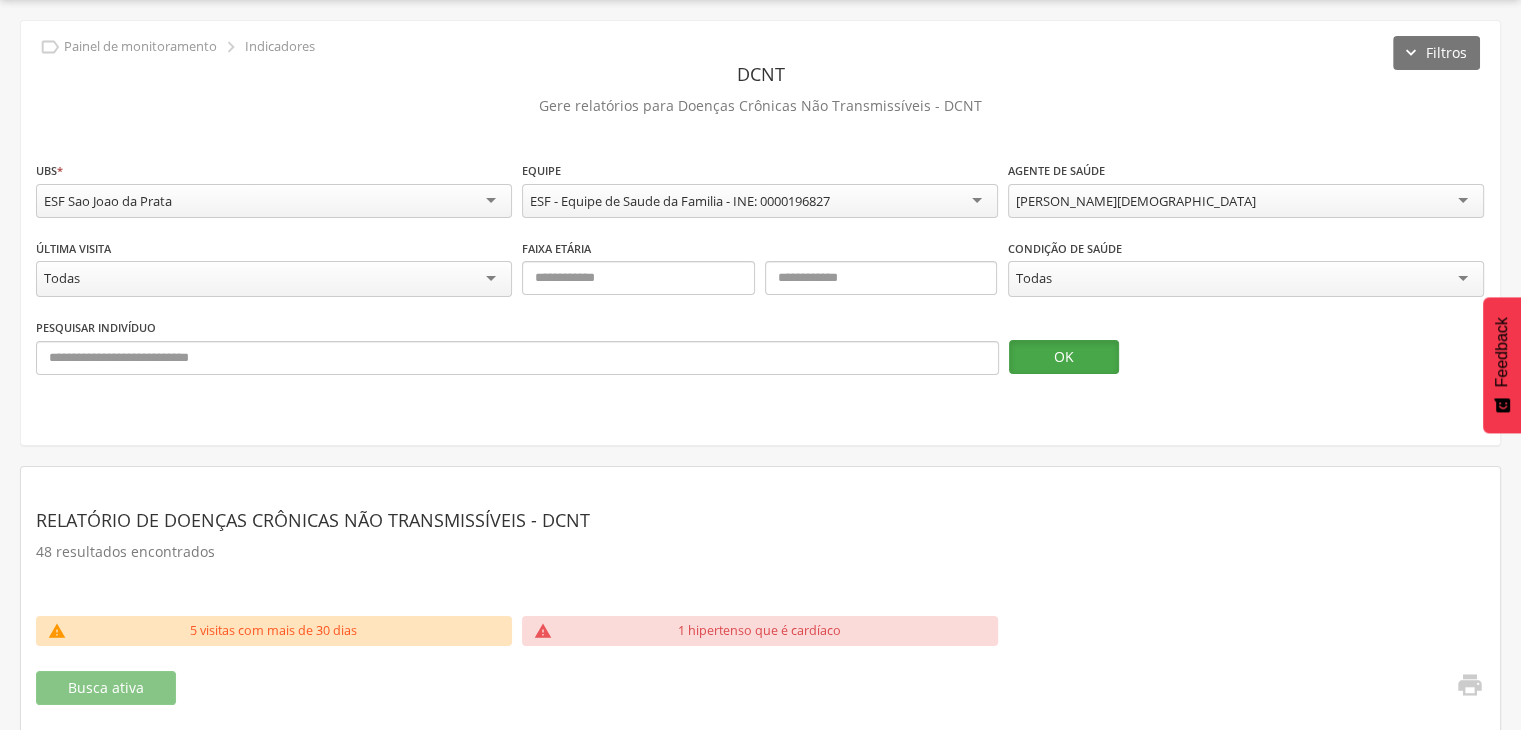 click on "OK" at bounding box center (1064, 357) 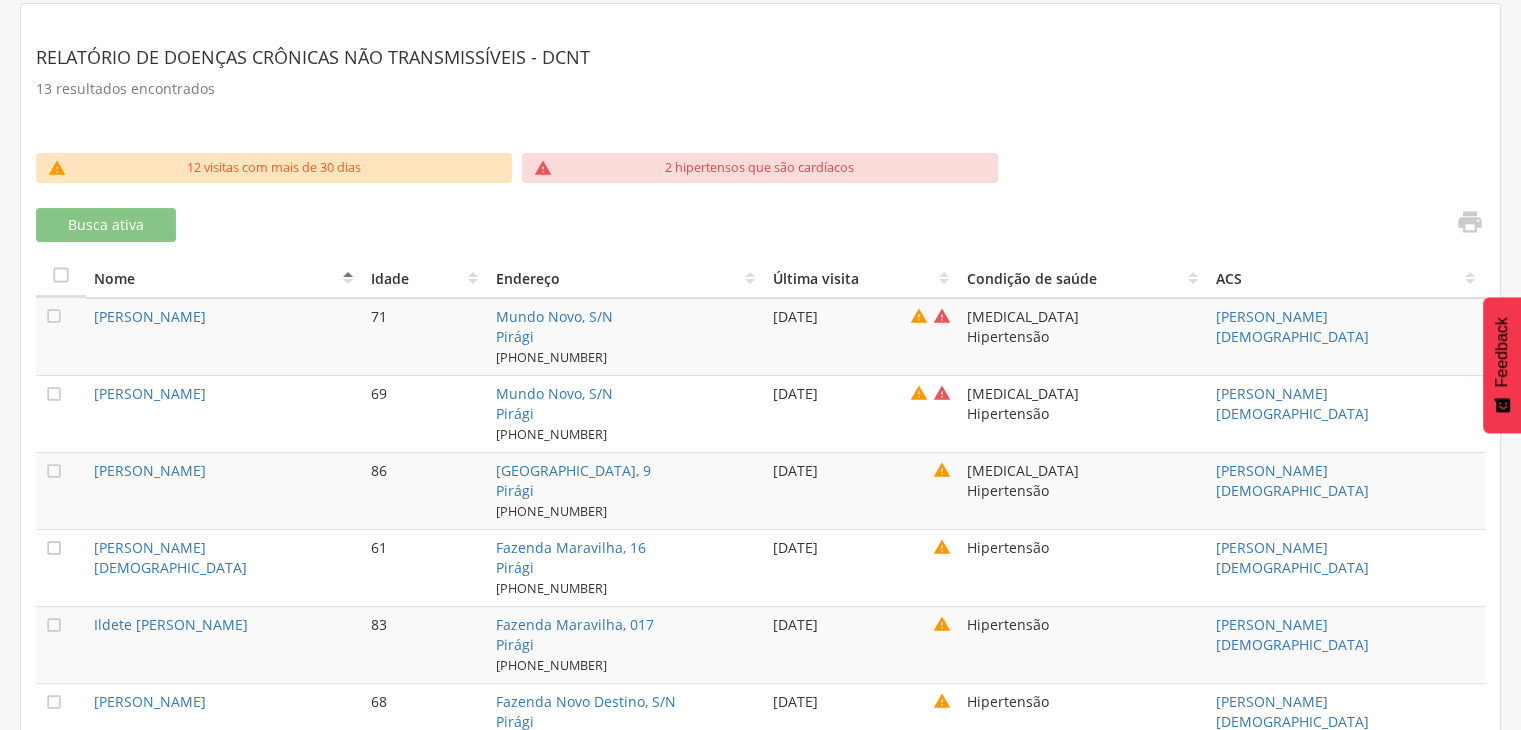 scroll, scrollTop: 520, scrollLeft: 0, axis: vertical 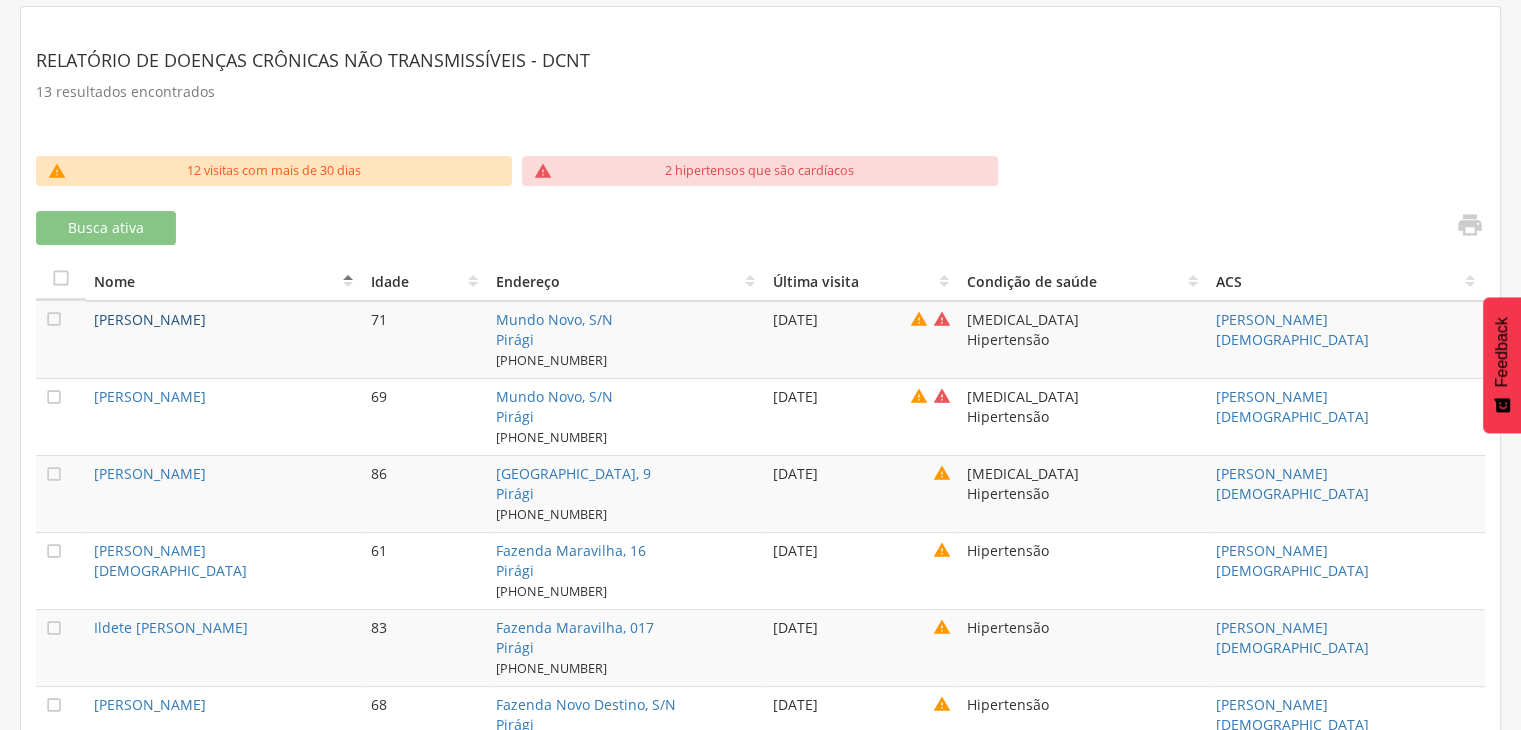 click on "[PERSON_NAME]" at bounding box center [150, 319] 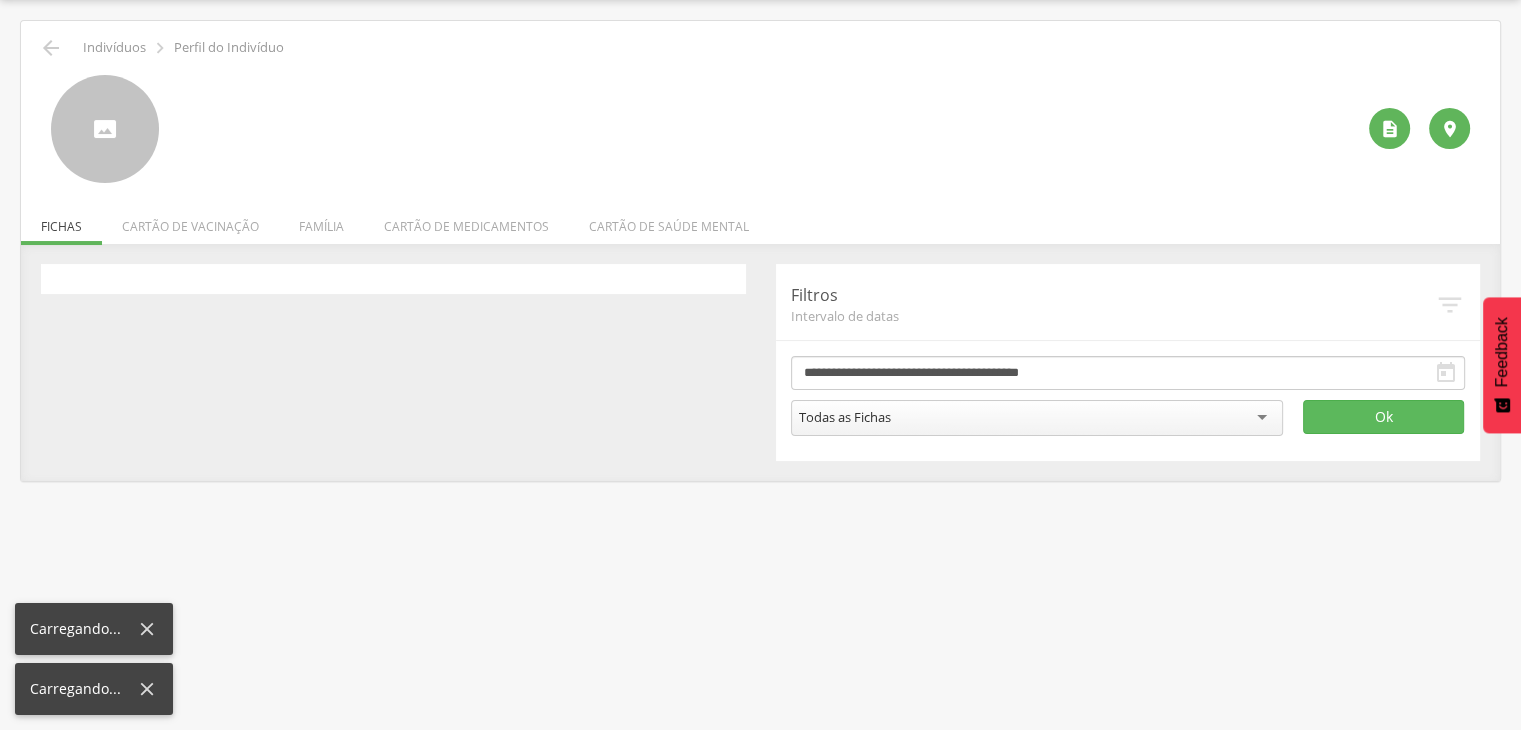 scroll, scrollTop: 60, scrollLeft: 0, axis: vertical 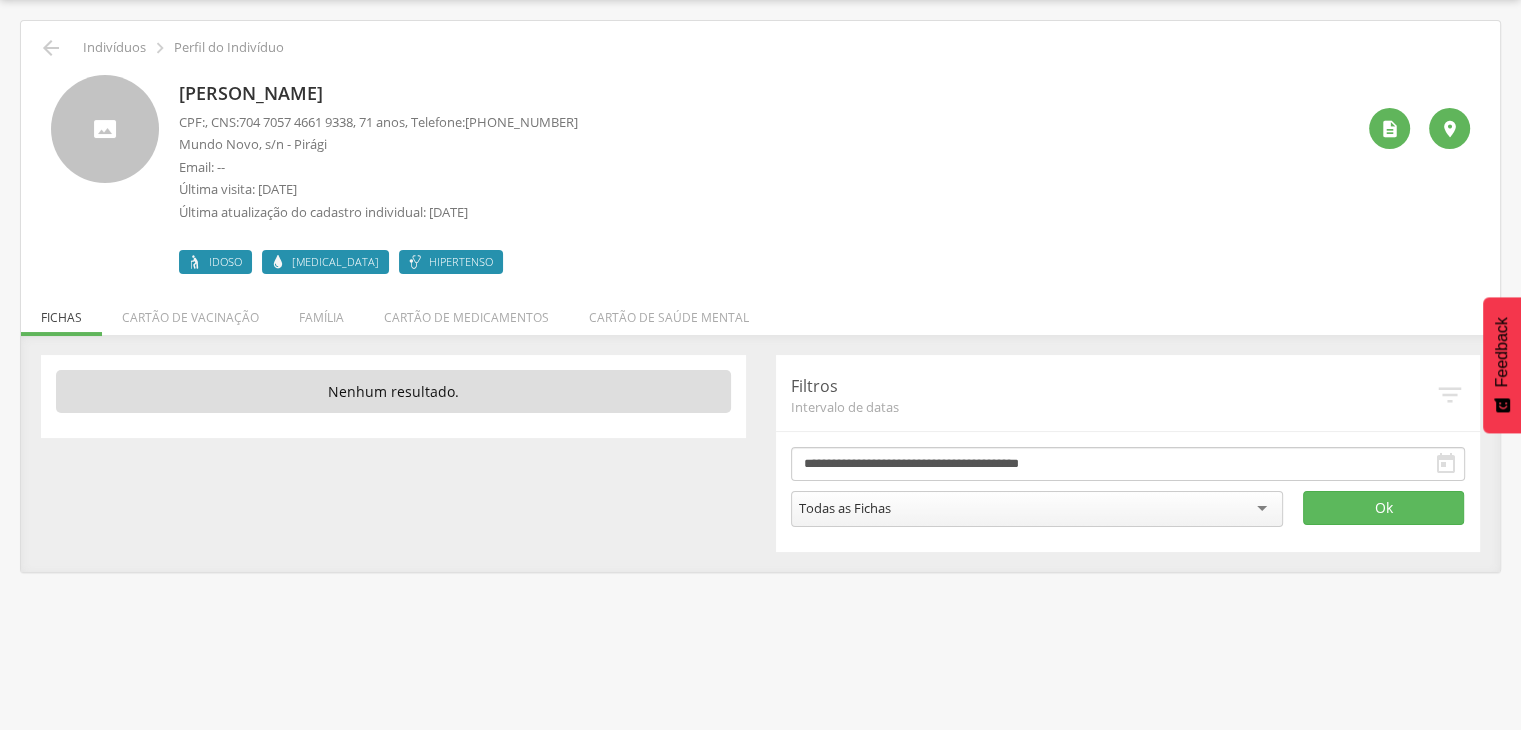 click on "[PERSON_NAME]" at bounding box center (378, 94) 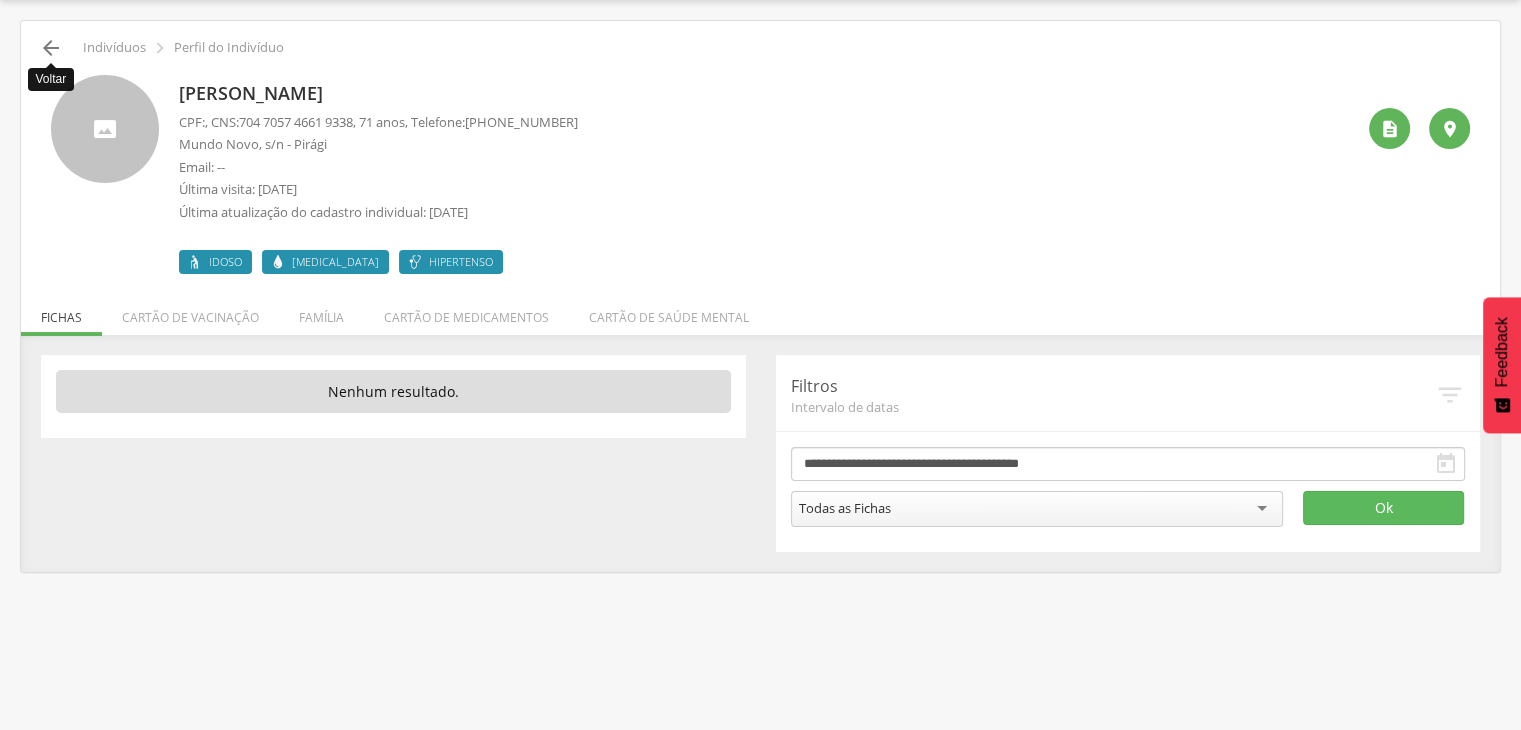 click on "" at bounding box center (51, 48) 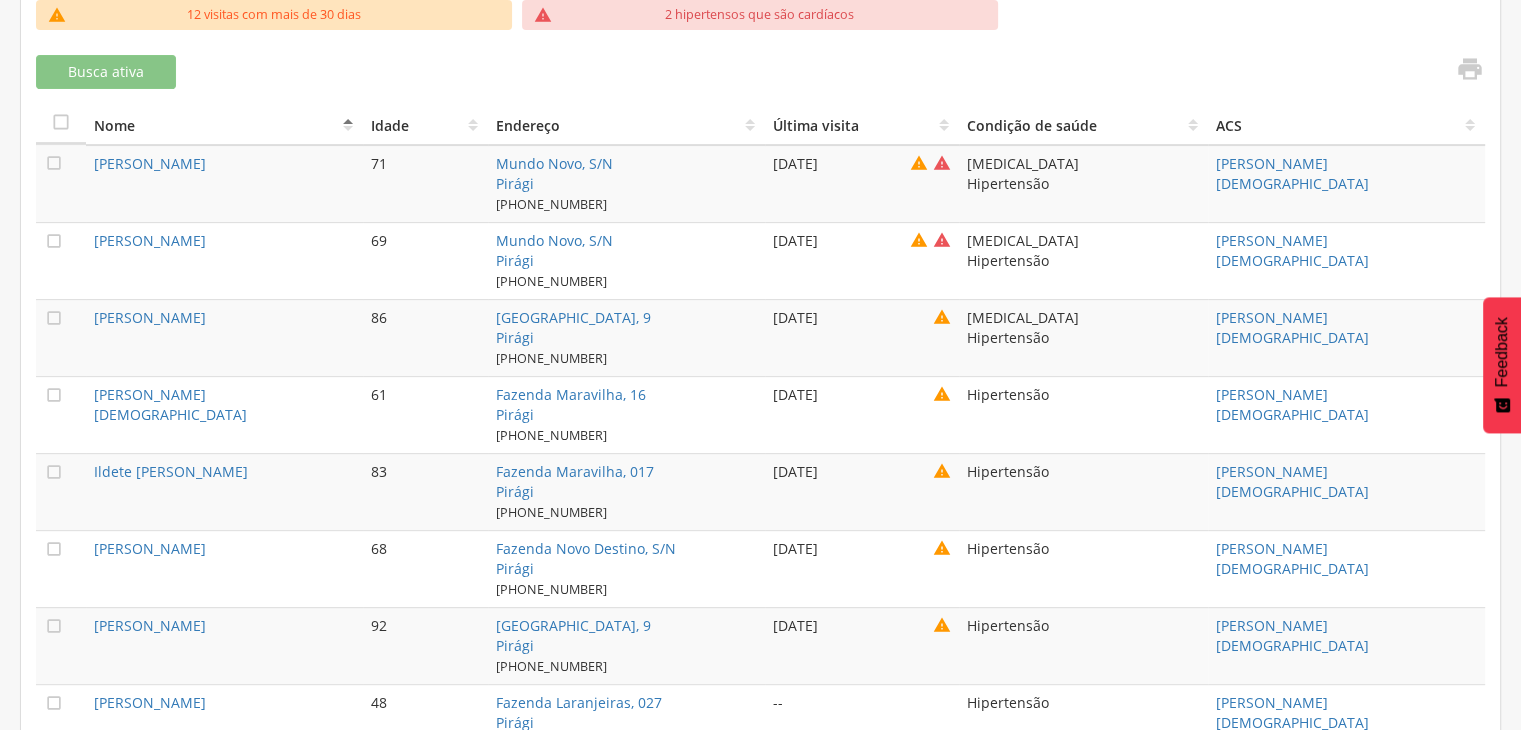 scroll, scrollTop: 660, scrollLeft: 0, axis: vertical 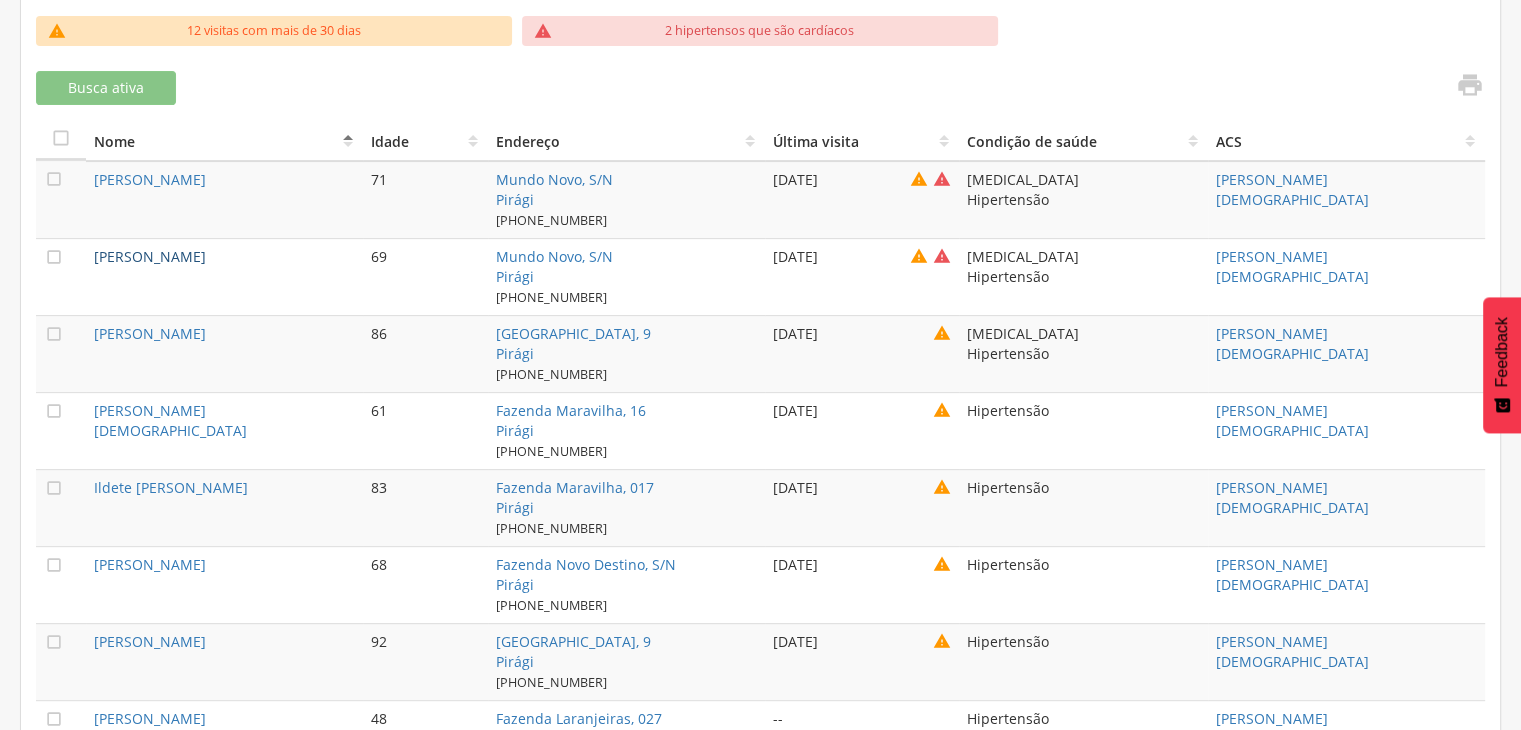 click on "[PERSON_NAME]" at bounding box center [150, 256] 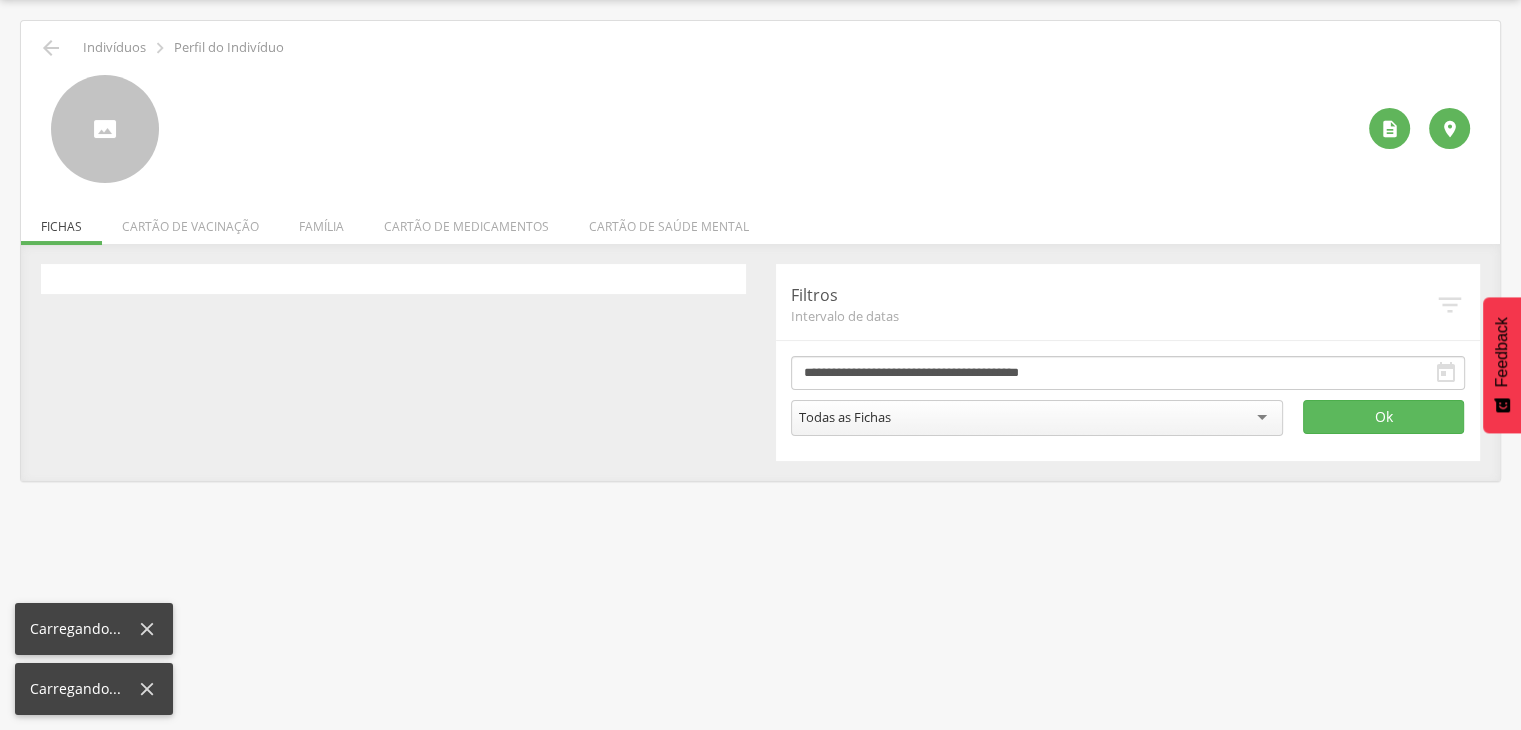 scroll, scrollTop: 60, scrollLeft: 0, axis: vertical 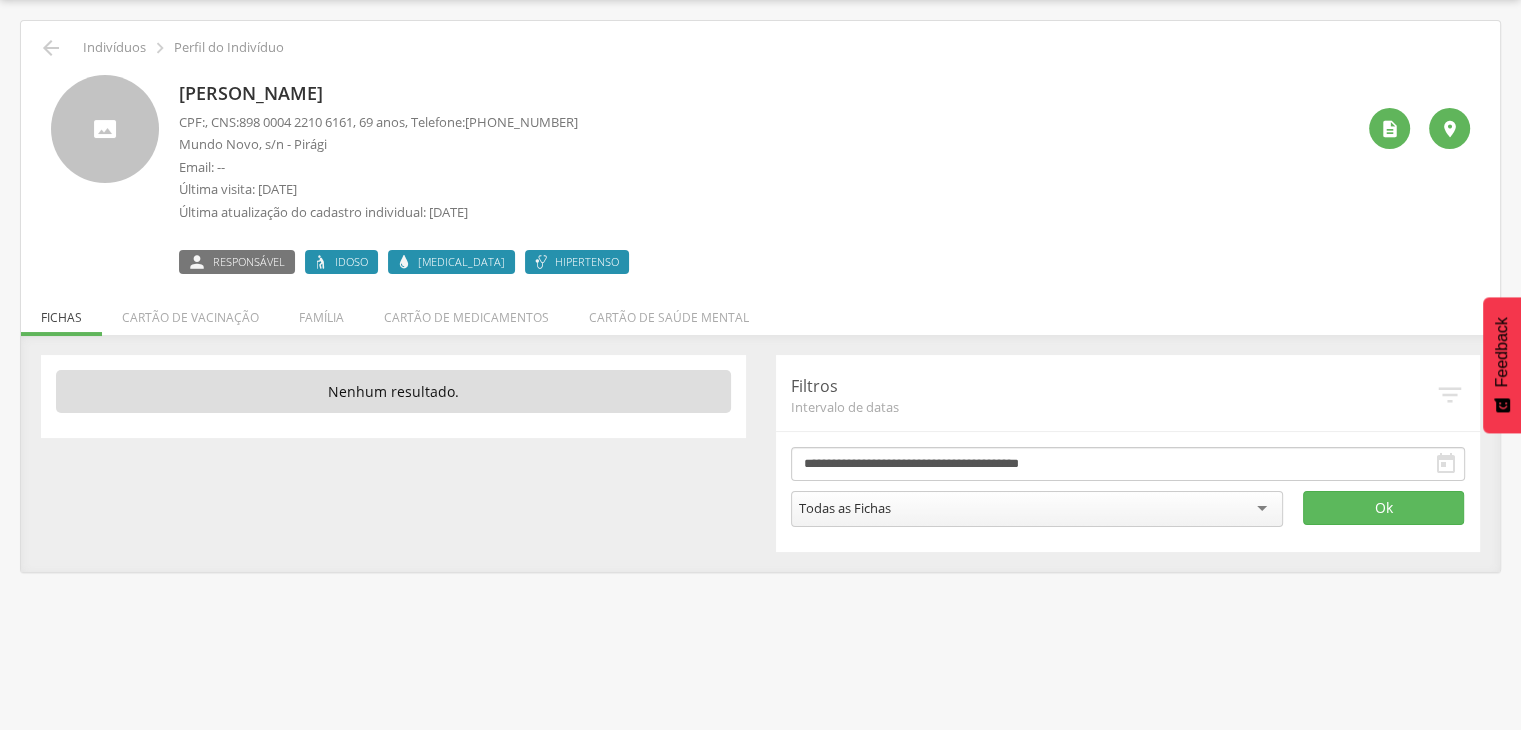 drag, startPoint x: 176, startPoint y: 88, endPoint x: 414, endPoint y: 92, distance: 238.03362 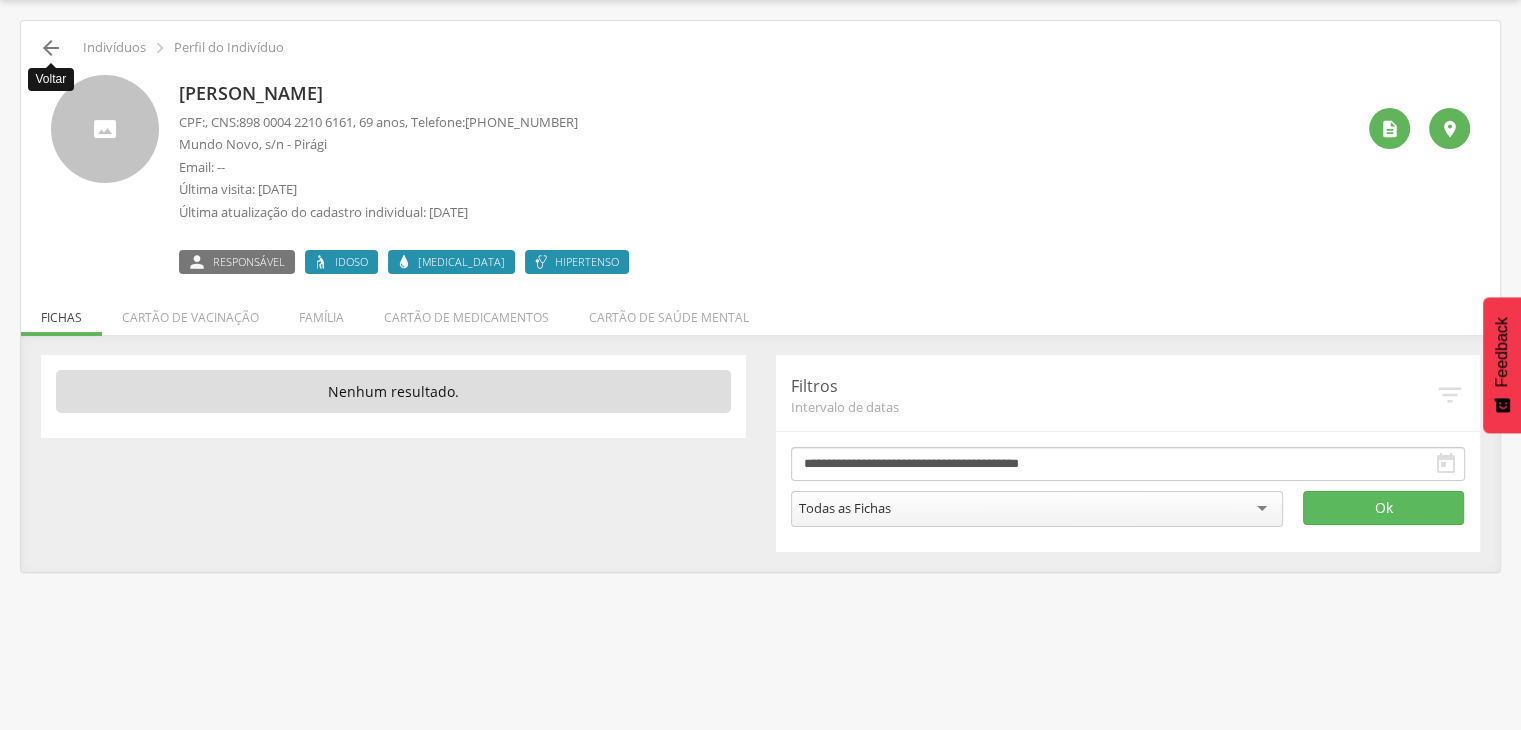 click on "" at bounding box center [51, 48] 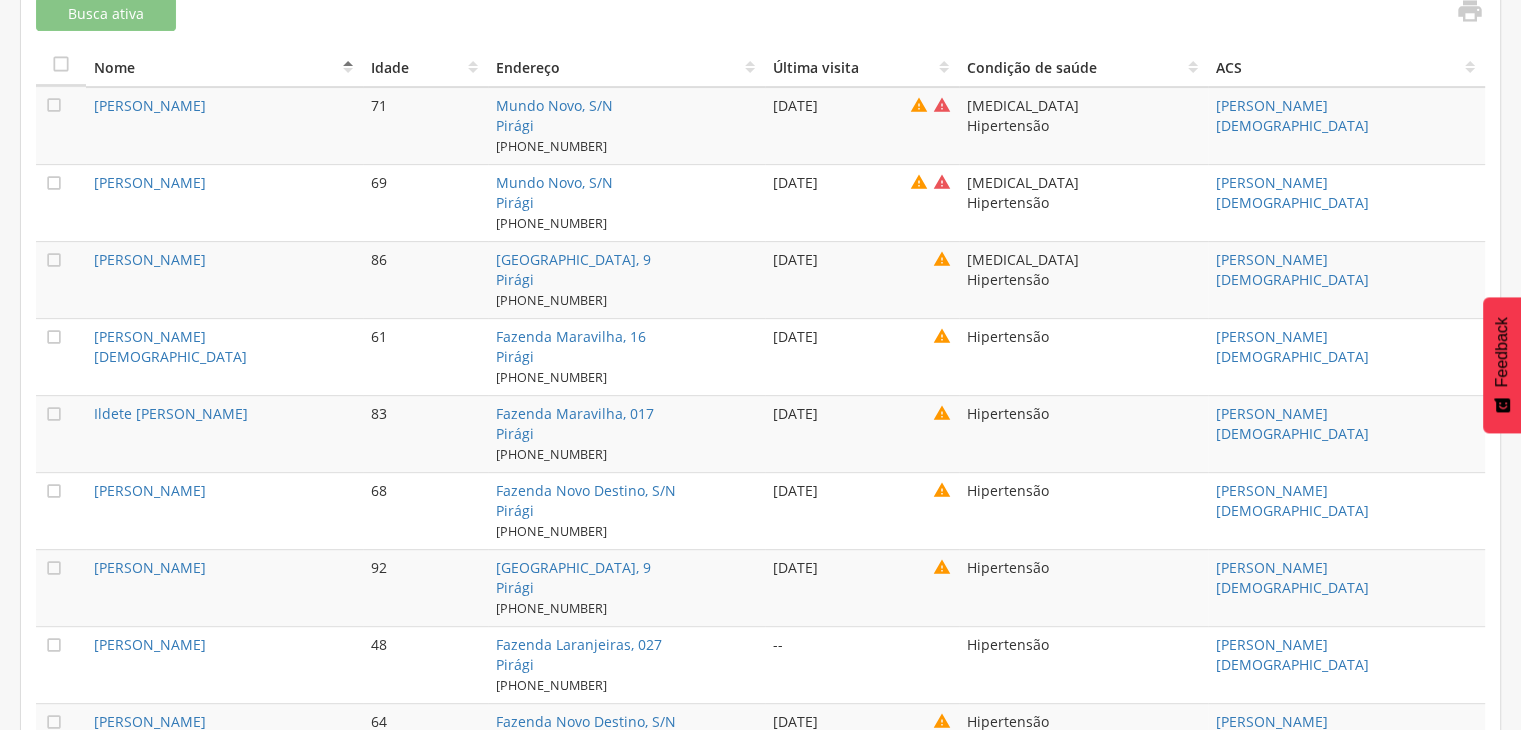 scroll, scrollTop: 760, scrollLeft: 0, axis: vertical 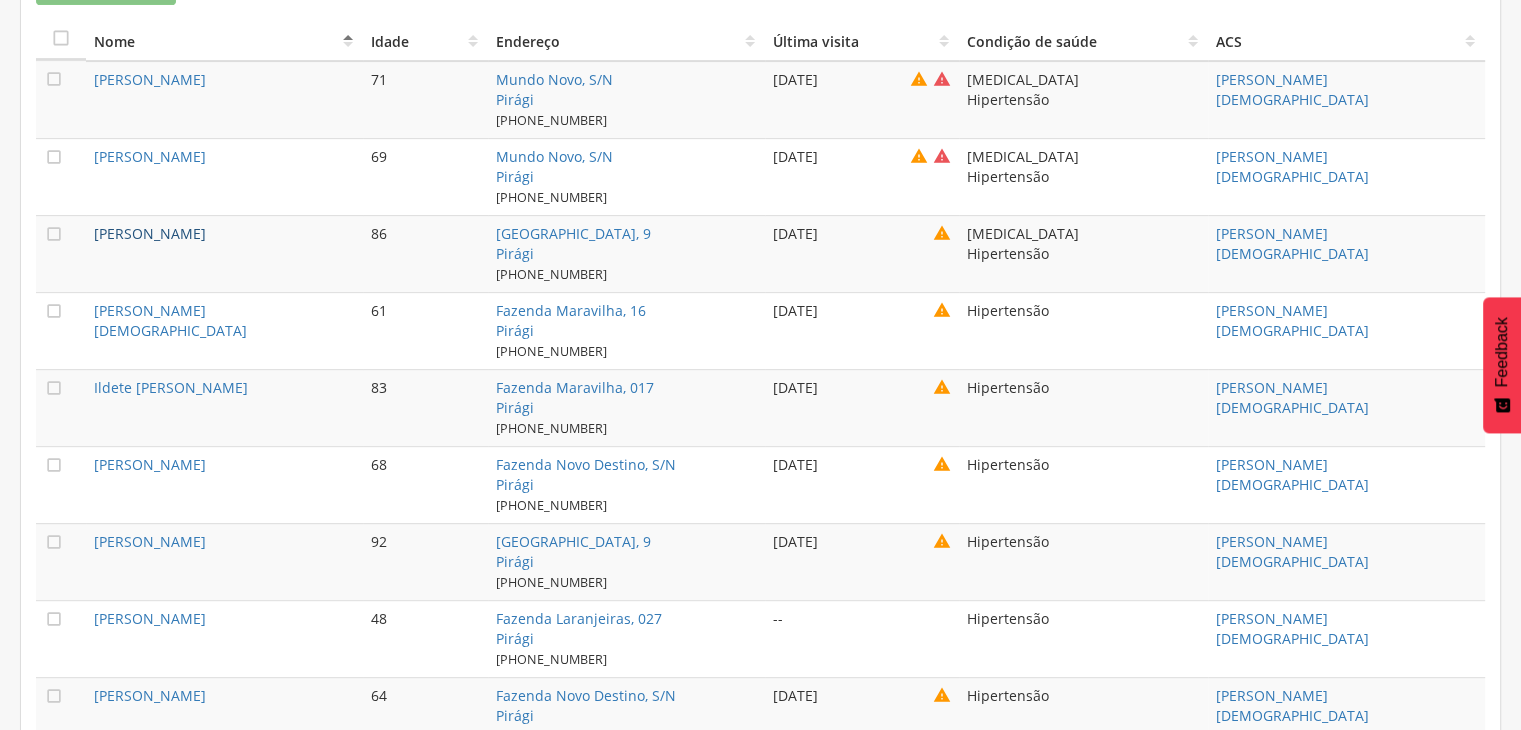 click on "[PERSON_NAME]" at bounding box center (150, 233) 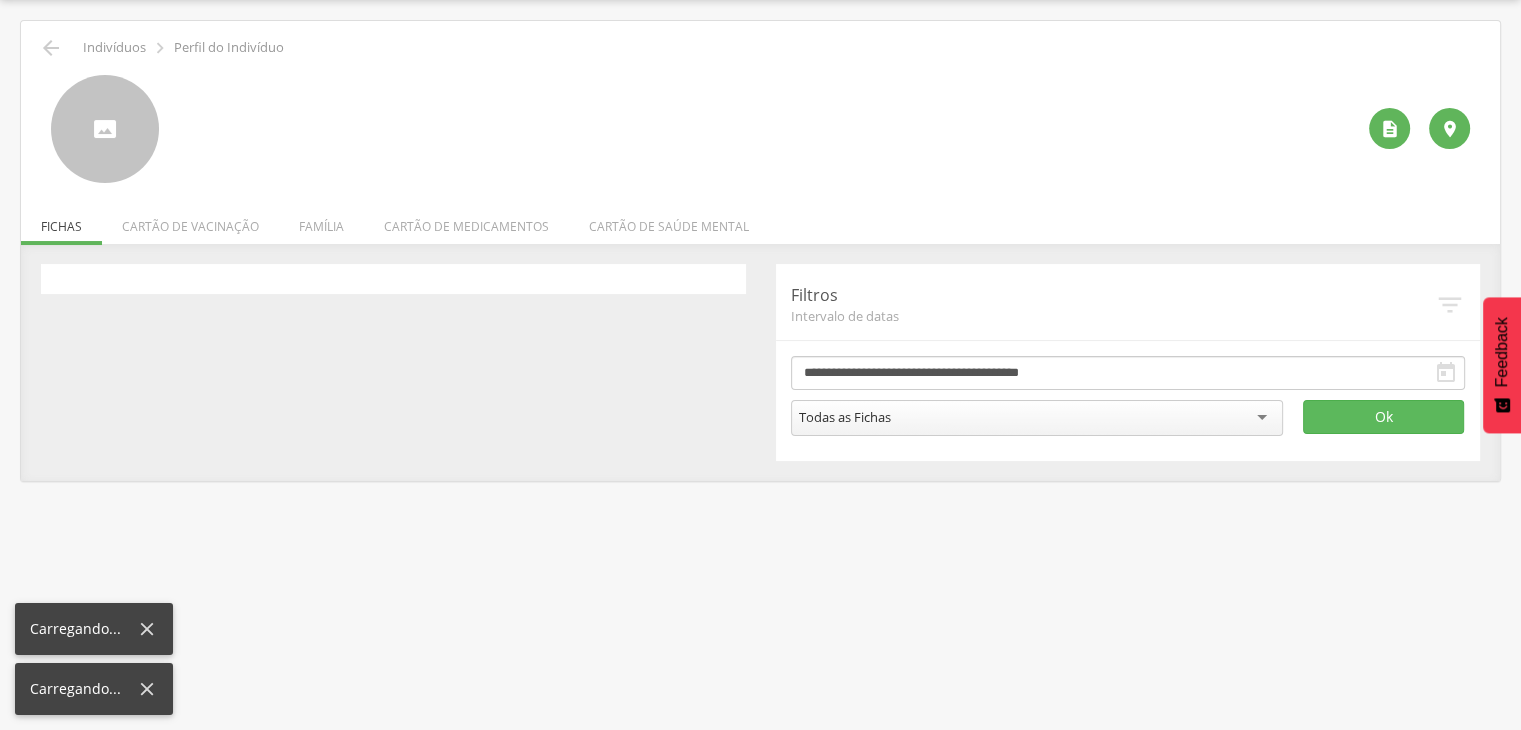 scroll, scrollTop: 60, scrollLeft: 0, axis: vertical 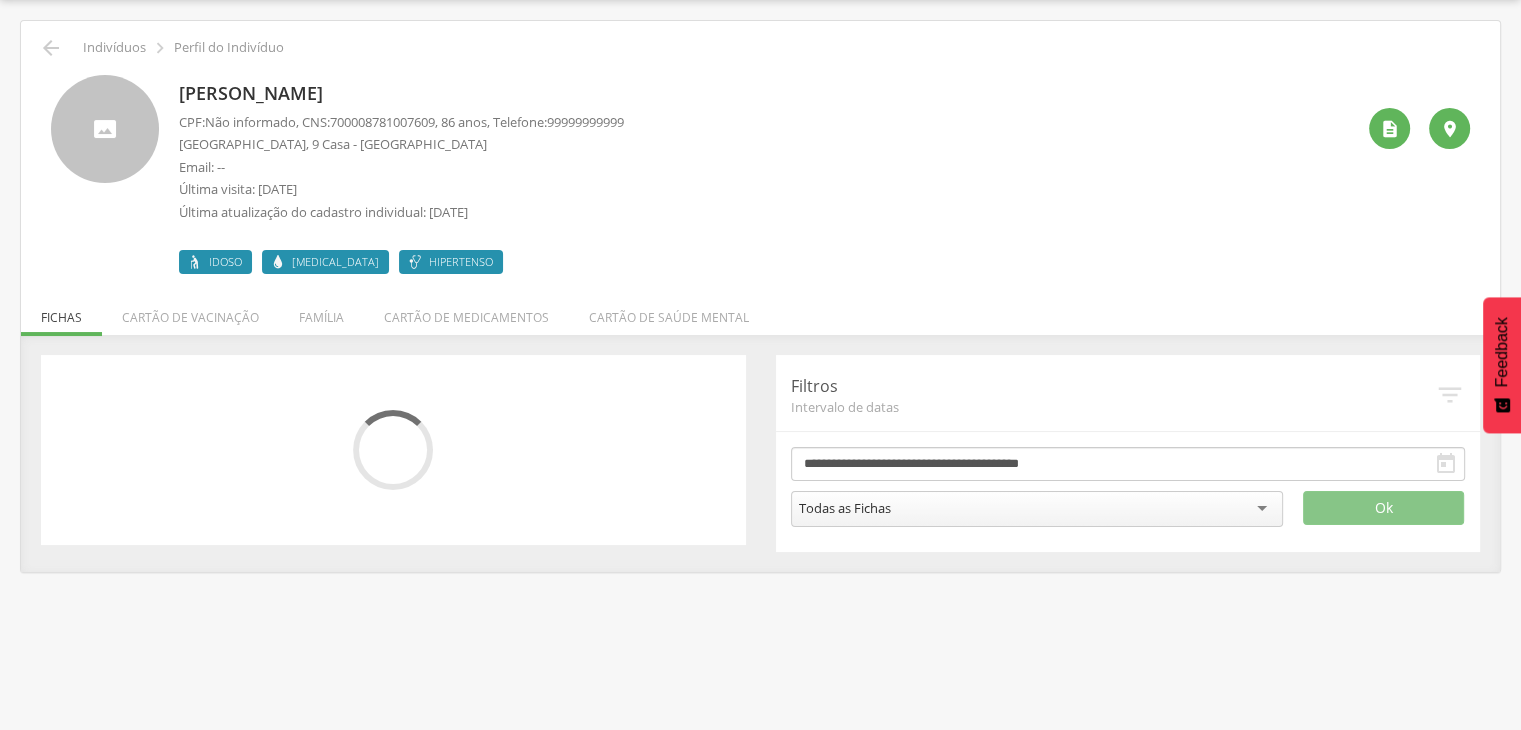 click on "[PERSON_NAME]" at bounding box center [401, 94] 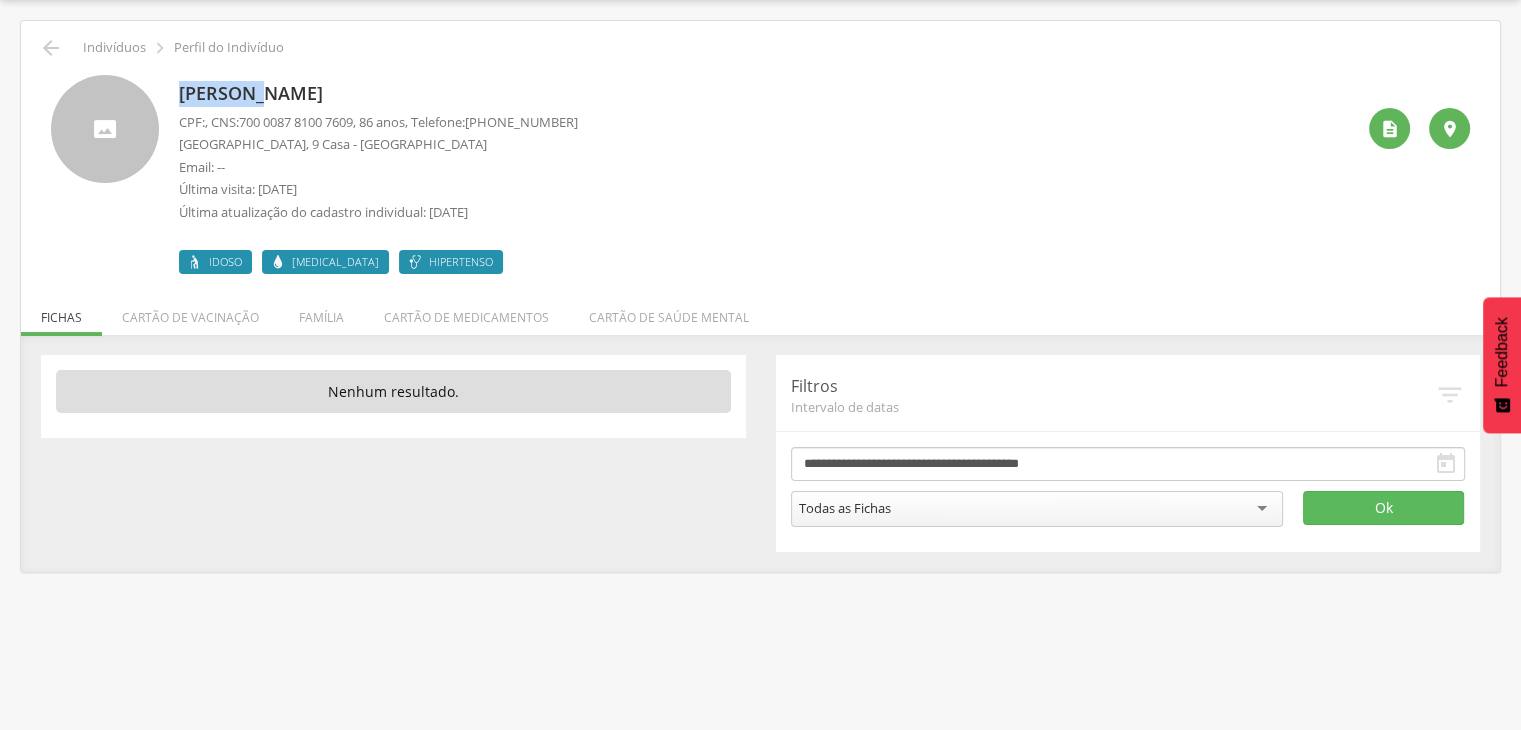 click on "[PERSON_NAME]
CPF:  , CNS:  [PHONE_NUMBER] , 86 anos, Telefone:  [PHONE_NUMBER] [STREET_ADDRESS] Casa - Pirági Email: -- [GEOGRAPHIC_DATA] visita: [DATE] Última atualização do cadastro individual: [DATE]
Idoso   [MEDICAL_DATA]   Hipertenso

" at bounding box center [760, 174] 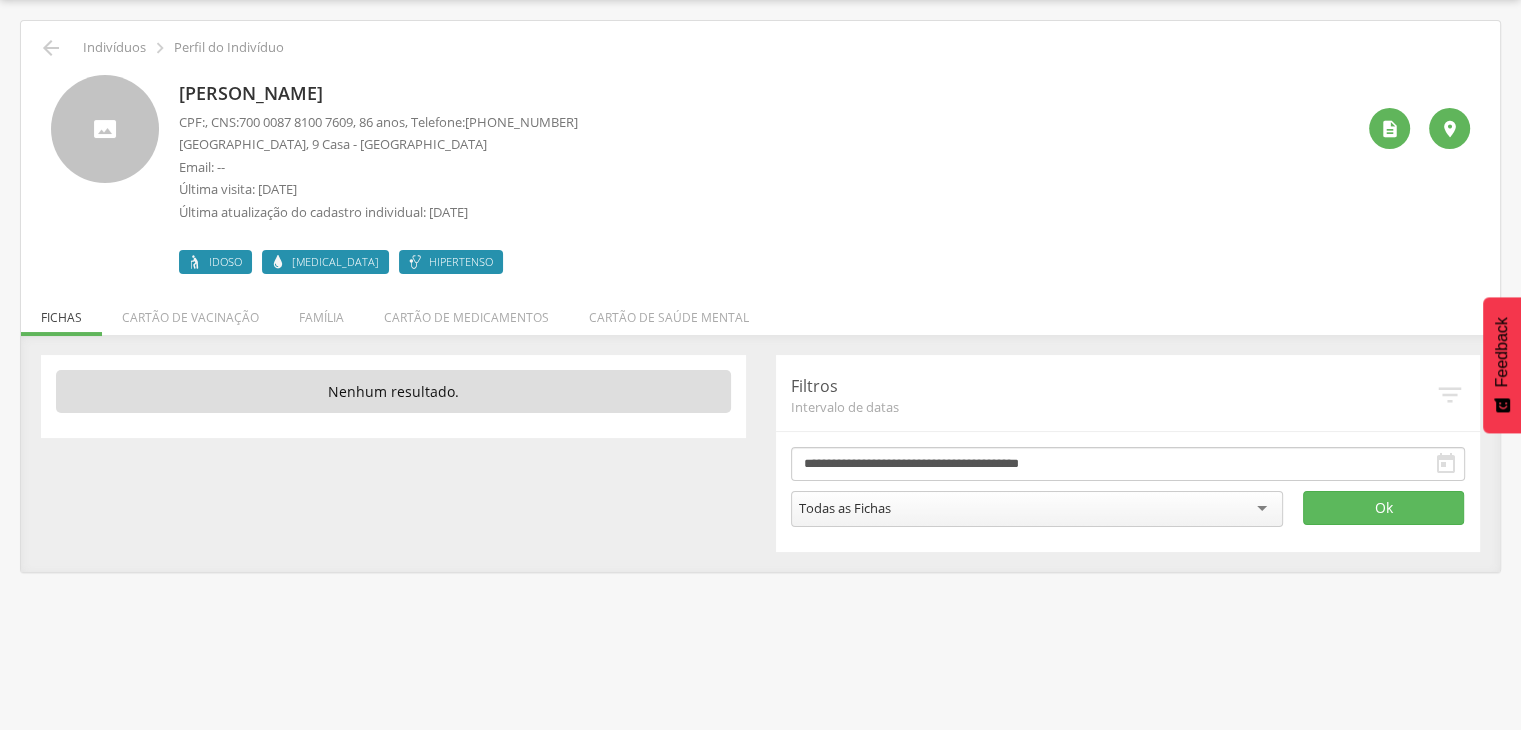 drag, startPoint x: 176, startPoint y: 92, endPoint x: 404, endPoint y: 97, distance: 228.05482 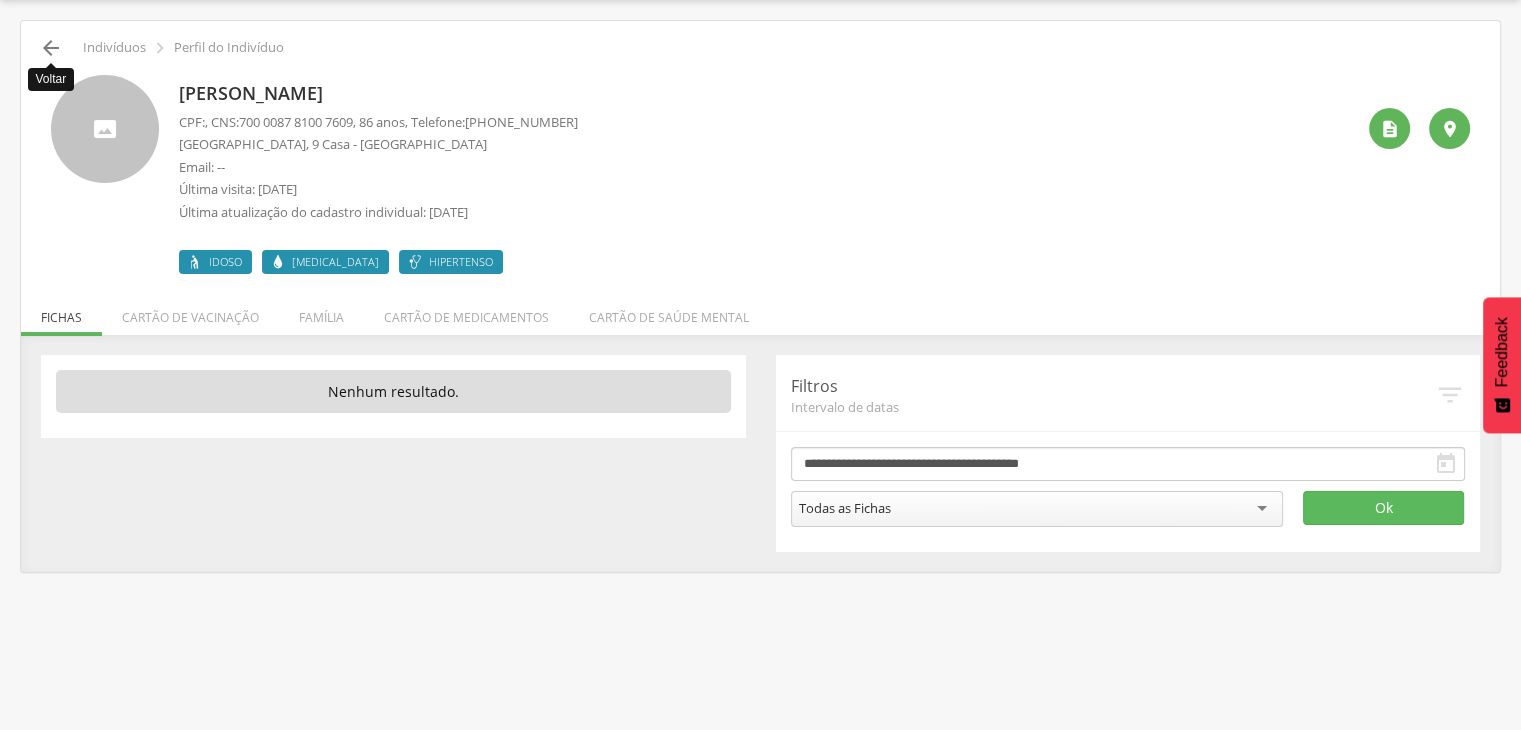 click on "" at bounding box center (51, 48) 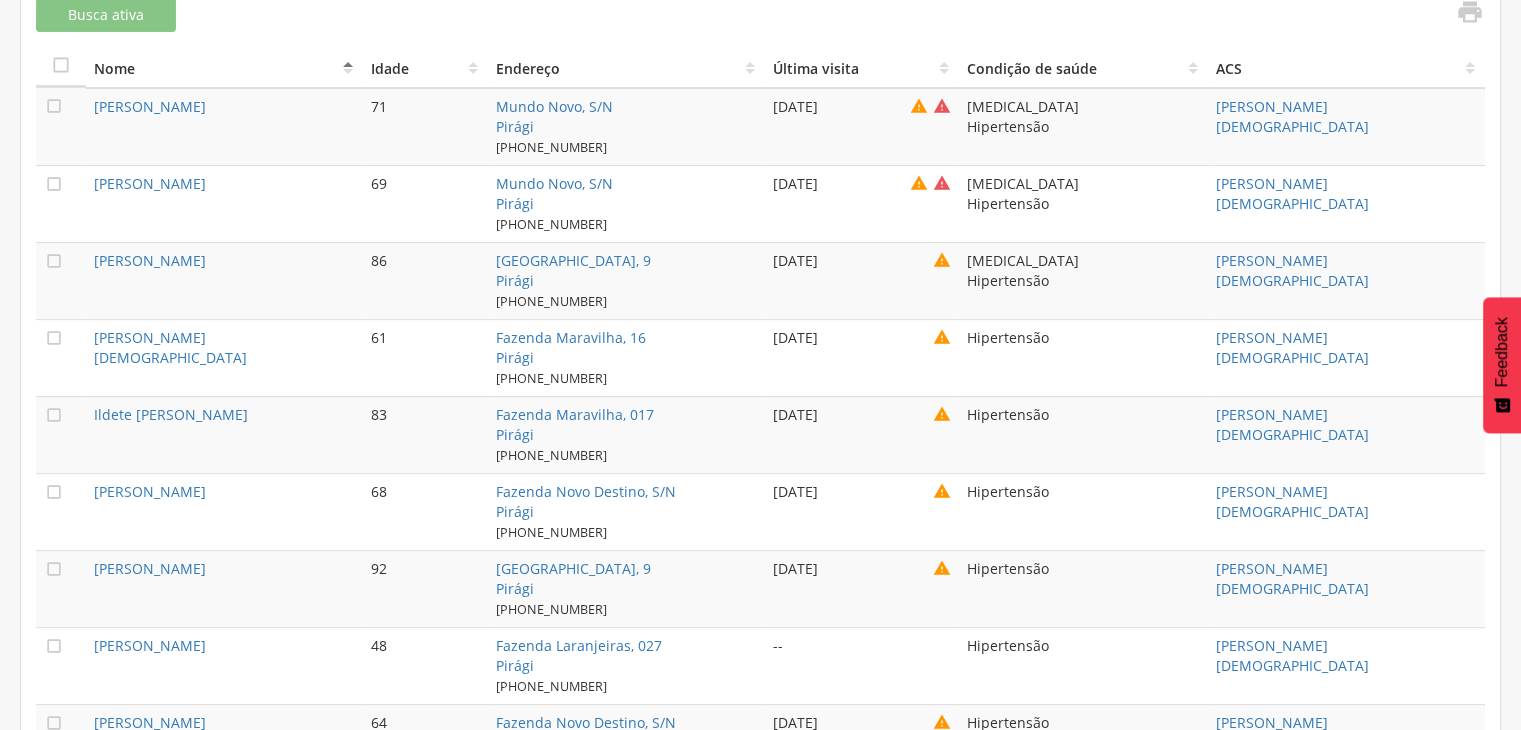 scroll, scrollTop: 700, scrollLeft: 0, axis: vertical 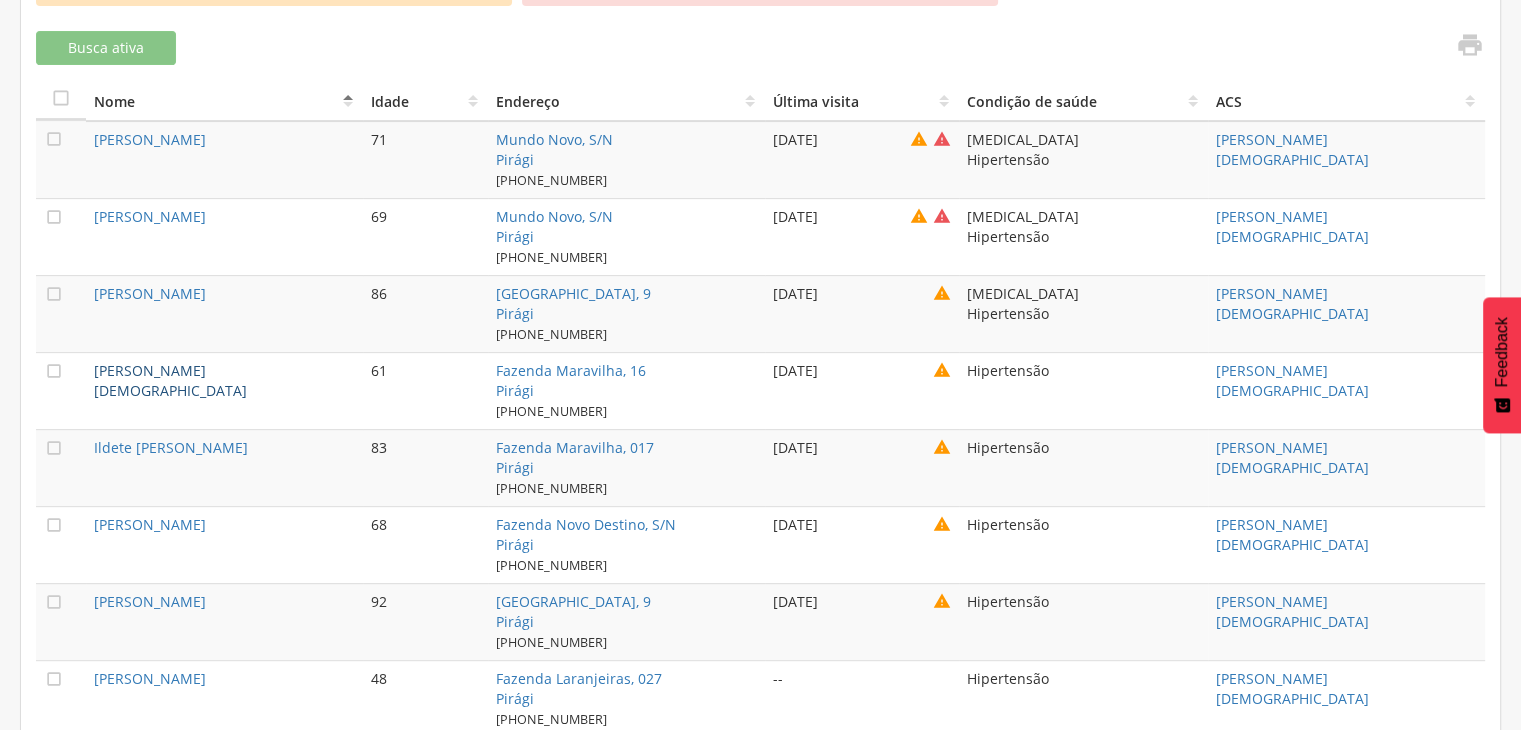 click on "[PERSON_NAME][DEMOGRAPHIC_DATA]" at bounding box center [170, 380] 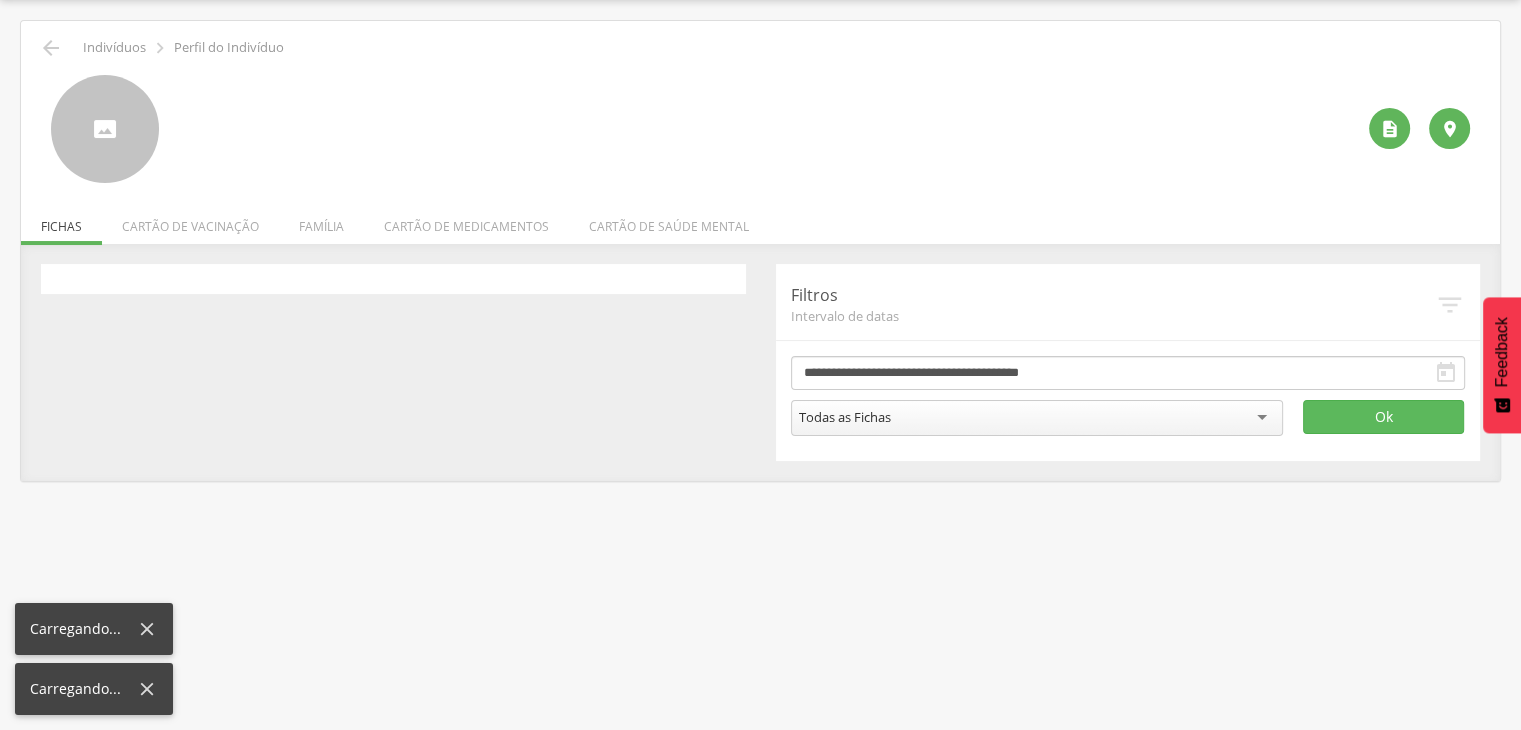 scroll, scrollTop: 60, scrollLeft: 0, axis: vertical 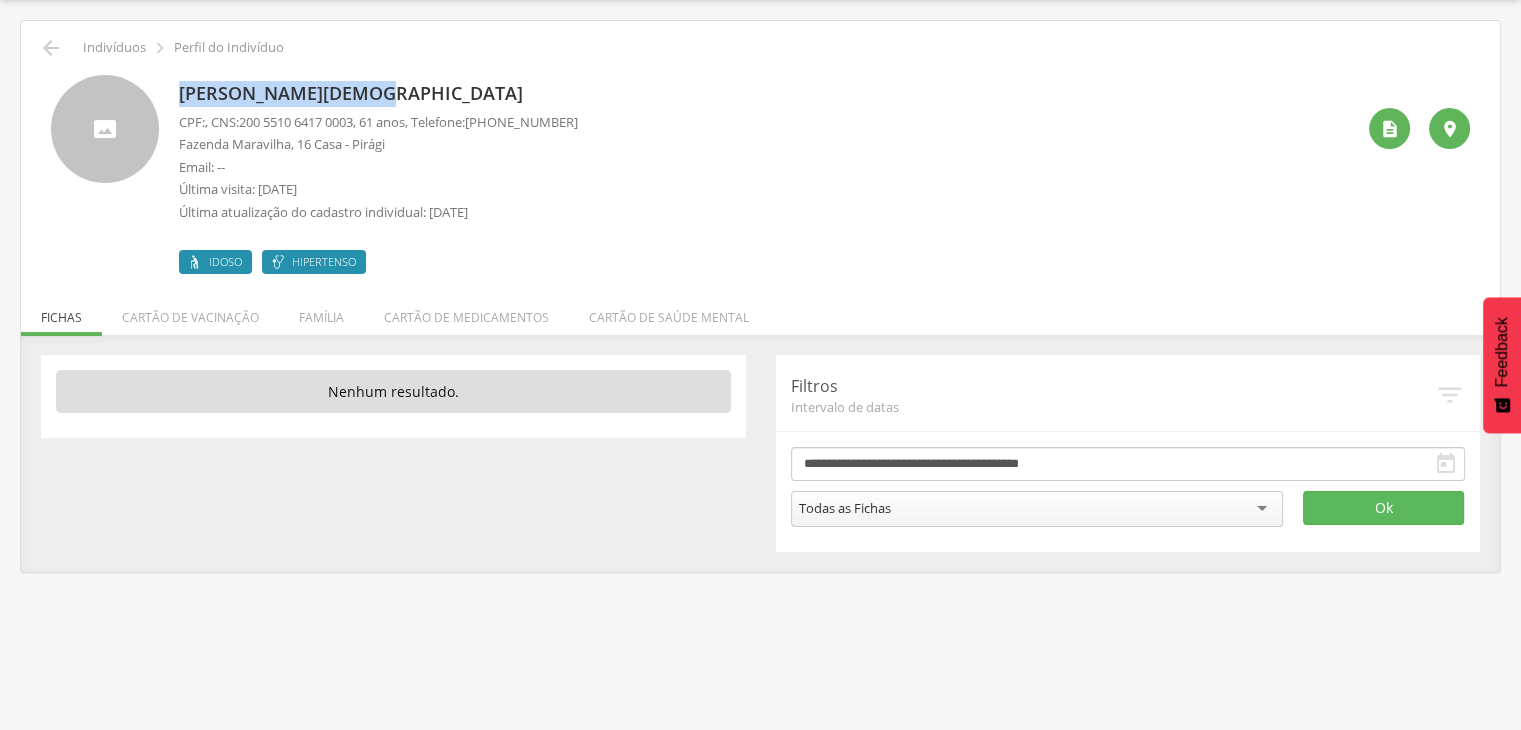 drag, startPoint x: 174, startPoint y: 92, endPoint x: 360, endPoint y: 89, distance: 186.02419 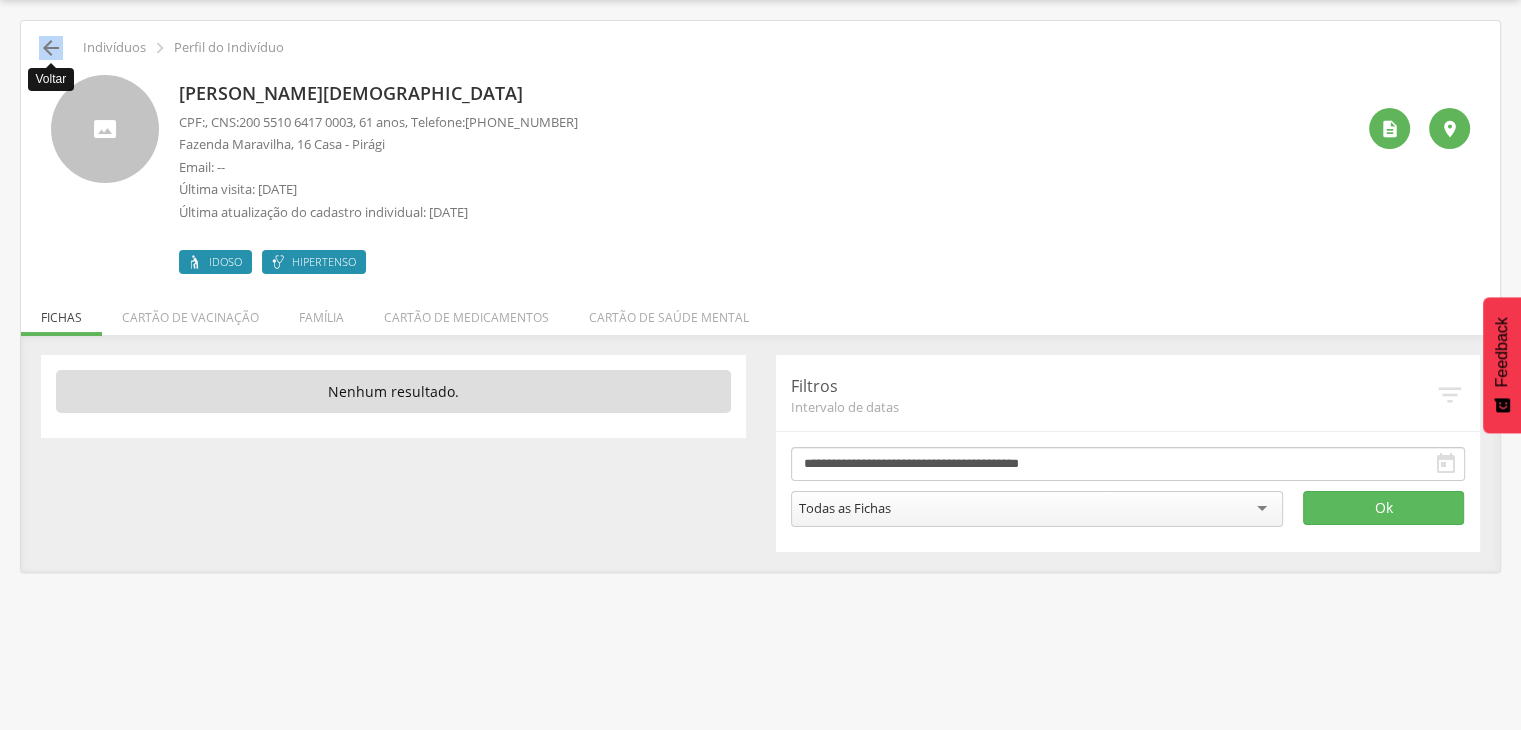 click on "" at bounding box center (51, 48) 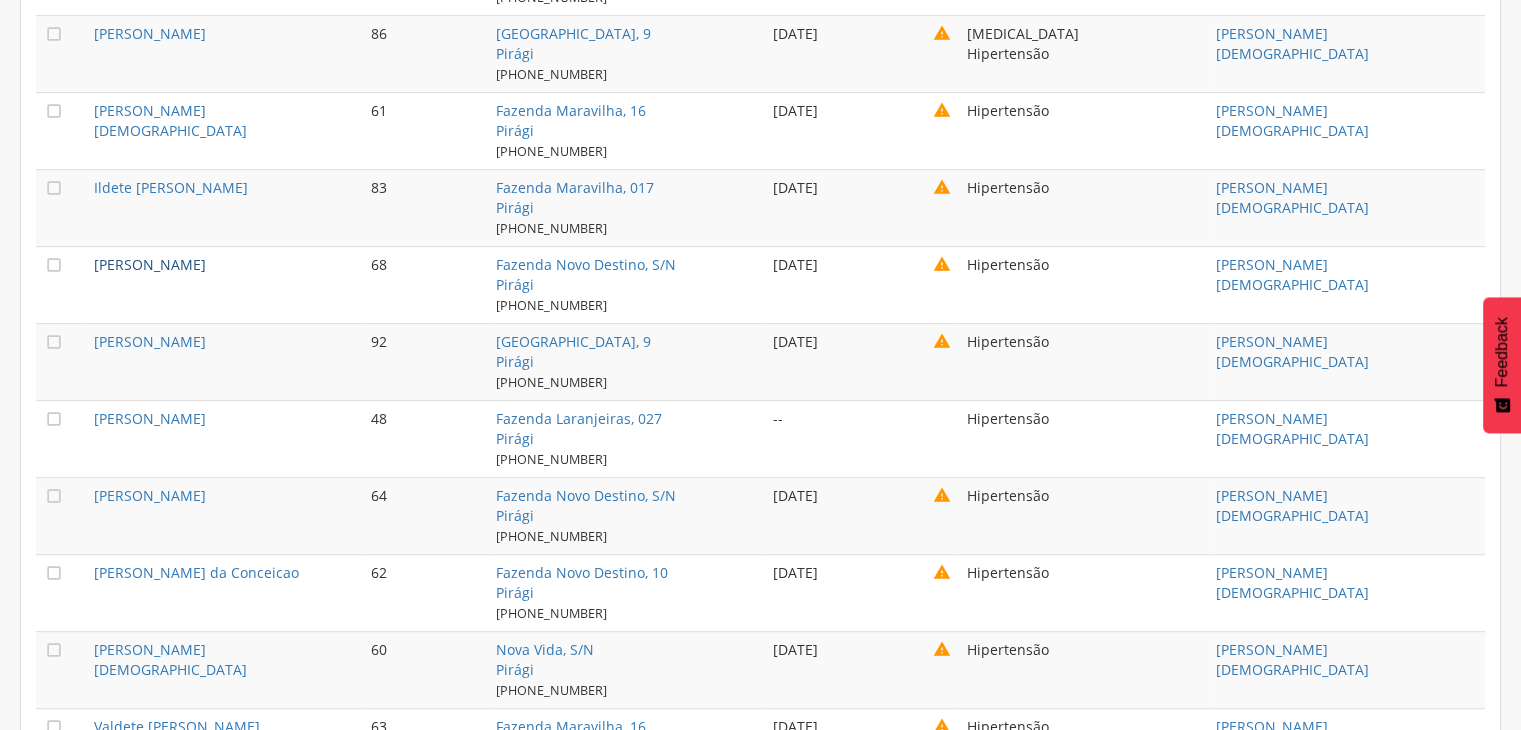 scroll, scrollTop: 860, scrollLeft: 0, axis: vertical 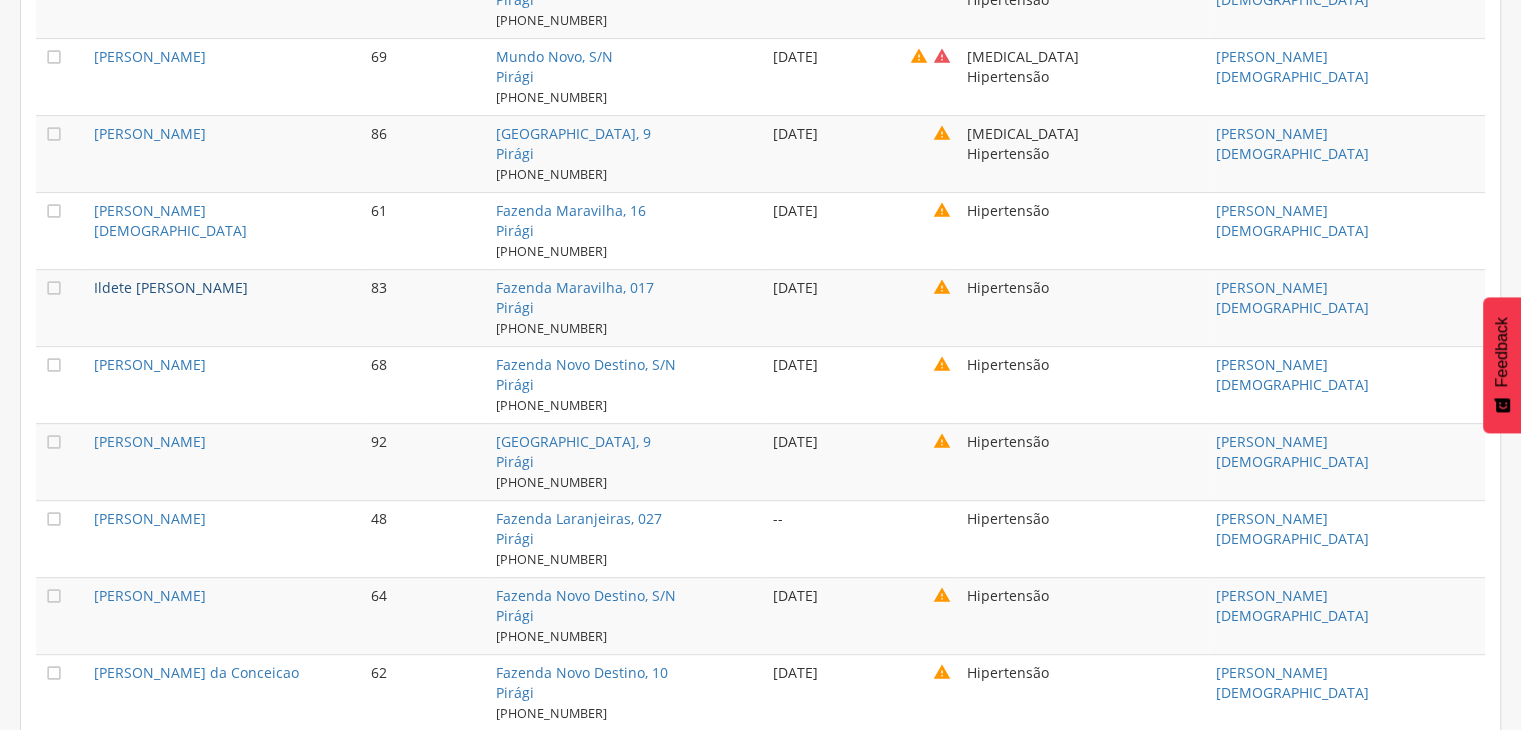 click on "Ildete [PERSON_NAME]" at bounding box center [171, 287] 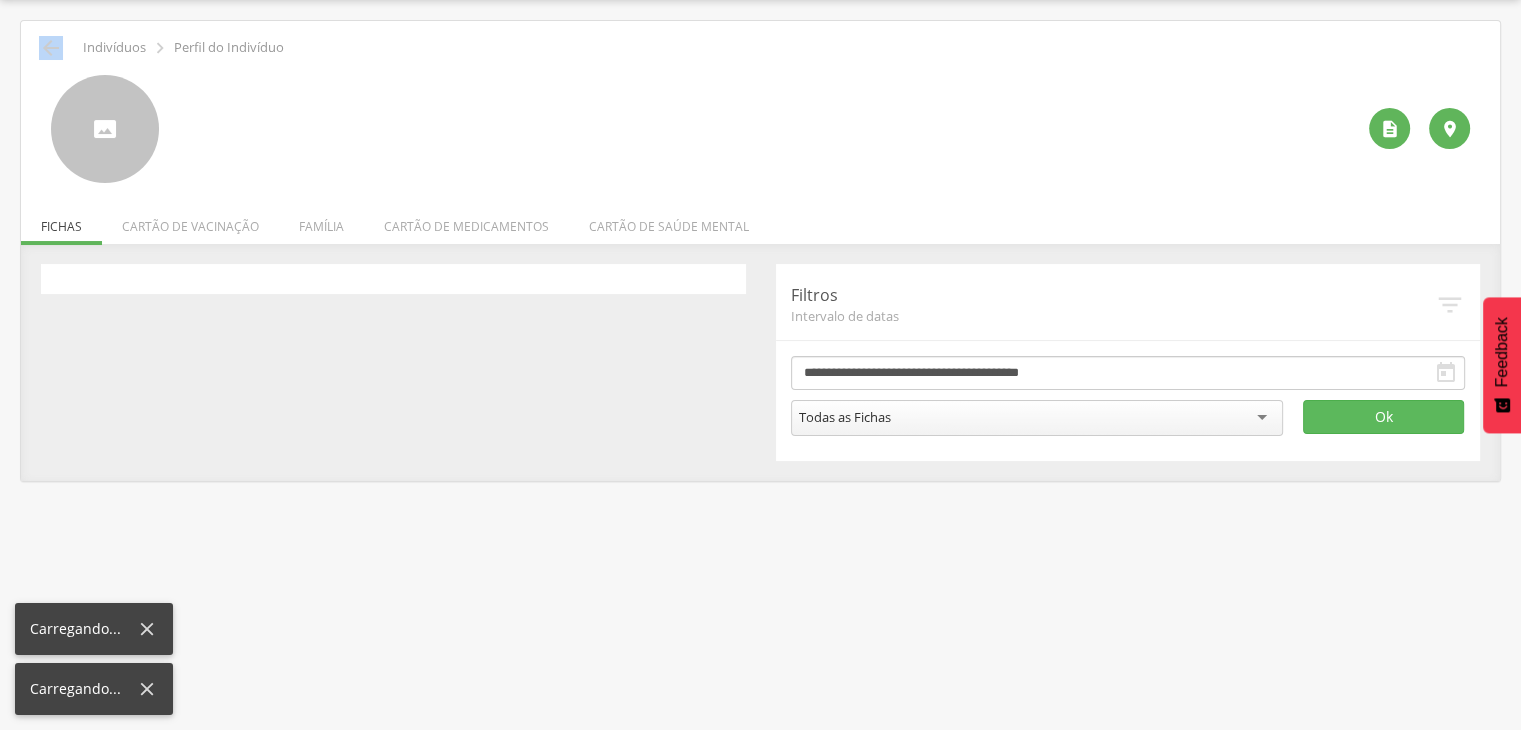scroll, scrollTop: 60, scrollLeft: 0, axis: vertical 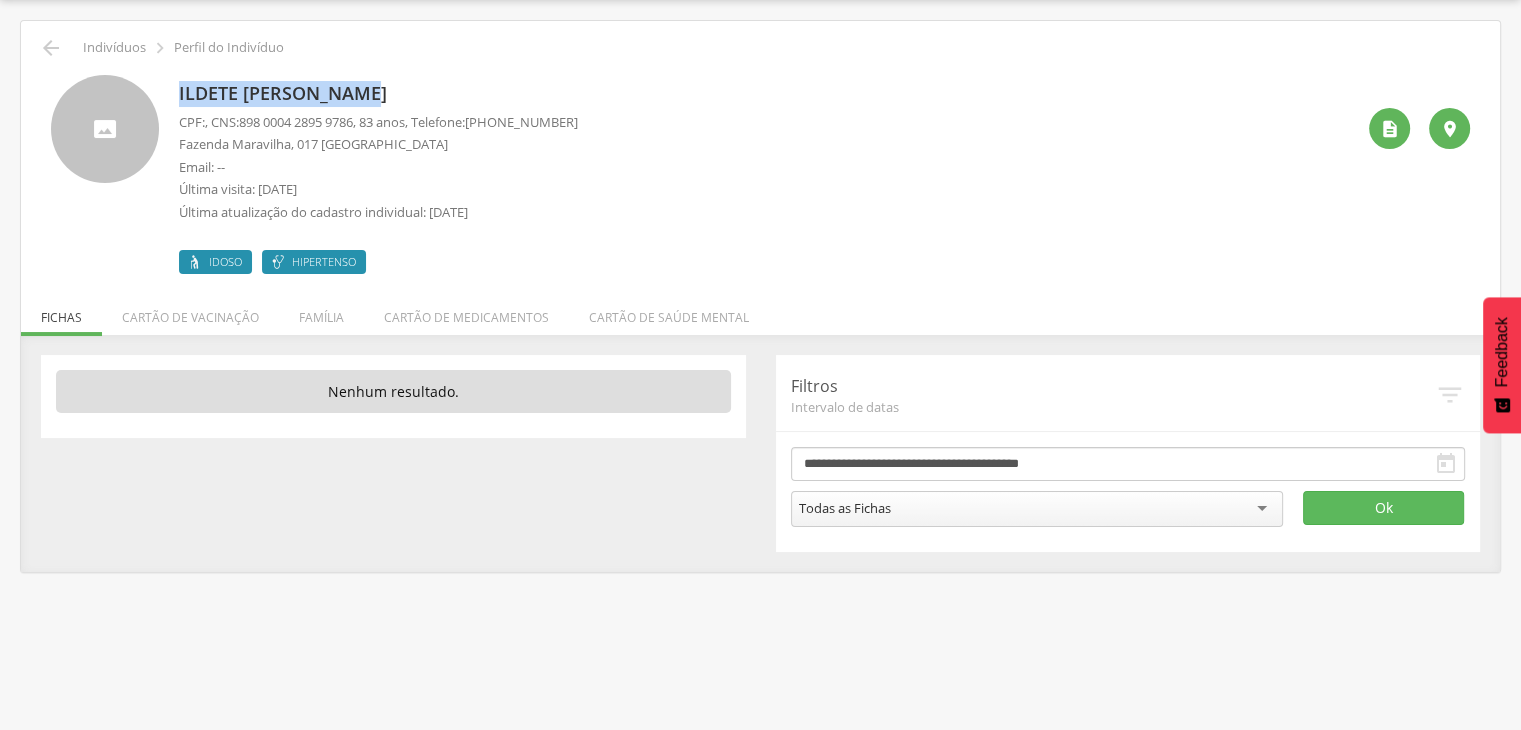 drag, startPoint x: 176, startPoint y: 93, endPoint x: 372, endPoint y: 77, distance: 196.65198 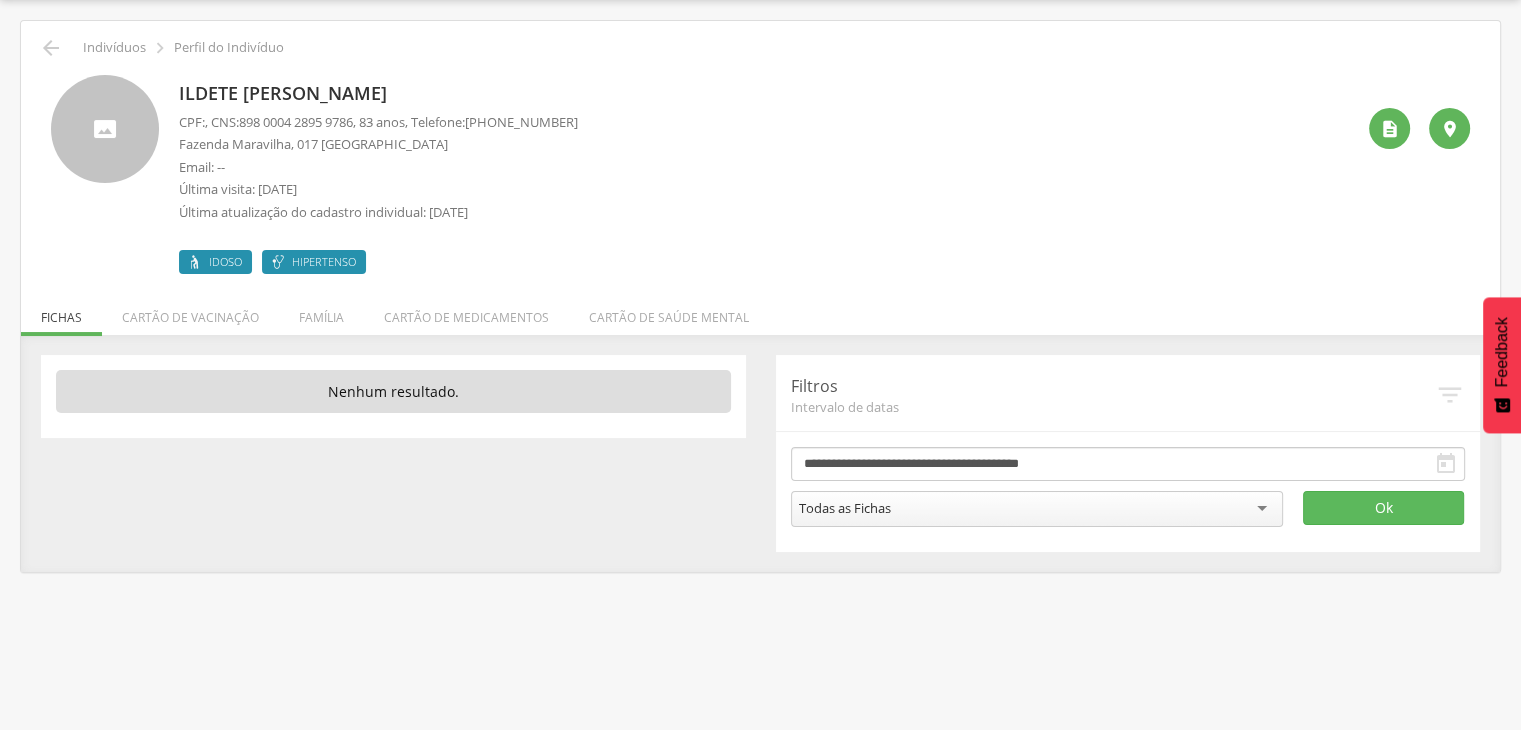 click on "Ildete [PERSON_NAME]" at bounding box center (378, 94) 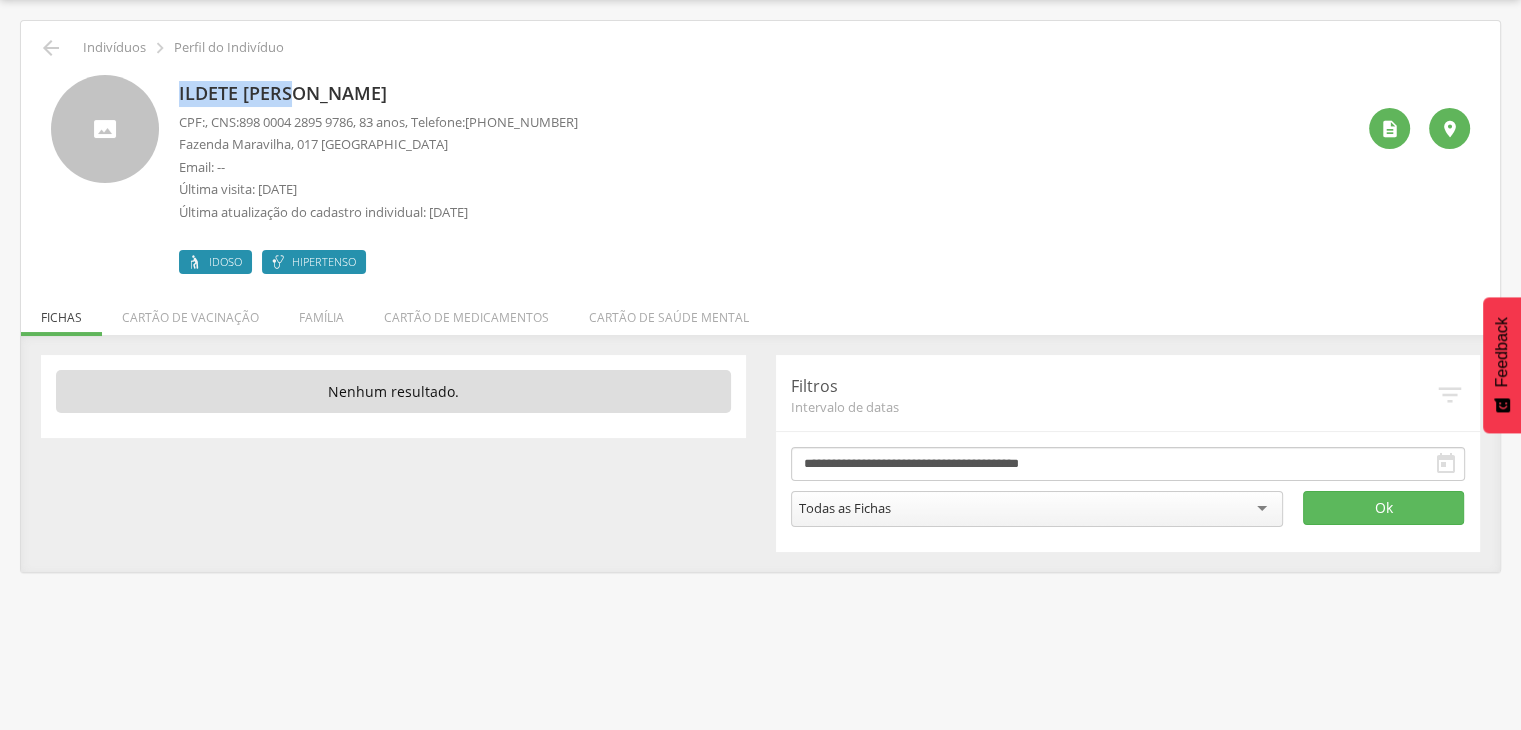 drag, startPoint x: 182, startPoint y: 88, endPoint x: 264, endPoint y: 105, distance: 83.74366 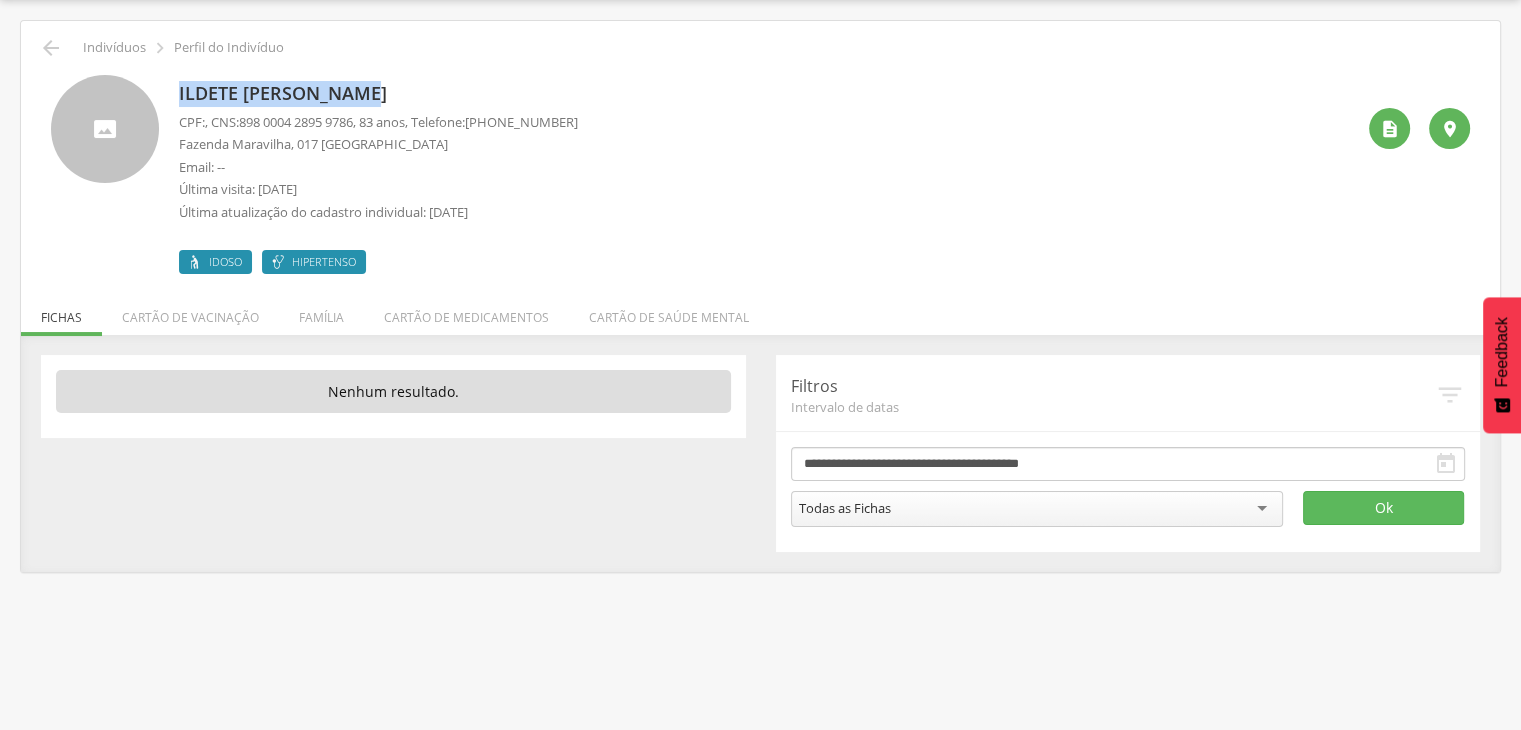 drag, startPoint x: 168, startPoint y: 92, endPoint x: 375, endPoint y: 77, distance: 207.54277 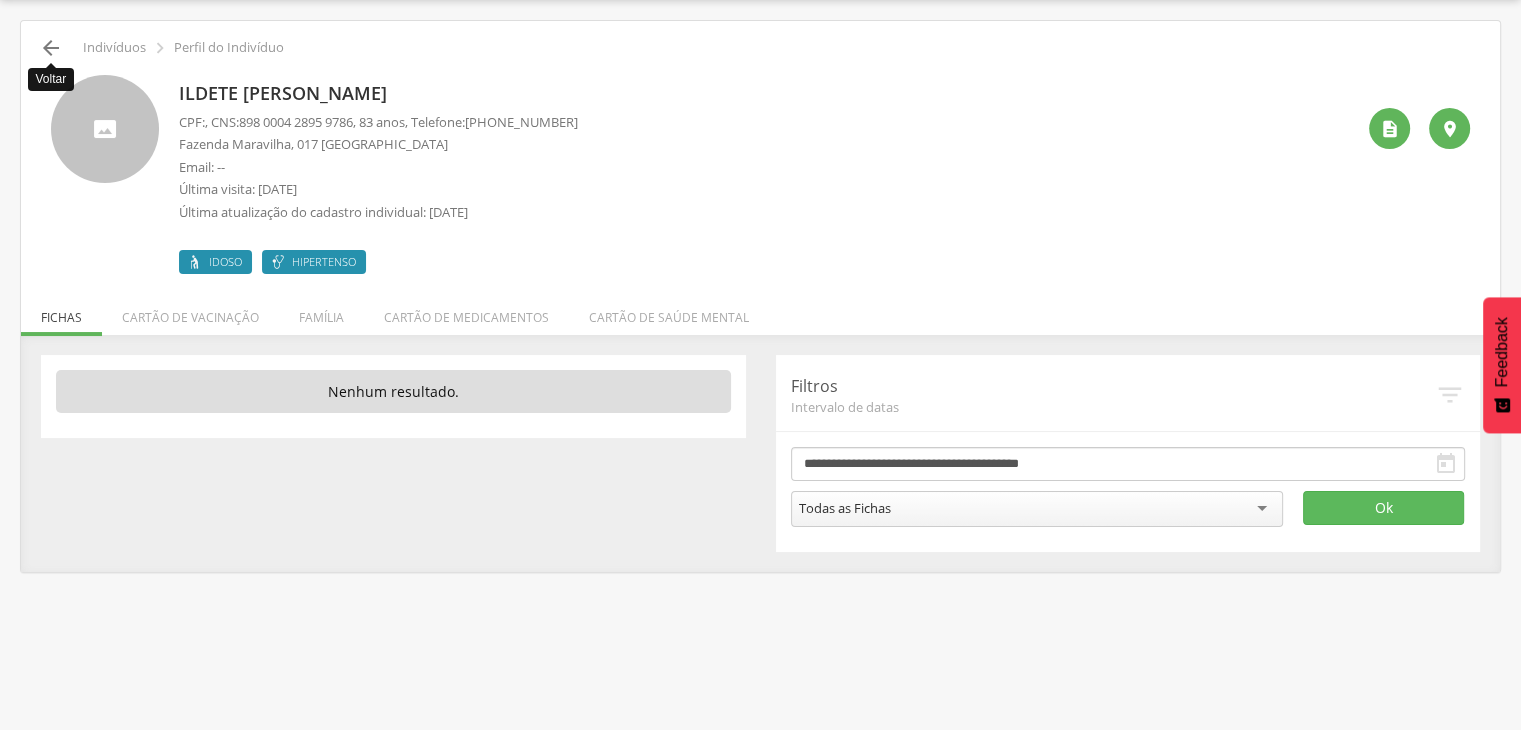 click on "" at bounding box center [51, 48] 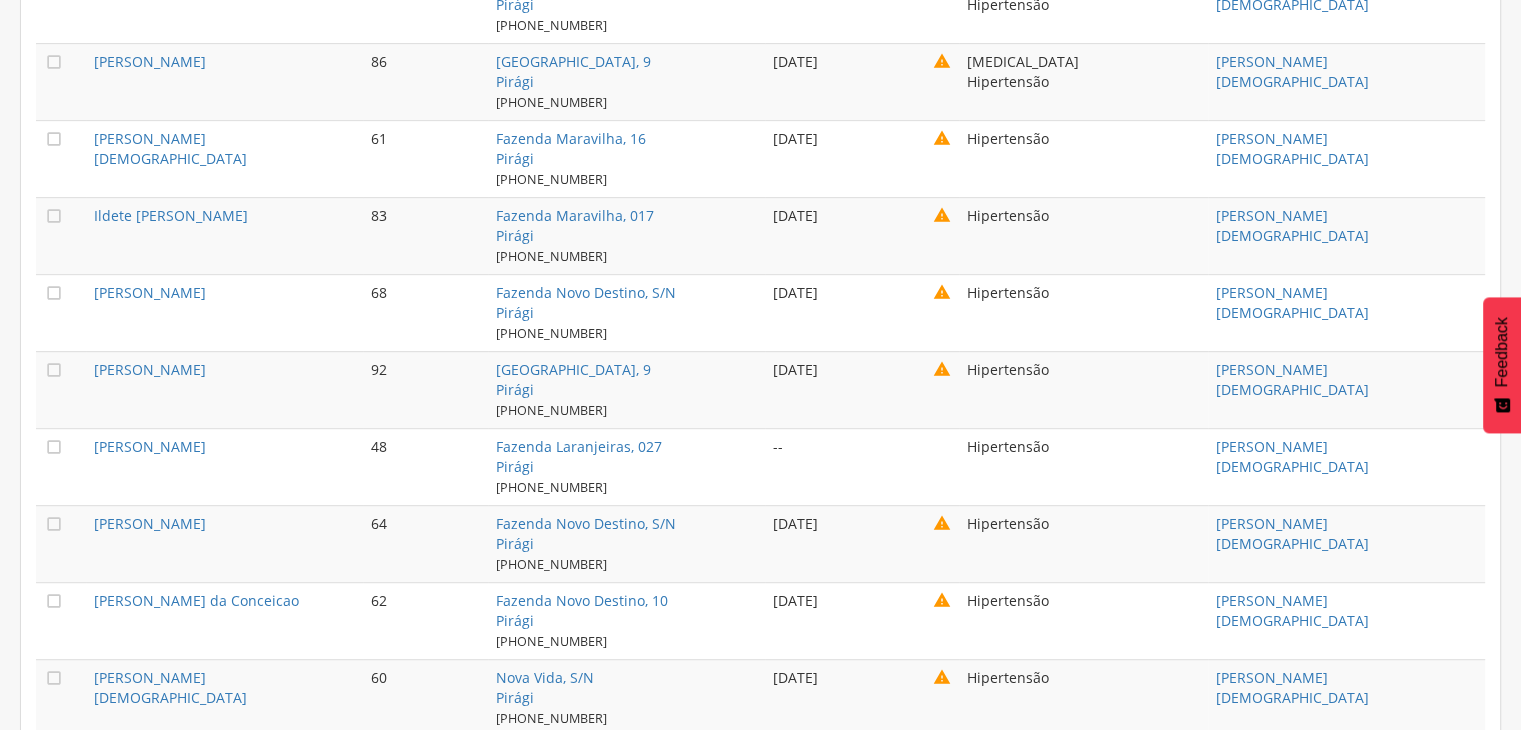scroll, scrollTop: 920, scrollLeft: 0, axis: vertical 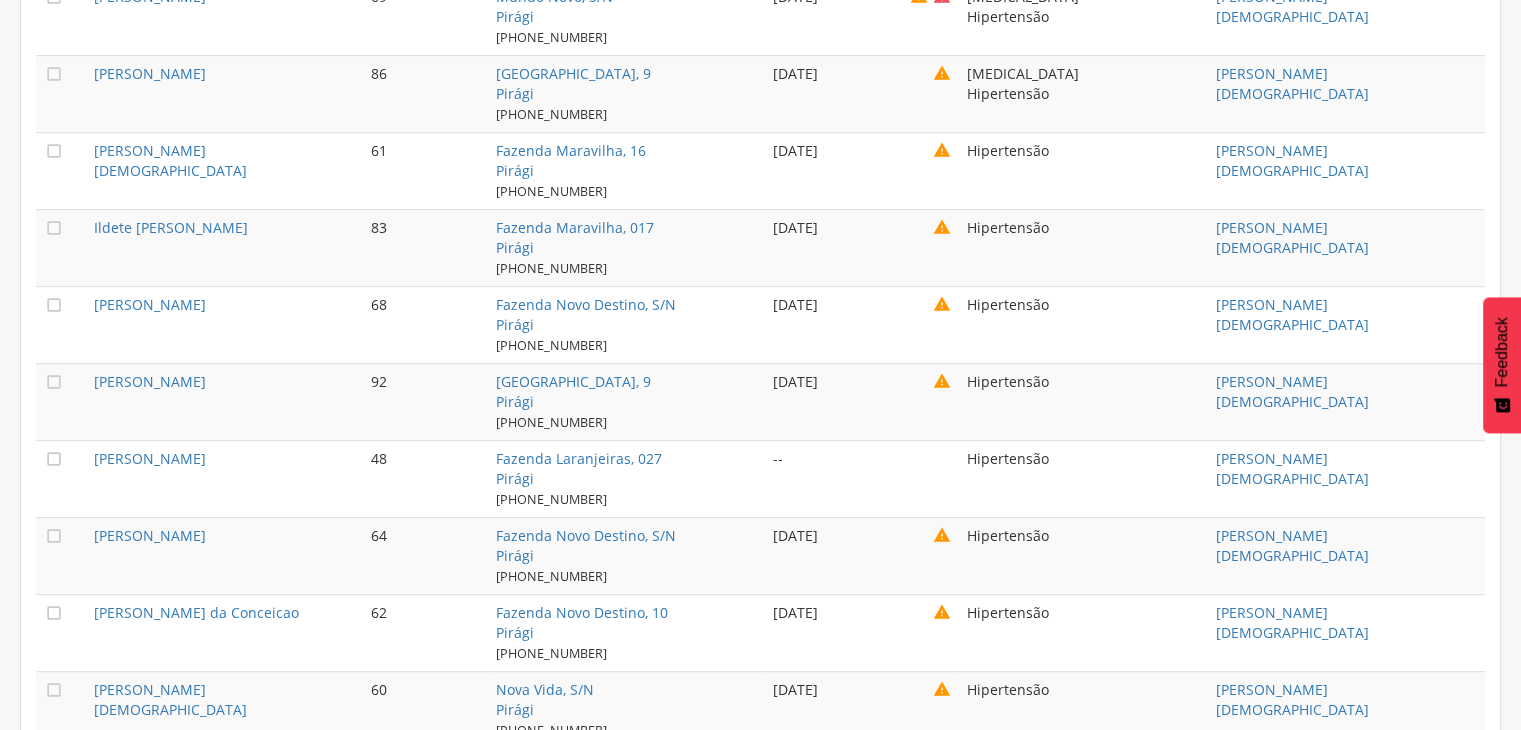 click on "[PERSON_NAME]" at bounding box center (224, 324) 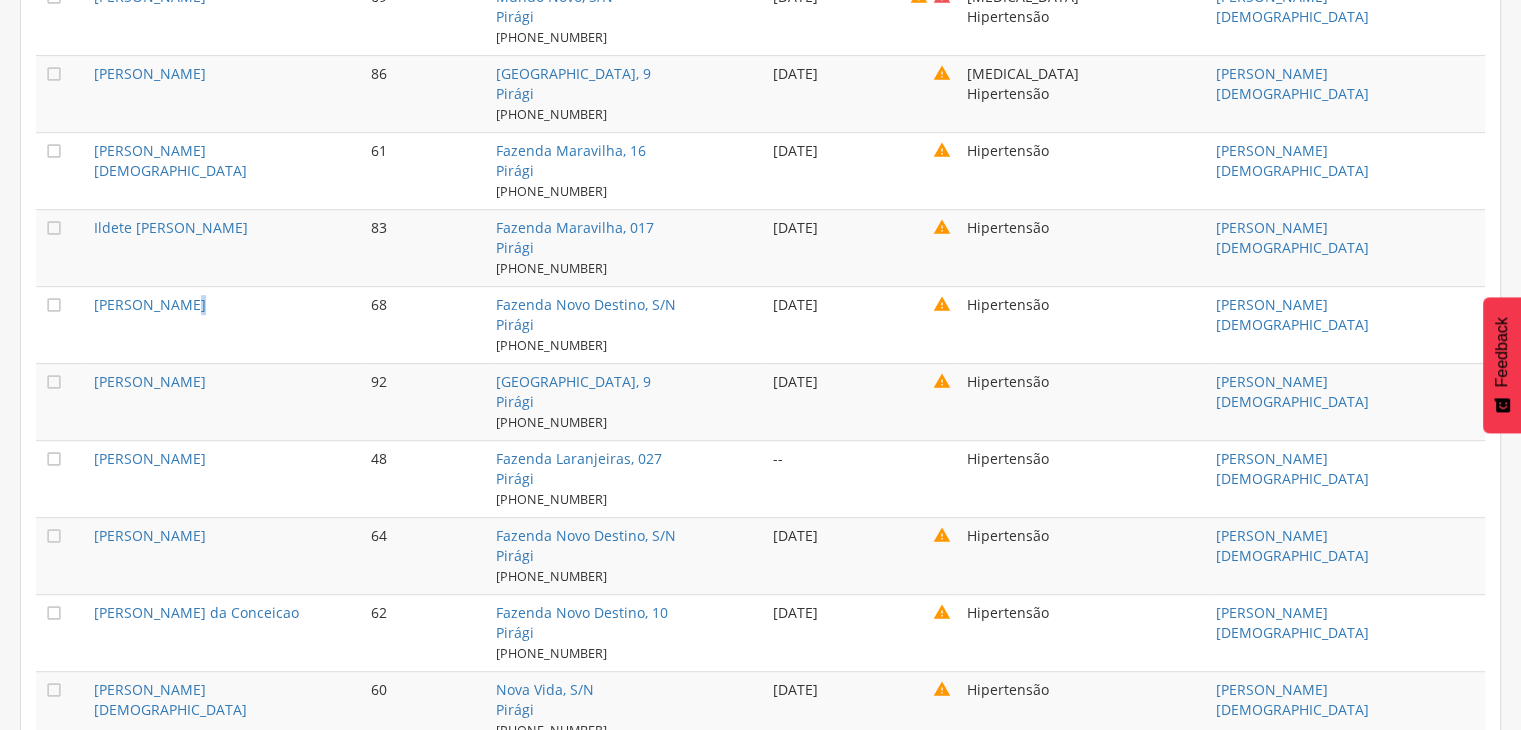 click on "[PERSON_NAME]" at bounding box center [224, 324] 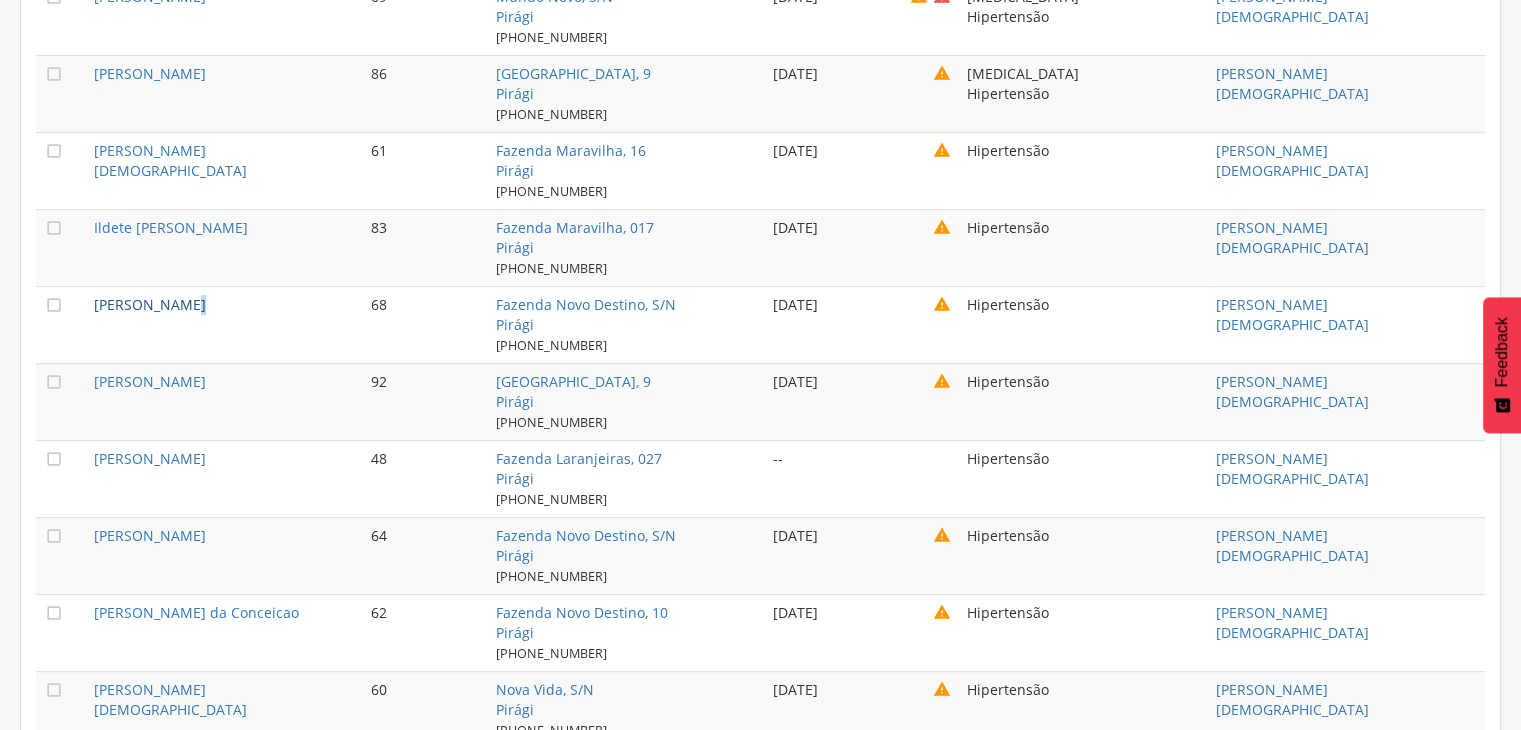 click on "[PERSON_NAME]" at bounding box center [150, 304] 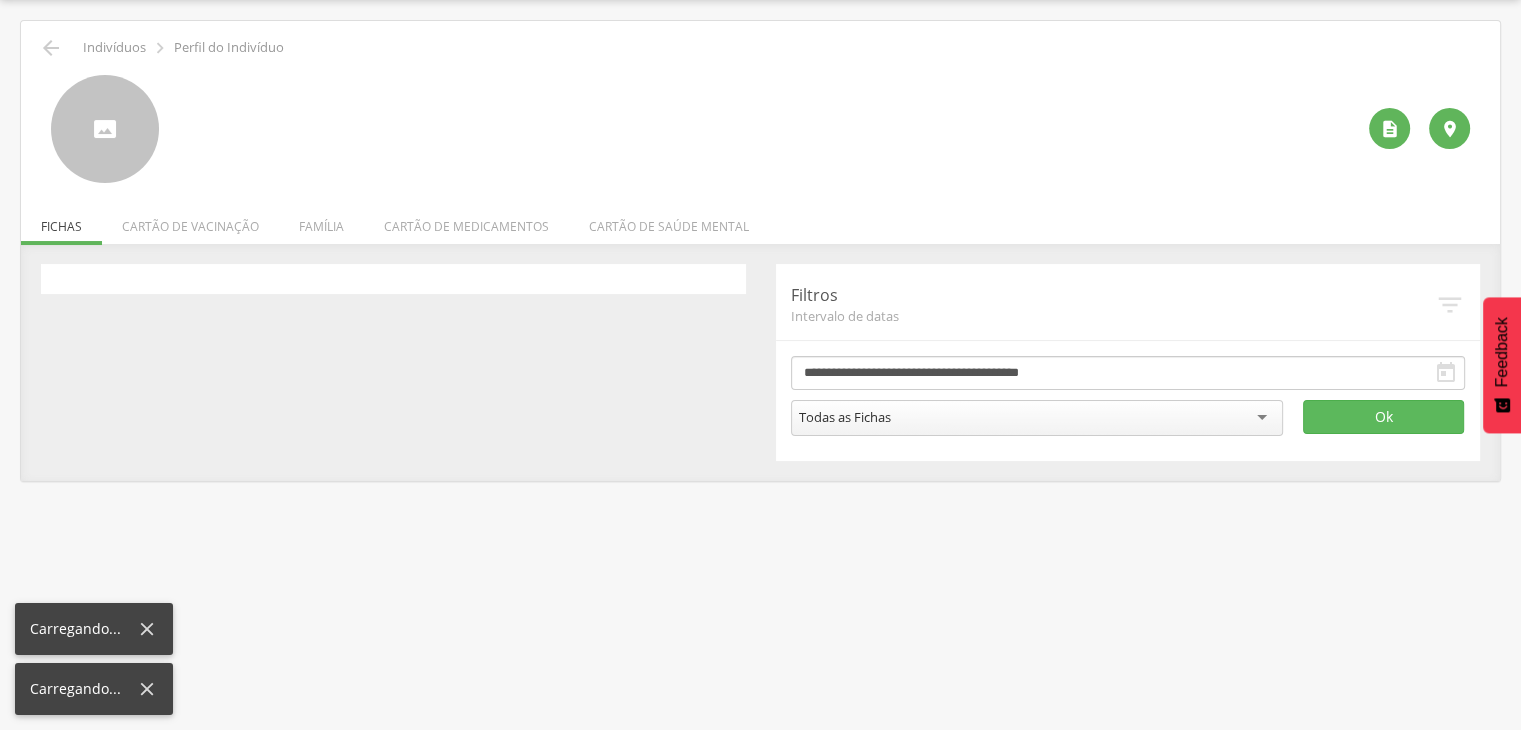scroll, scrollTop: 60, scrollLeft: 0, axis: vertical 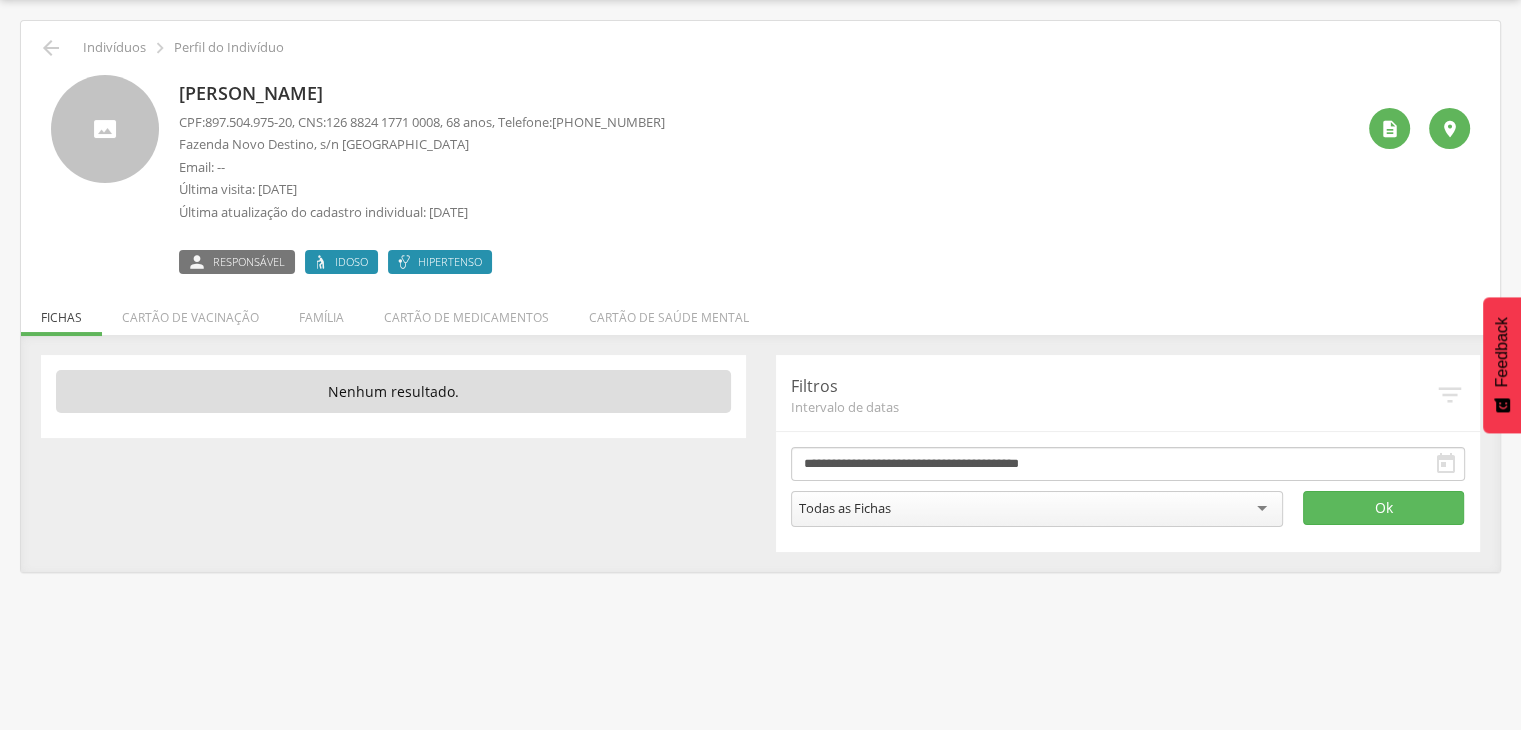 drag, startPoint x: 176, startPoint y: 97, endPoint x: 401, endPoint y: 96, distance: 225.00223 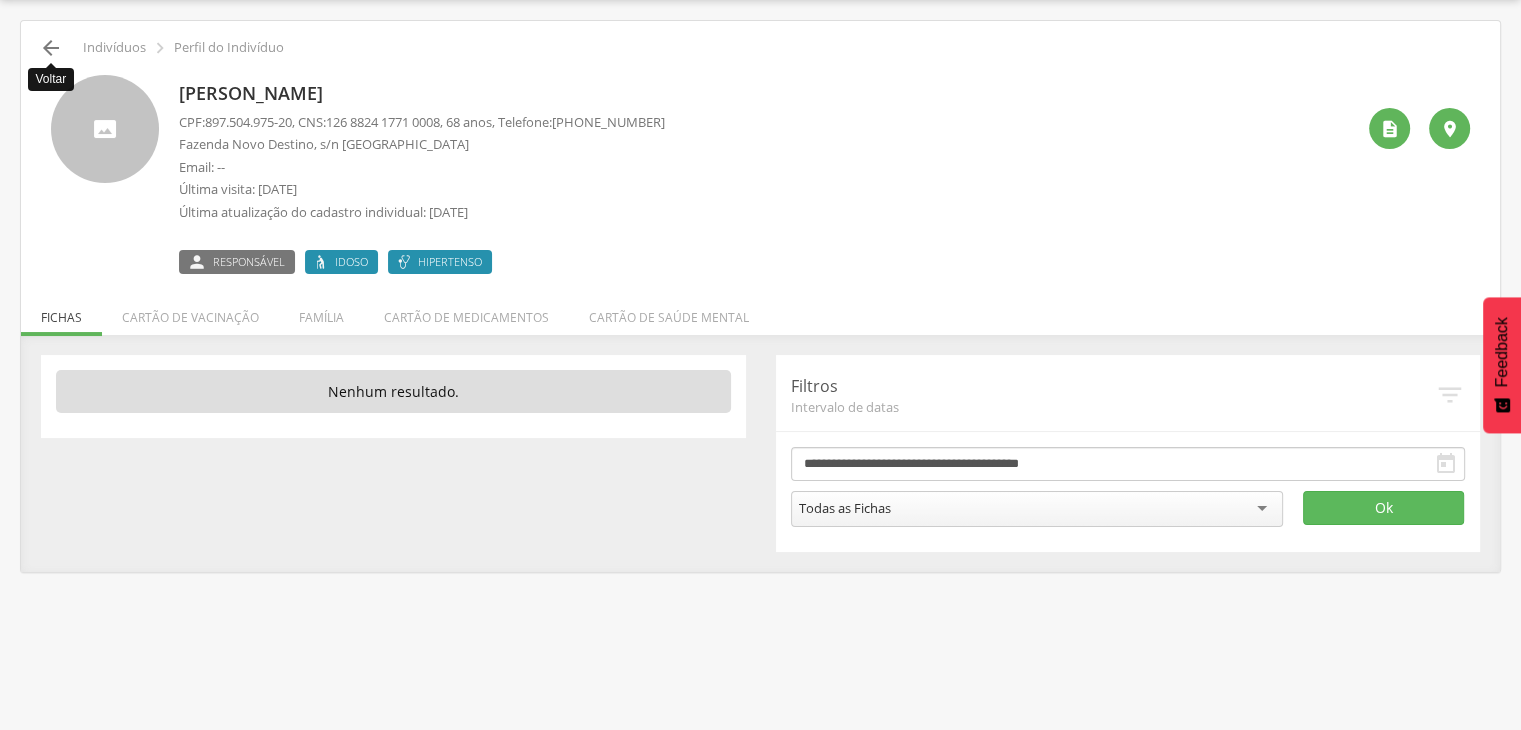 click on "" at bounding box center (51, 48) 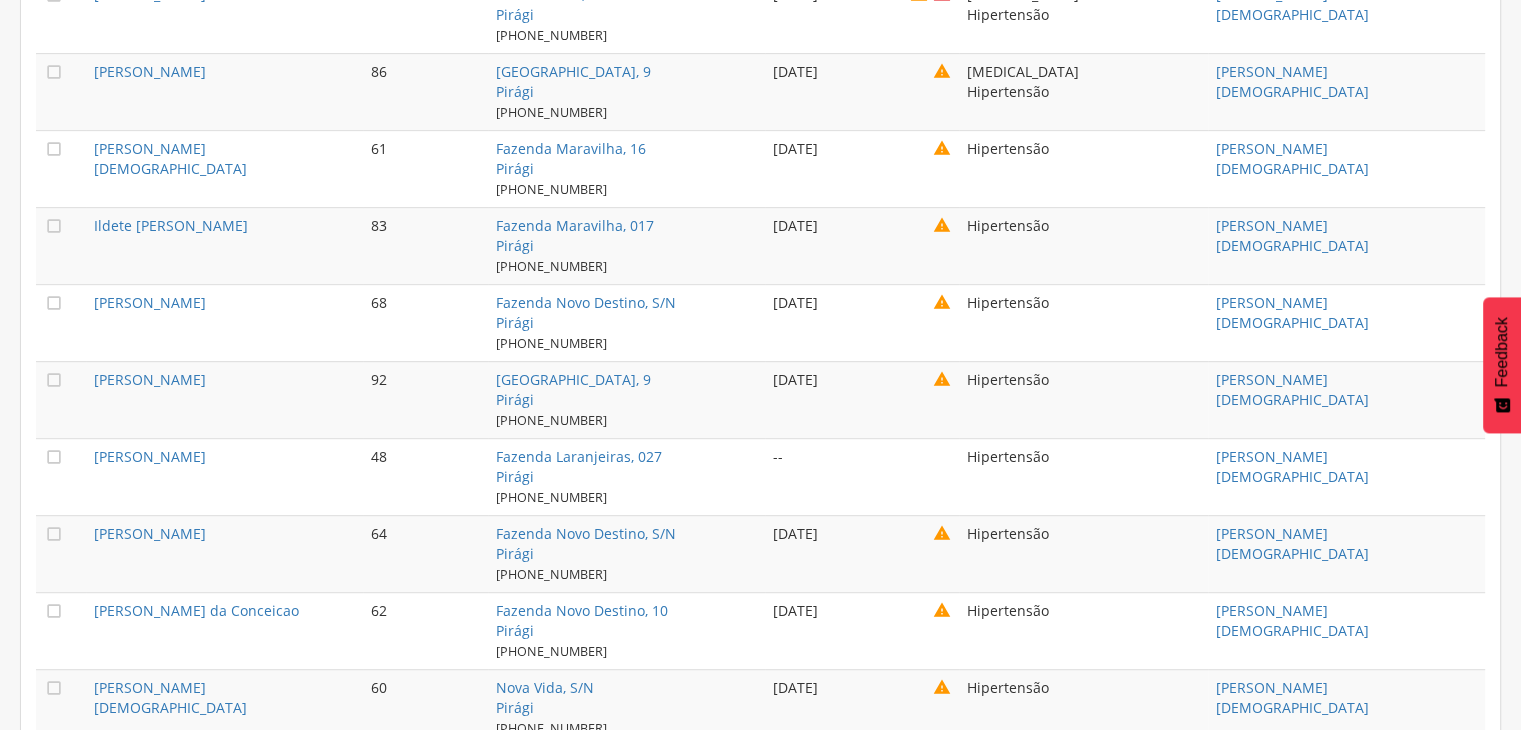 scroll, scrollTop: 920, scrollLeft: 0, axis: vertical 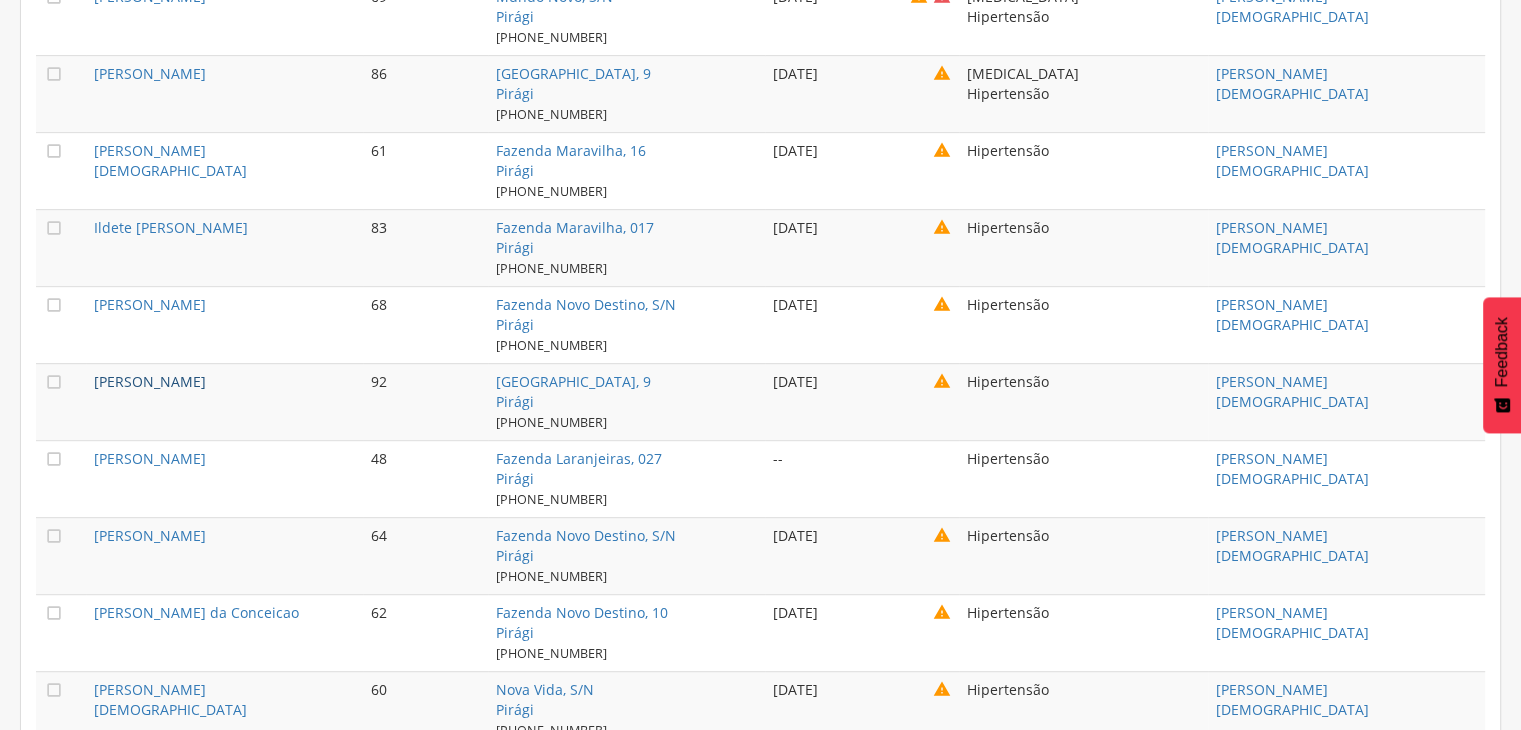 click on "[PERSON_NAME]" at bounding box center [150, 381] 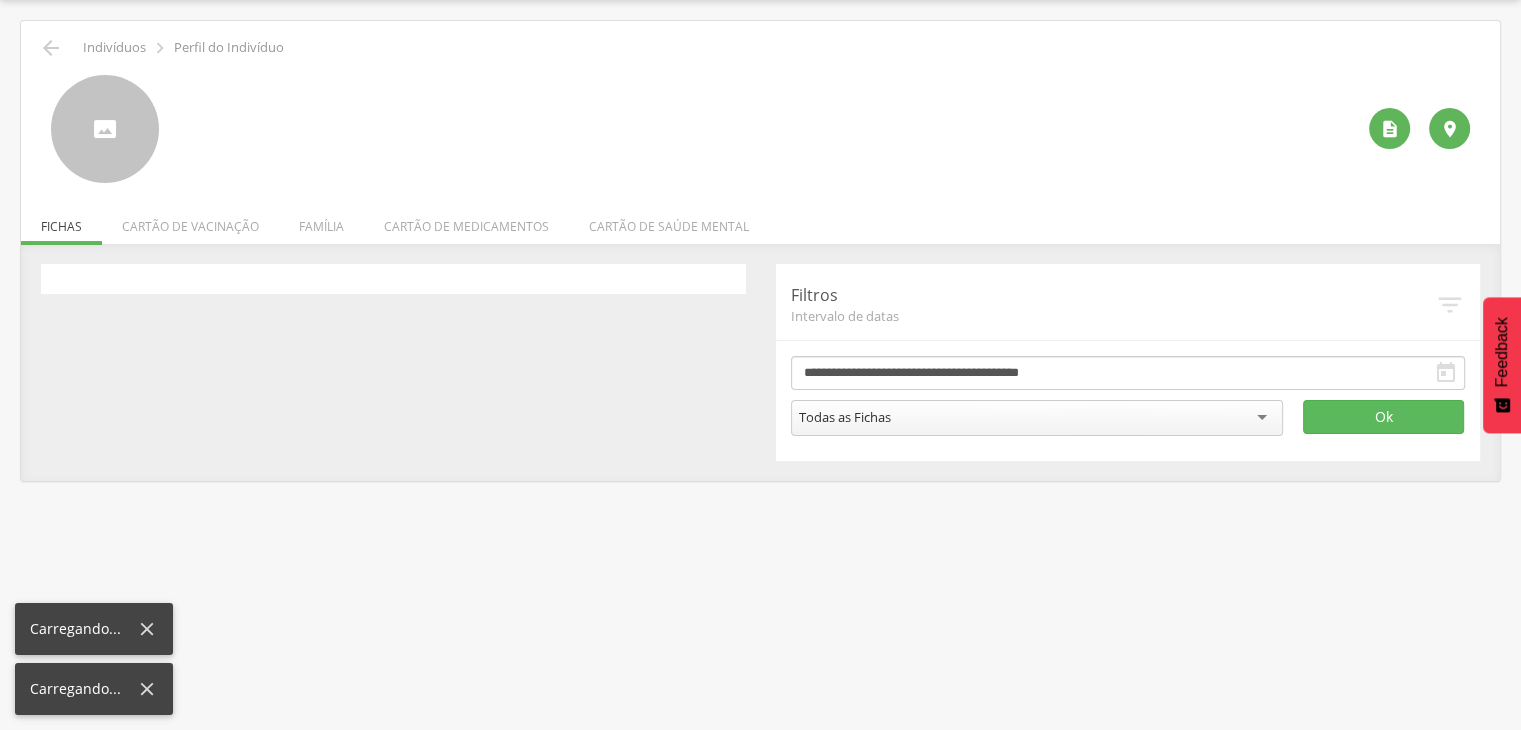 scroll, scrollTop: 60, scrollLeft: 0, axis: vertical 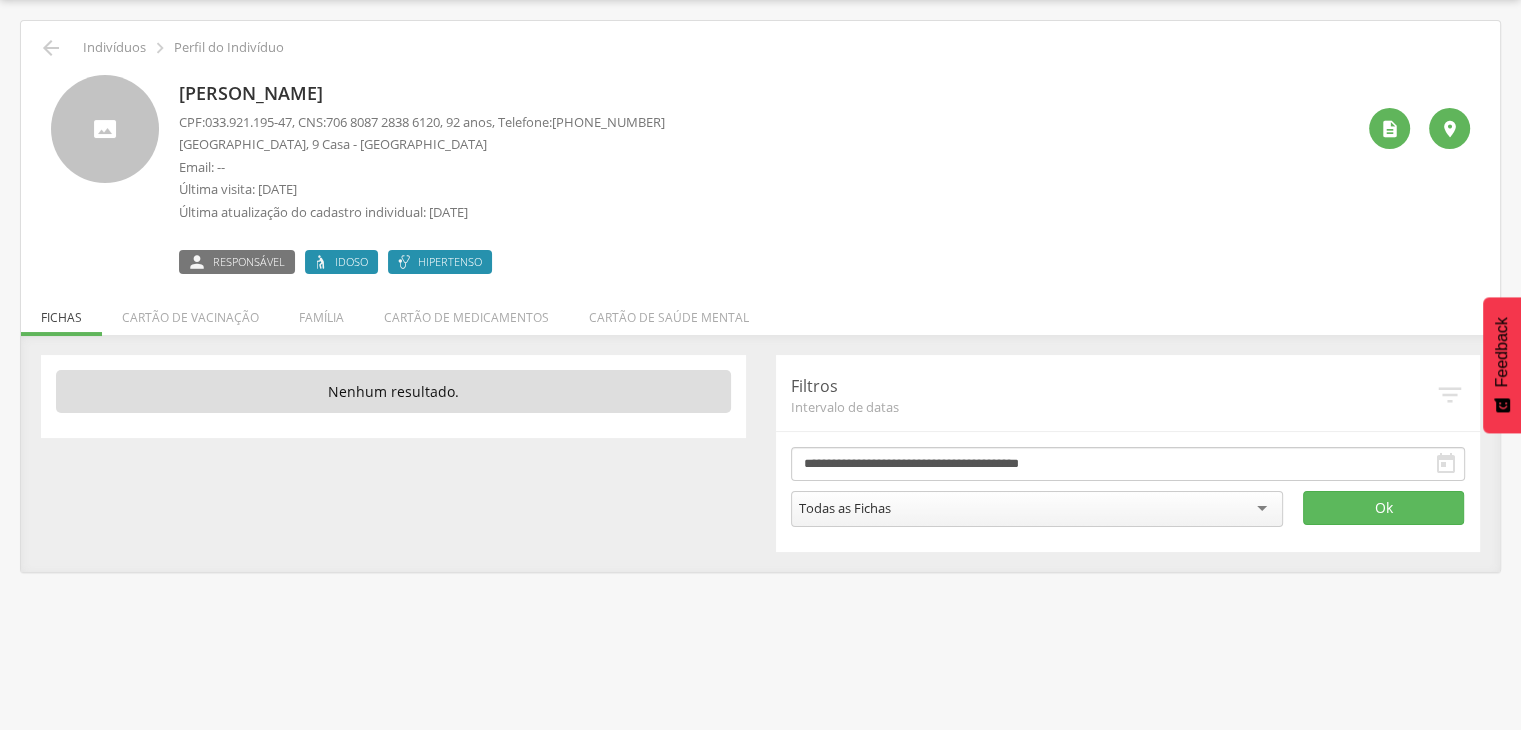 drag, startPoint x: 181, startPoint y: 93, endPoint x: 358, endPoint y: 93, distance: 177 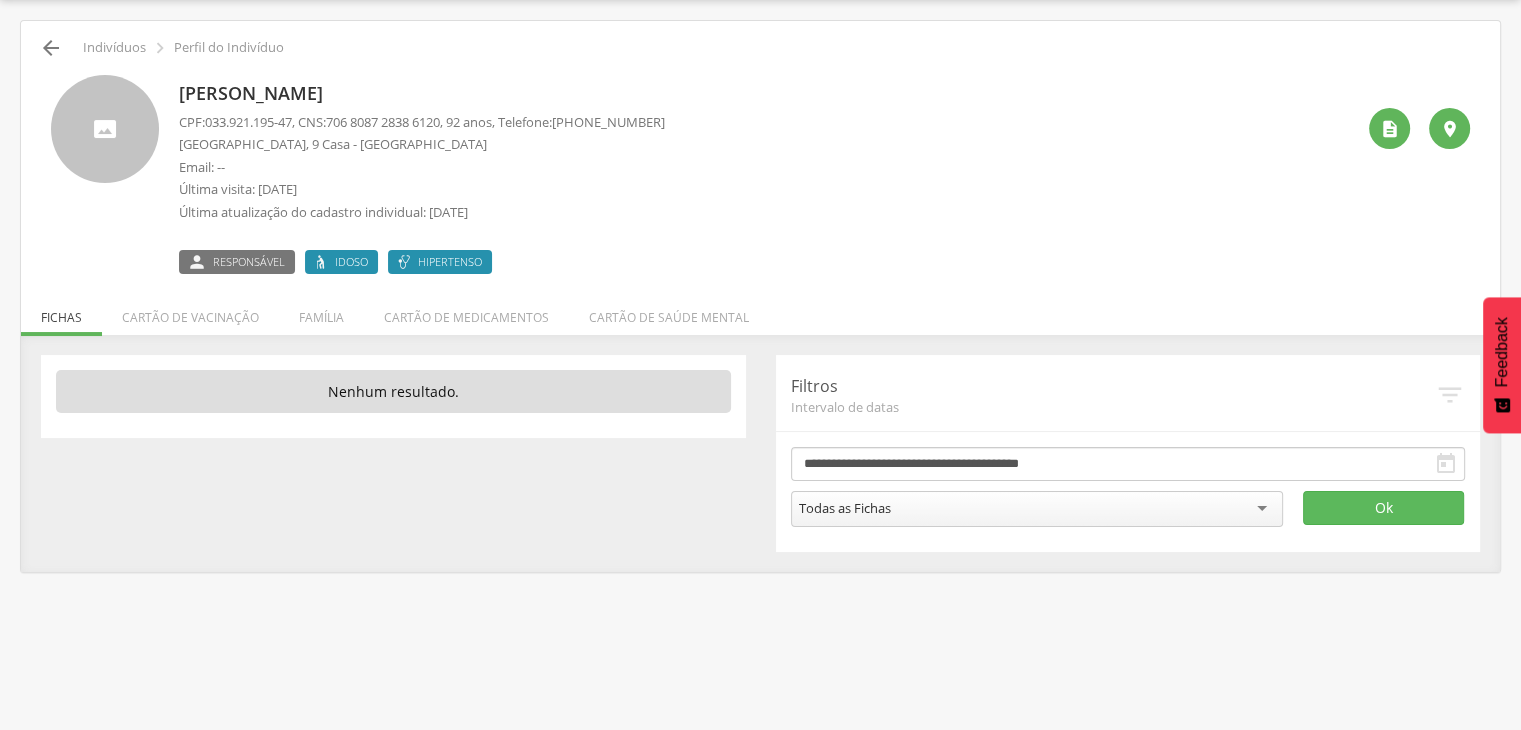 click on "
Indivíduos

Perfil do Indivíduo" at bounding box center (760, 48) 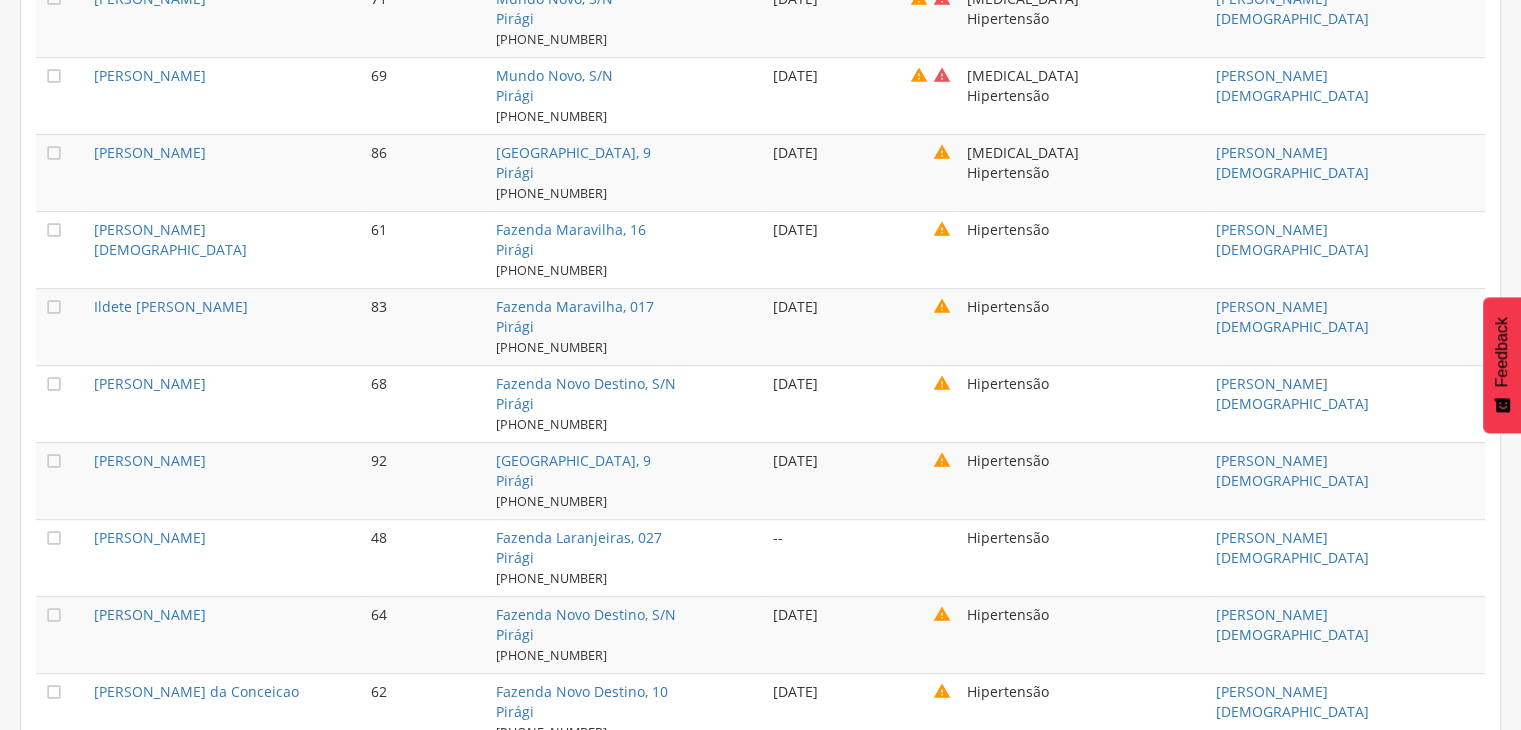 scroll, scrollTop: 1060, scrollLeft: 0, axis: vertical 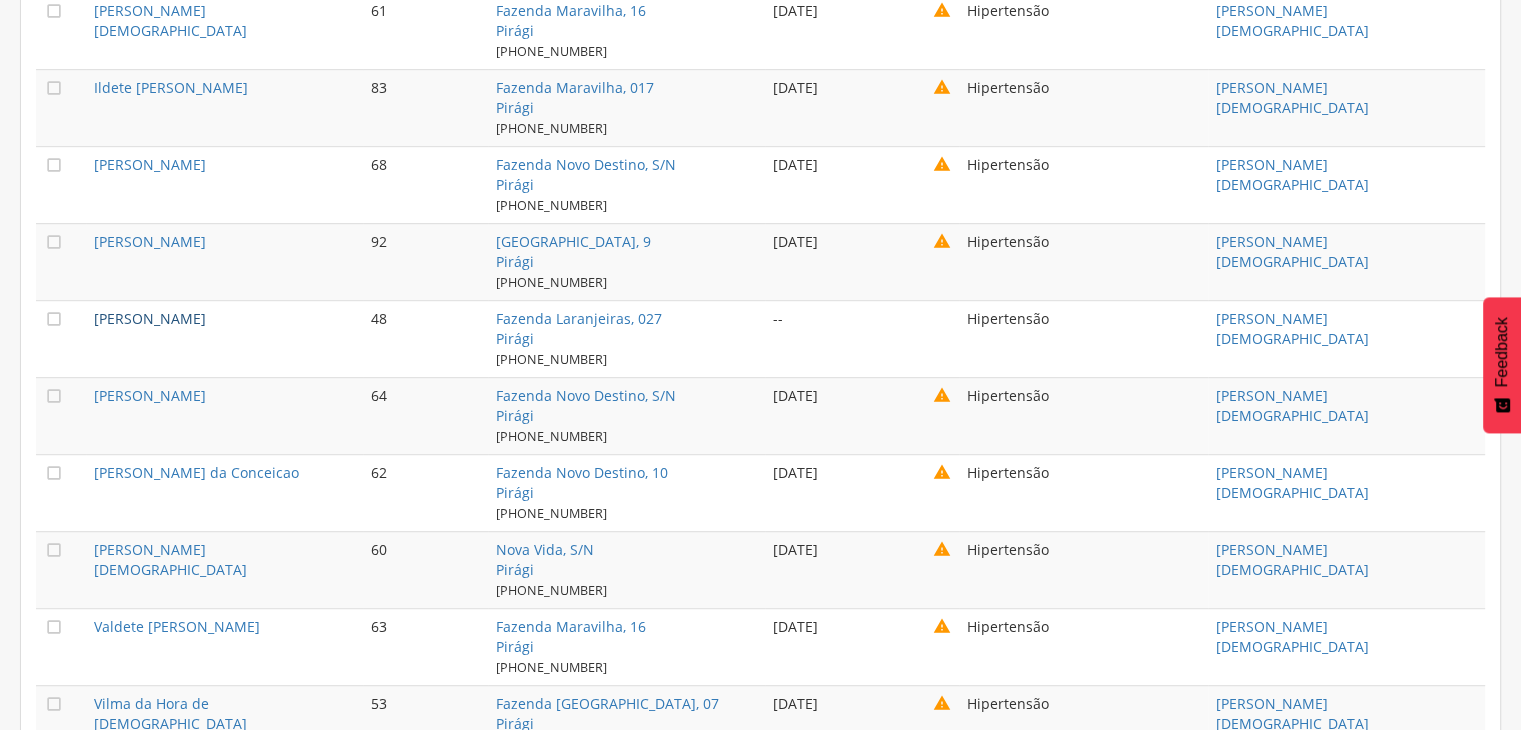 click on "[PERSON_NAME]" at bounding box center (150, 318) 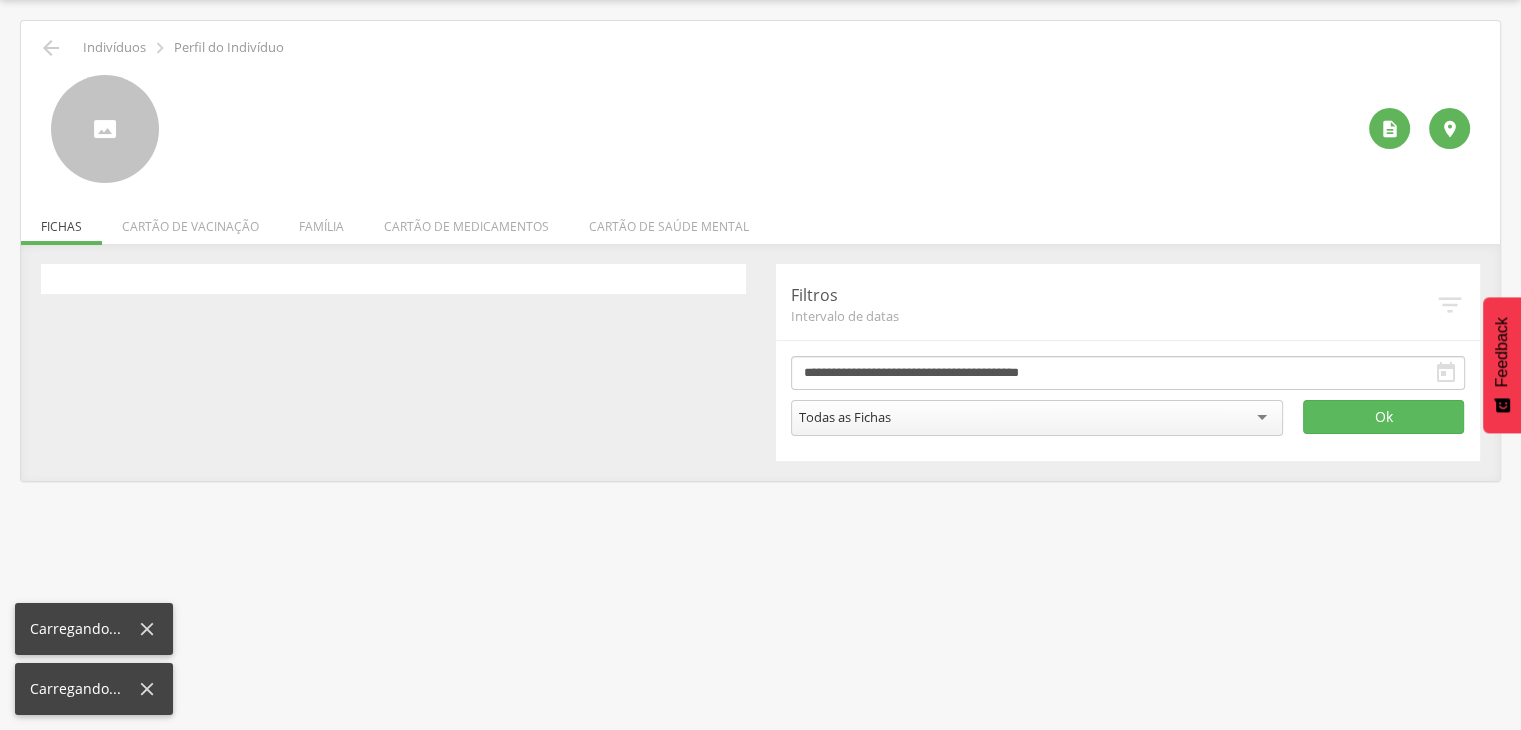scroll, scrollTop: 60, scrollLeft: 0, axis: vertical 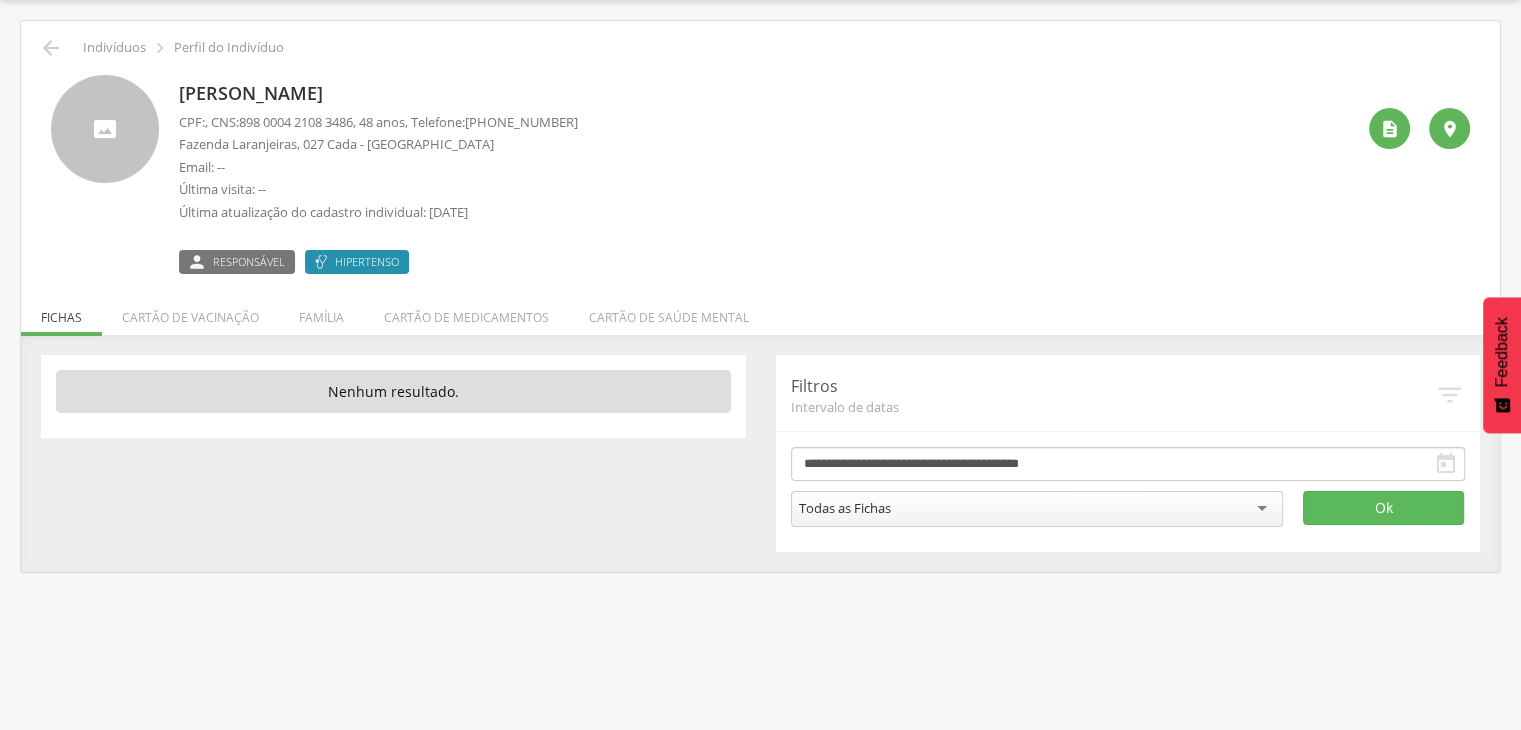 drag, startPoint x: 184, startPoint y: 92, endPoint x: 377, endPoint y: 95, distance: 193.02332 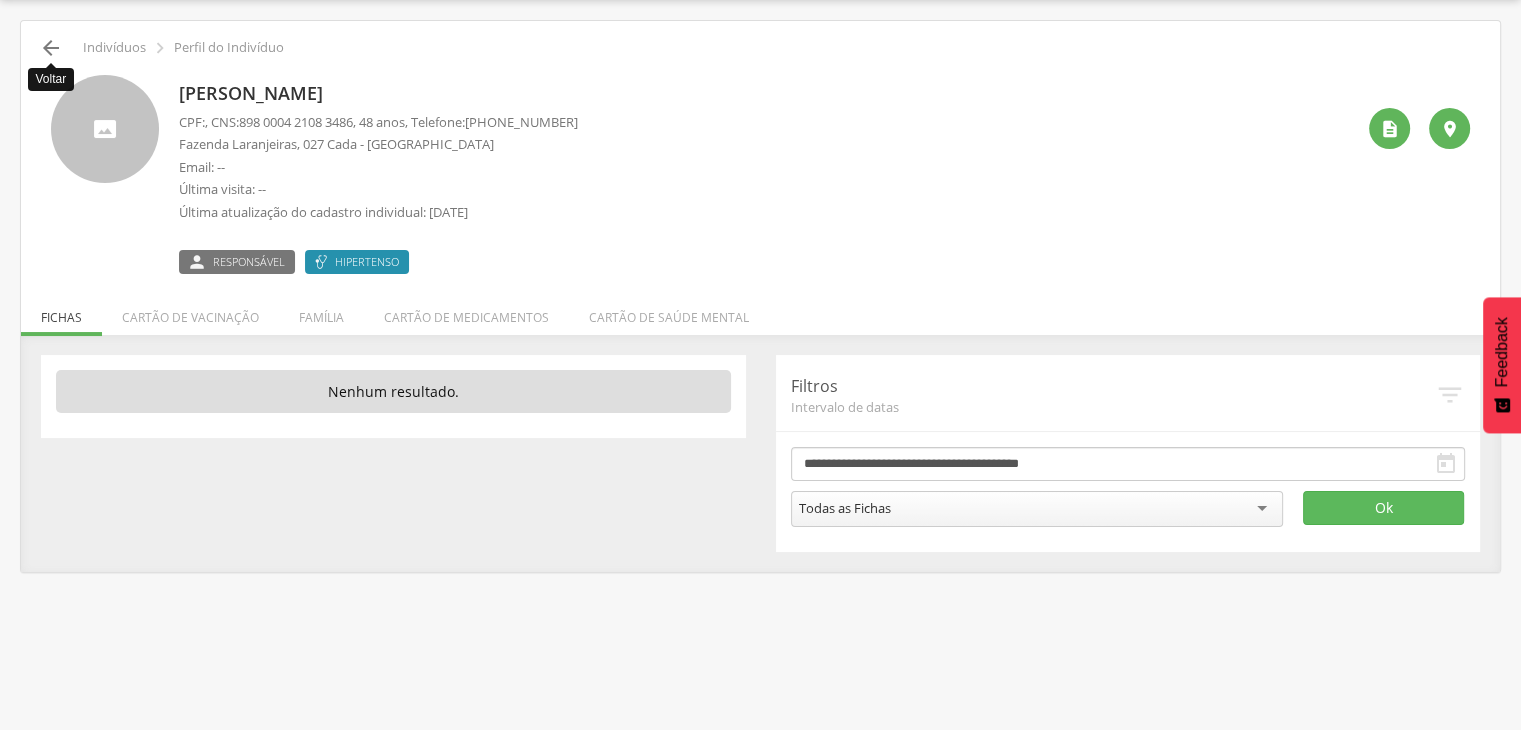 click on "" at bounding box center (51, 48) 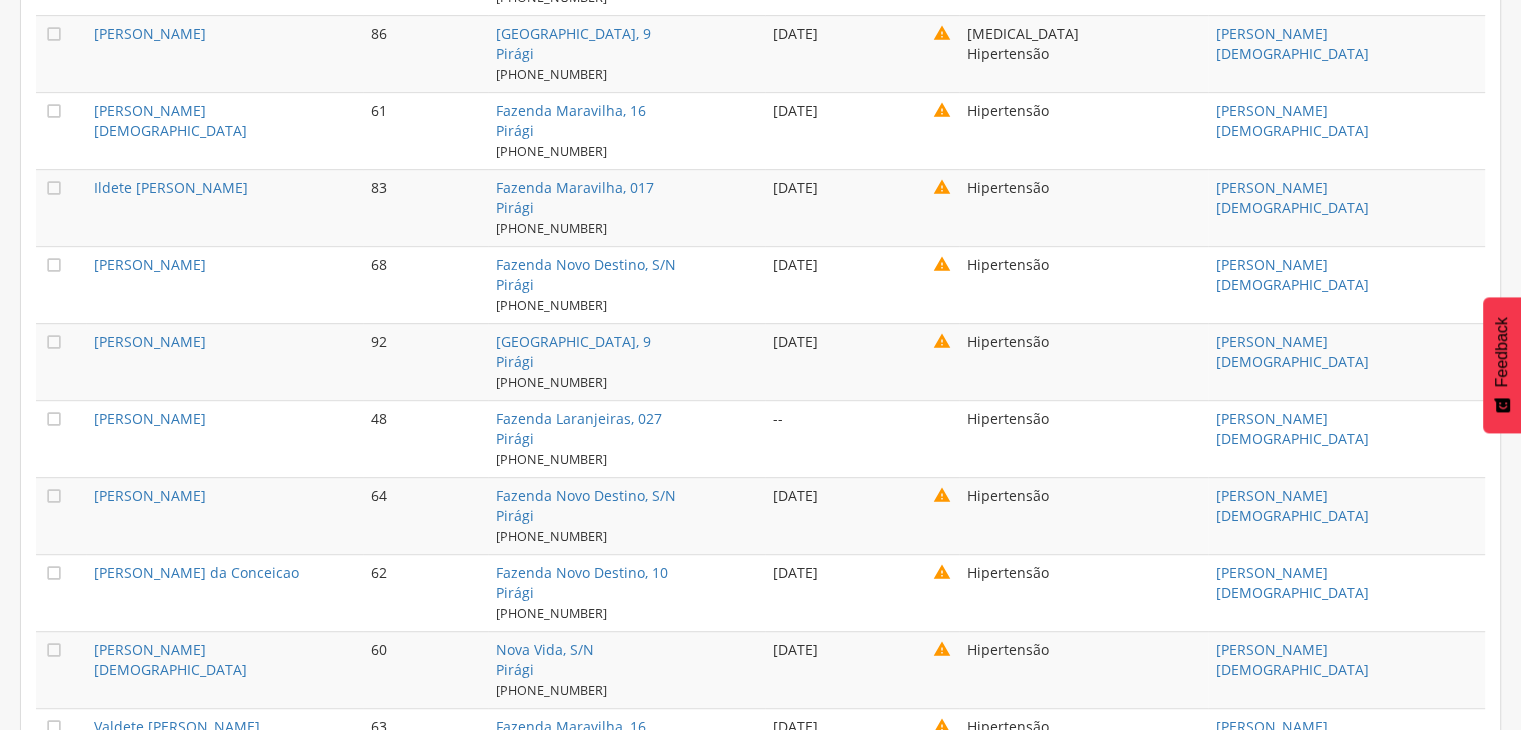 scroll, scrollTop: 1120, scrollLeft: 0, axis: vertical 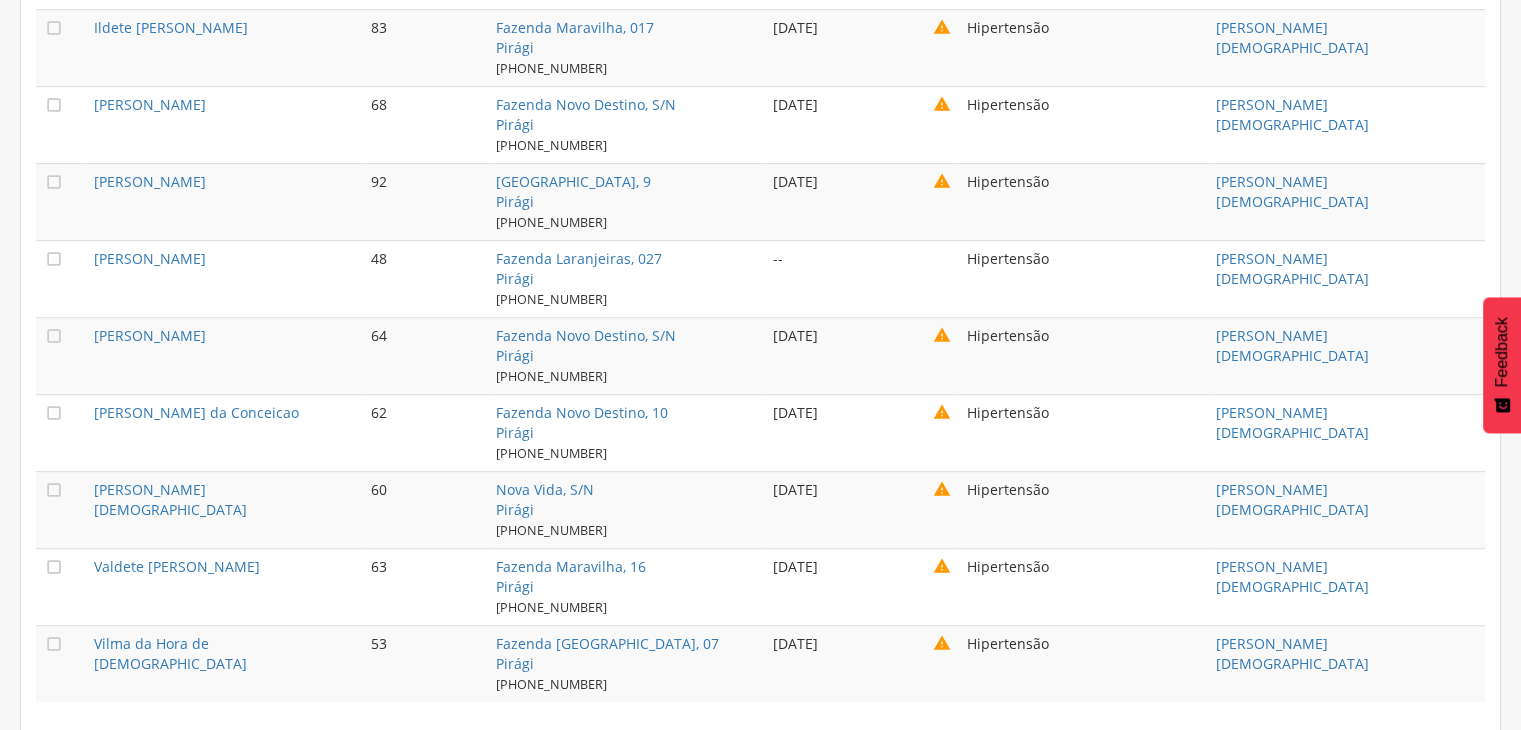 click on "[PERSON_NAME]" at bounding box center [224, 355] 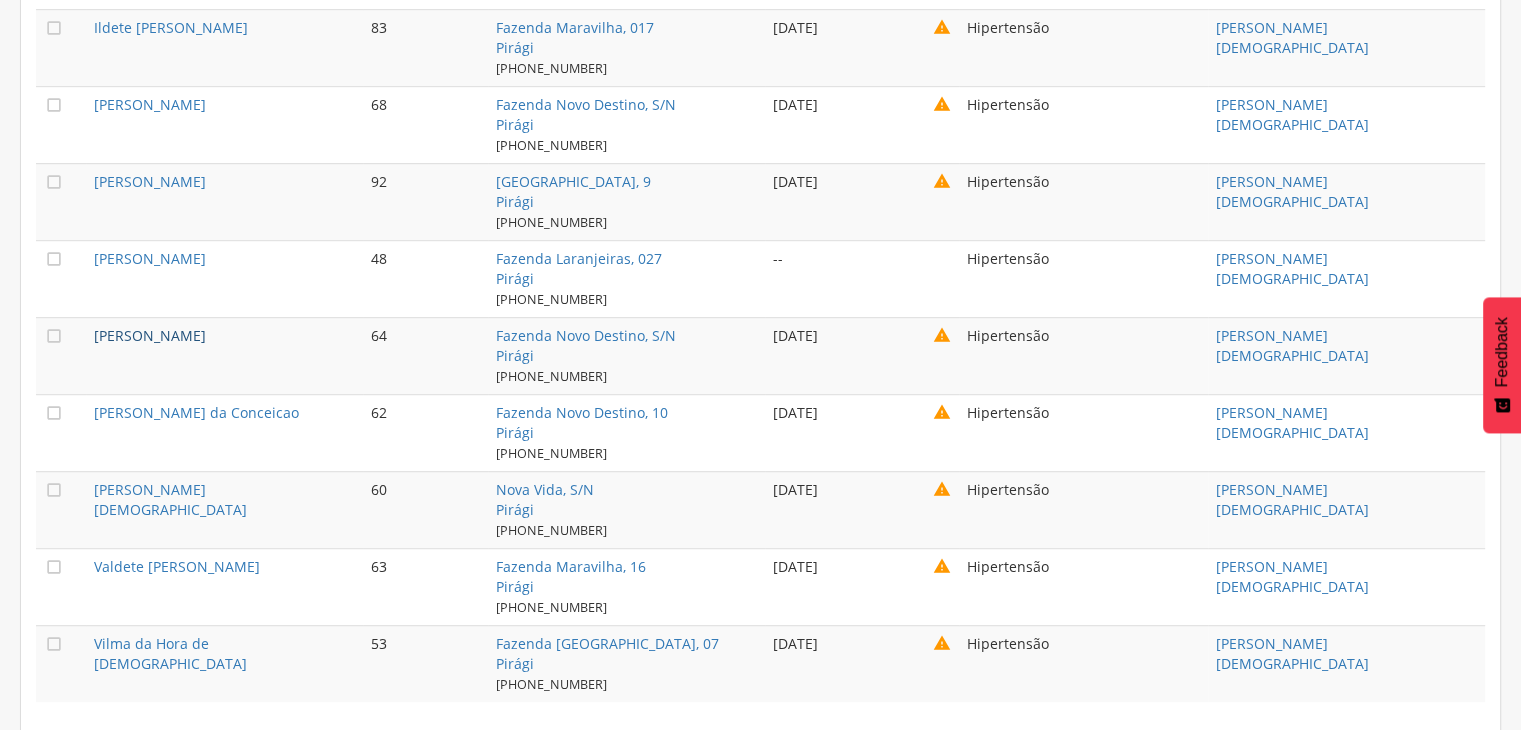 click on "[PERSON_NAME]" at bounding box center [150, 335] 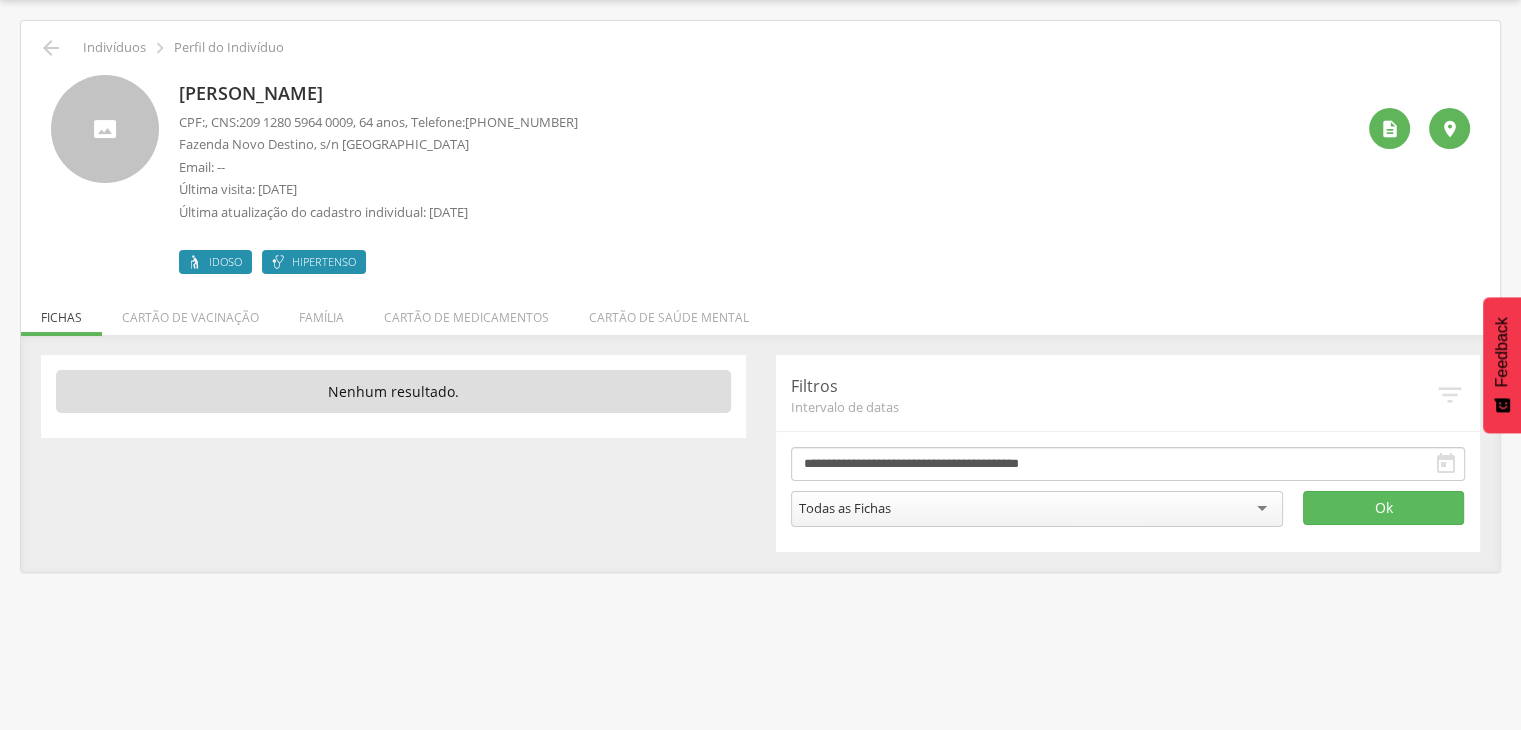 drag, startPoint x: 184, startPoint y: 94, endPoint x: 398, endPoint y: 90, distance: 214.03738 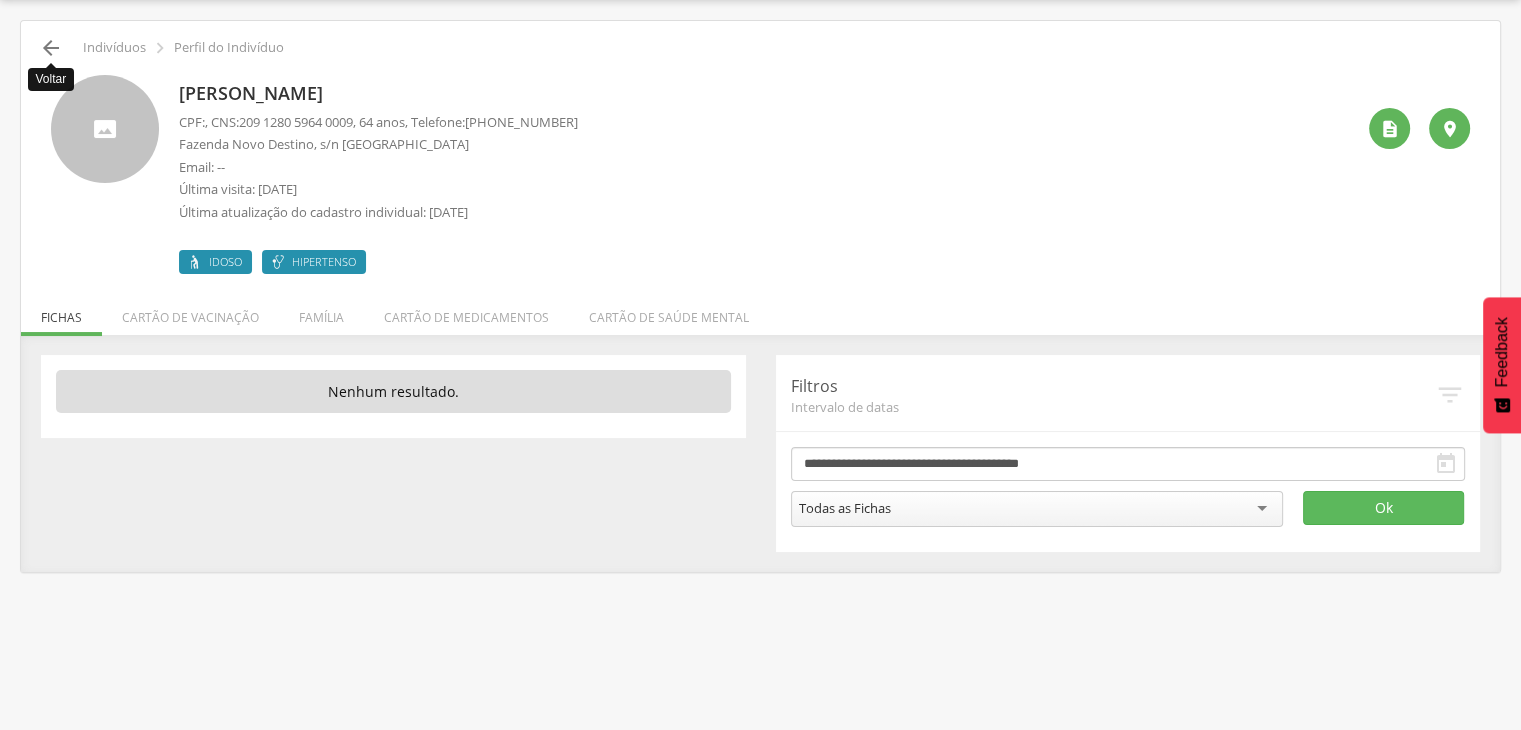click on "" at bounding box center (51, 48) 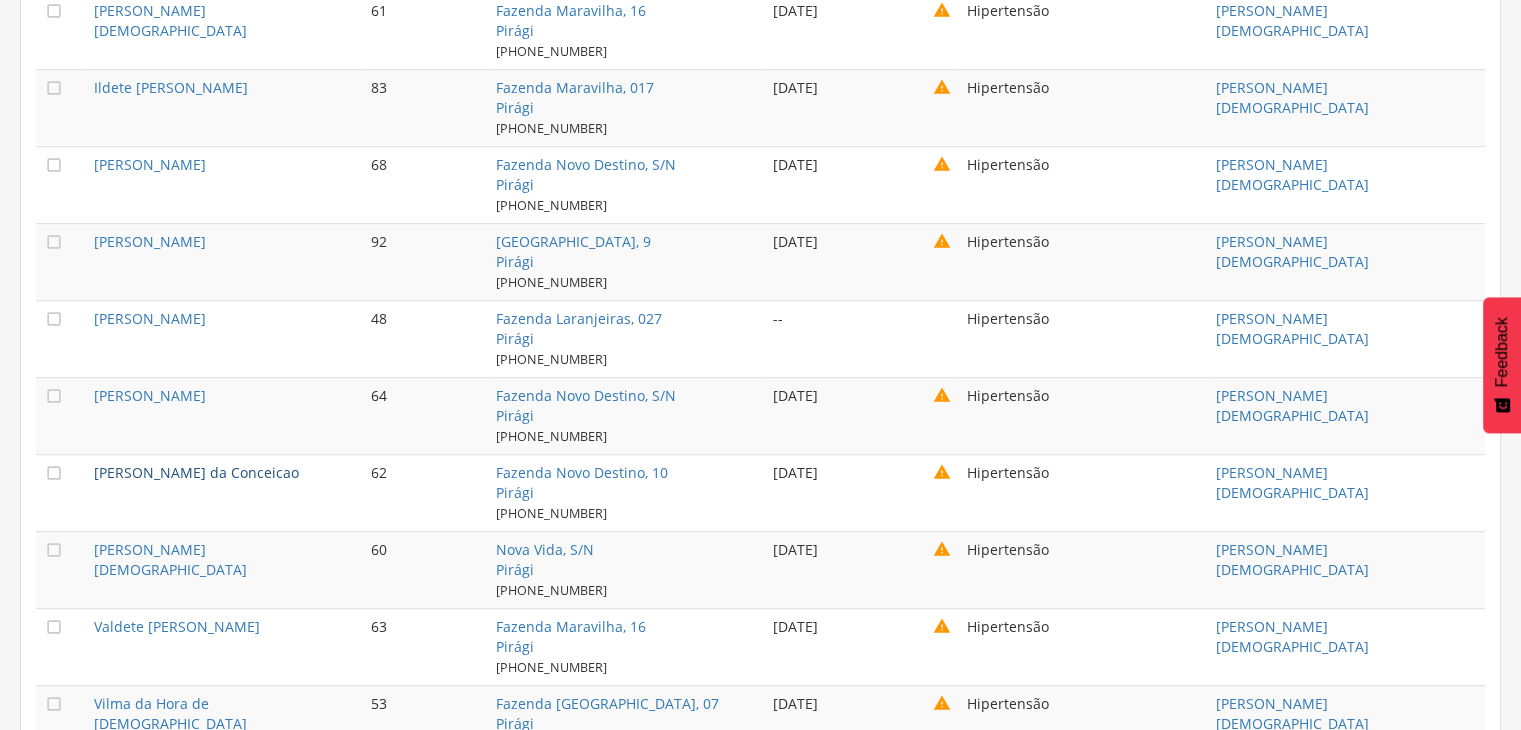 scroll, scrollTop: 1120, scrollLeft: 0, axis: vertical 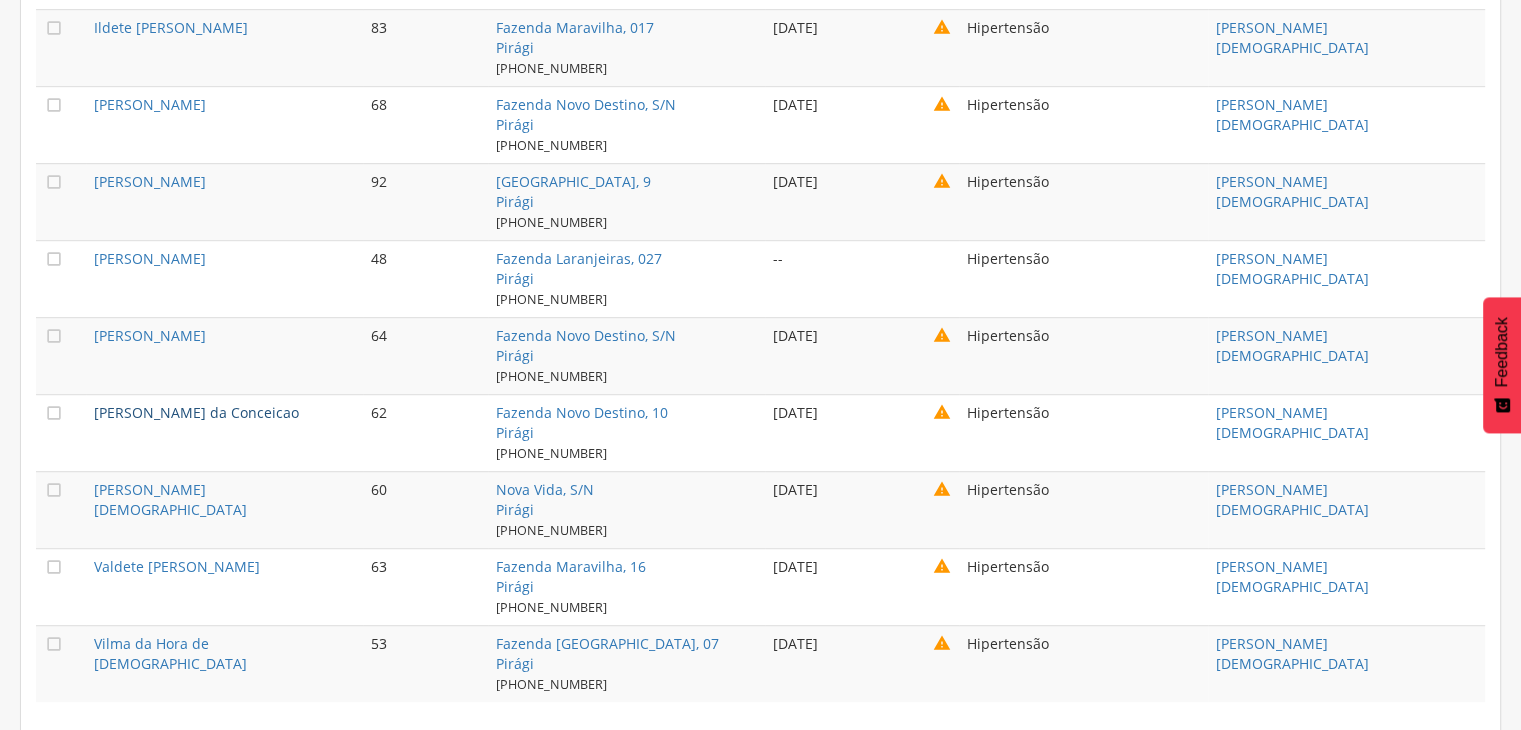 click on "[PERSON_NAME] da Conceicao" at bounding box center [196, 412] 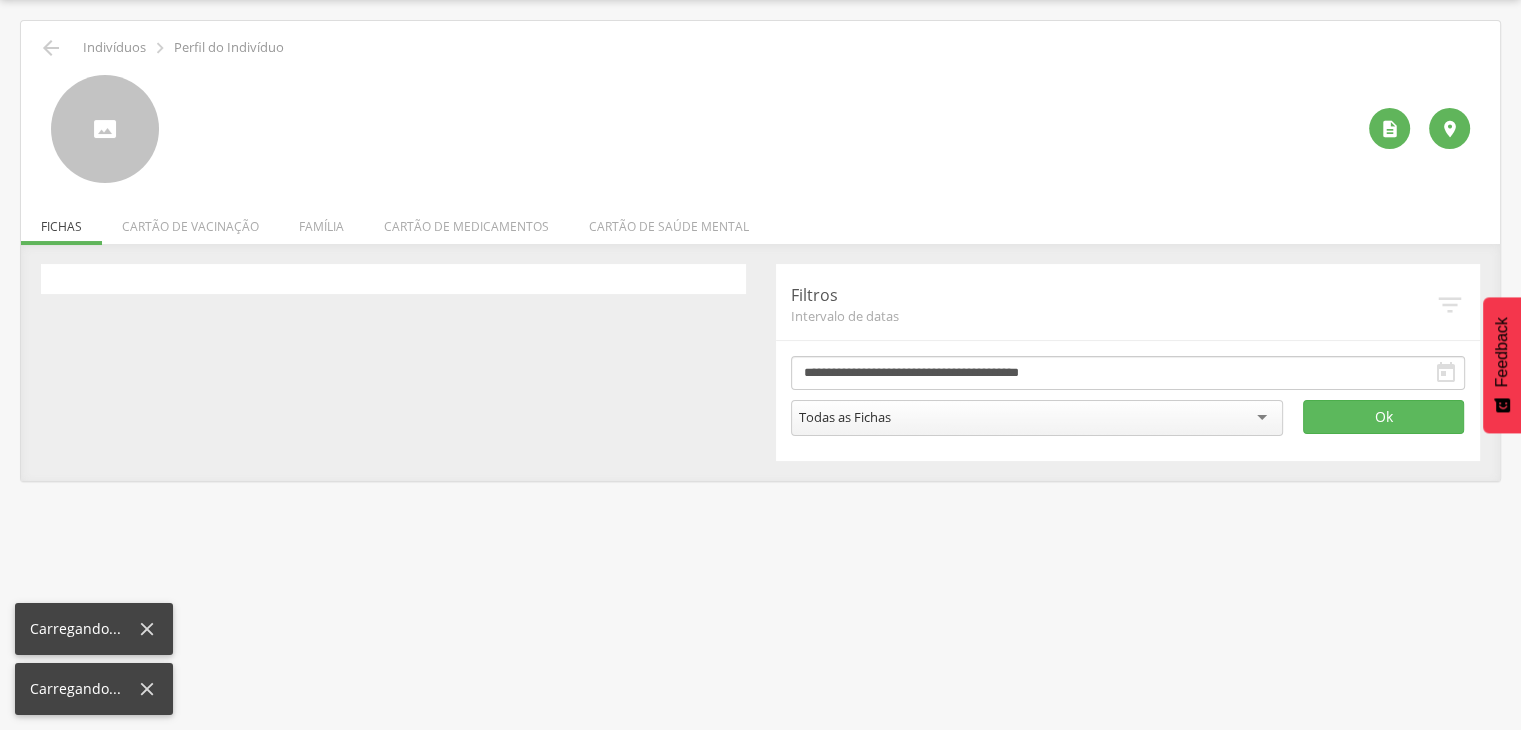 scroll, scrollTop: 60, scrollLeft: 0, axis: vertical 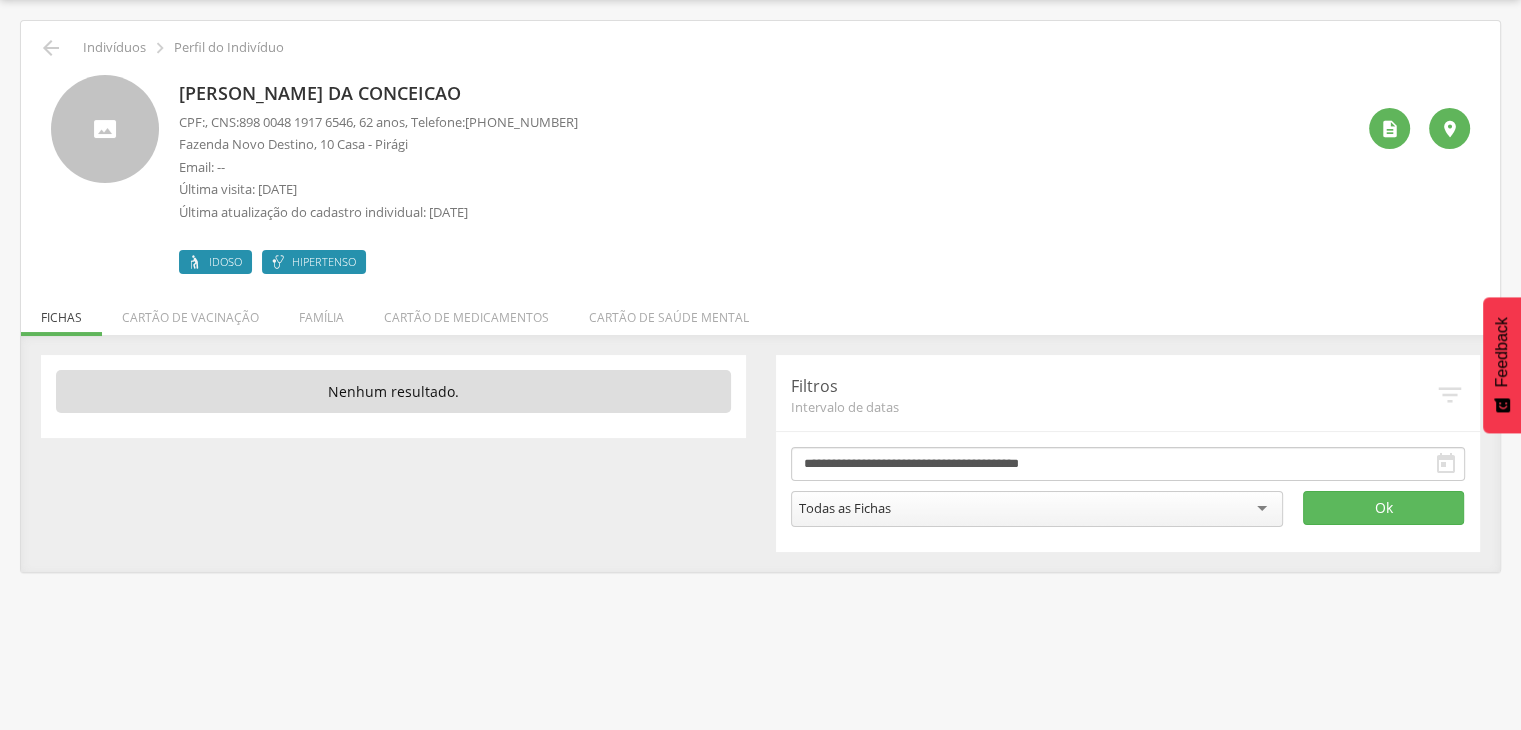 click on "[PERSON_NAME] da Conceicao" at bounding box center [378, 94] 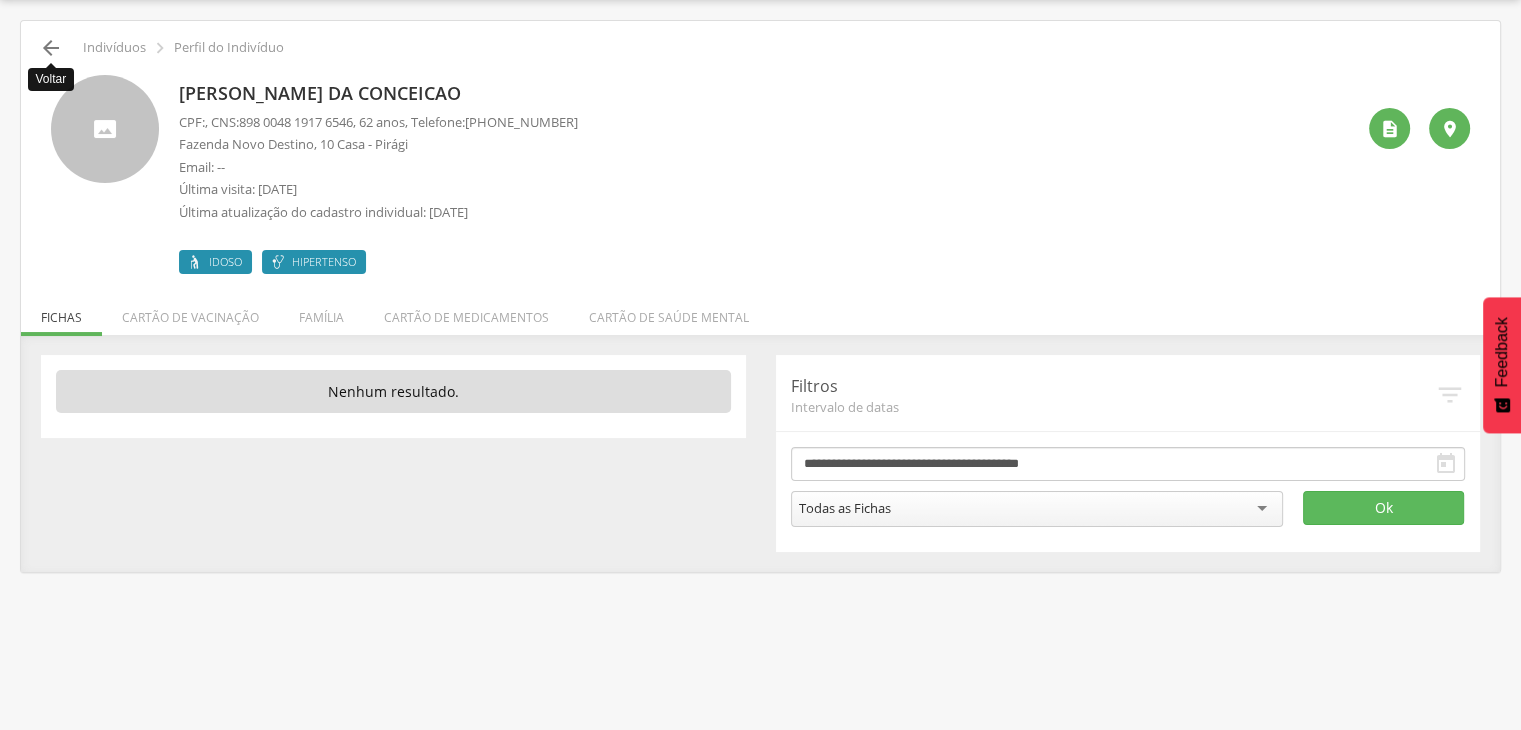 click on "" at bounding box center [51, 48] 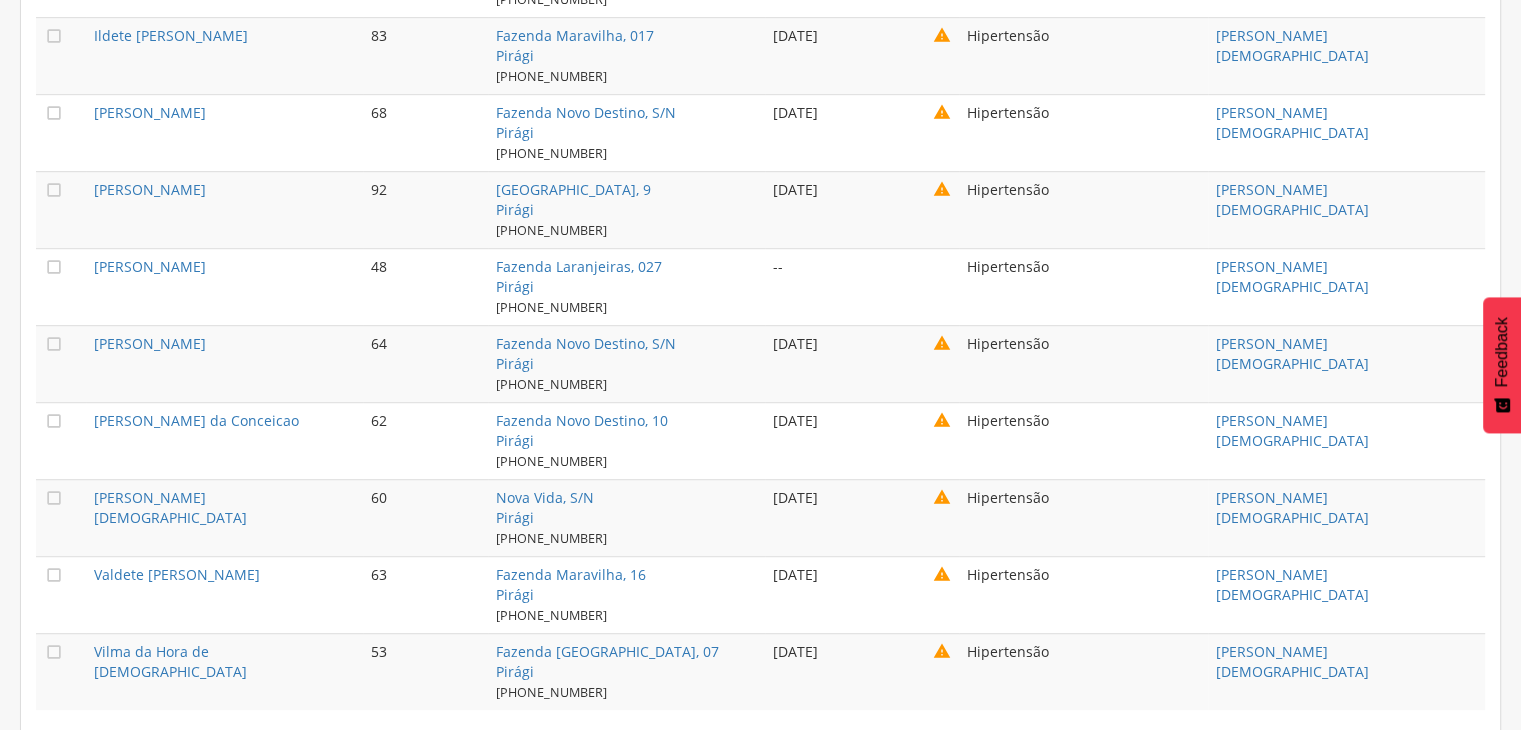 scroll, scrollTop: 1120, scrollLeft: 0, axis: vertical 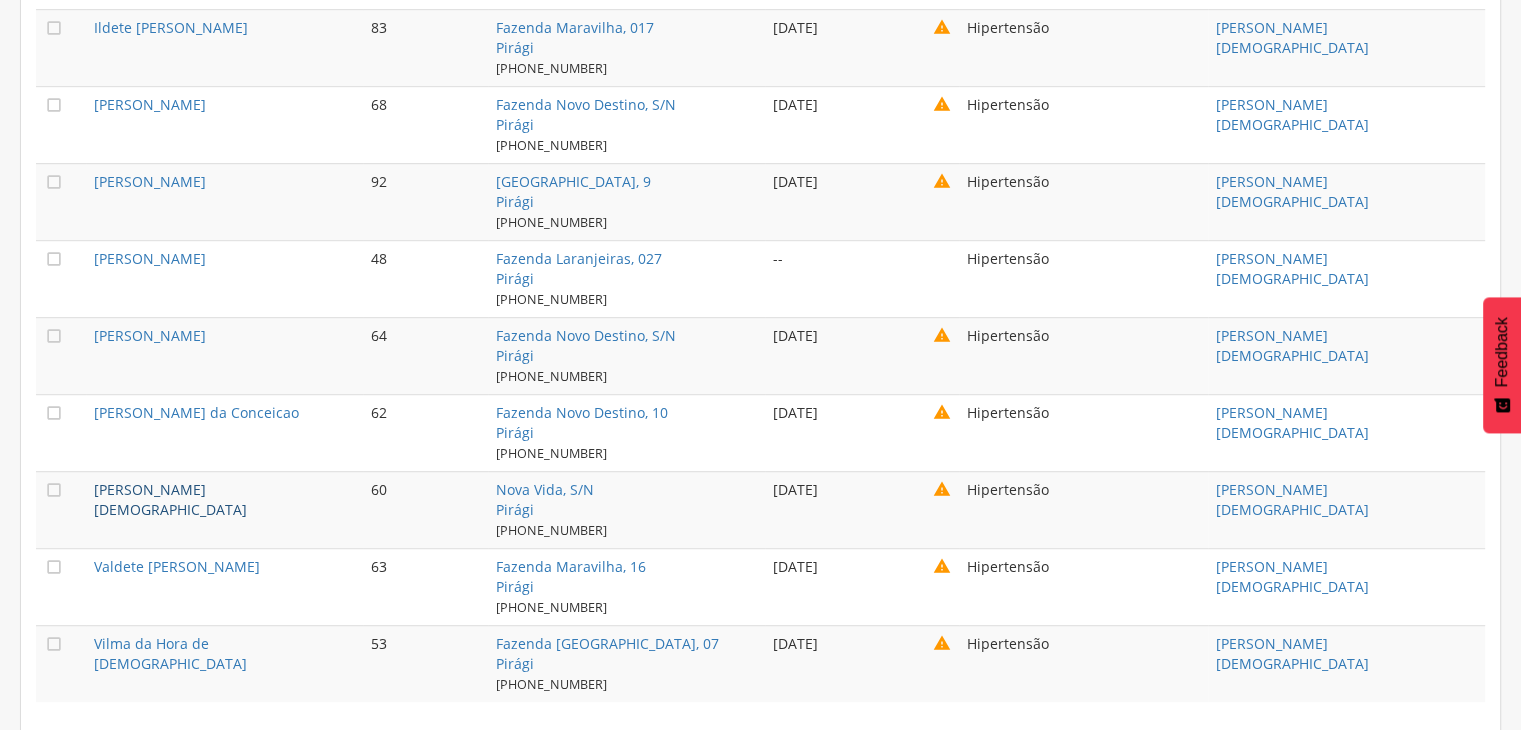 click on "[PERSON_NAME][DEMOGRAPHIC_DATA]" at bounding box center [170, 499] 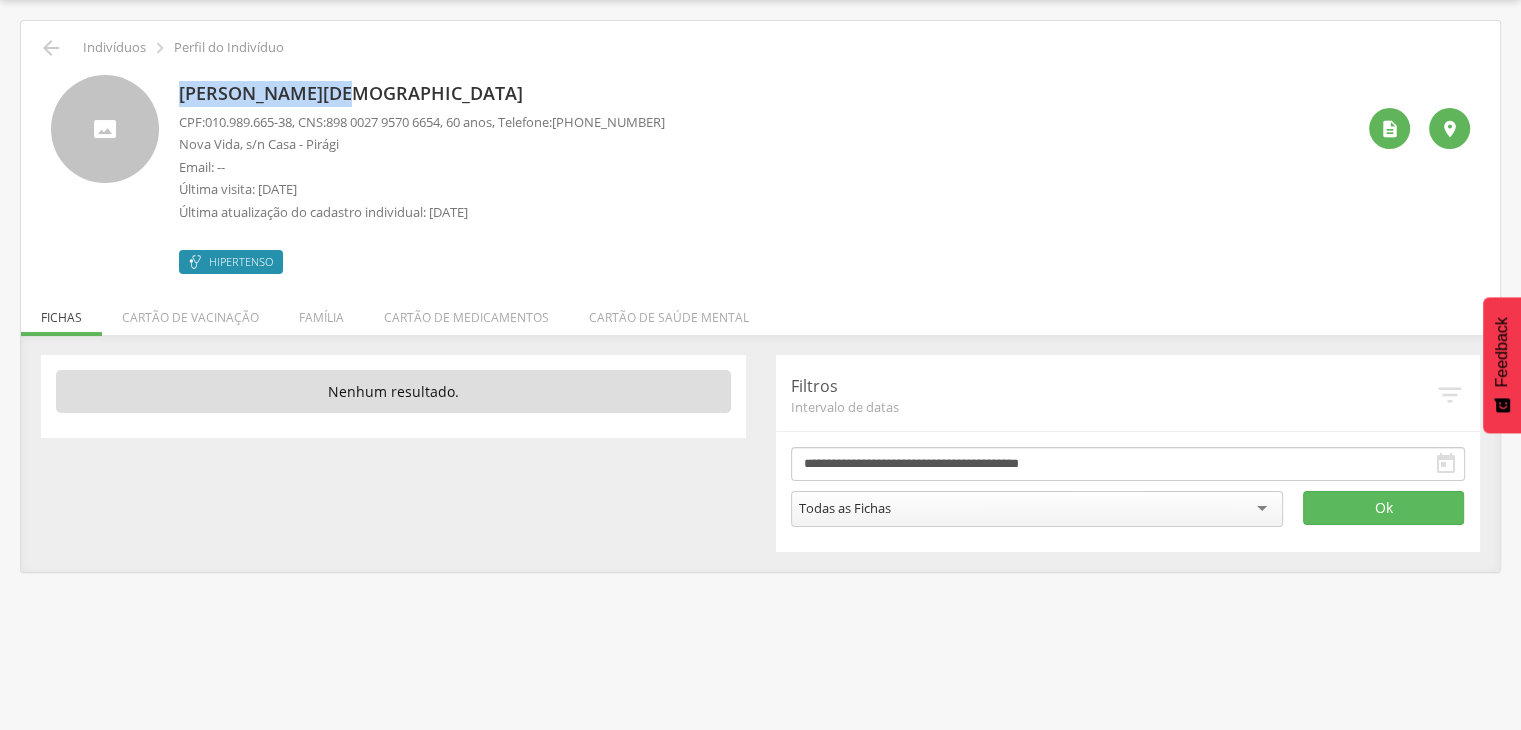 drag, startPoint x: 184, startPoint y: 90, endPoint x: 375, endPoint y: 93, distance: 191.02356 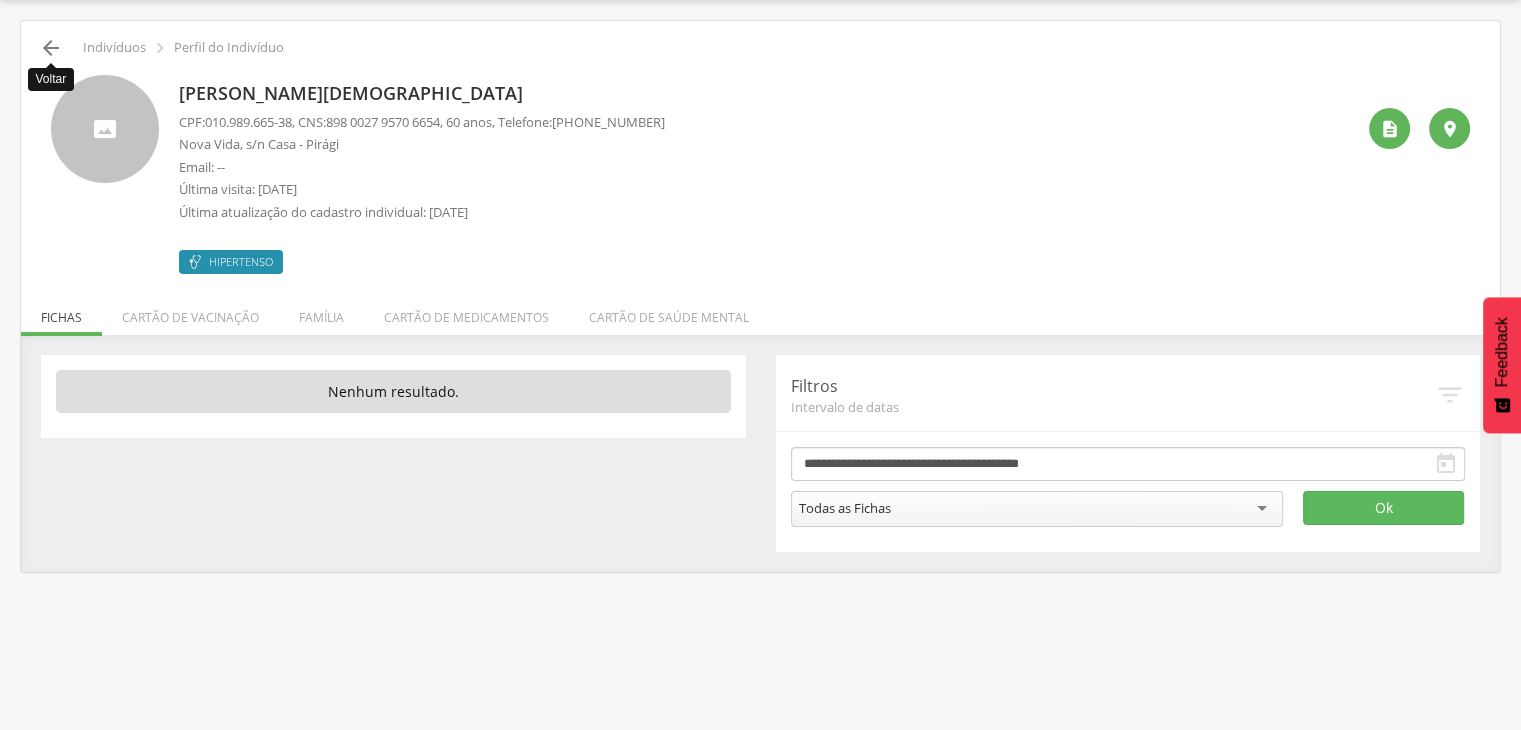 click on "" at bounding box center [51, 48] 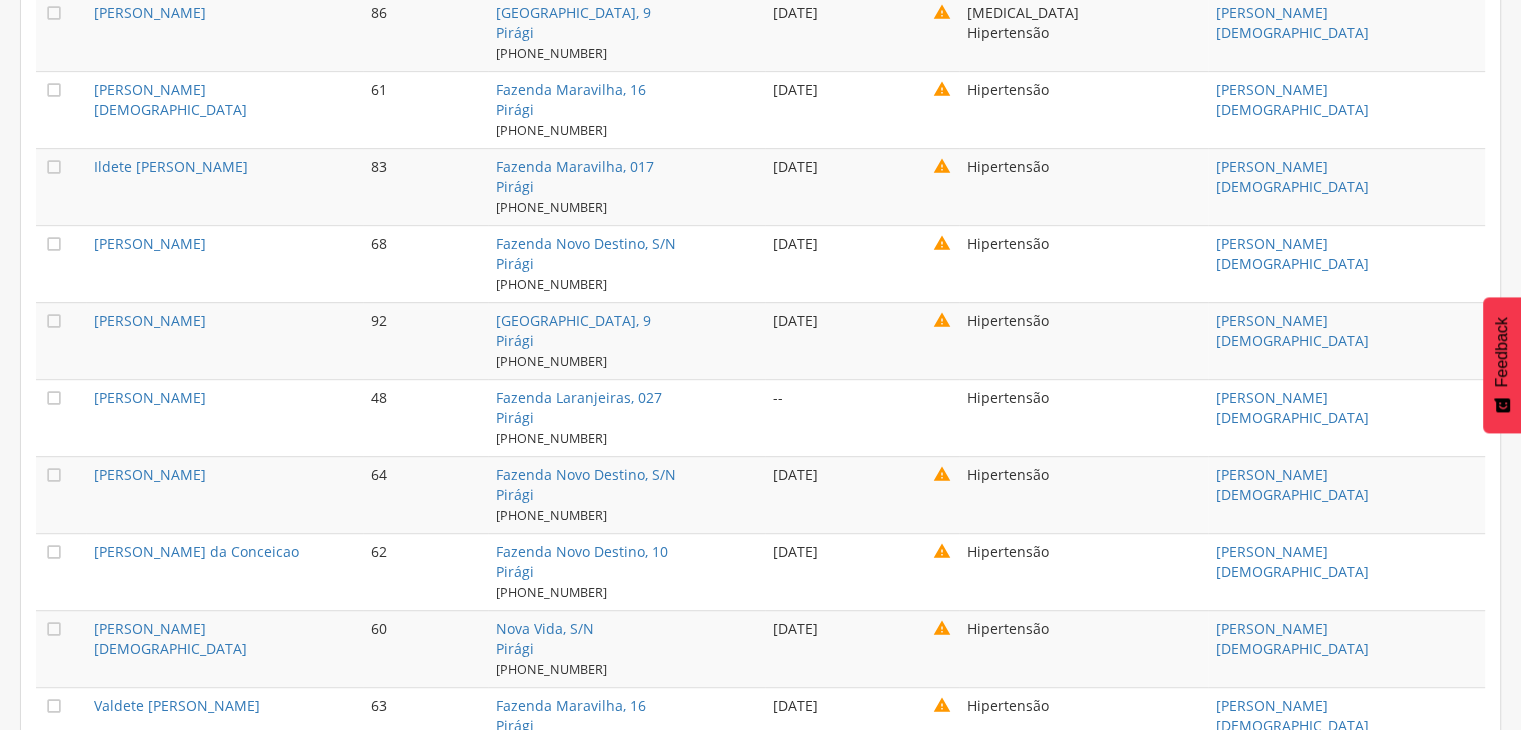 scroll, scrollTop: 1120, scrollLeft: 0, axis: vertical 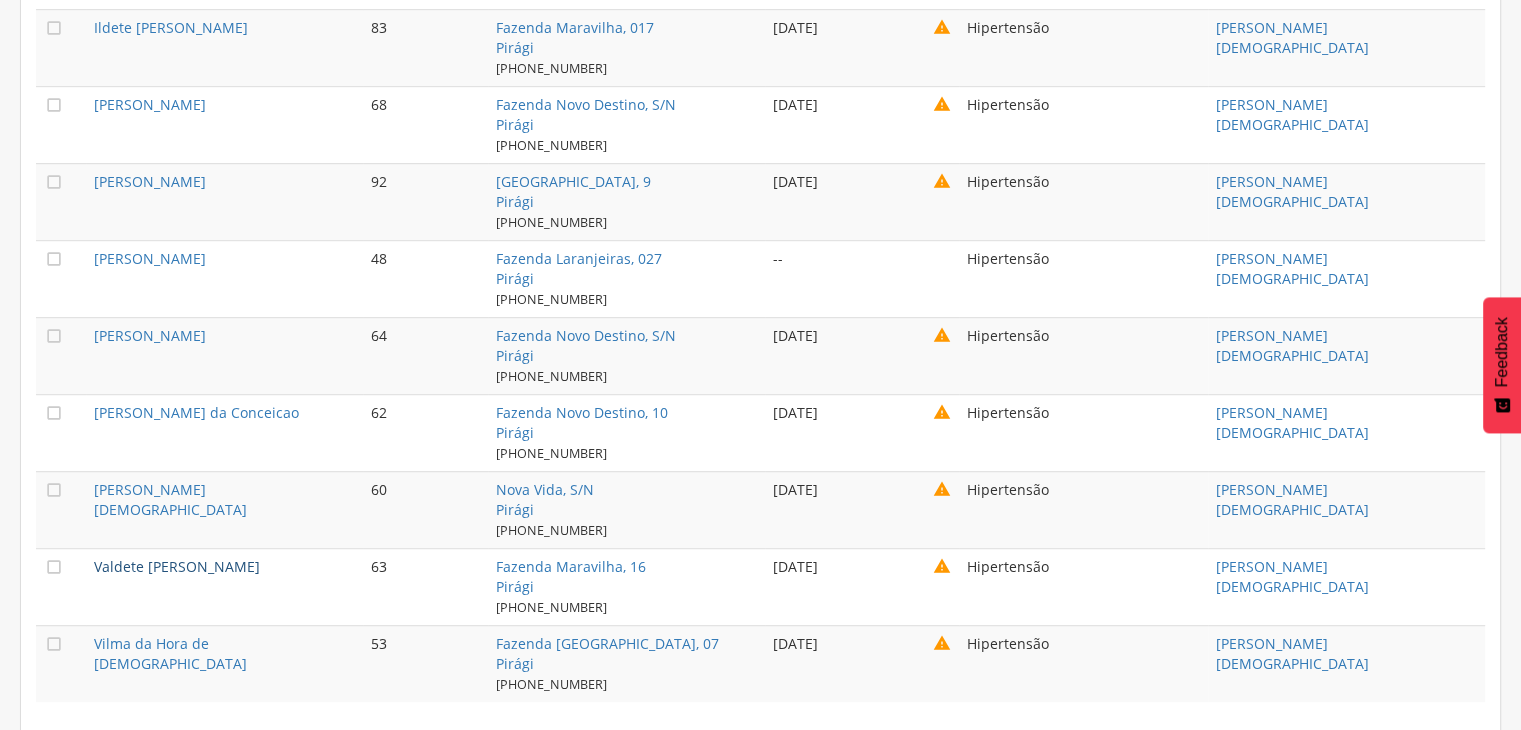 click on "Valdete [PERSON_NAME]" at bounding box center (177, 566) 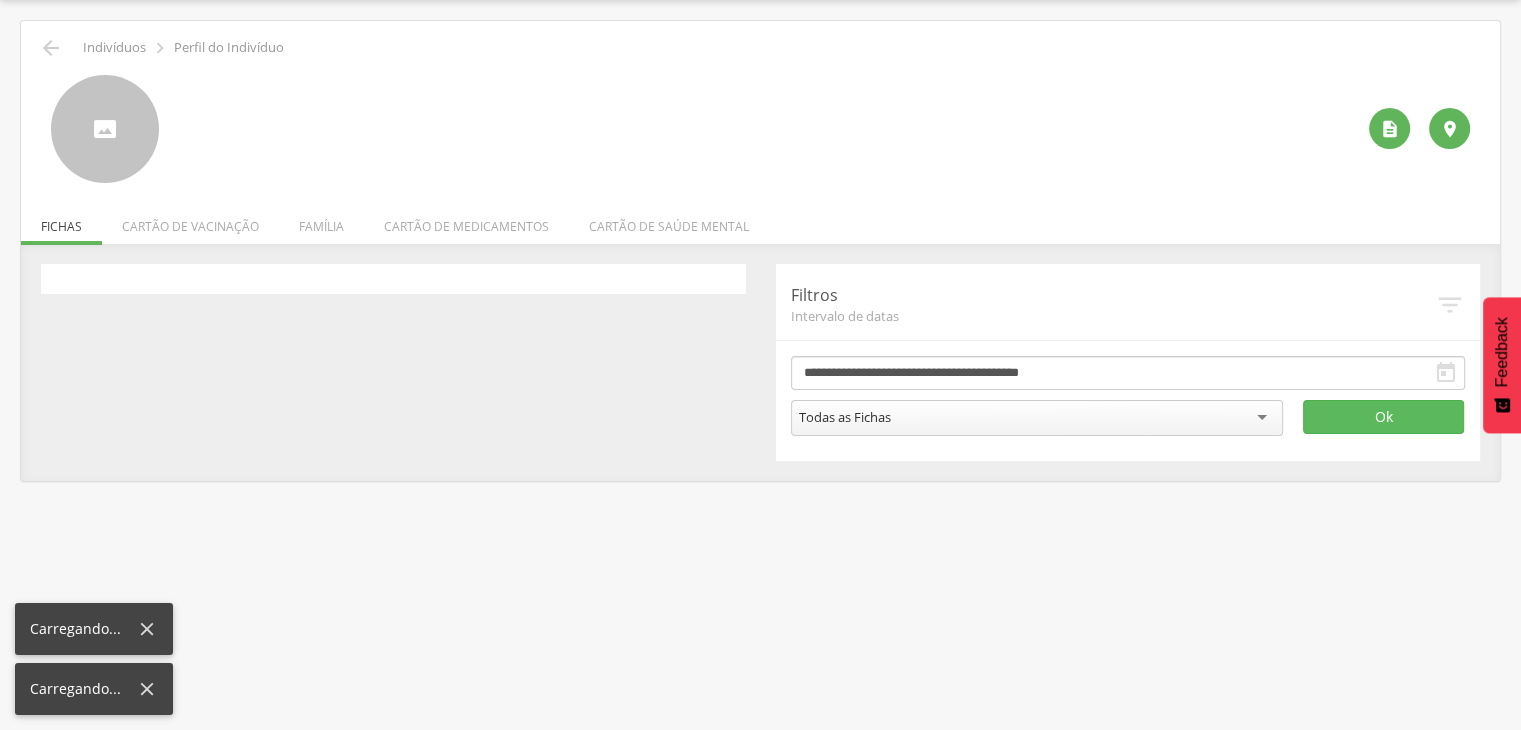 scroll, scrollTop: 60, scrollLeft: 0, axis: vertical 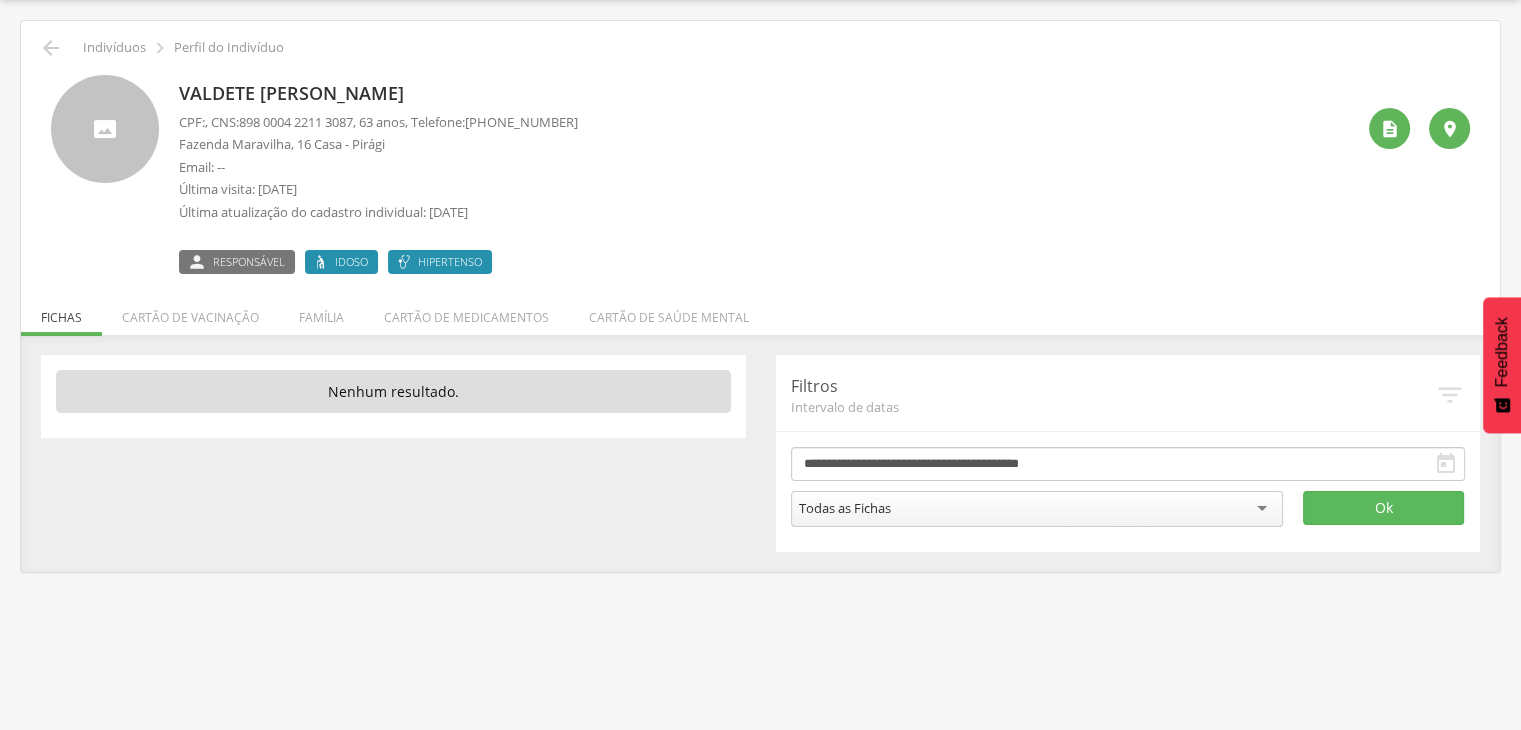 click on "Valdete [PERSON_NAME]" at bounding box center (378, 94) 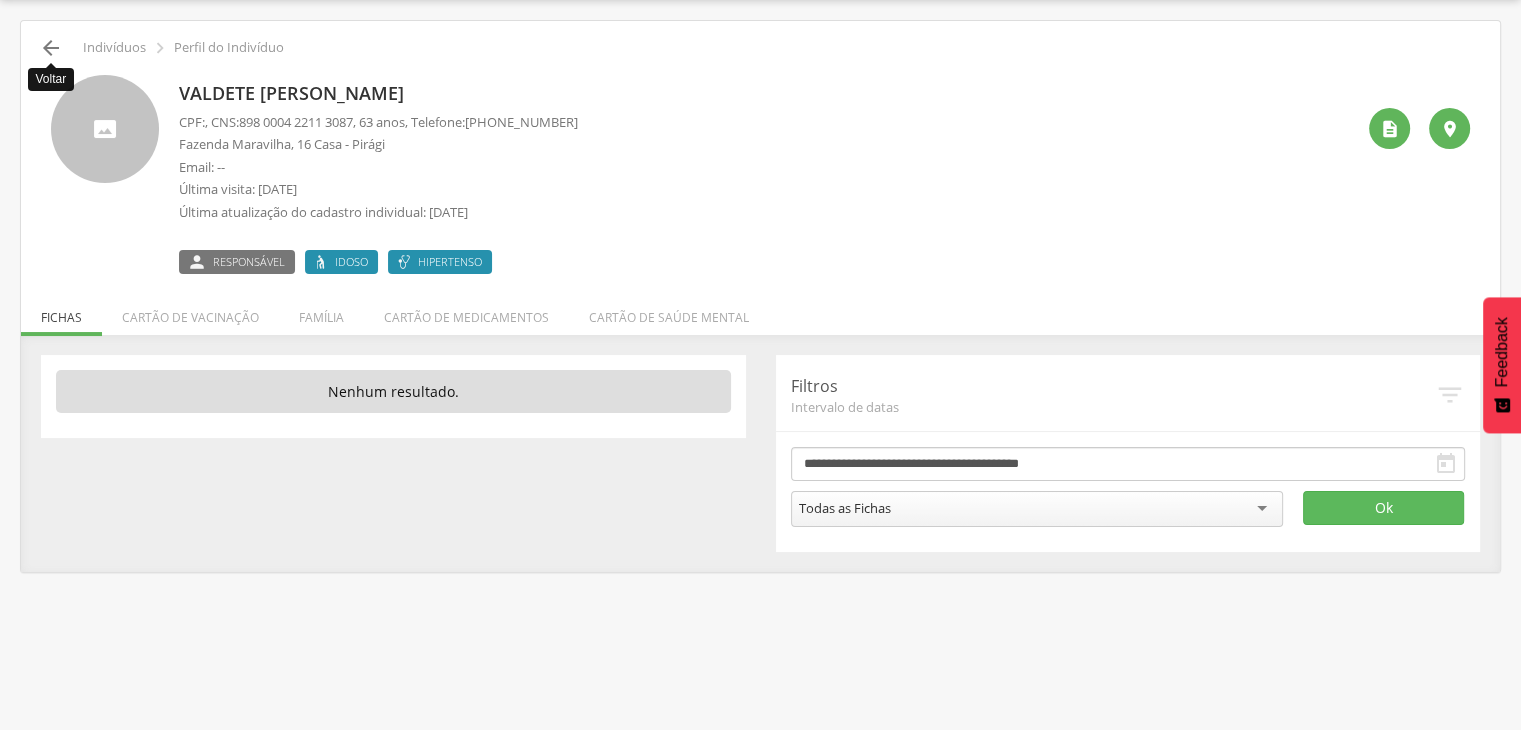 click on "" at bounding box center [51, 48] 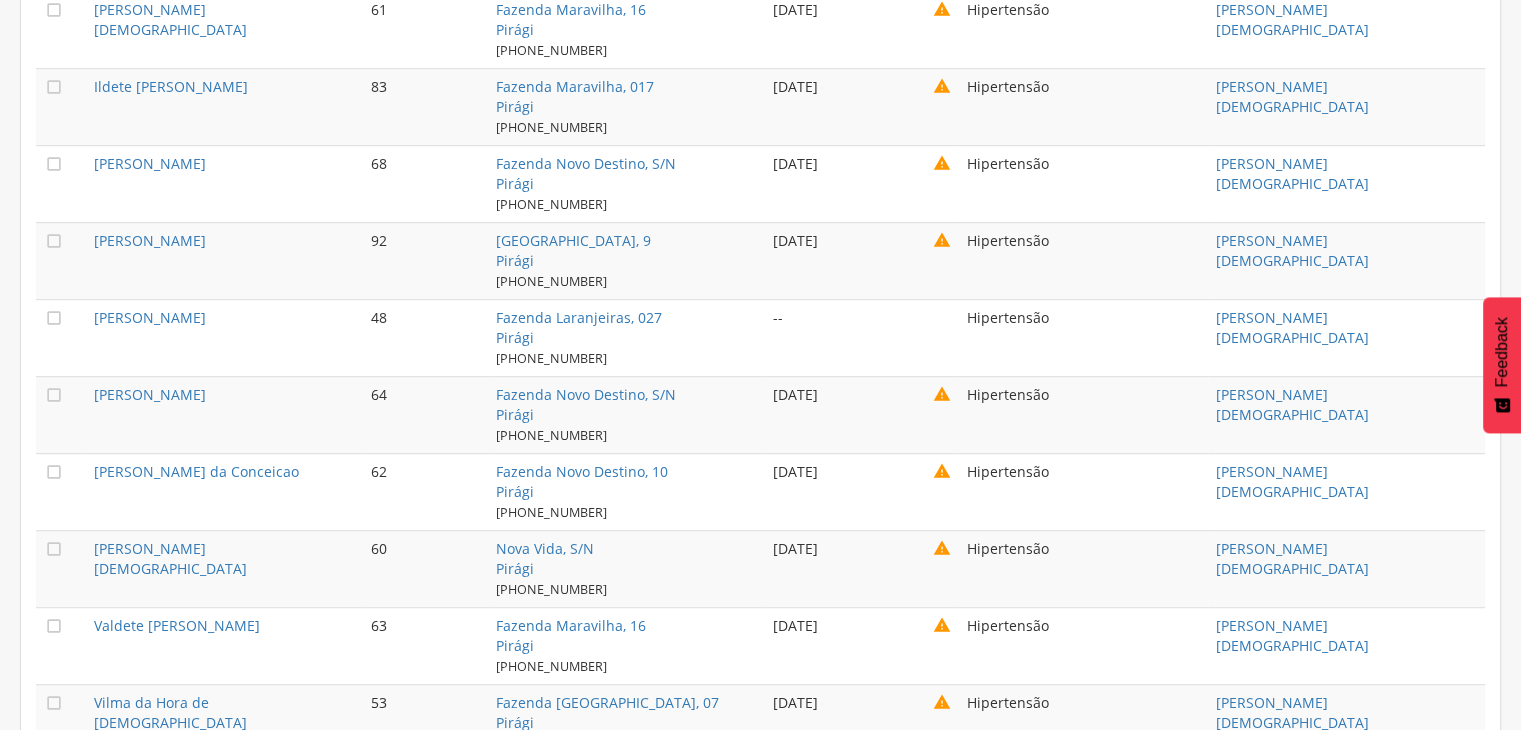scroll, scrollTop: 1120, scrollLeft: 0, axis: vertical 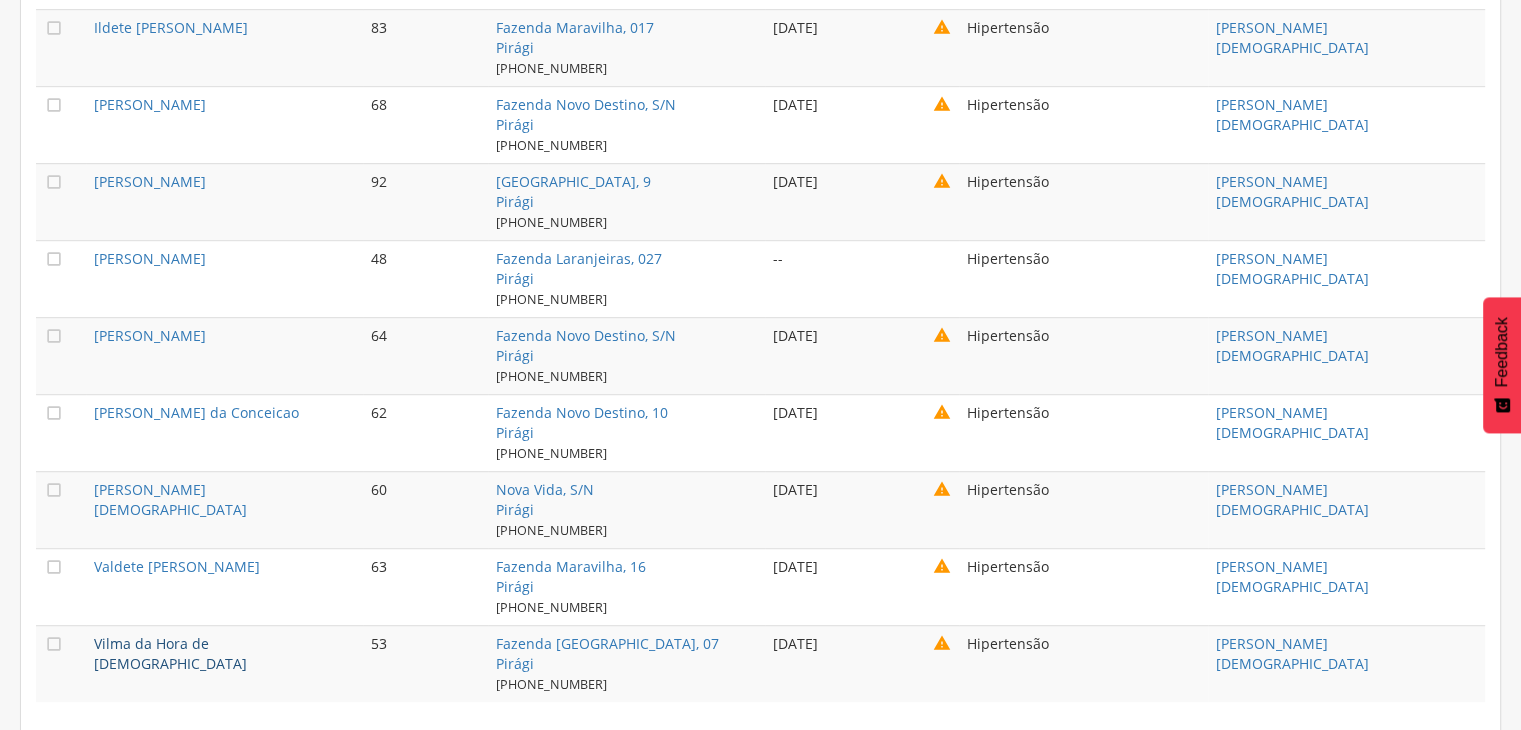 click on "Vilma da Hora de [DEMOGRAPHIC_DATA]" at bounding box center (170, 653) 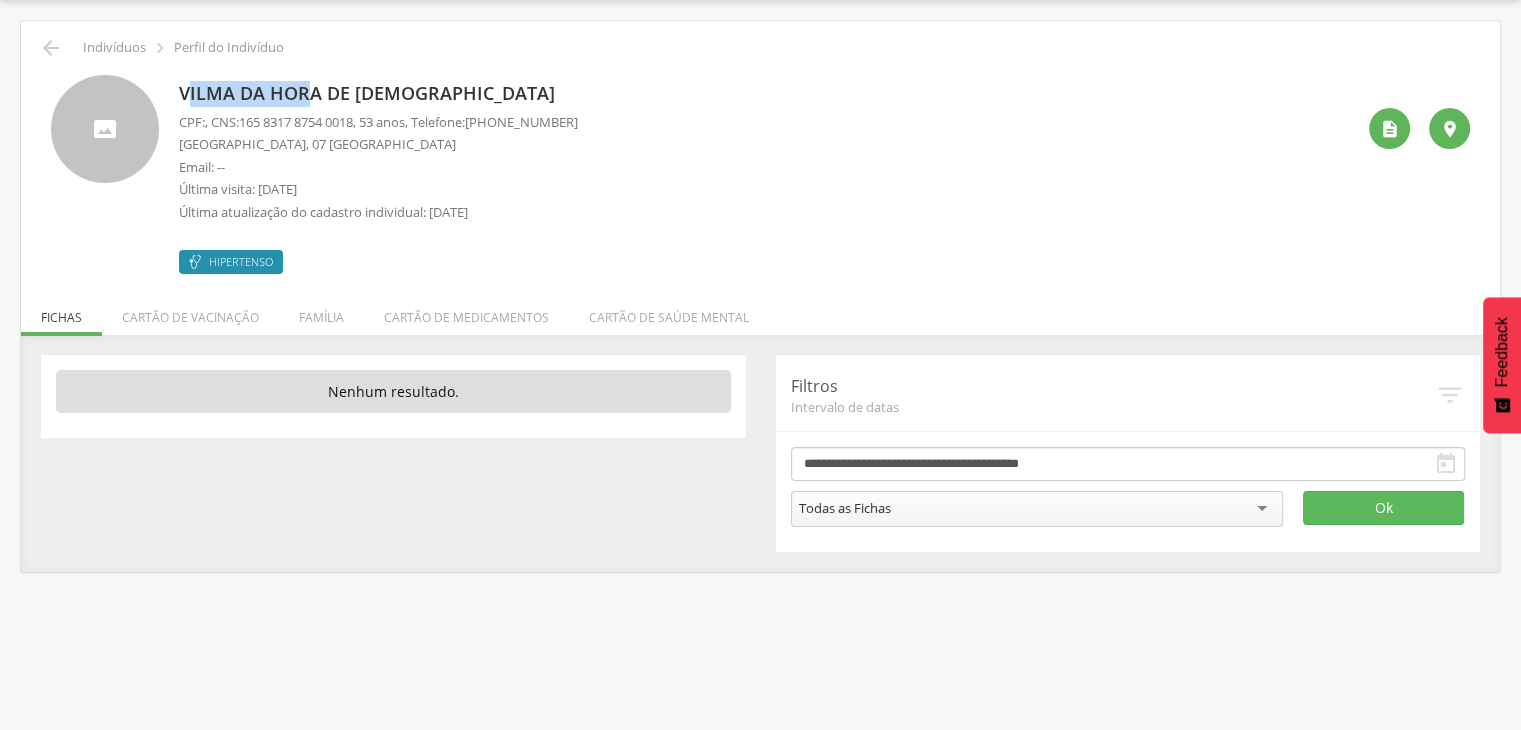 drag, startPoint x: 184, startPoint y: 92, endPoint x: 307, endPoint y: 97, distance: 123.101585 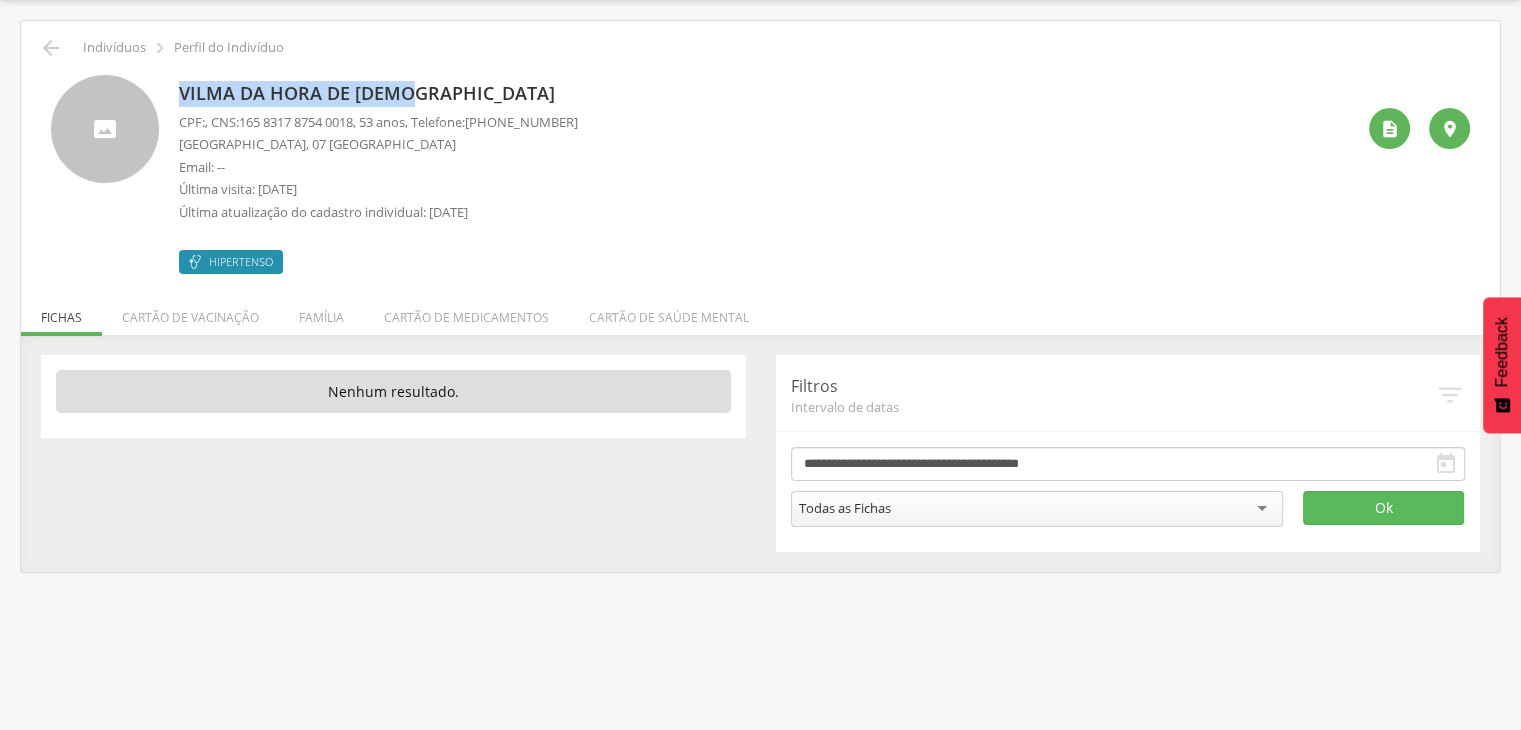 drag, startPoint x: 175, startPoint y: 93, endPoint x: 404, endPoint y: 92, distance: 229.00218 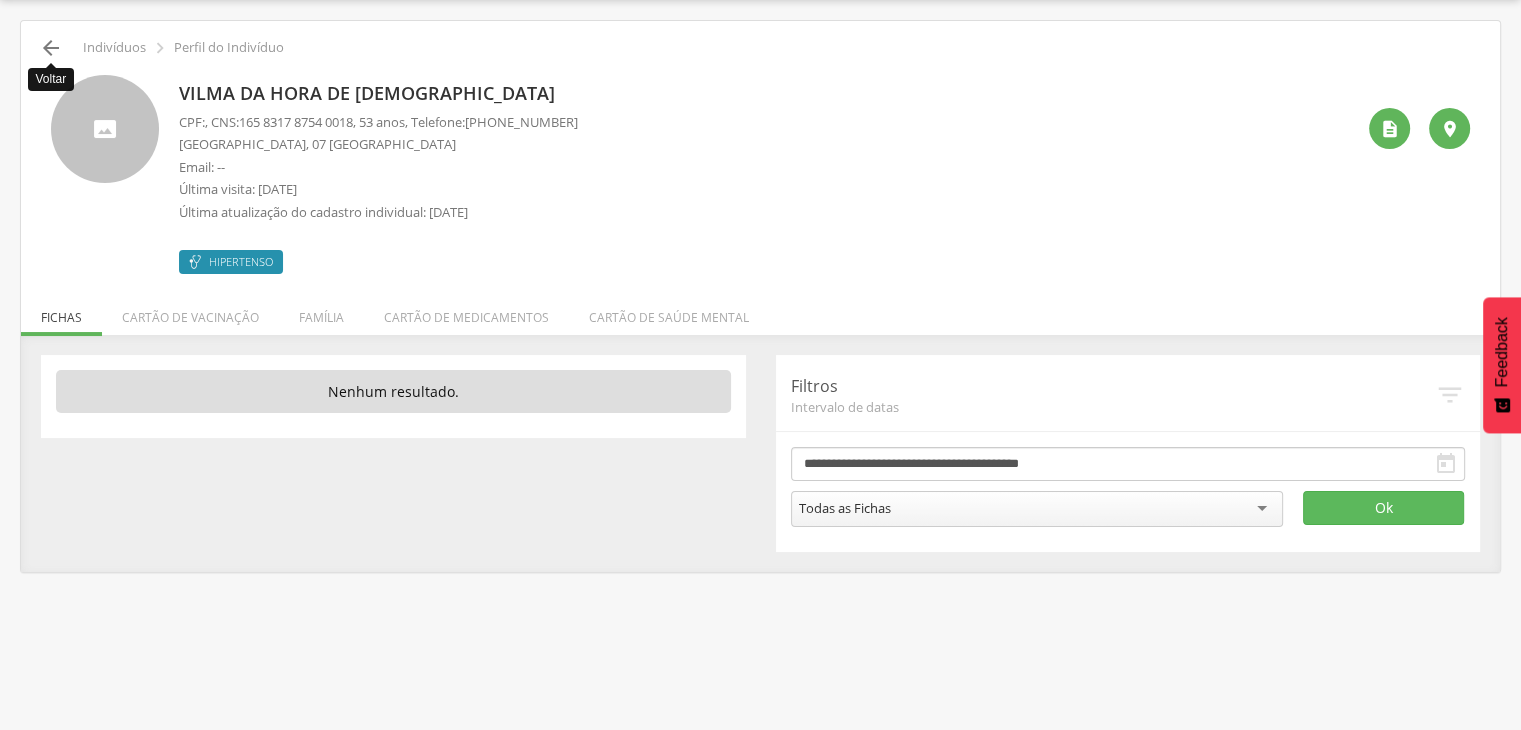 click on "" at bounding box center [51, 48] 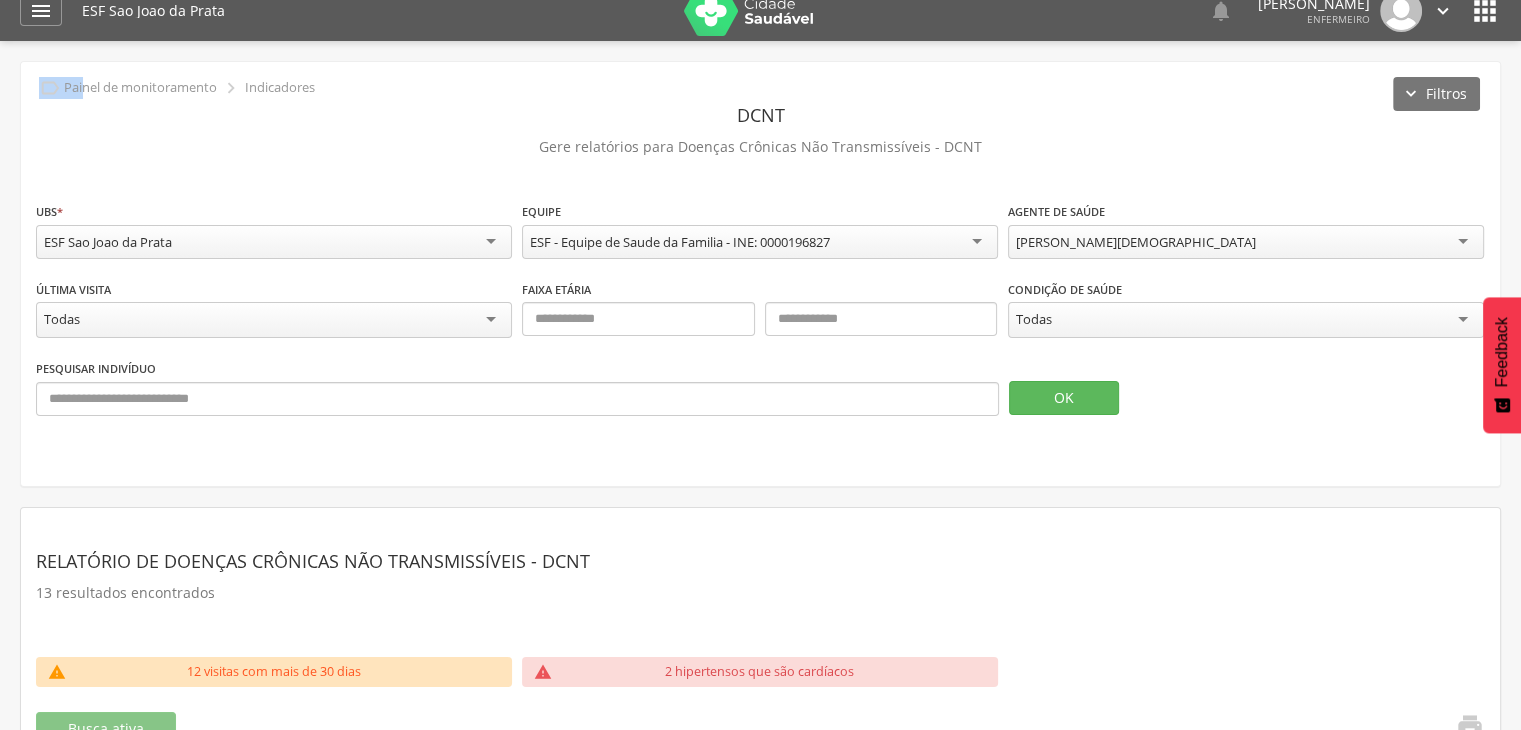 scroll, scrollTop: 0, scrollLeft: 0, axis: both 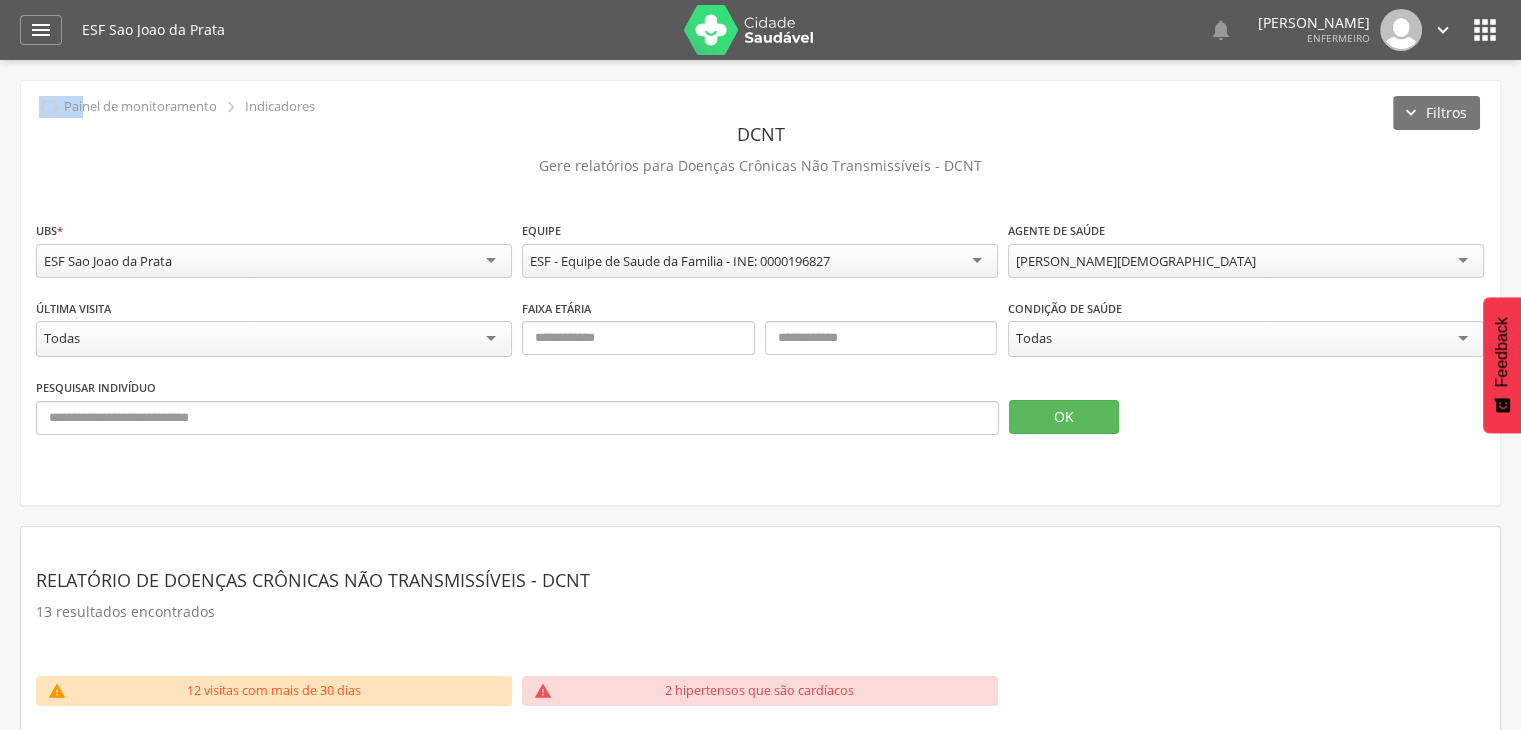 click on "" at bounding box center [1443, 30] 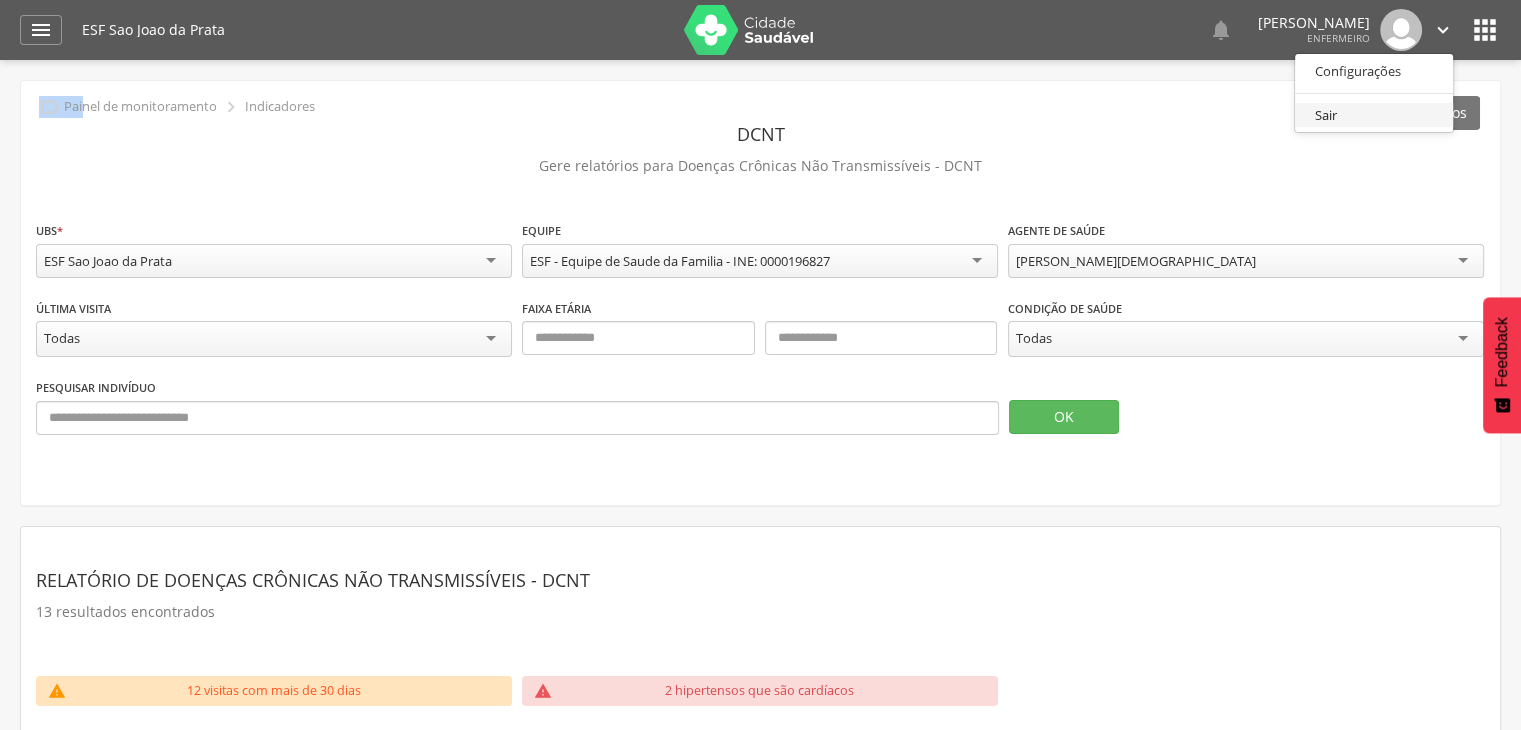 click on "Sair" at bounding box center (1374, 115) 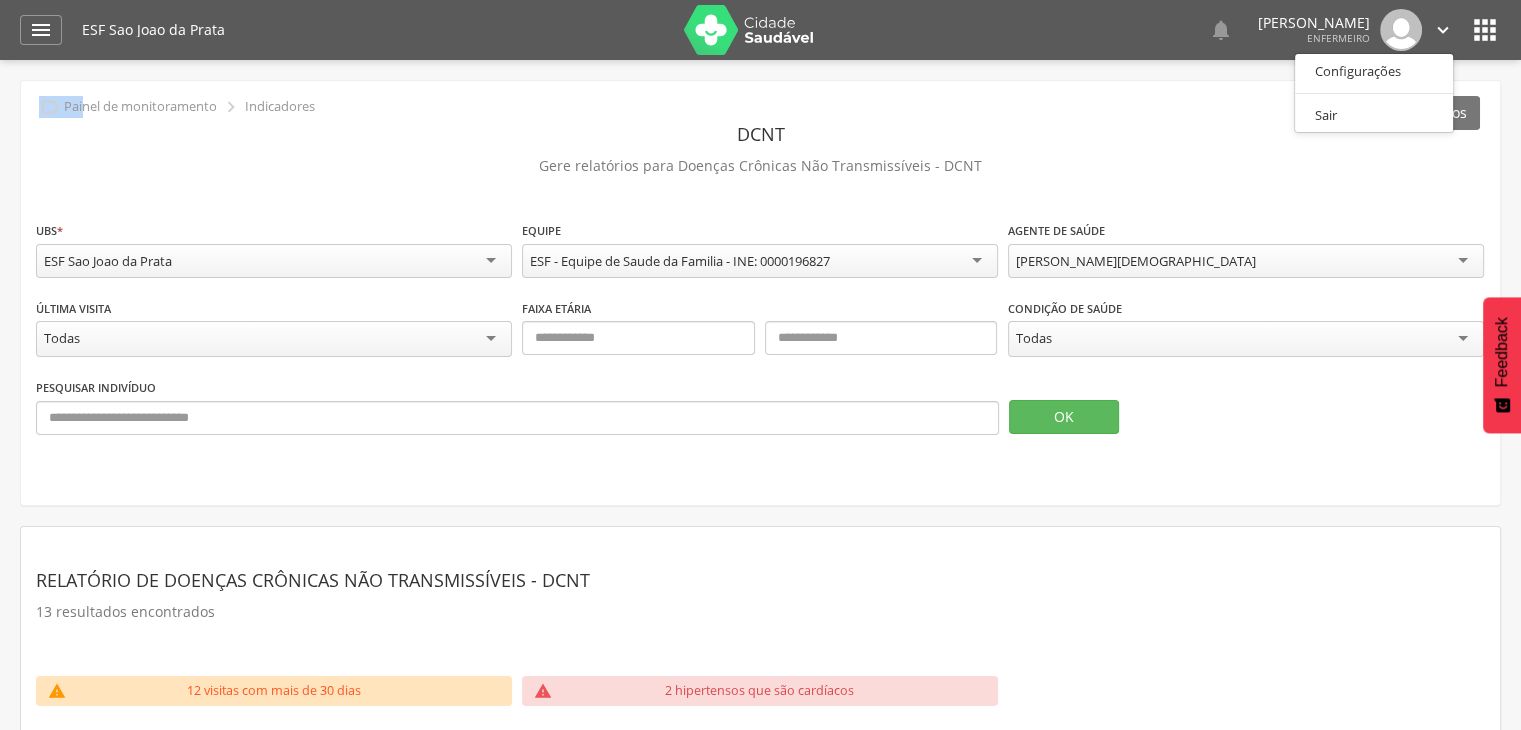 click on "DCNT" at bounding box center (760, 134) 